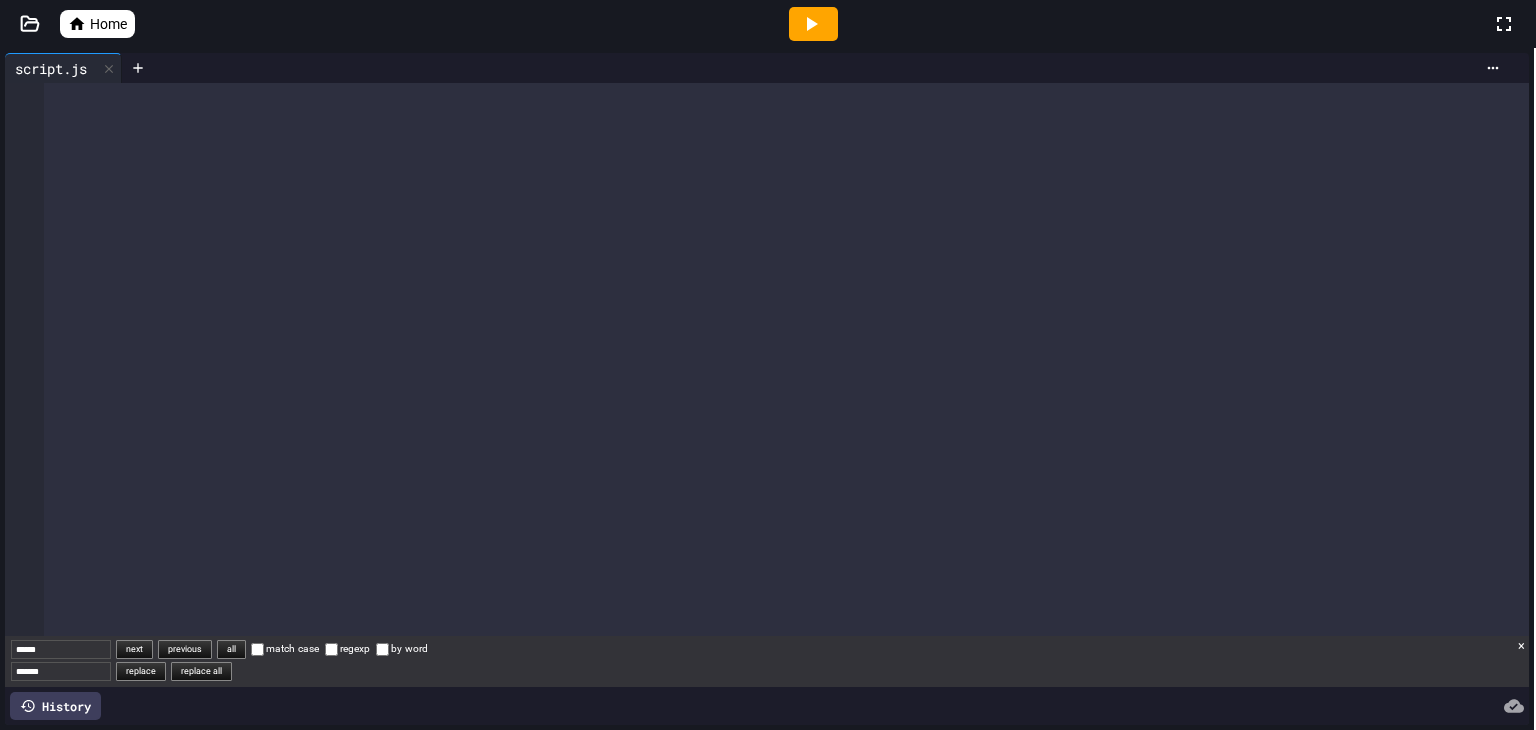 scroll, scrollTop: 0, scrollLeft: 0, axis: both 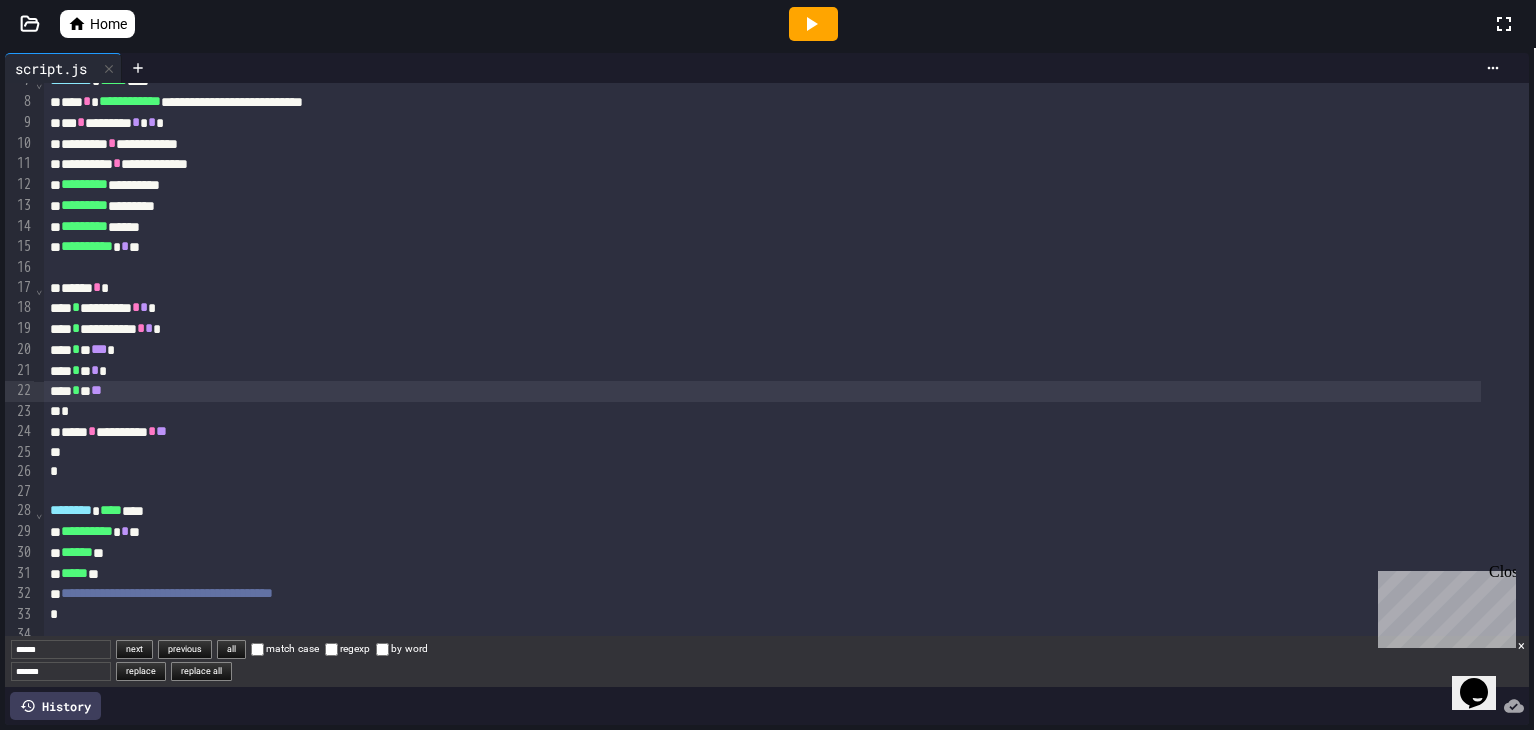 click on "* * **" at bounding box center (762, 391) 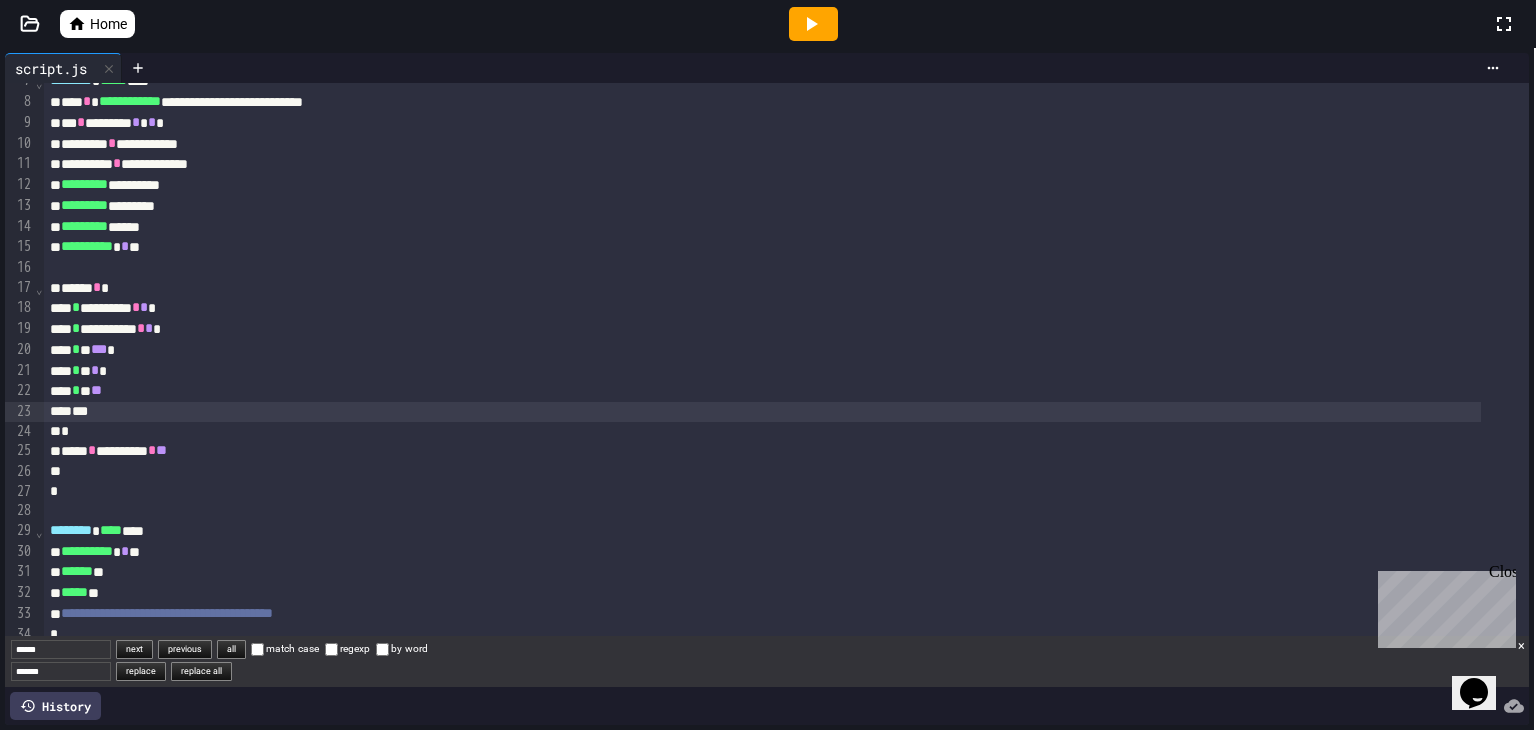click on "* * **" at bounding box center [762, 391] 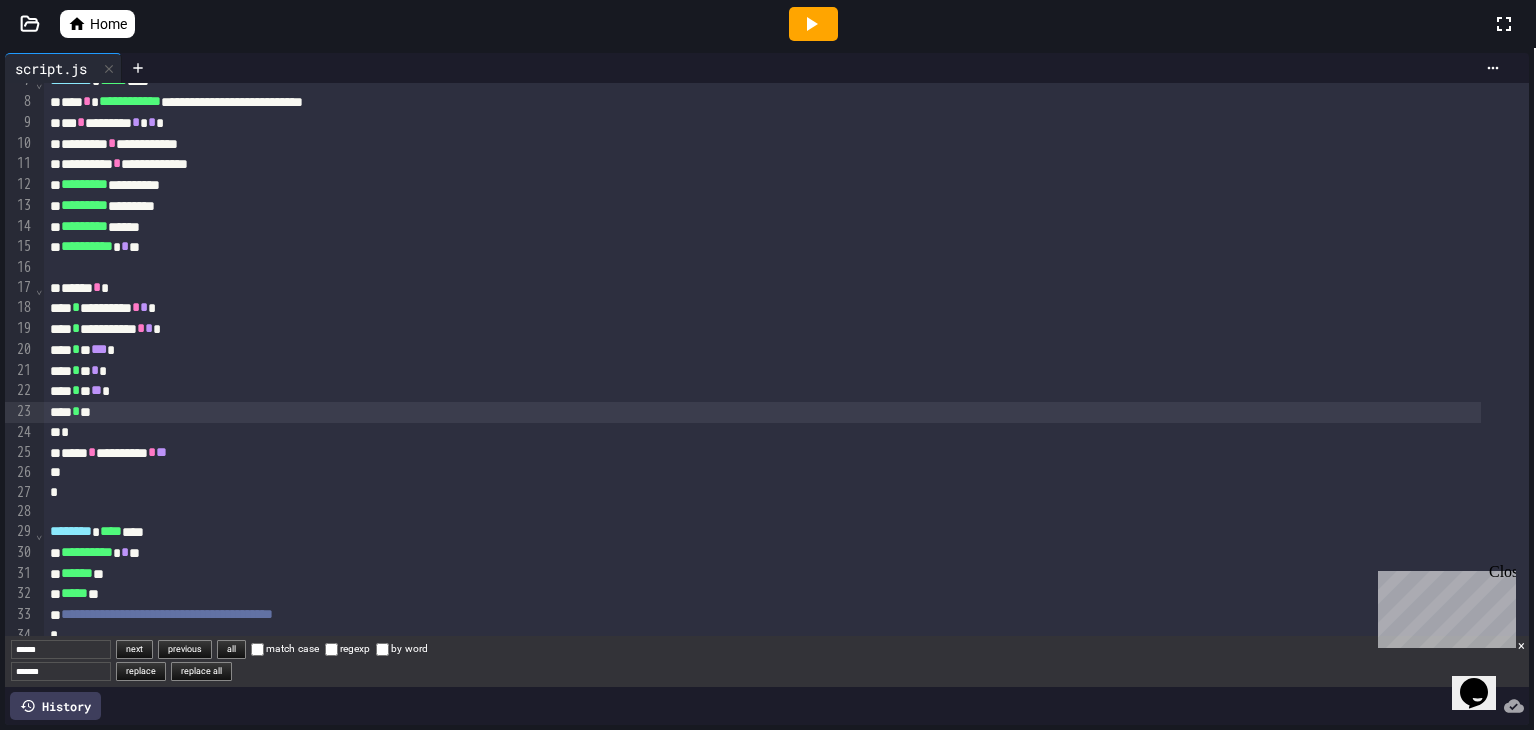 click on "* *" at bounding box center [762, 412] 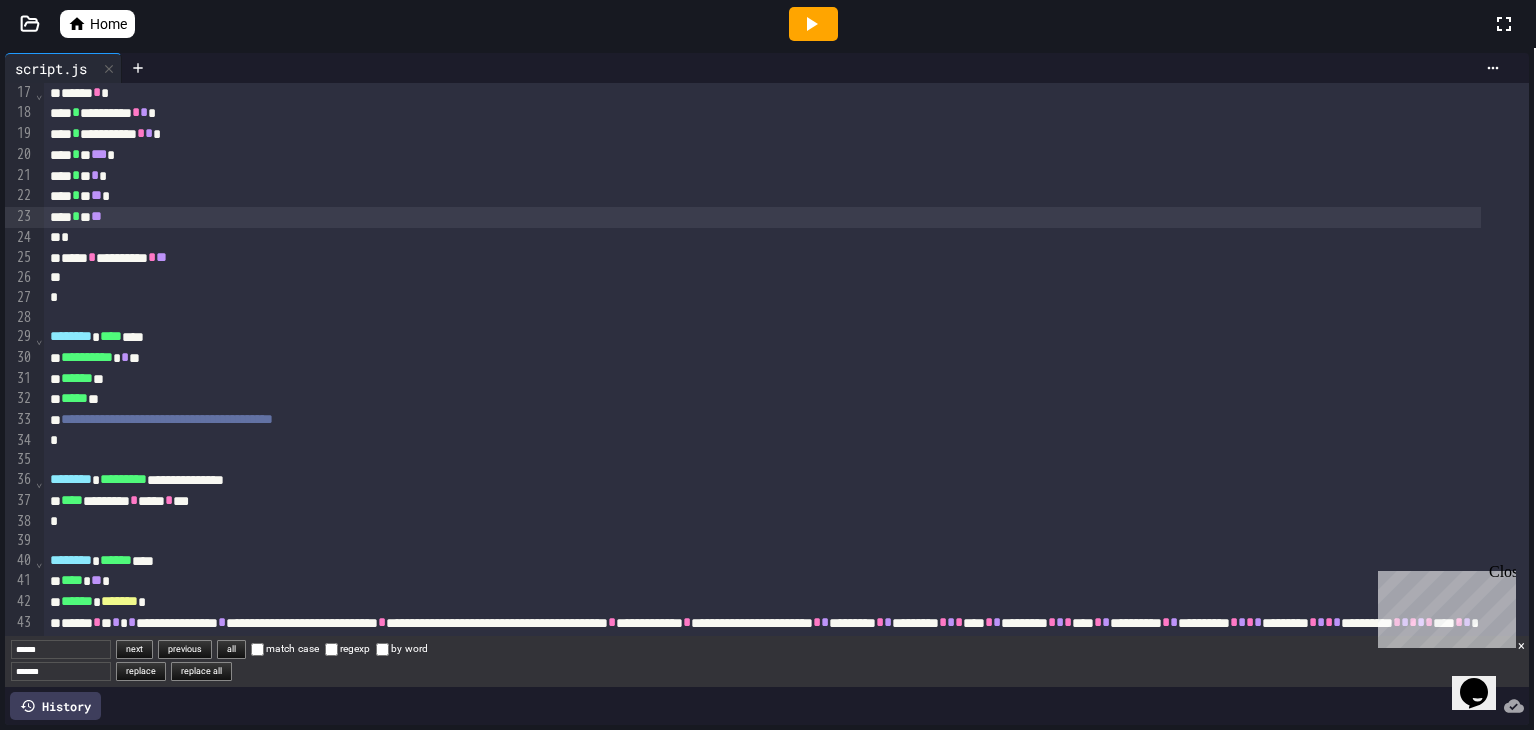 scroll, scrollTop: 280, scrollLeft: 0, axis: vertical 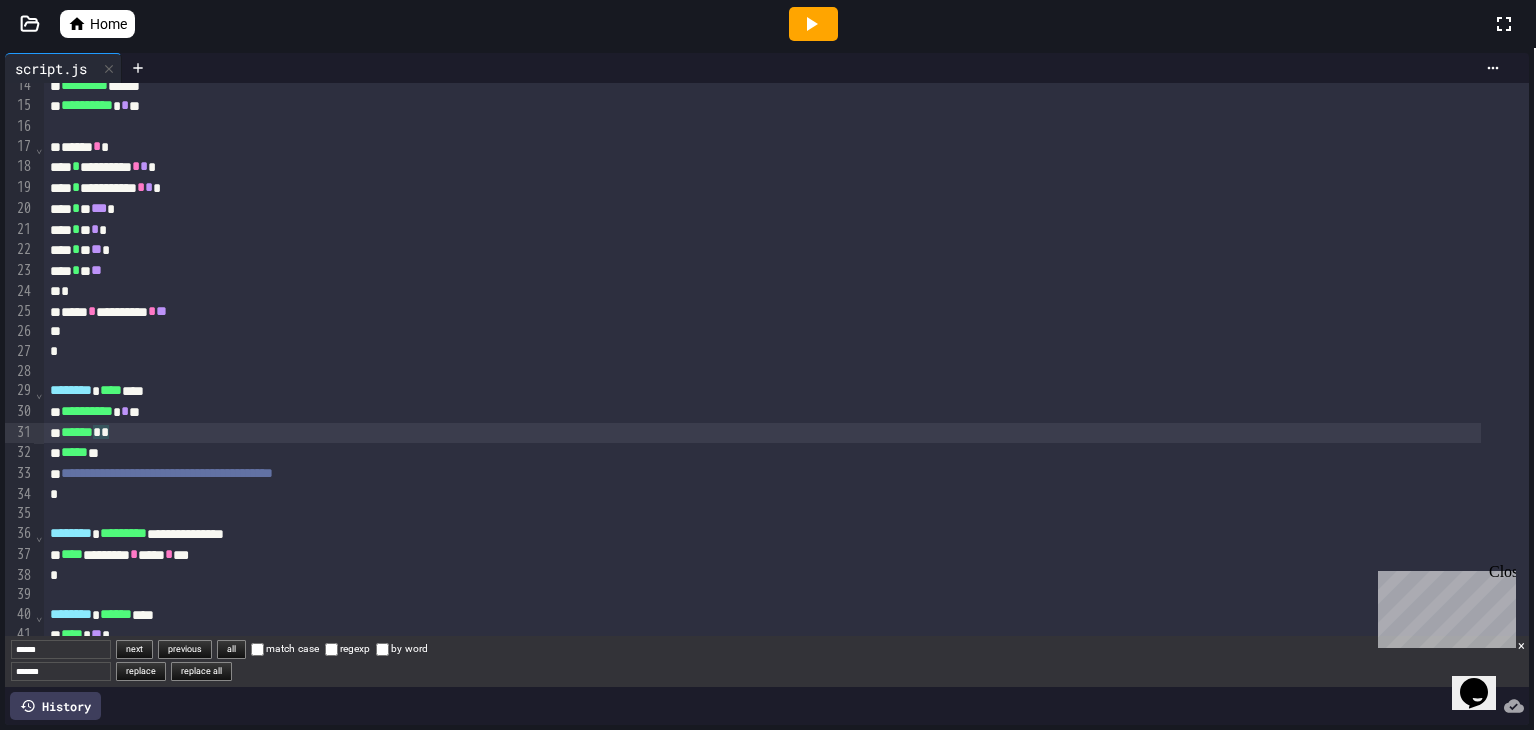 click on "****** * *" at bounding box center (762, 433) 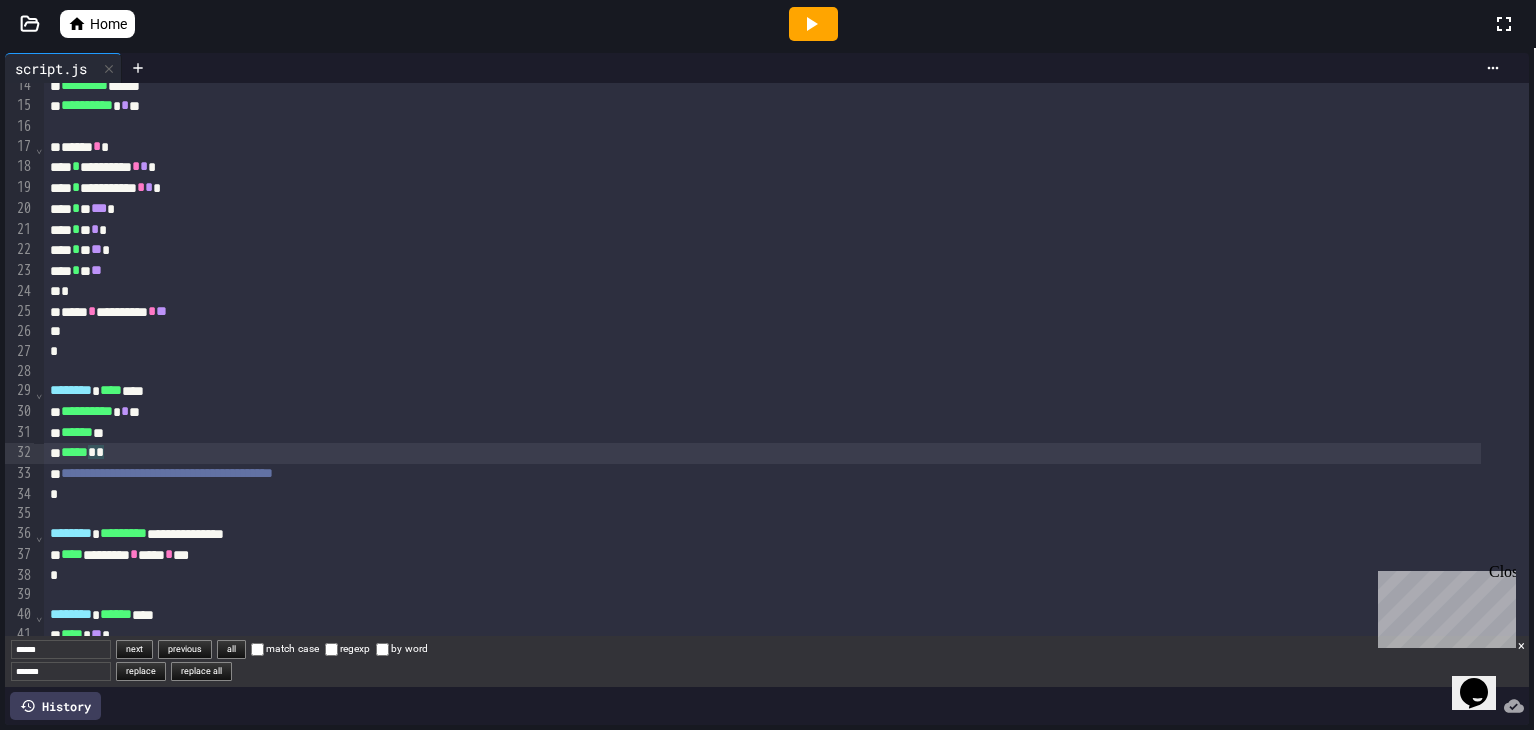 click on "***** * *" at bounding box center (762, 453) 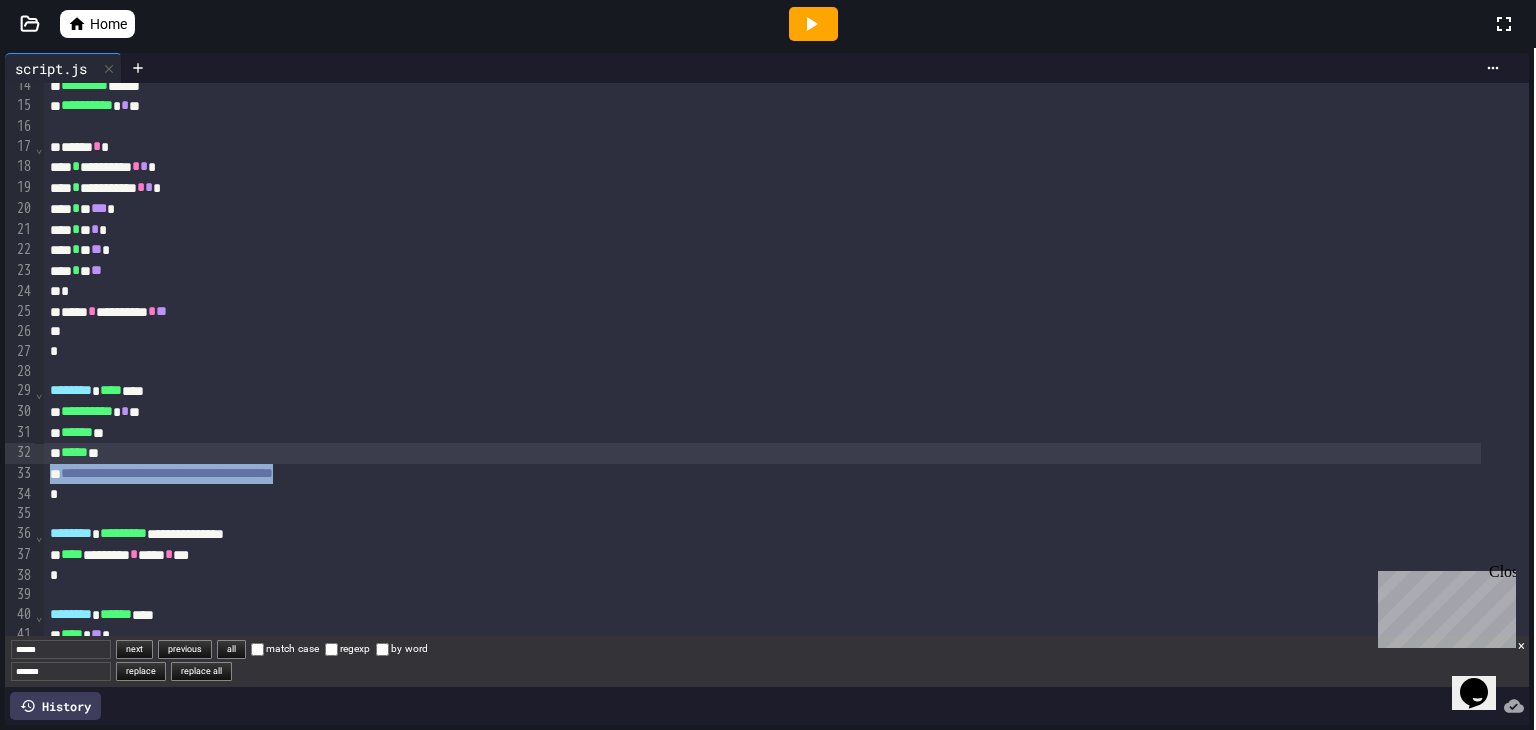 drag, startPoint x: 421, startPoint y: 477, endPoint x: 398, endPoint y: 457, distance: 30.479502 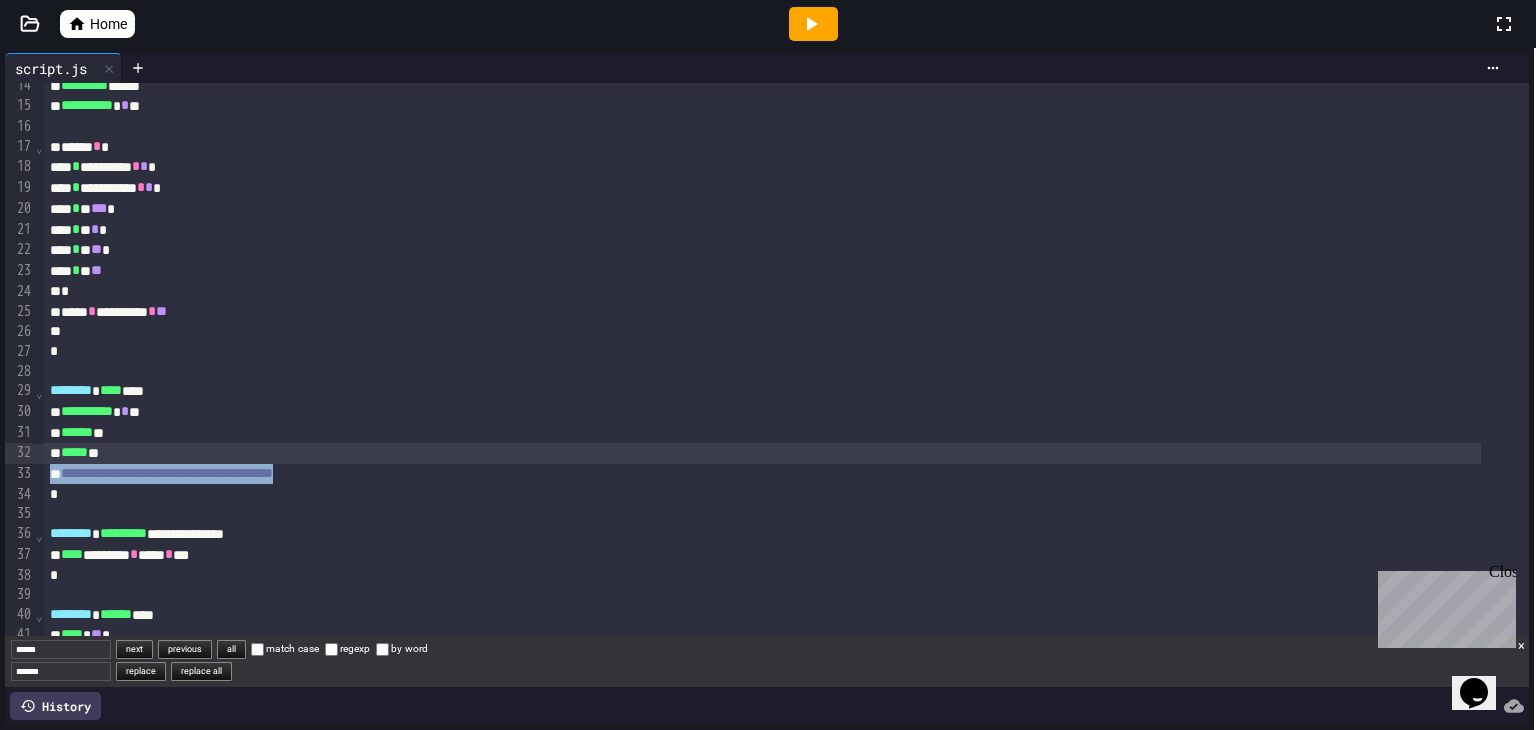 click on "**********" at bounding box center (786, 1104) 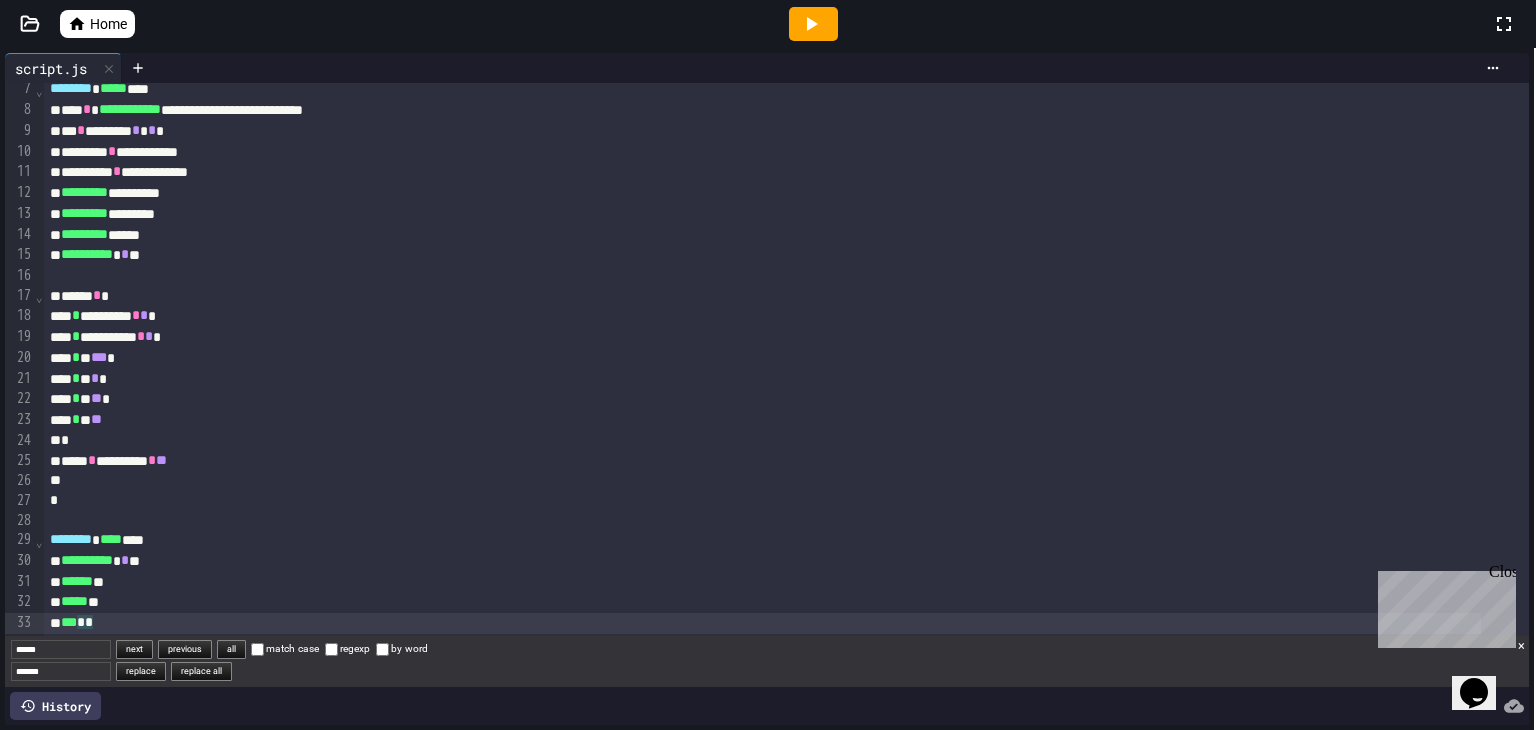 scroll, scrollTop: 0, scrollLeft: 0, axis: both 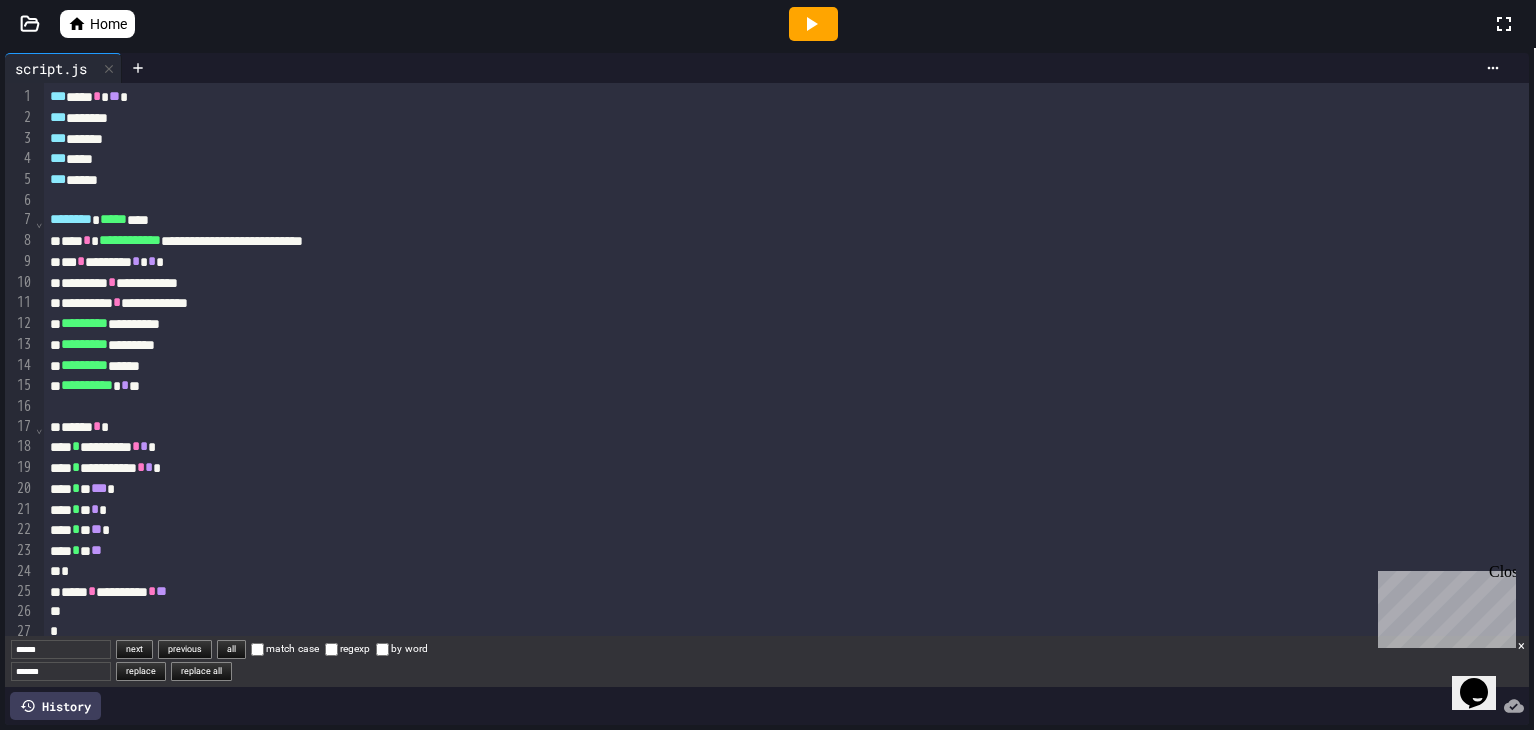 click on "*** *****" at bounding box center [762, 180] 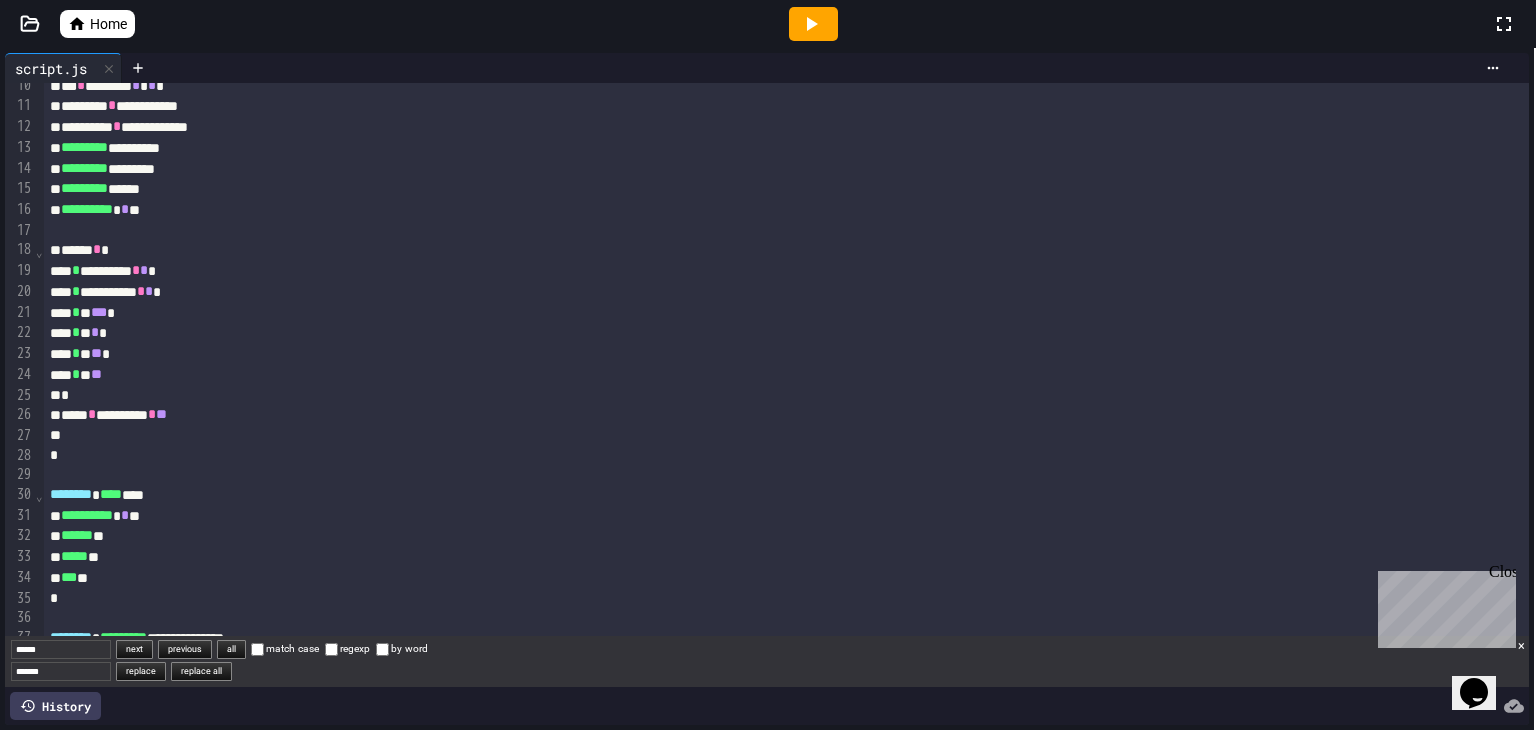 scroll, scrollTop: 100, scrollLeft: 0, axis: vertical 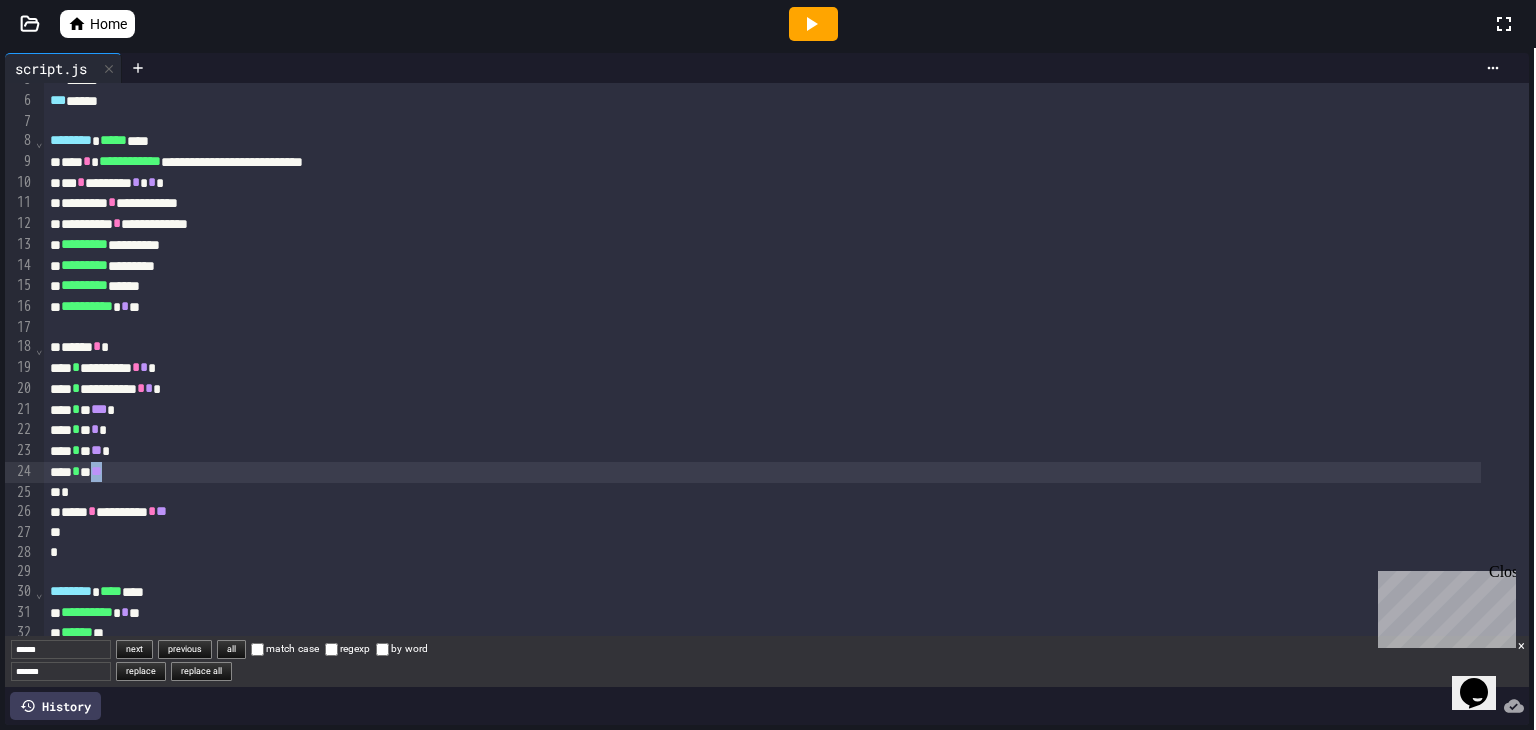 drag, startPoint x: 119, startPoint y: 474, endPoint x: 107, endPoint y: 477, distance: 12.369317 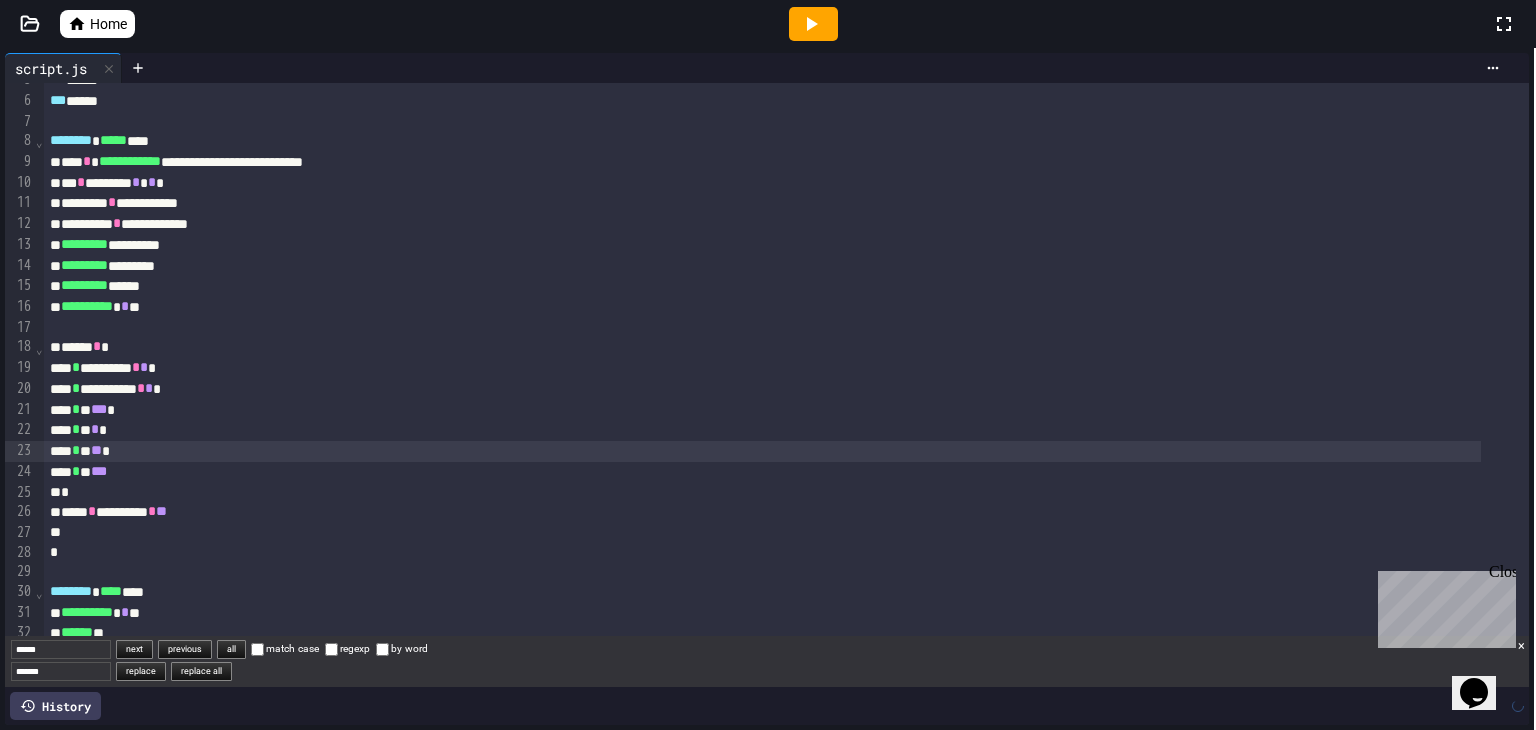 click on "* * ** *" at bounding box center [762, 451] 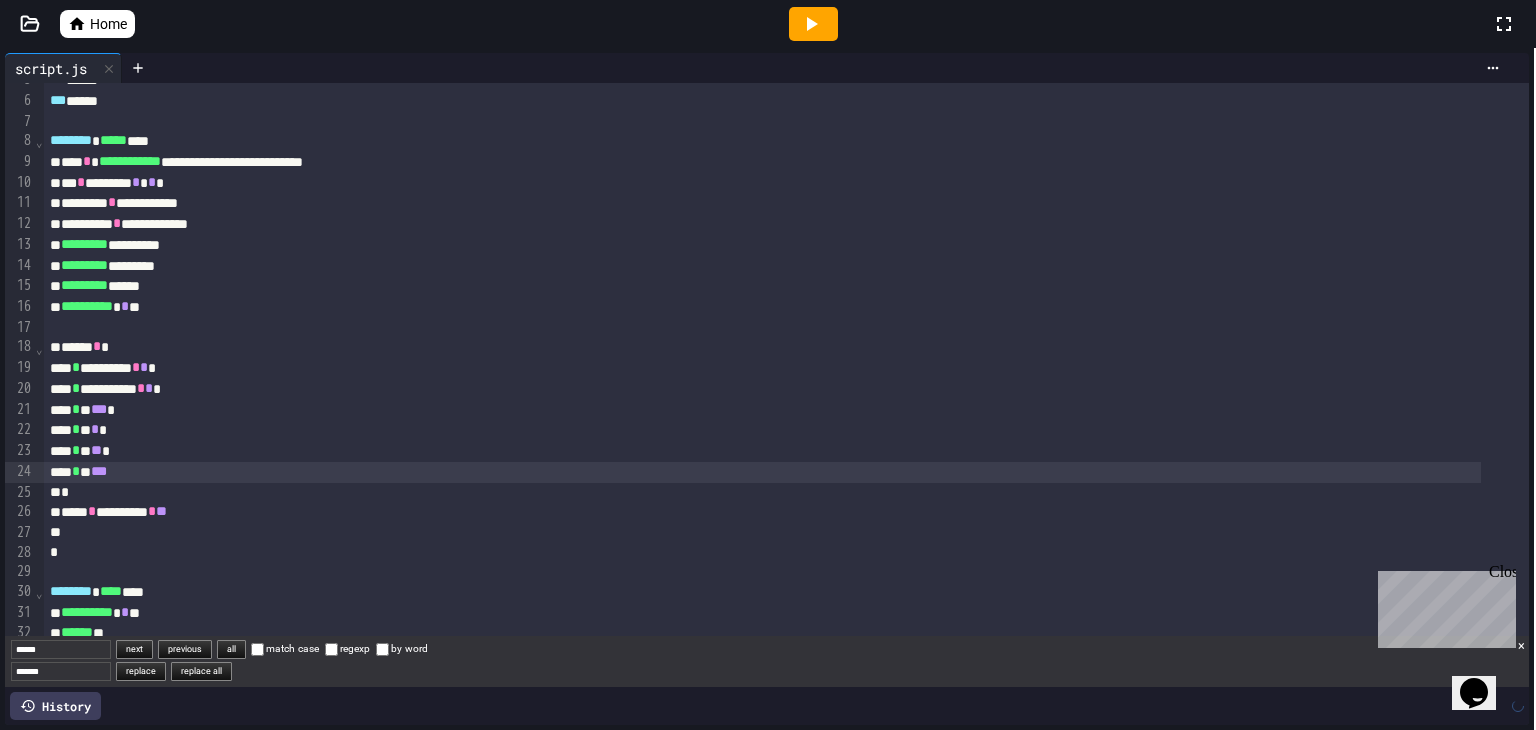 click on "* * ***" at bounding box center [762, 472] 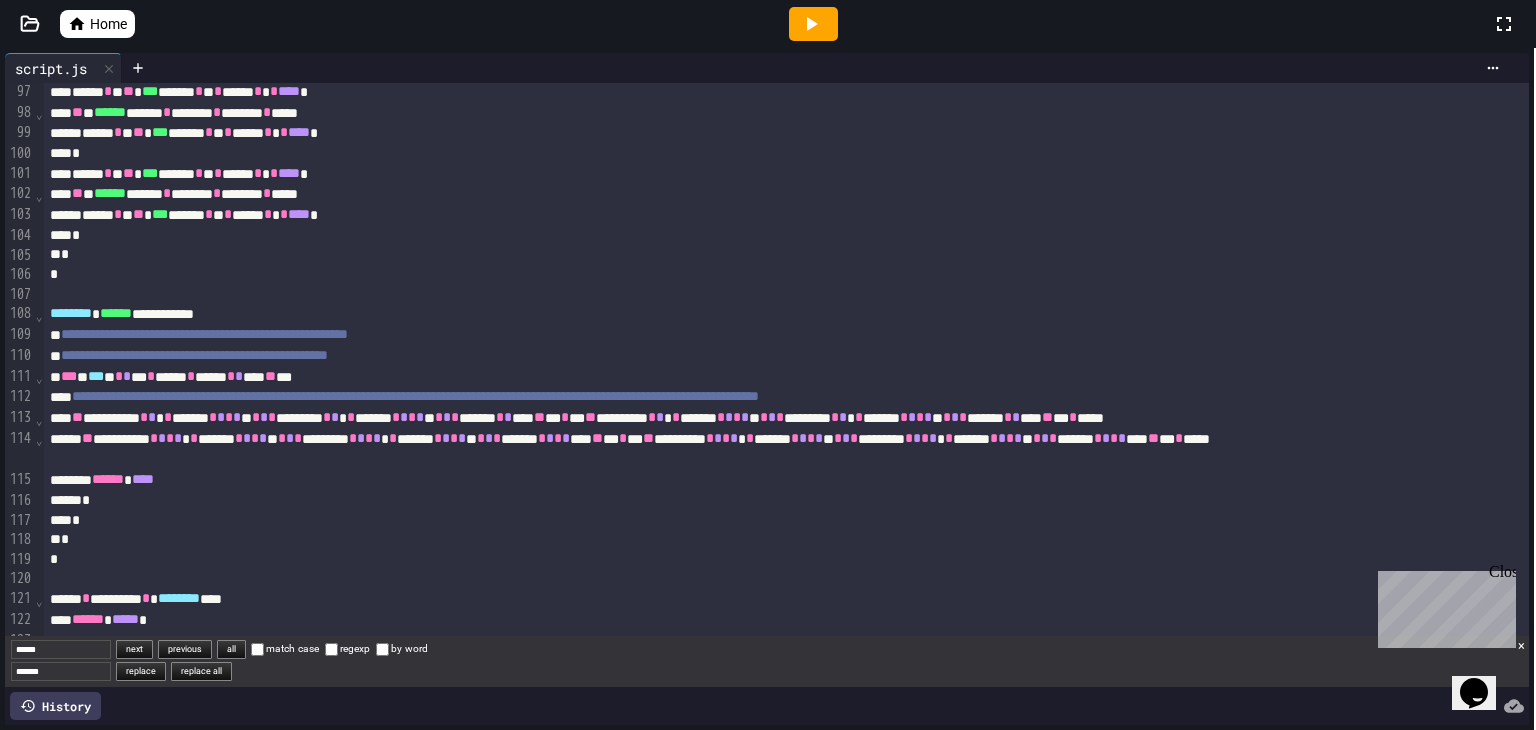 scroll, scrollTop: 2099, scrollLeft: 0, axis: vertical 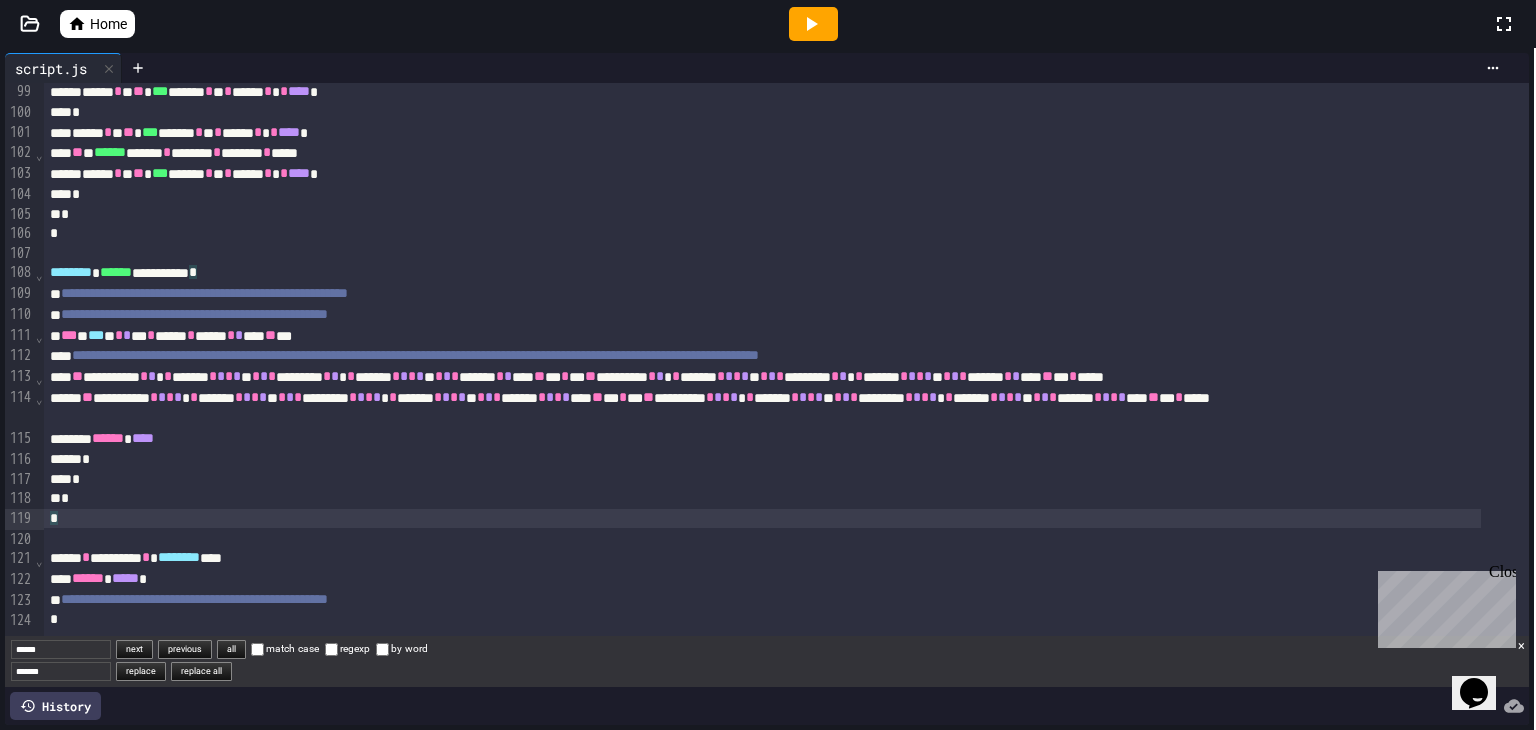 click on "*" at bounding box center (762, 519) 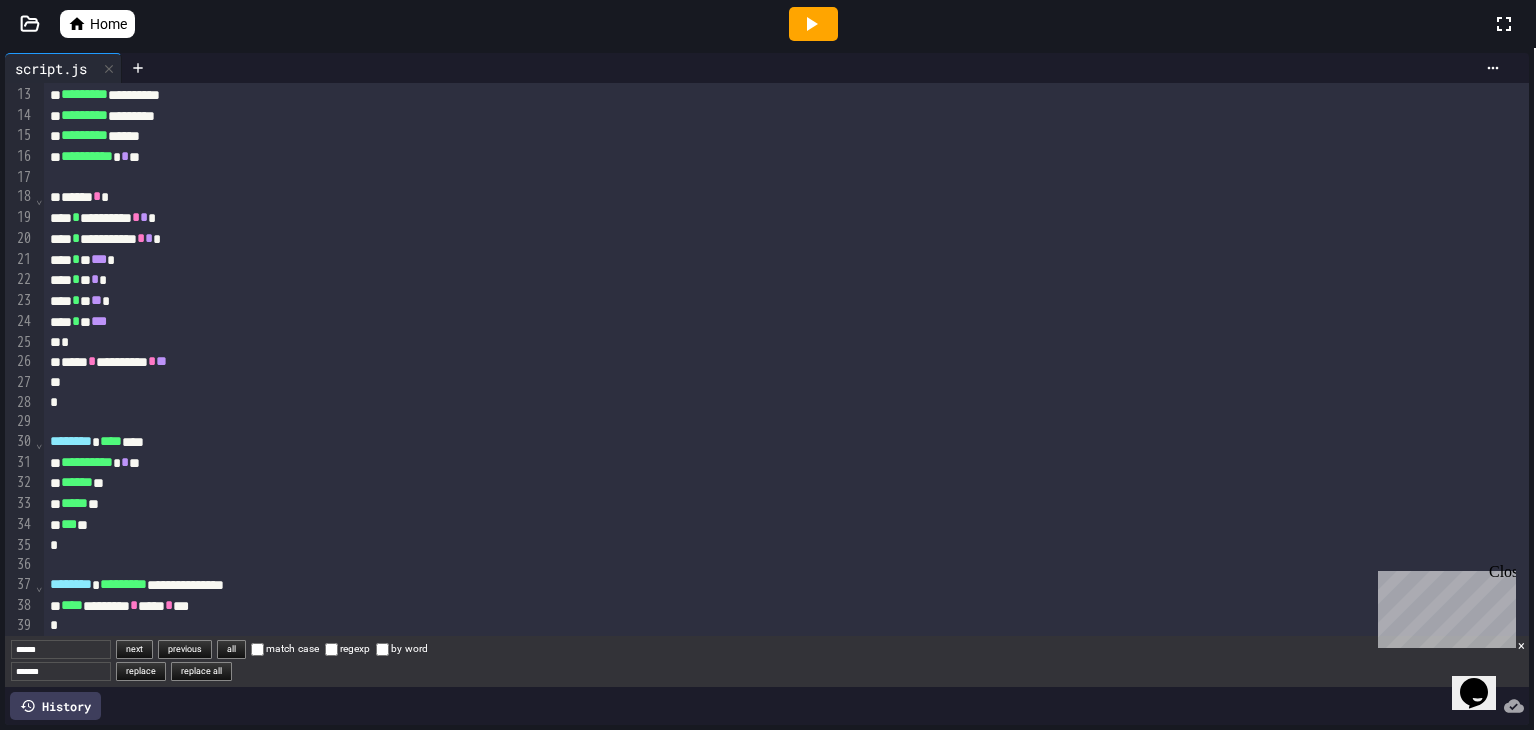 scroll, scrollTop: 80, scrollLeft: 0, axis: vertical 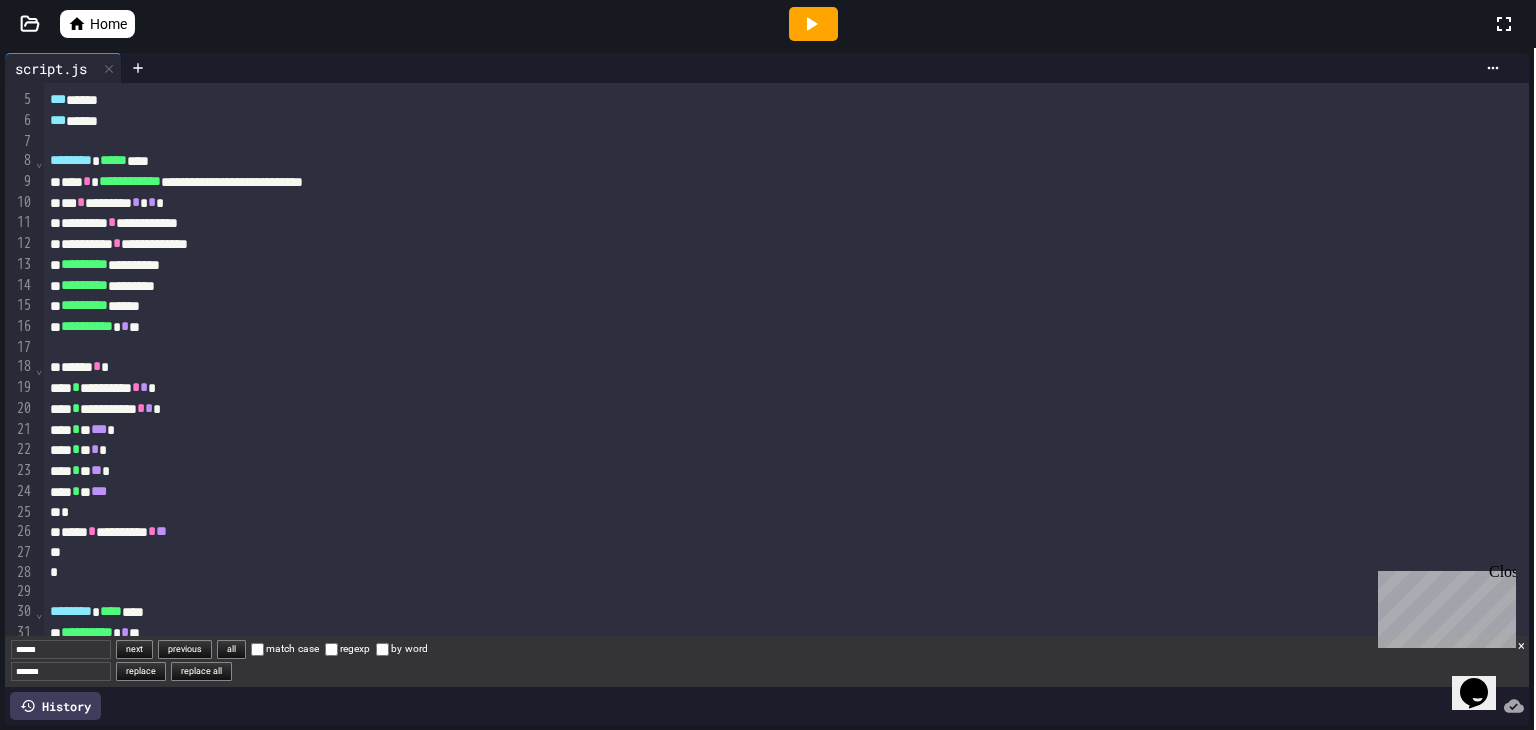 click on "* * ***" at bounding box center [762, 492] 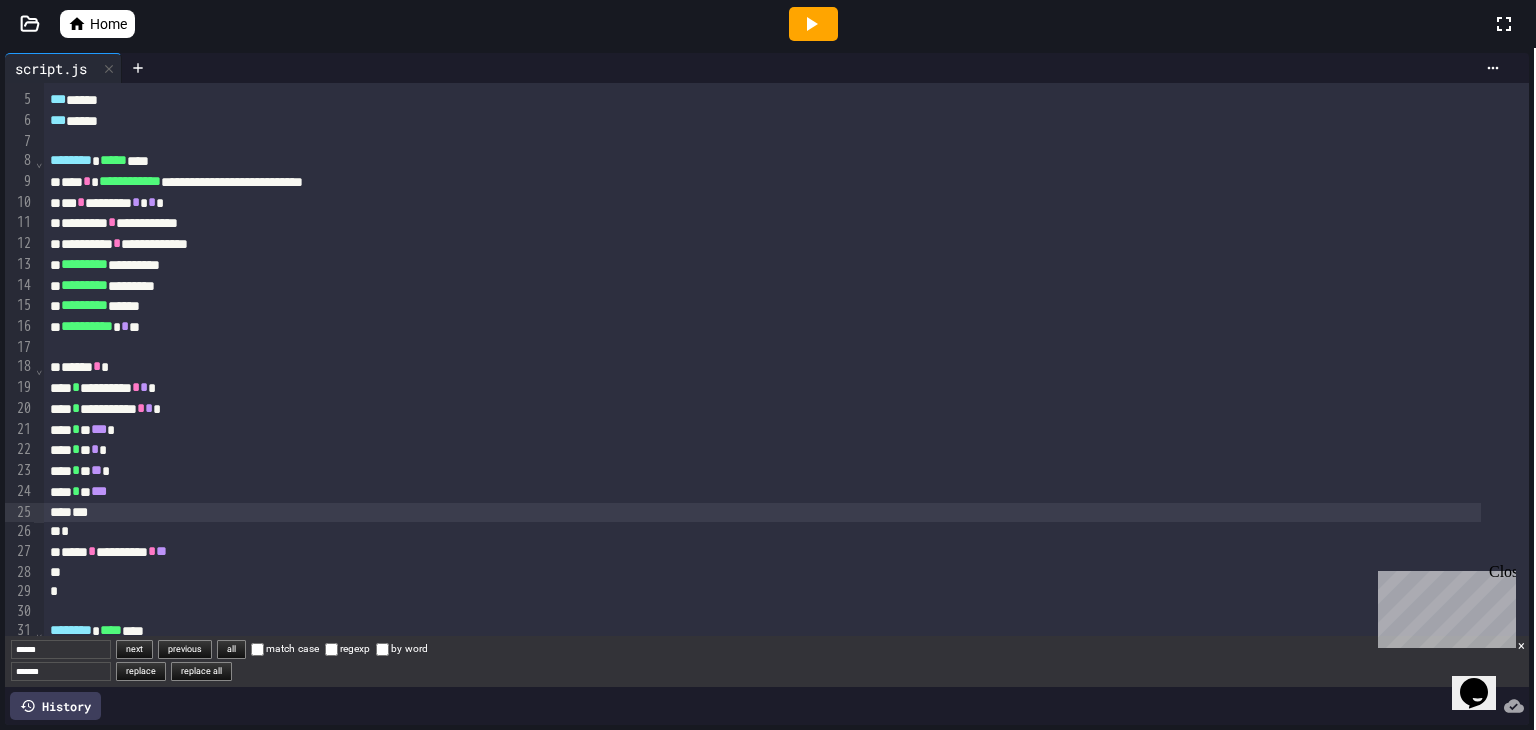 click on "* * ***" at bounding box center (762, 492) 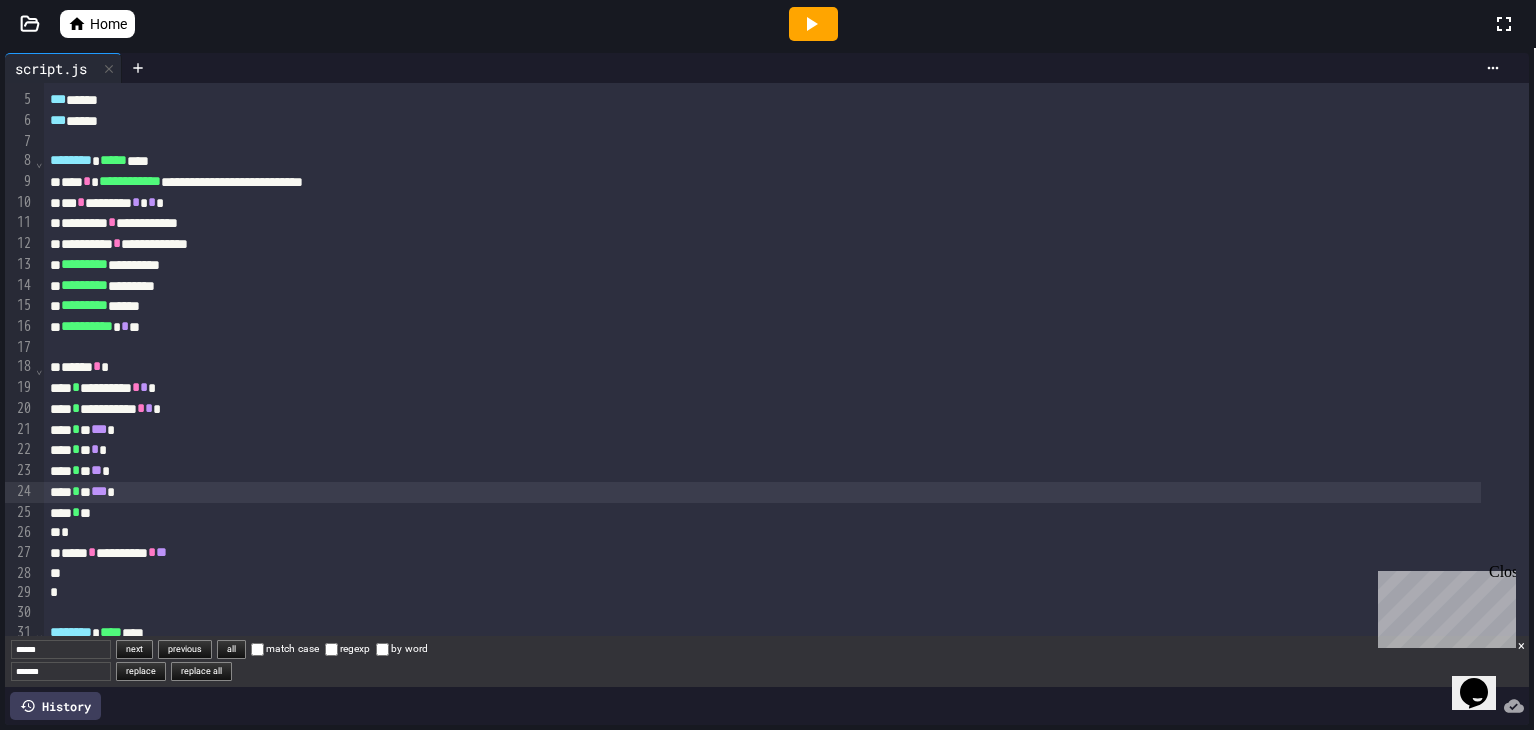 click on "* *" at bounding box center (762, 513) 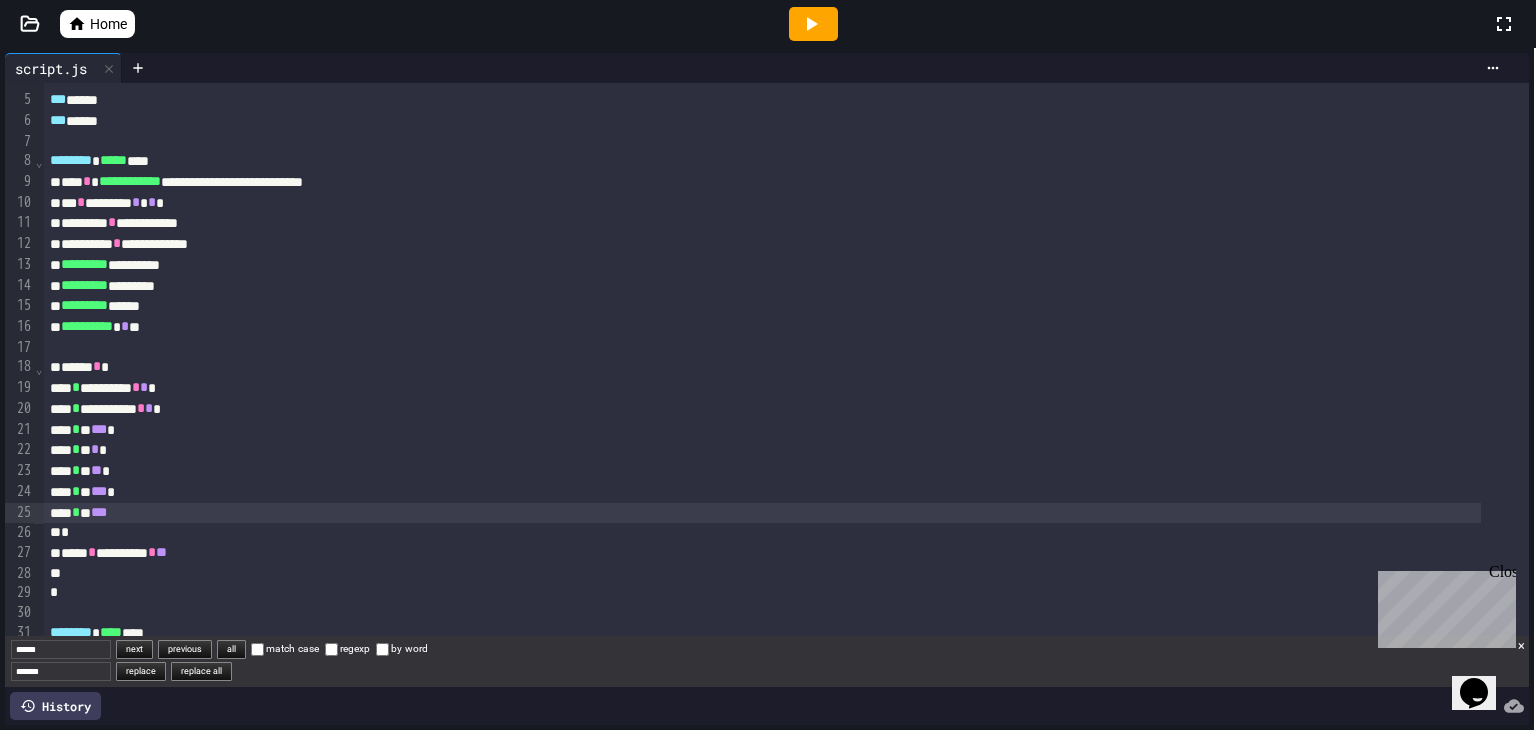 click on "* * *** *" at bounding box center (762, 492) 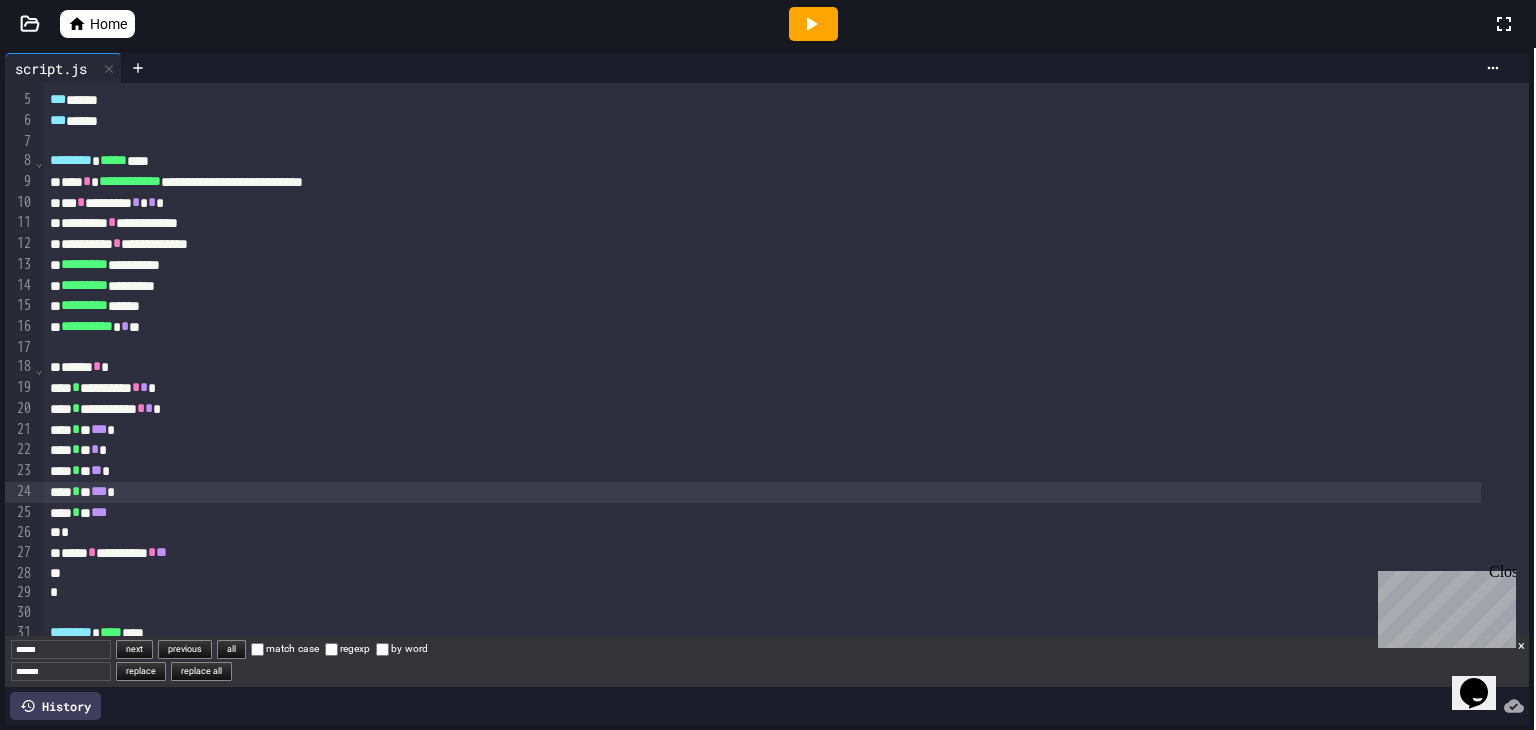 click on "* * ***" at bounding box center [762, 513] 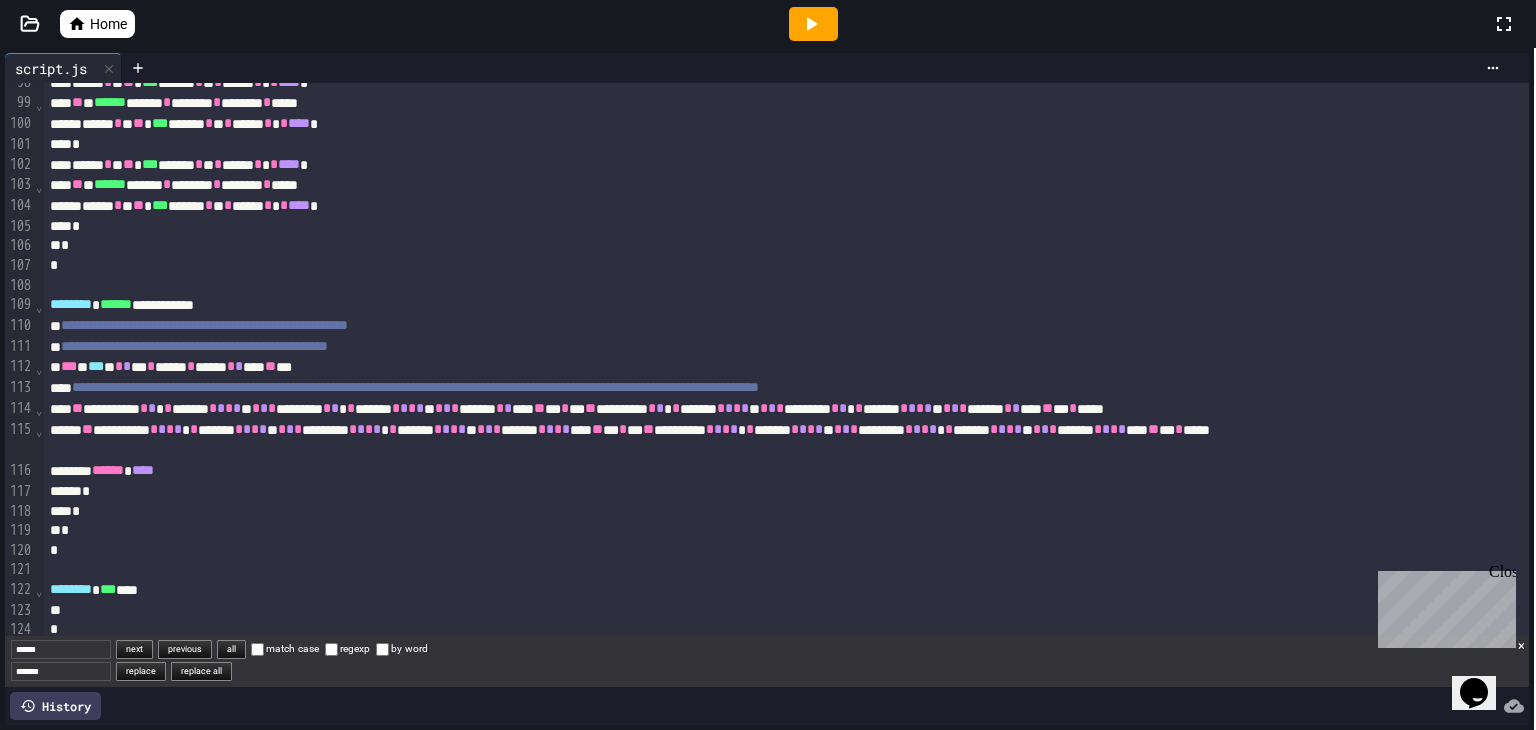 scroll, scrollTop: 2200, scrollLeft: 0, axis: vertical 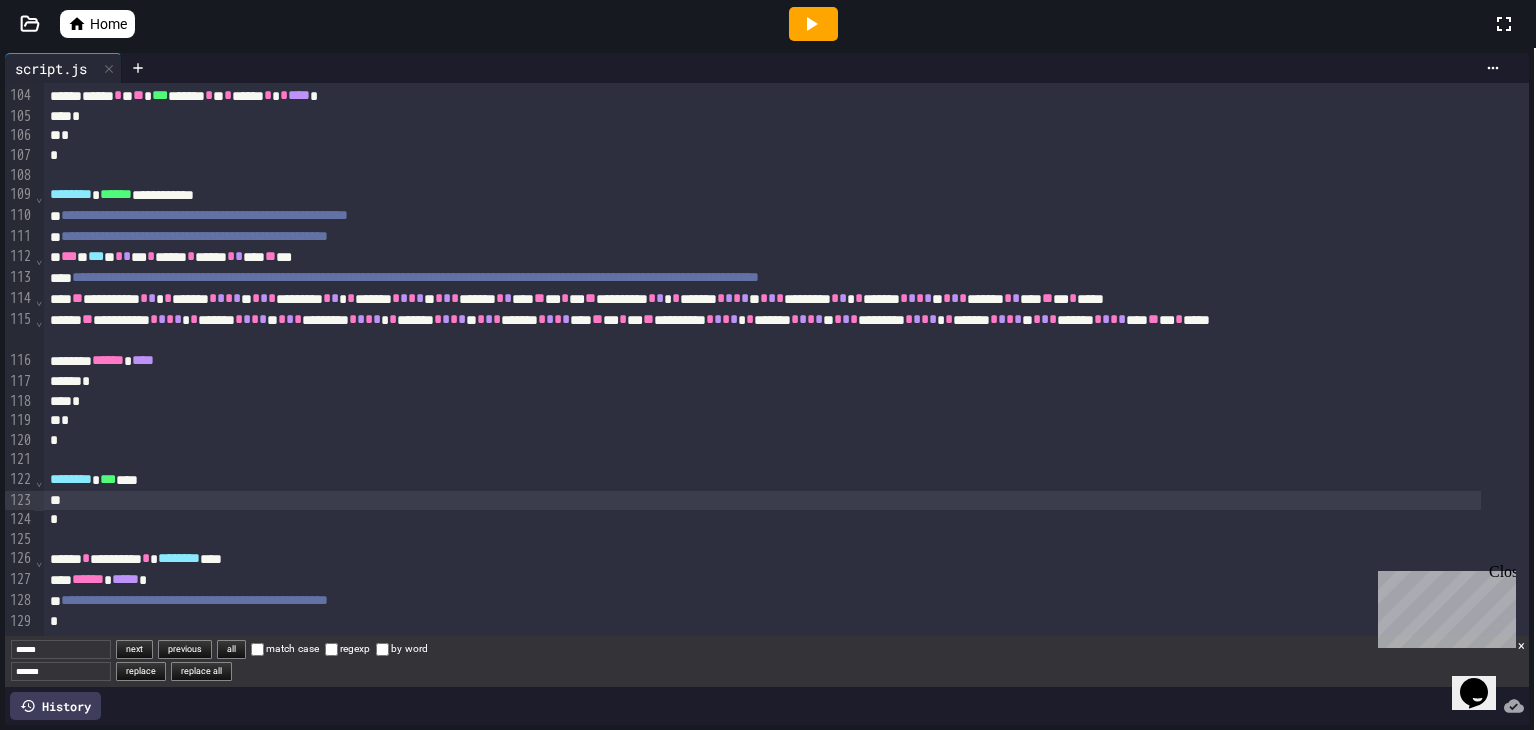 click at bounding box center (762, 501) 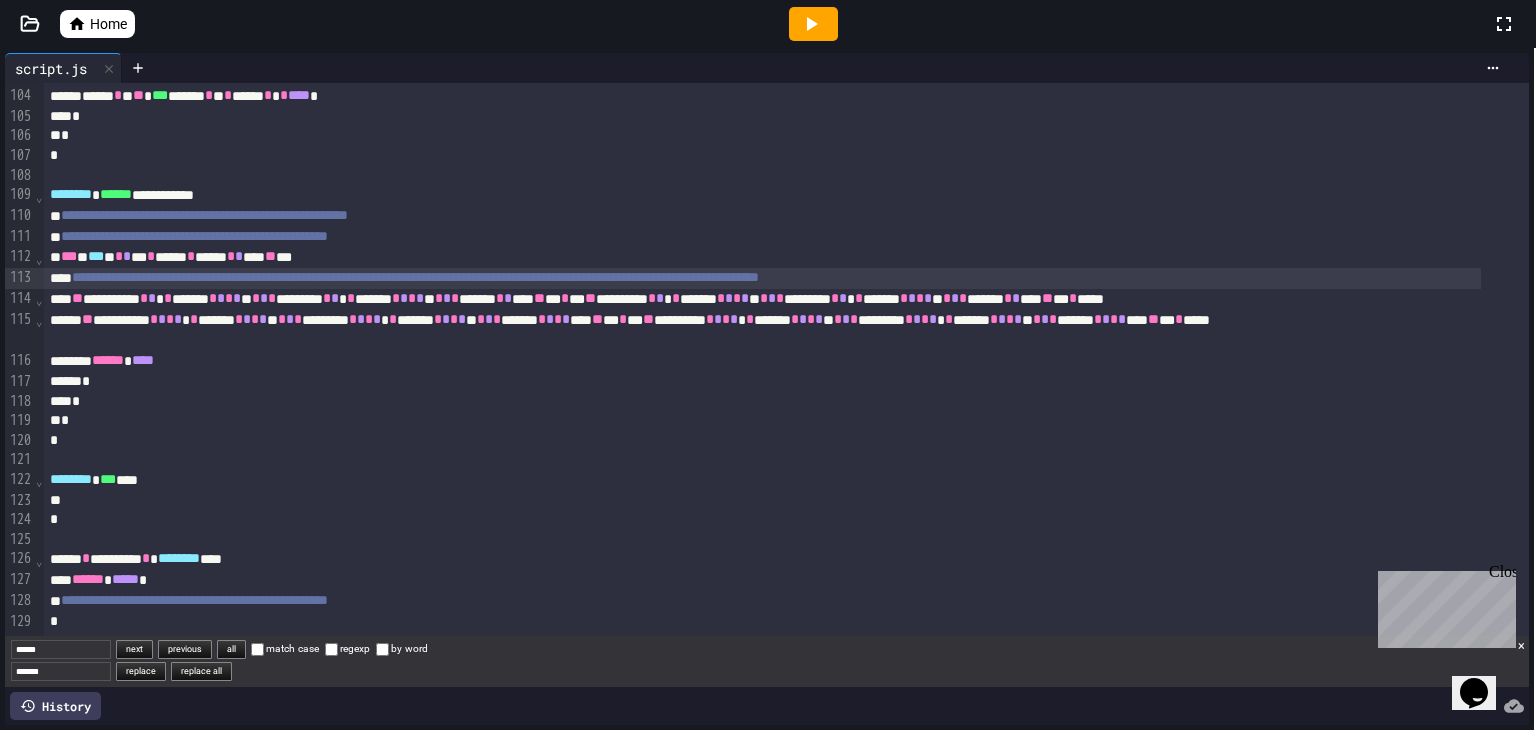 click on "**********" at bounding box center (415, 277) 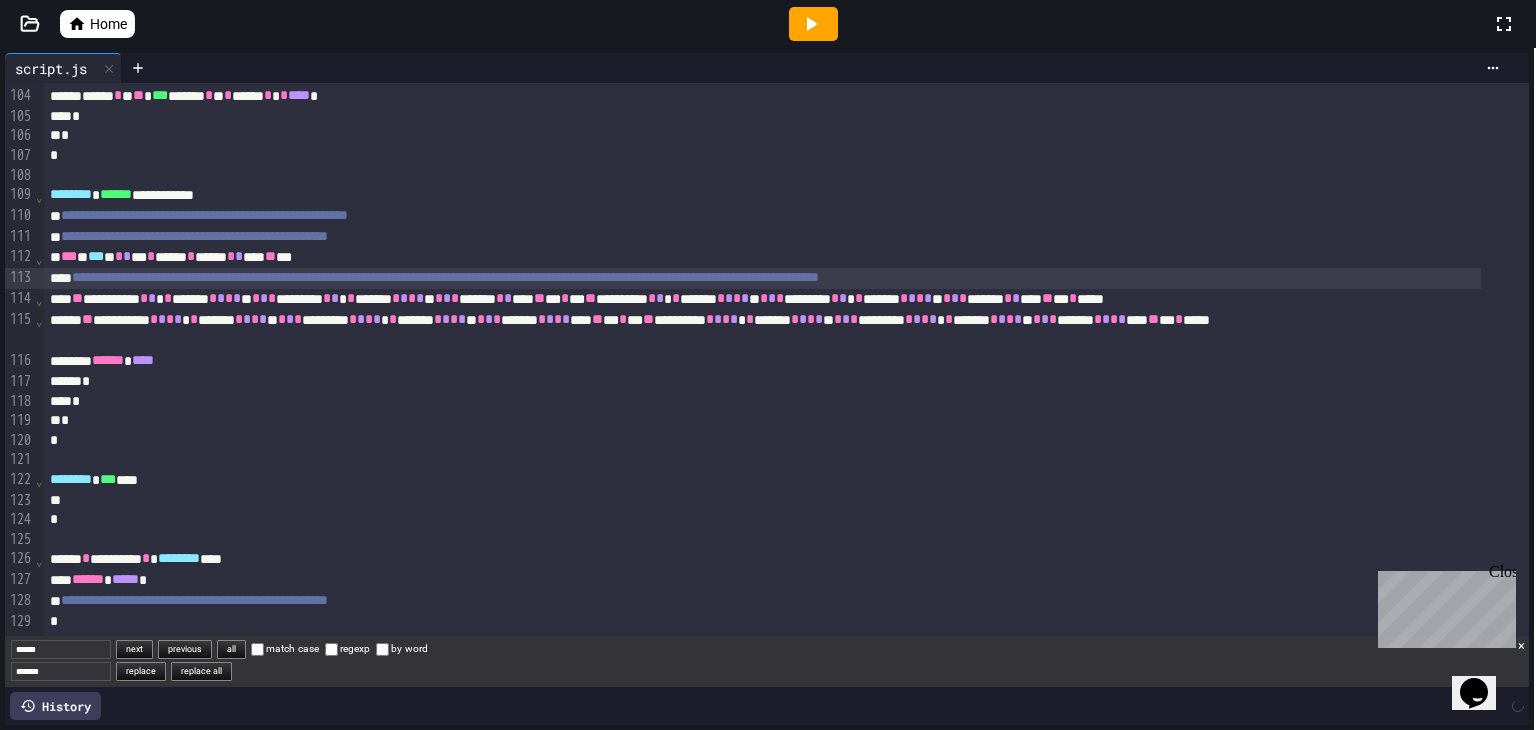 click on "**********" at bounding box center [445, 277] 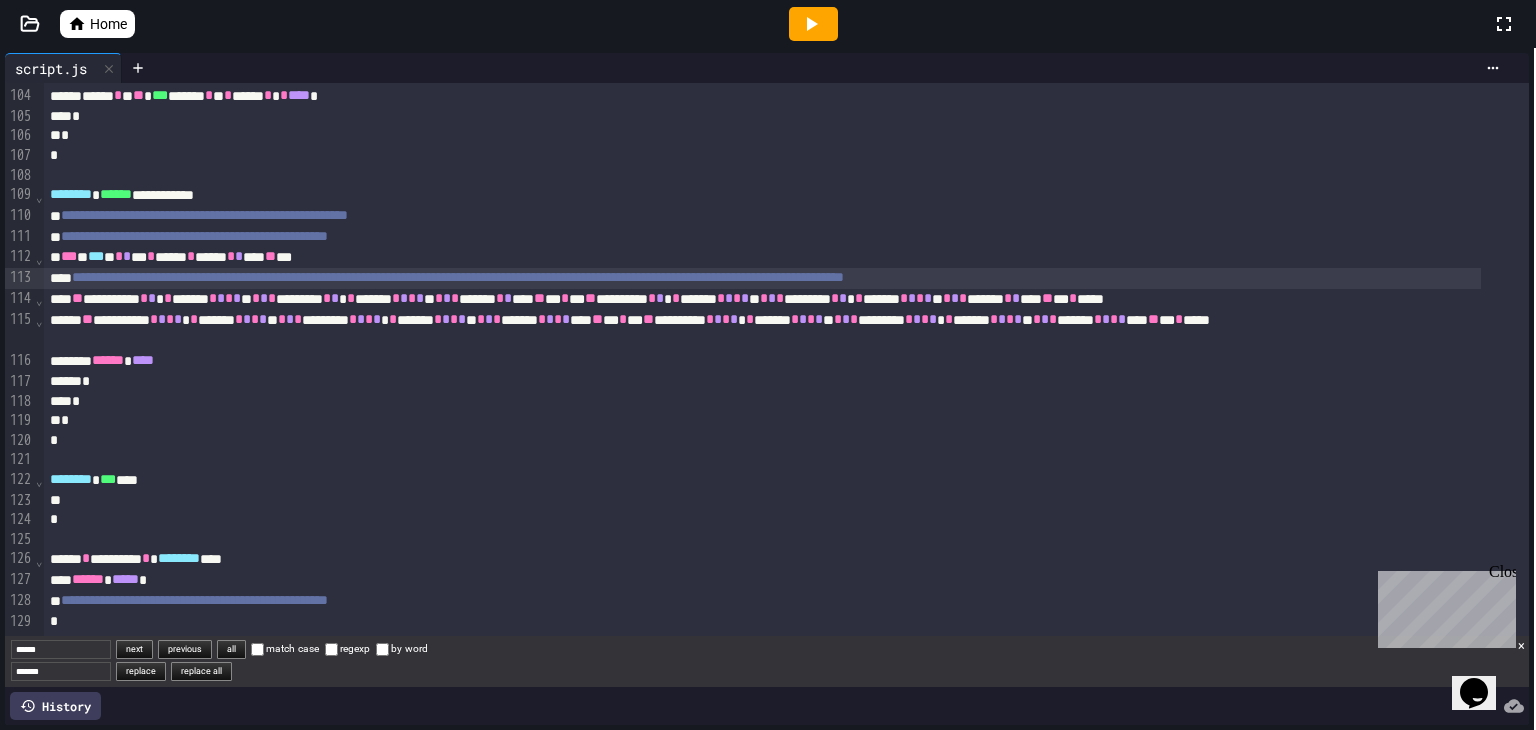click on "**********" at bounding box center [458, 277] 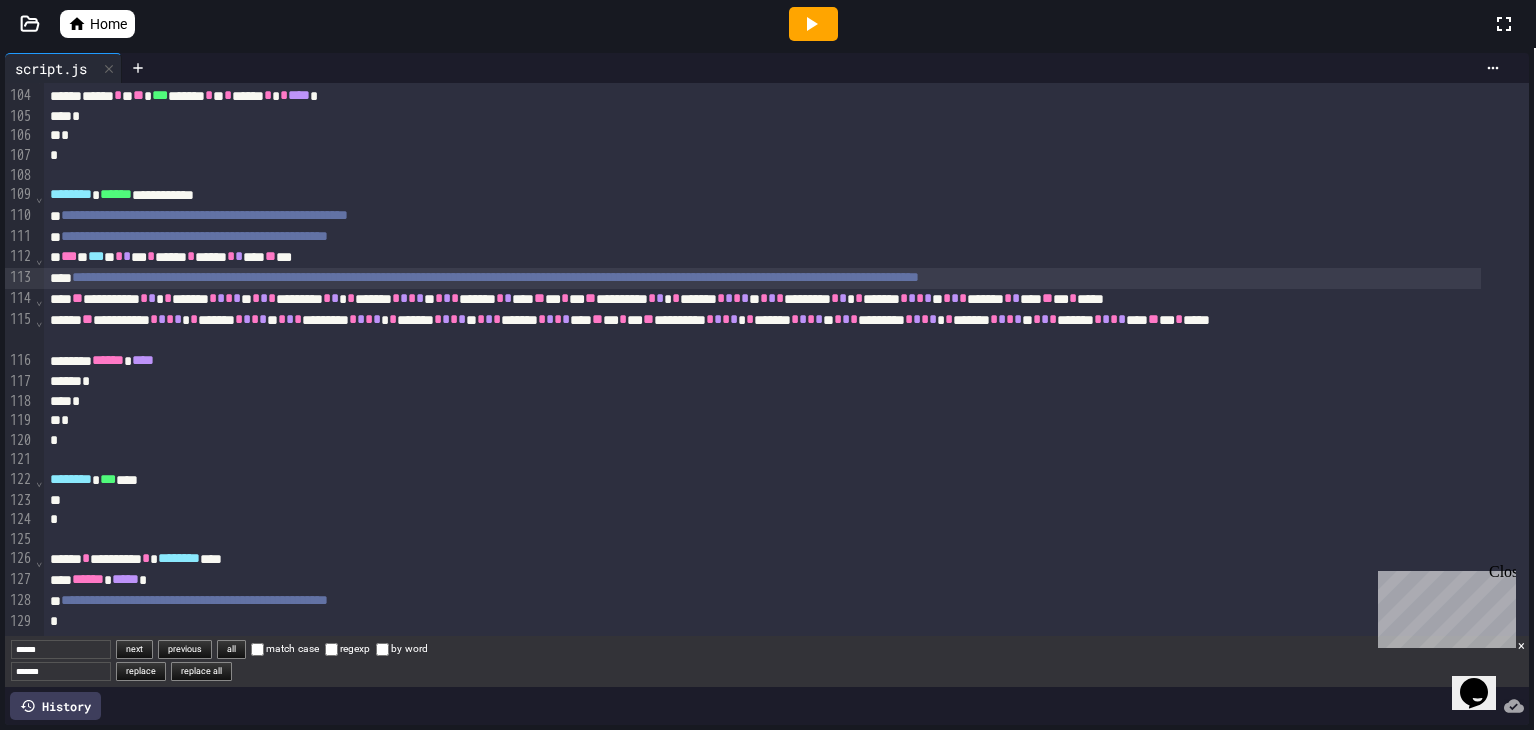 click on "**********" at bounding box center [495, 277] 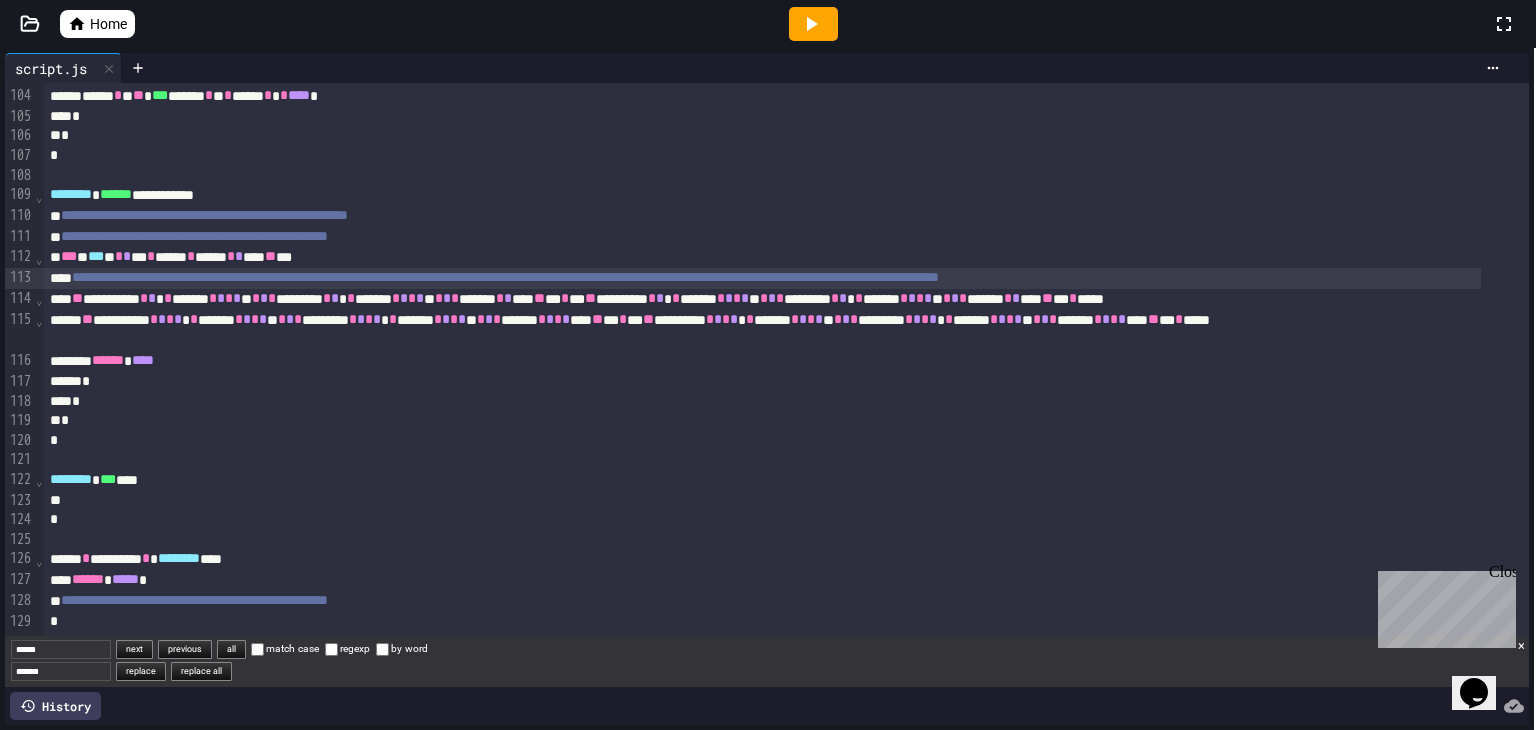 click on "**********" at bounding box center [786, -726] 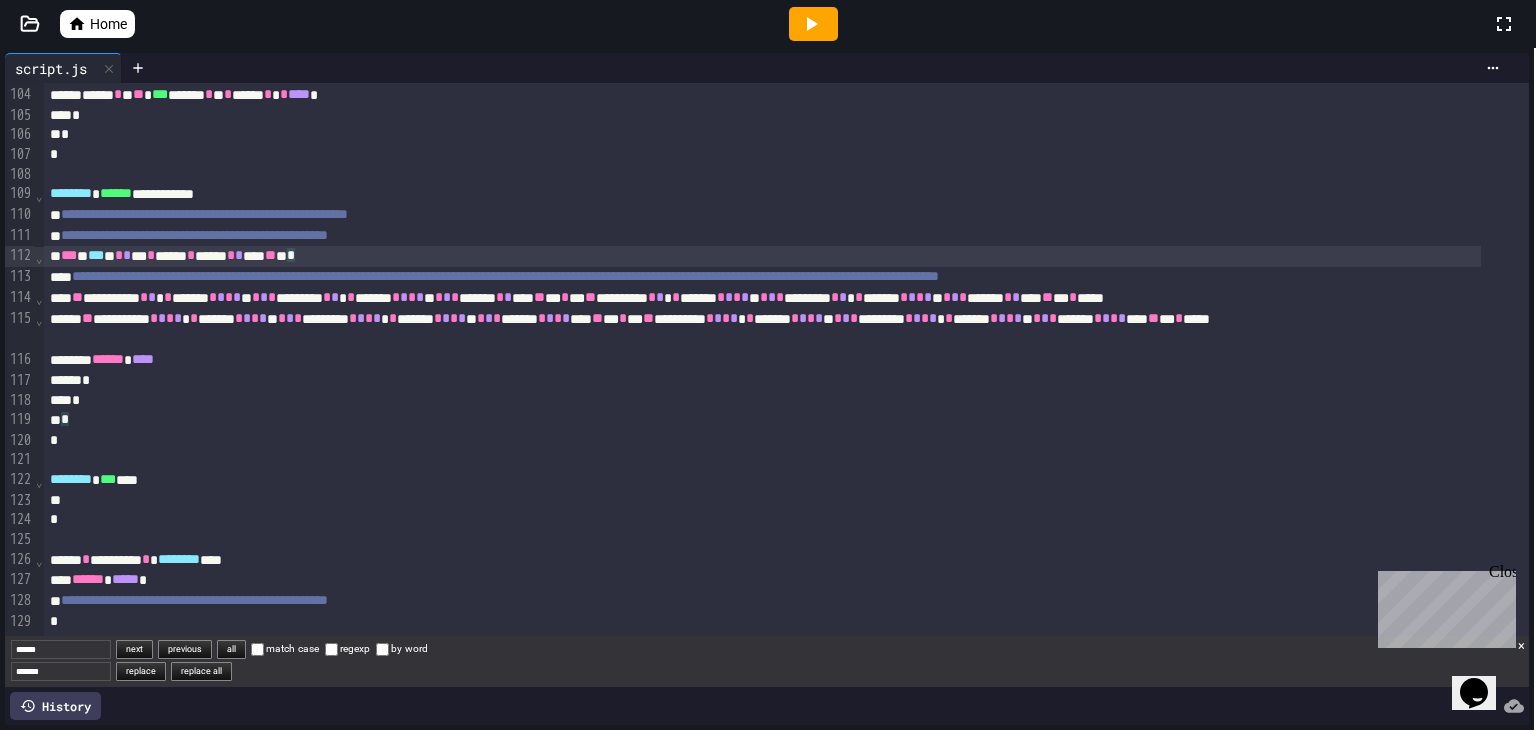 scroll, scrollTop: 2200, scrollLeft: 0, axis: vertical 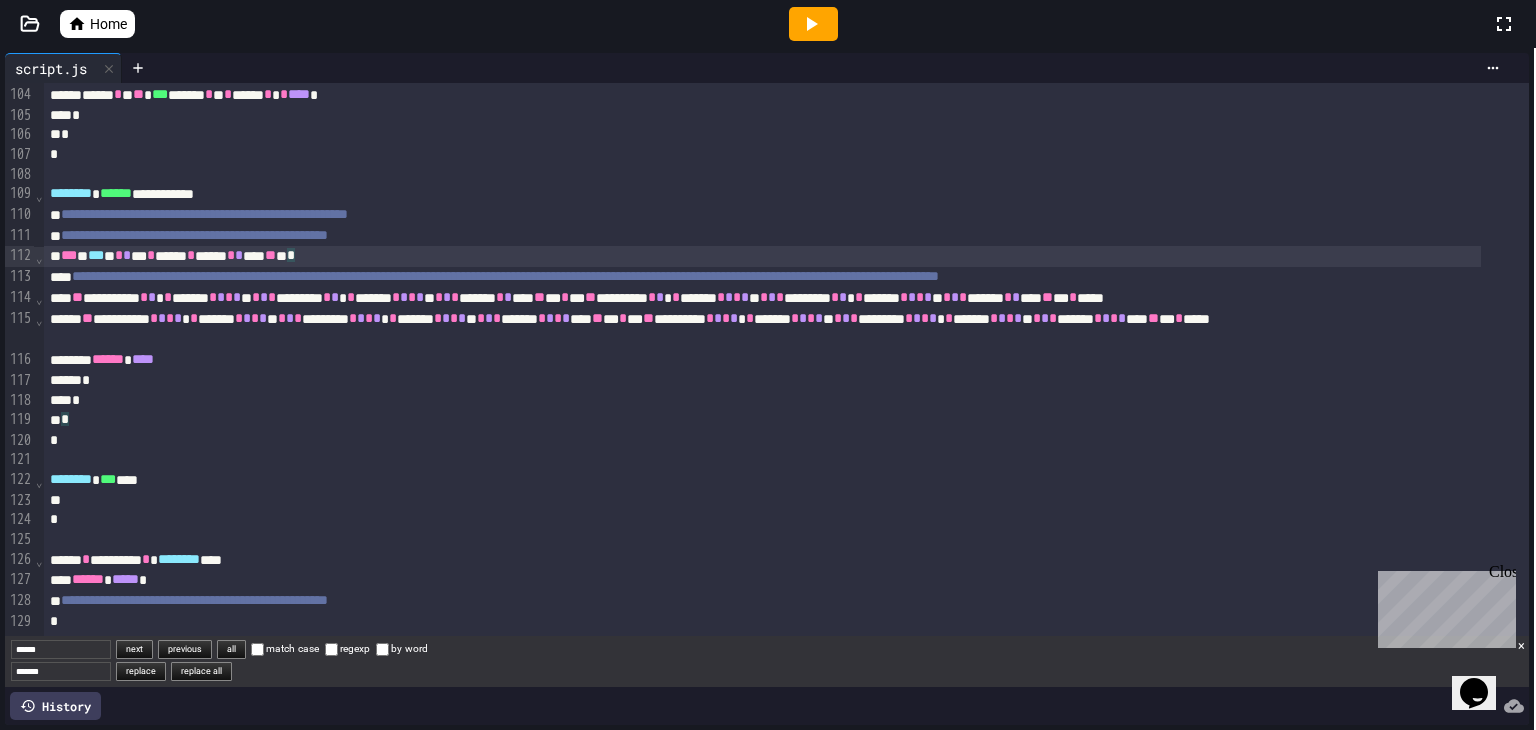 click on "**********" at bounding box center (505, 276) 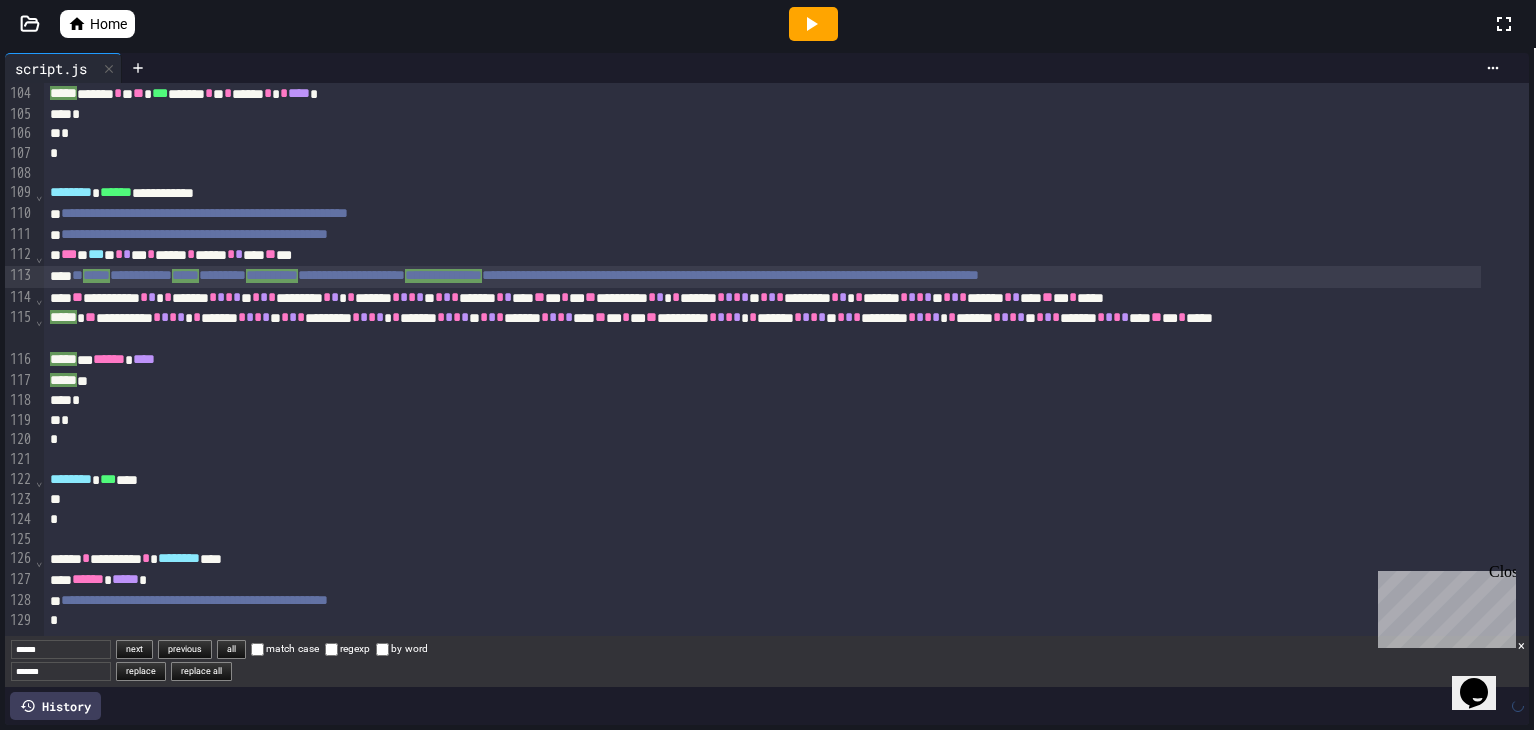 drag, startPoint x: 316, startPoint y: 247, endPoint x: 274, endPoint y: 252, distance: 42.296574 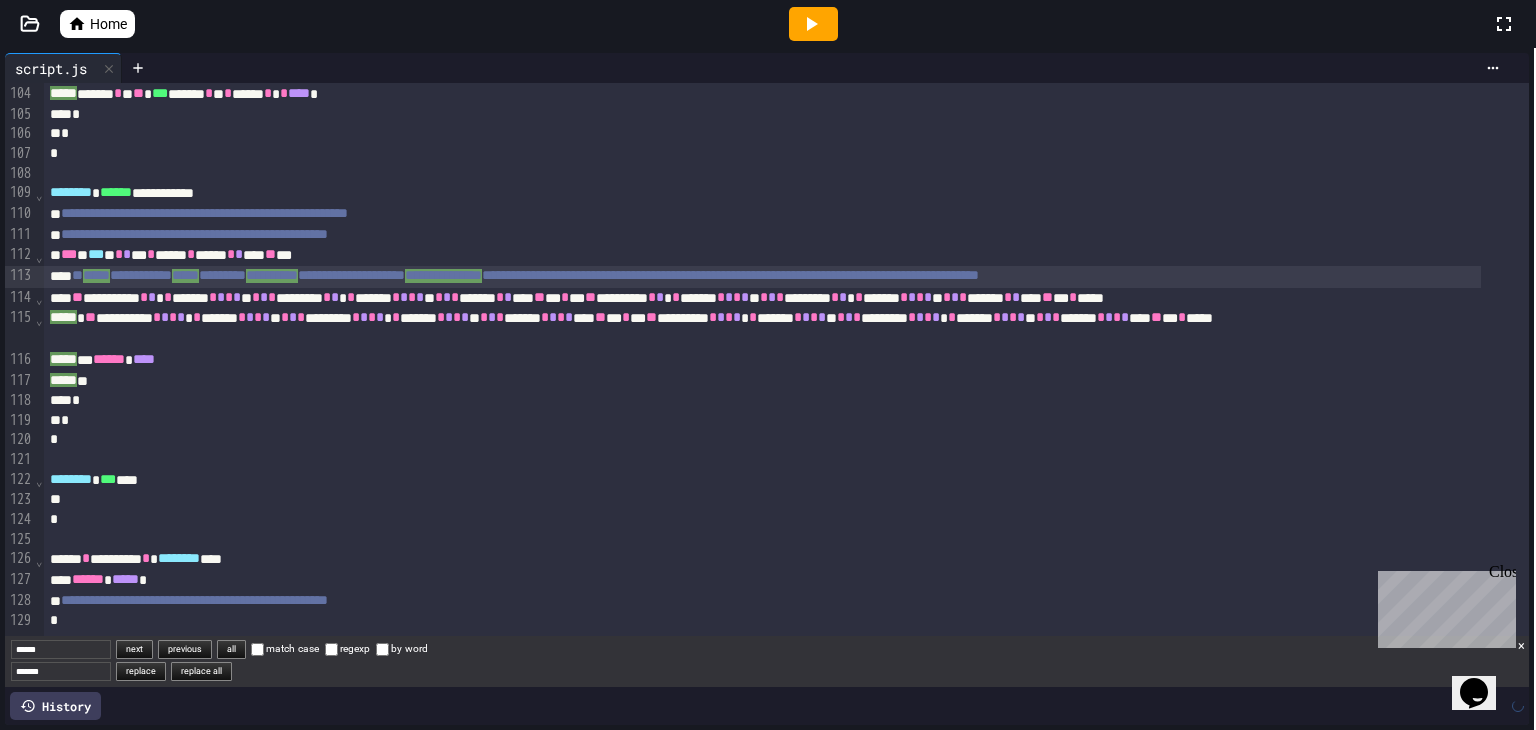 click on "**********" at bounding box center [762, 276] 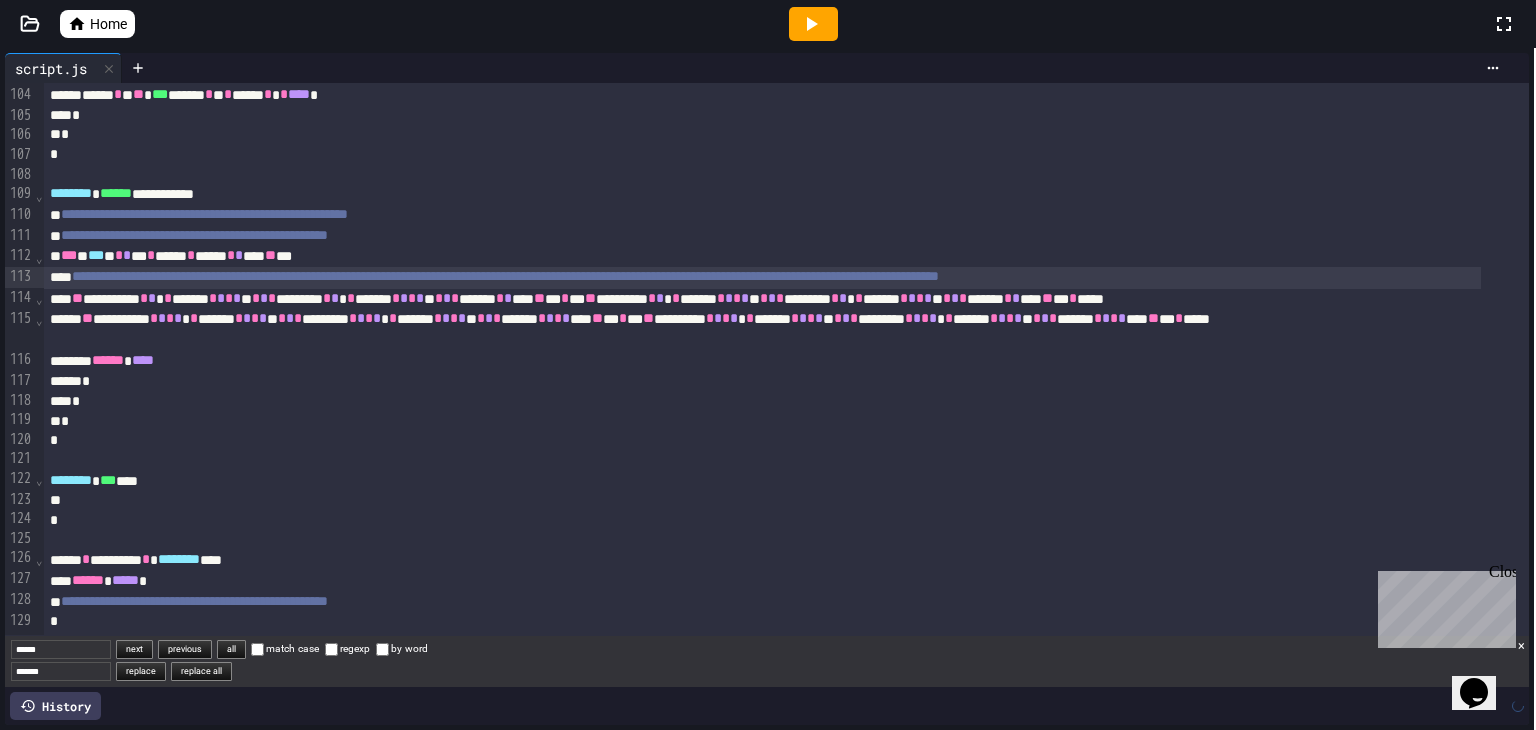 scroll, scrollTop: 2200, scrollLeft: 0, axis: vertical 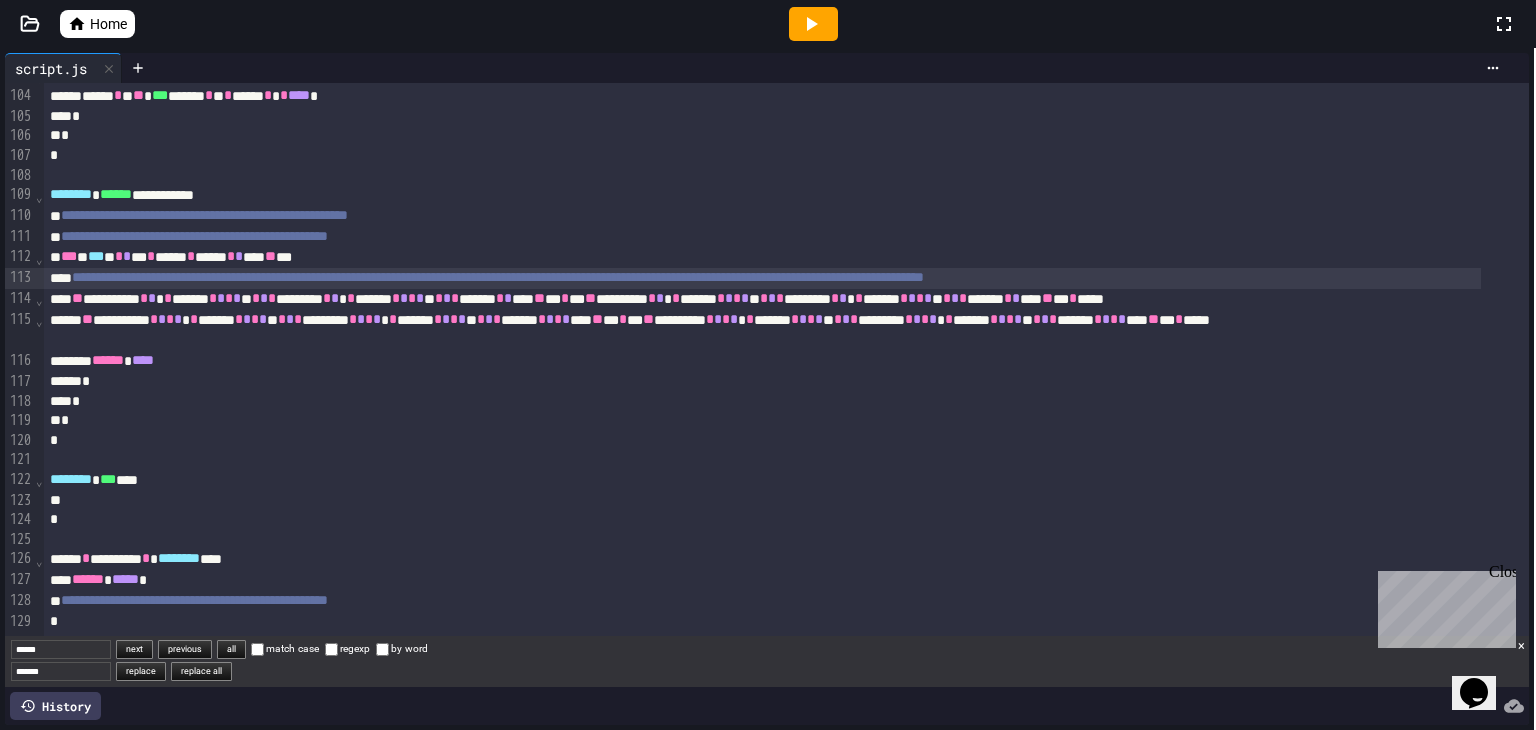 click on "**********" at bounding box center (498, 277) 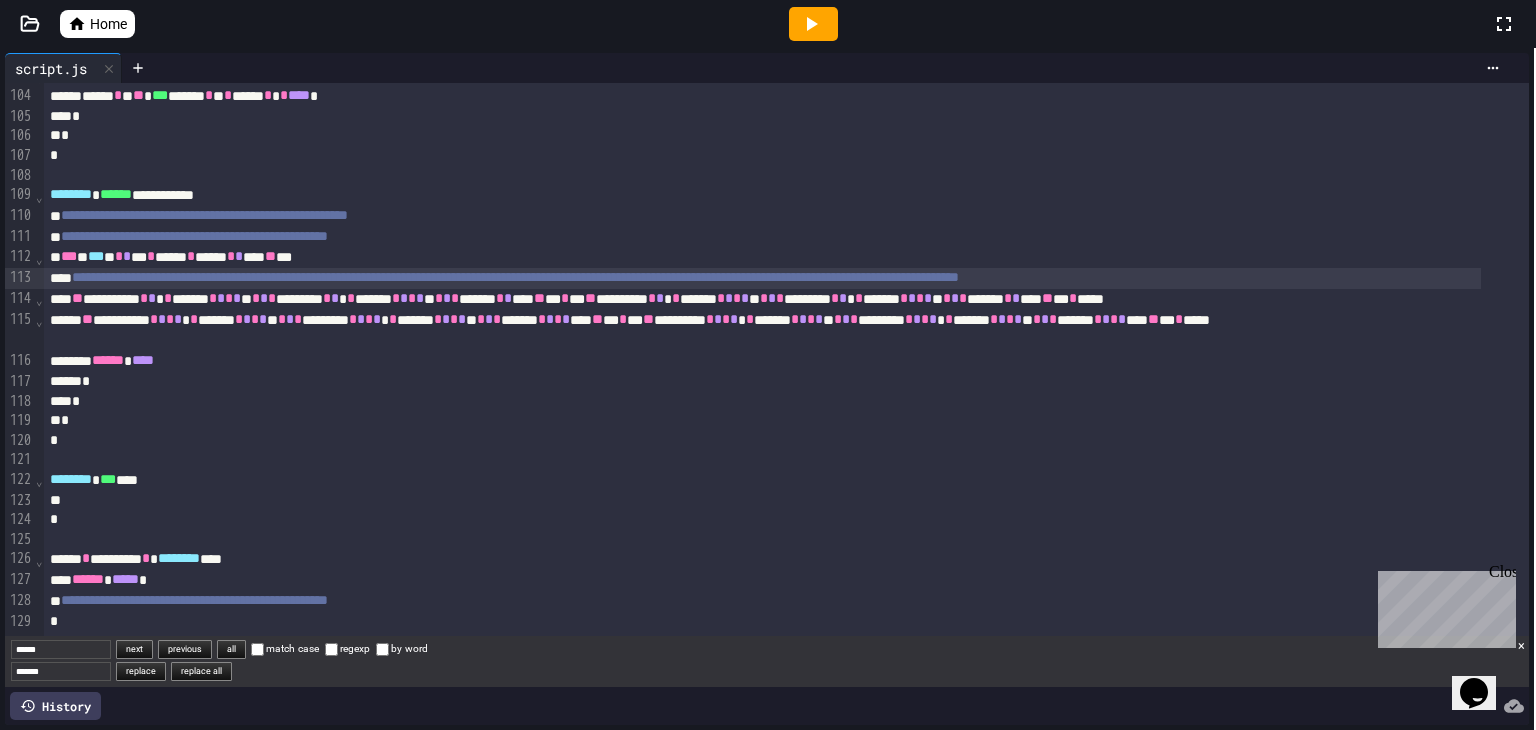 click on "**********" at bounding box center [515, 277] 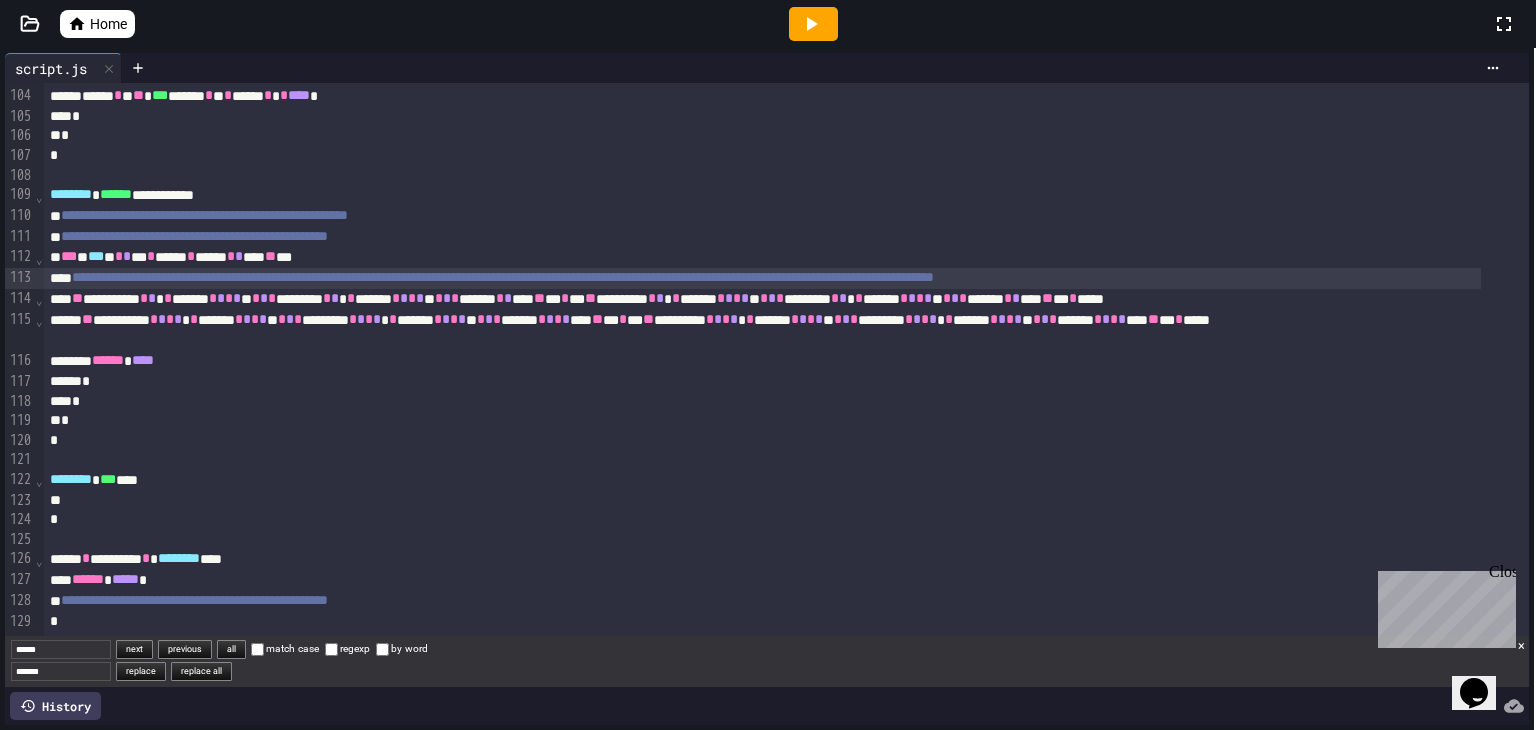 click on "**********" at bounding box center (503, 277) 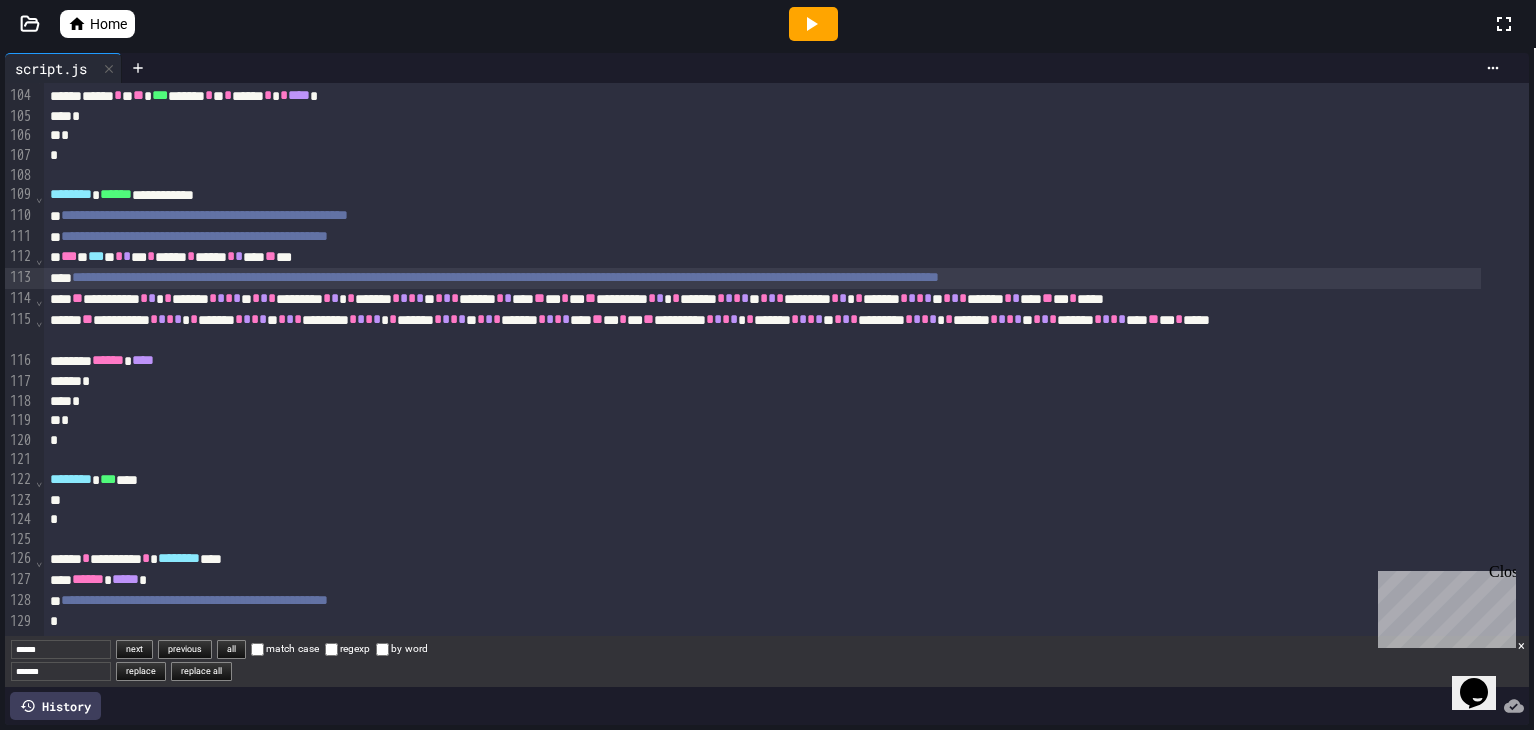 click on "**********" at bounding box center (505, 277) 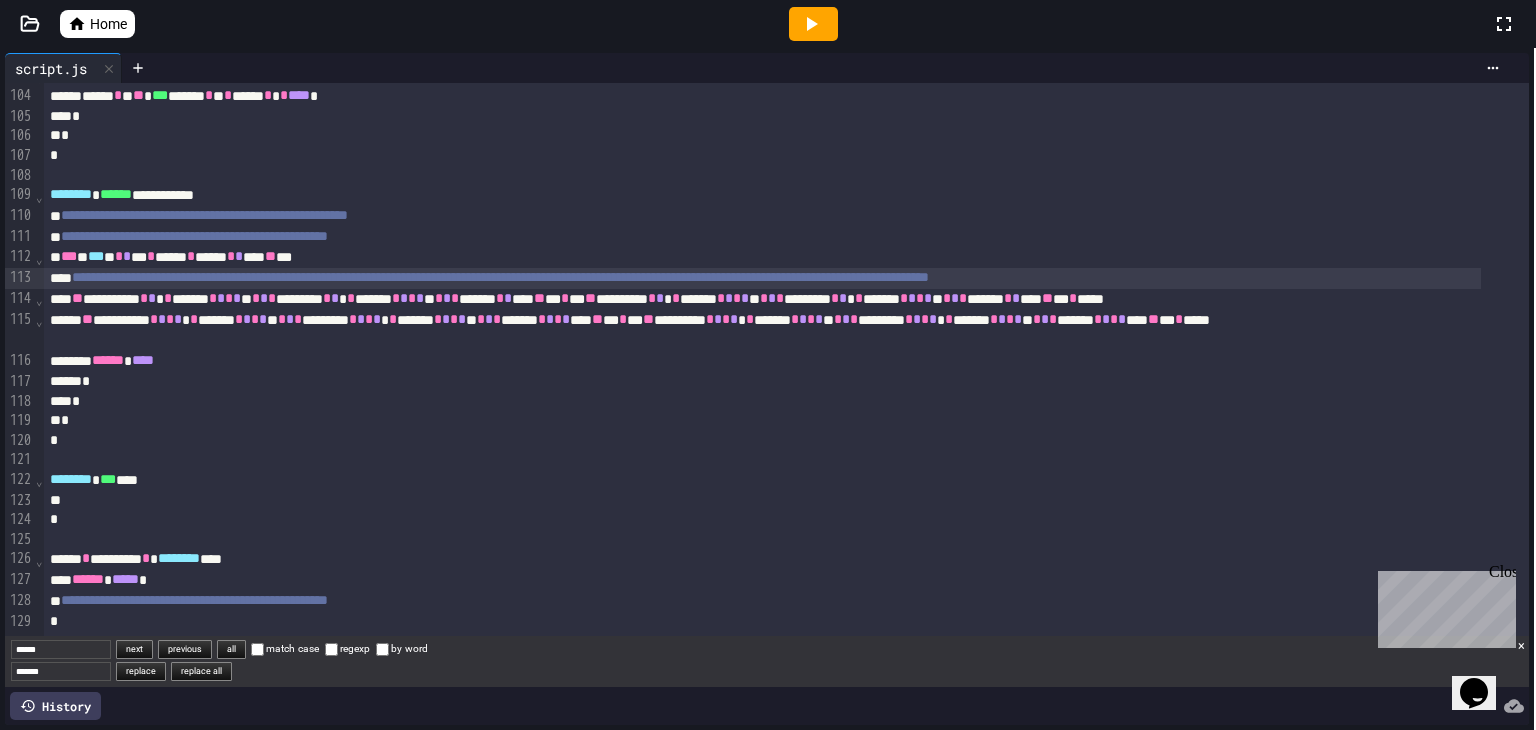 click on "**********" at bounding box center (500, 277) 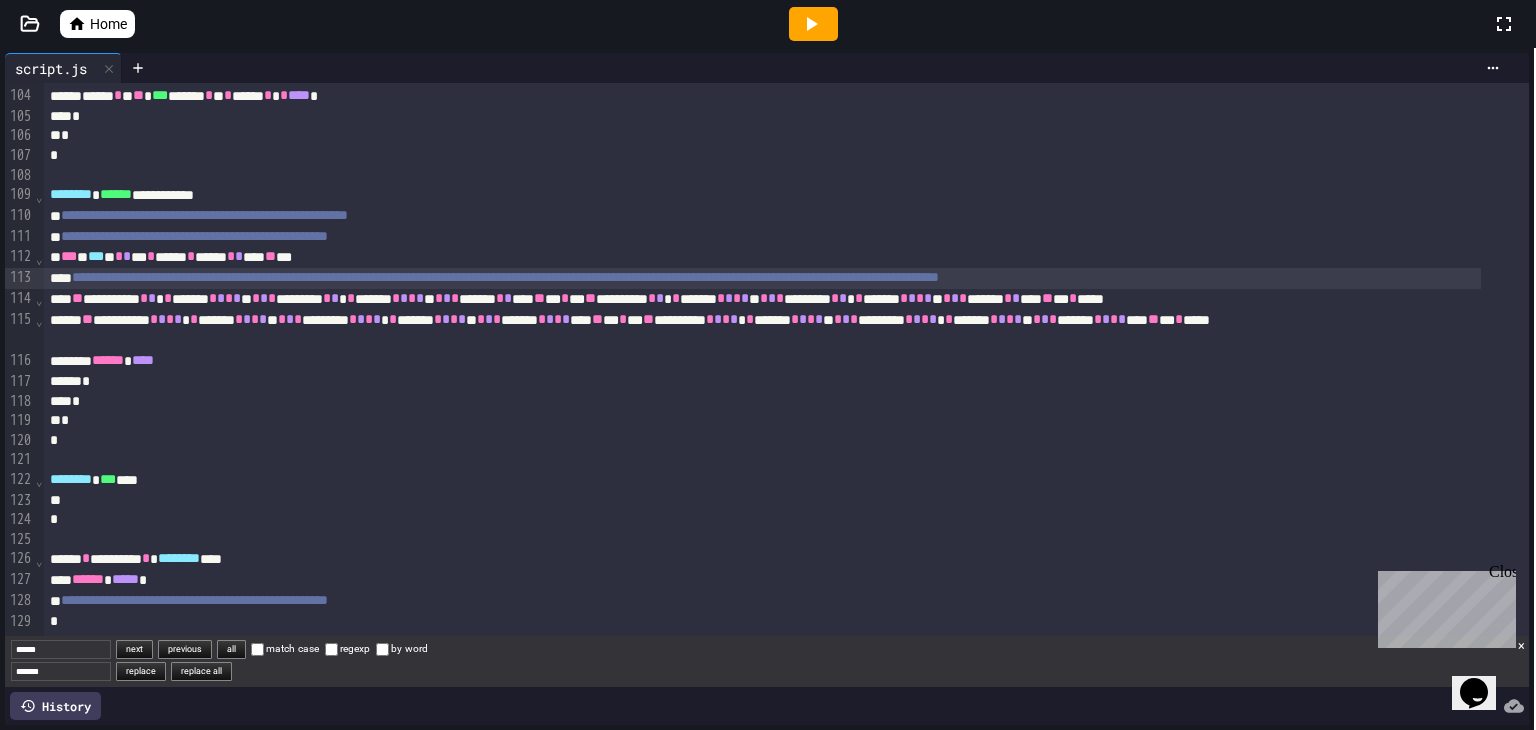 click on "**********" at bounding box center [505, 277] 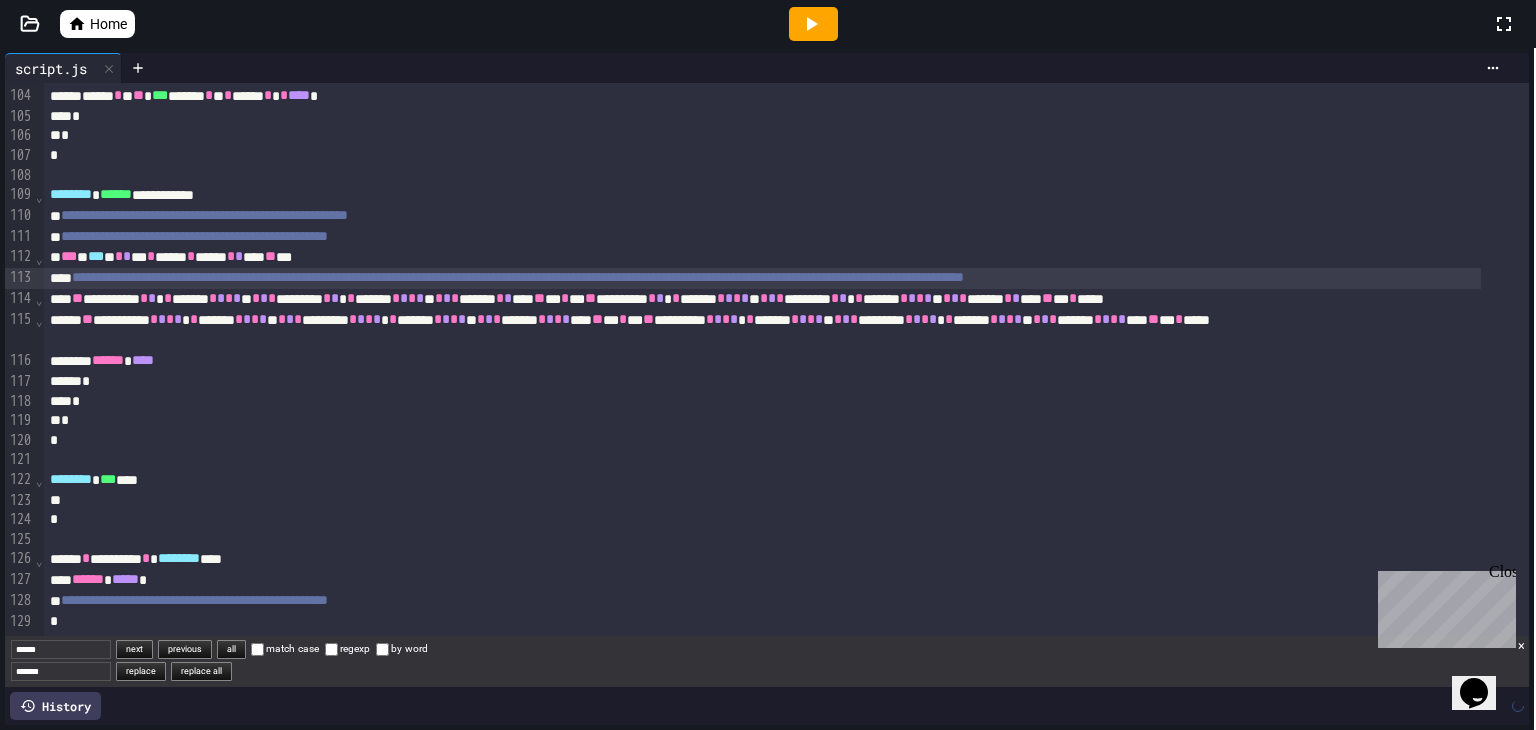 click on "**********" at bounding box center [518, 277] 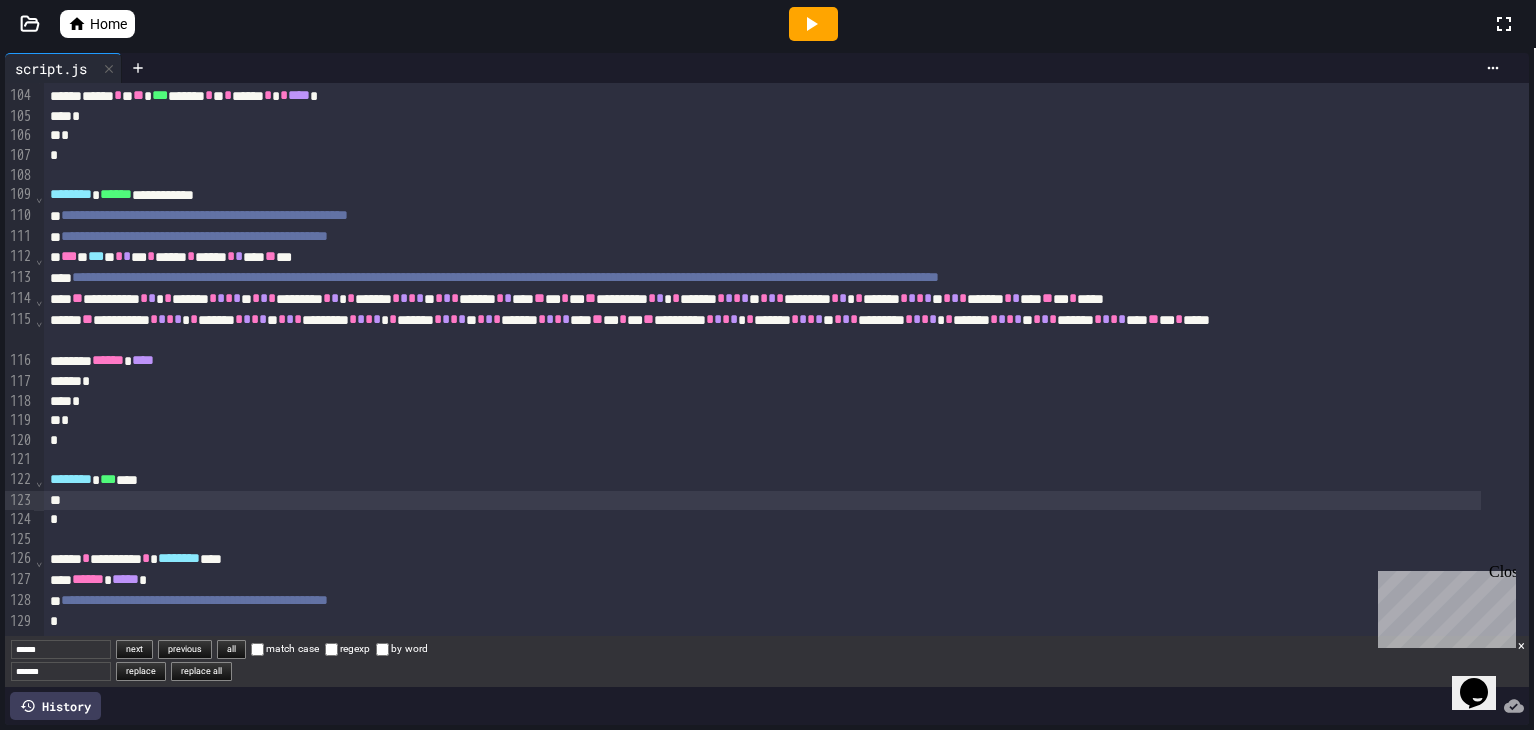 click at bounding box center (762, 501) 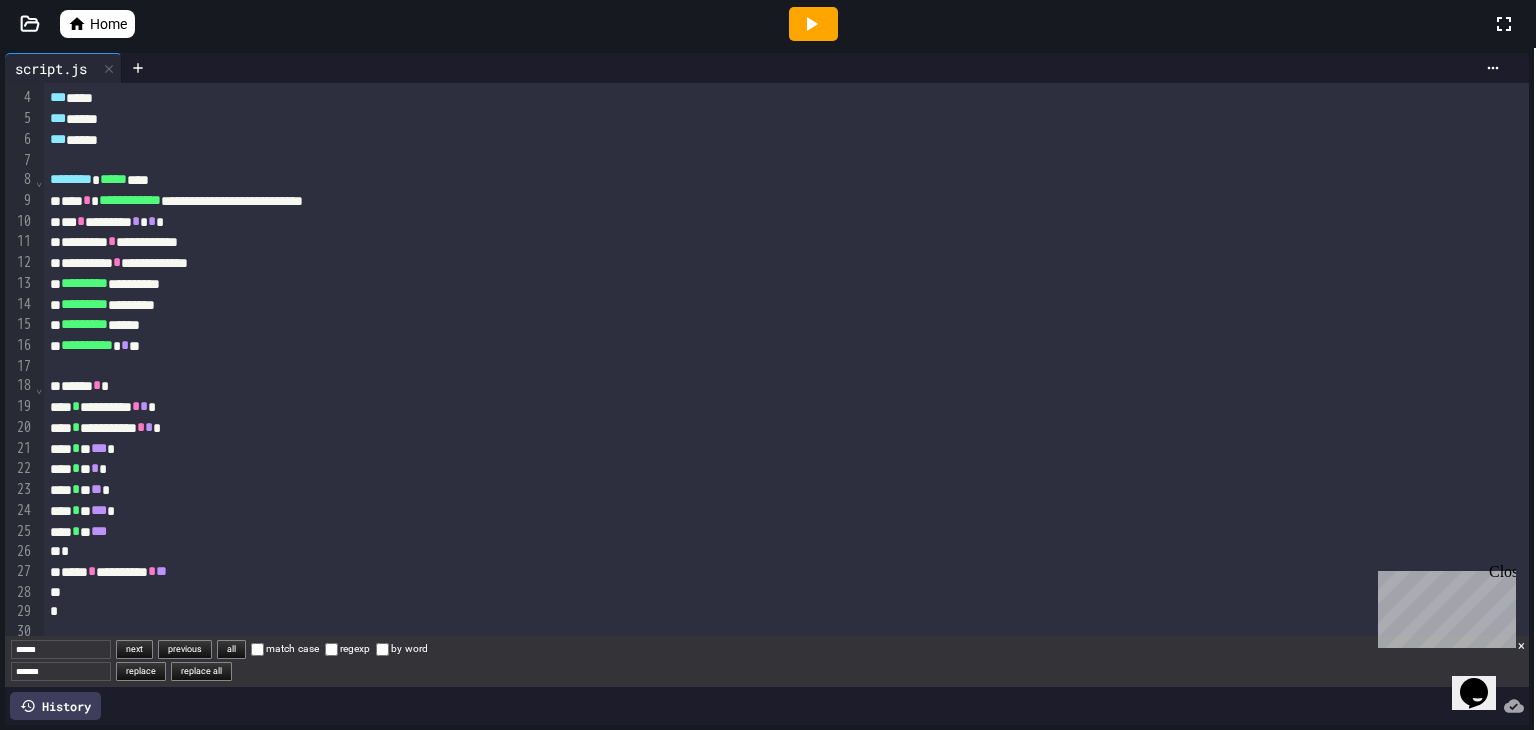 scroll, scrollTop: 0, scrollLeft: 0, axis: both 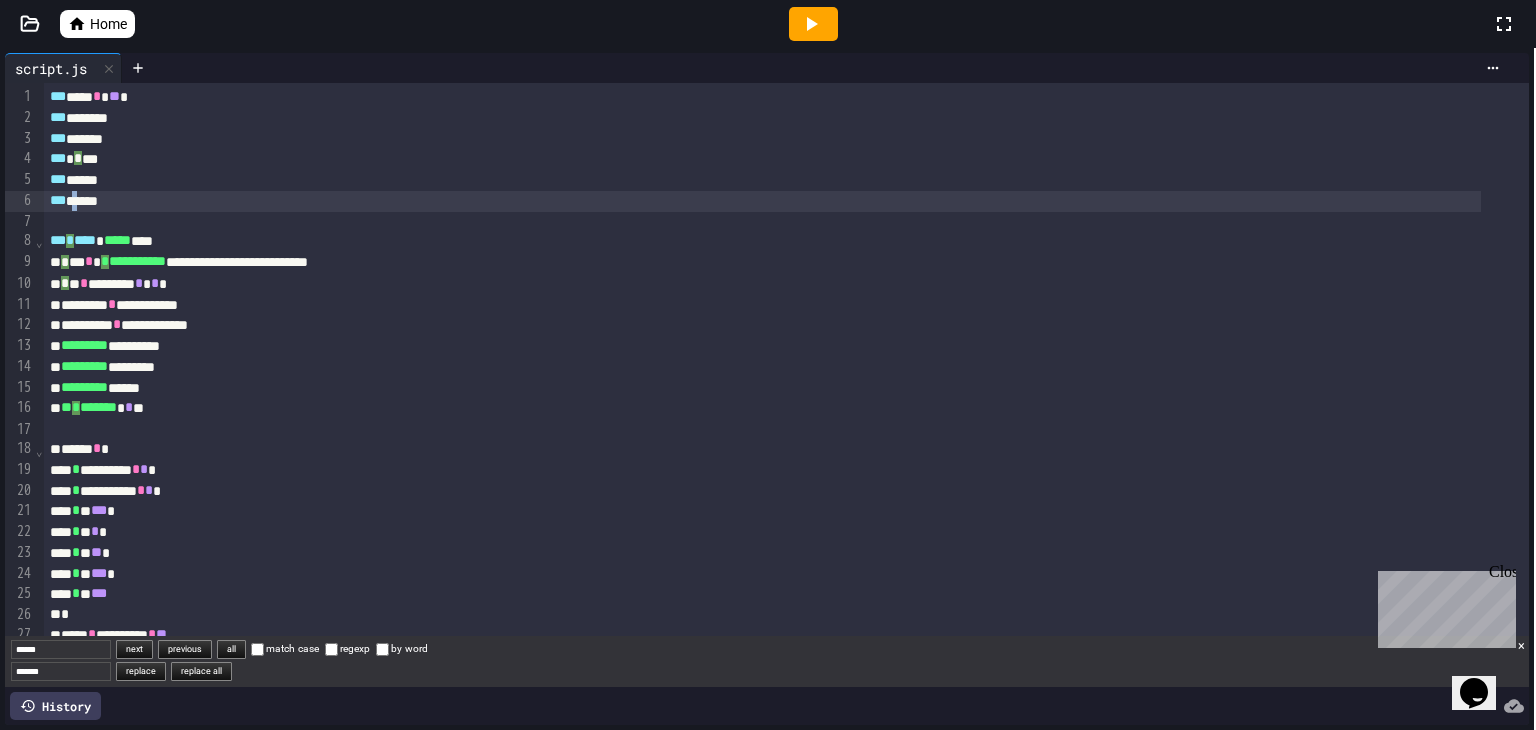 drag, startPoint x: 94, startPoint y: 200, endPoint x: 83, endPoint y: 200, distance: 11 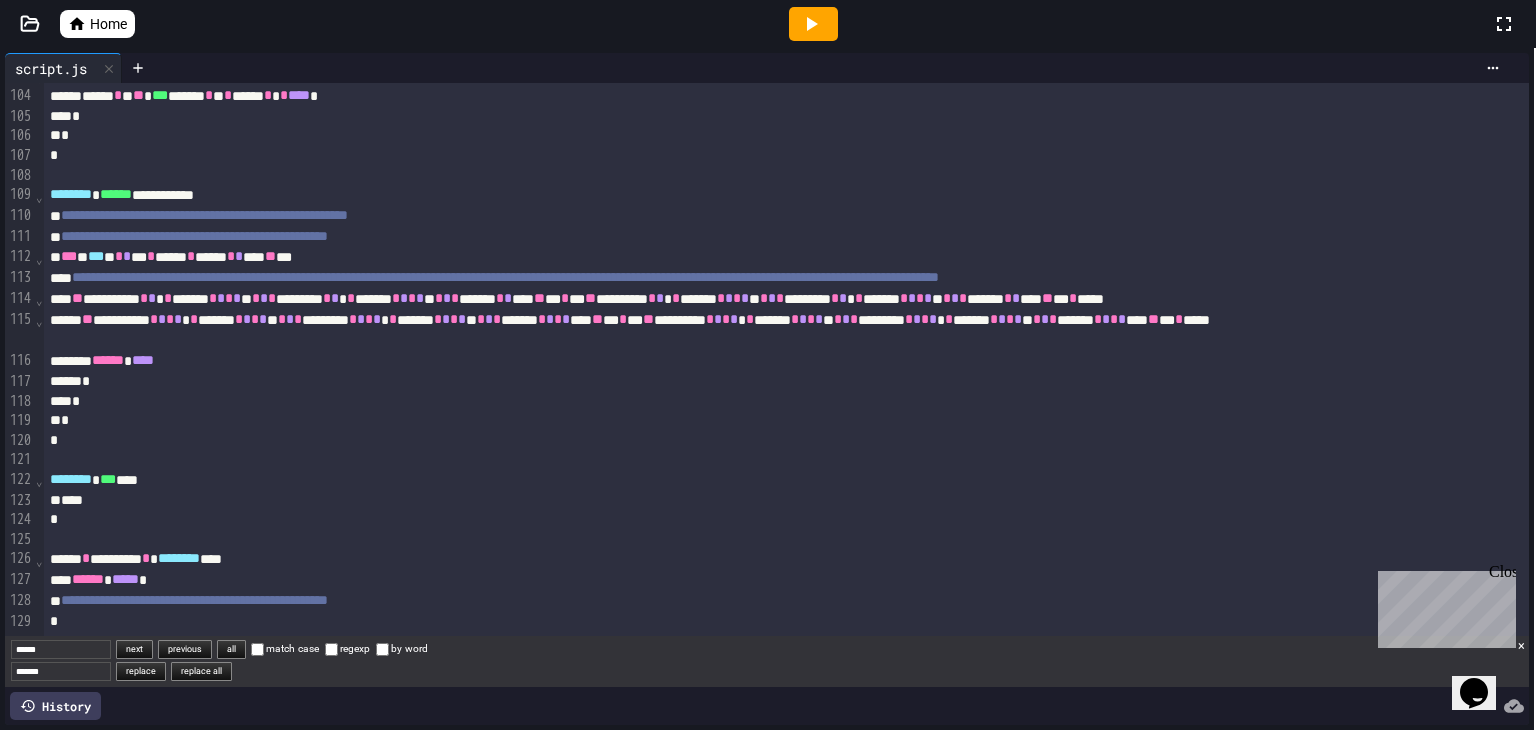 scroll, scrollTop: 2200, scrollLeft: 0, axis: vertical 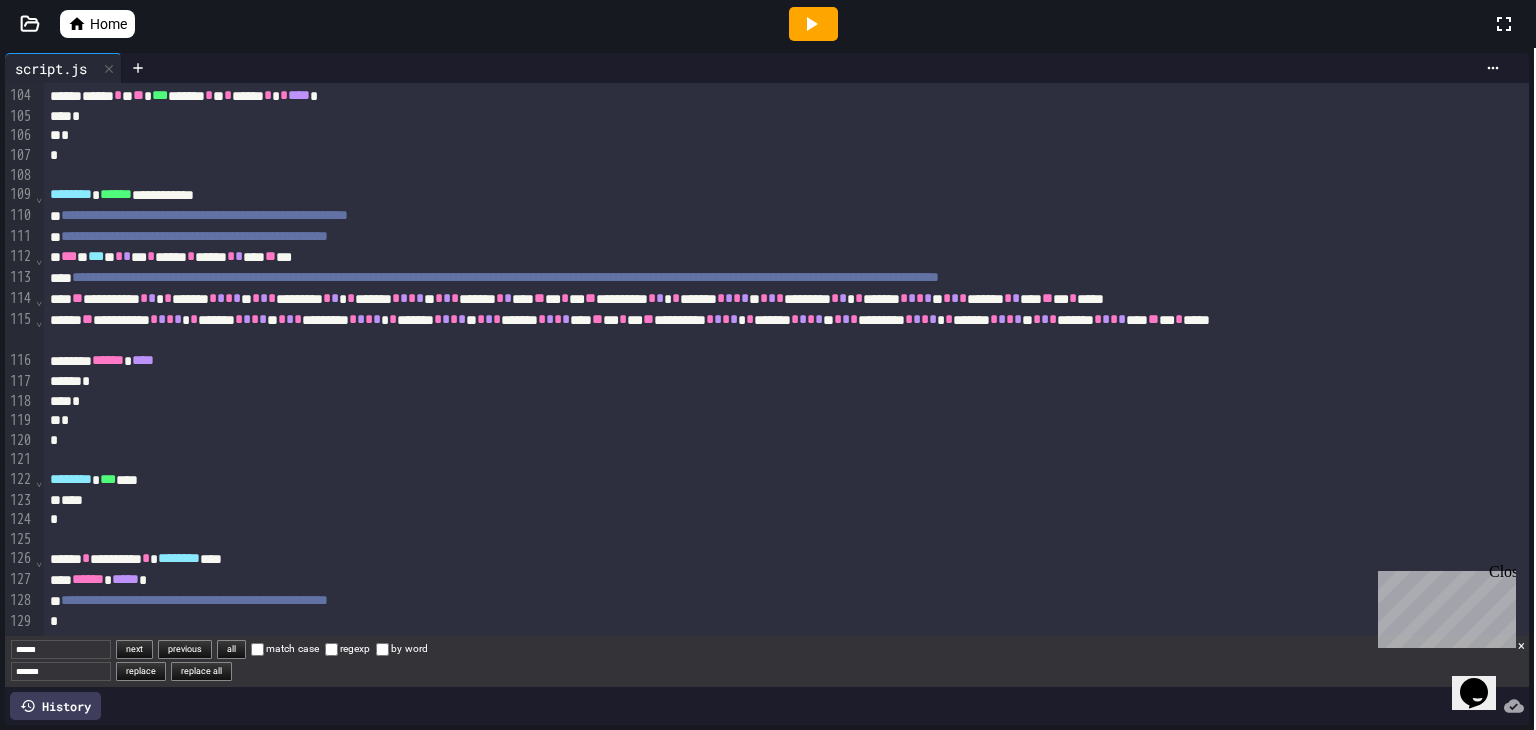 click on "****" at bounding box center (762, 501) 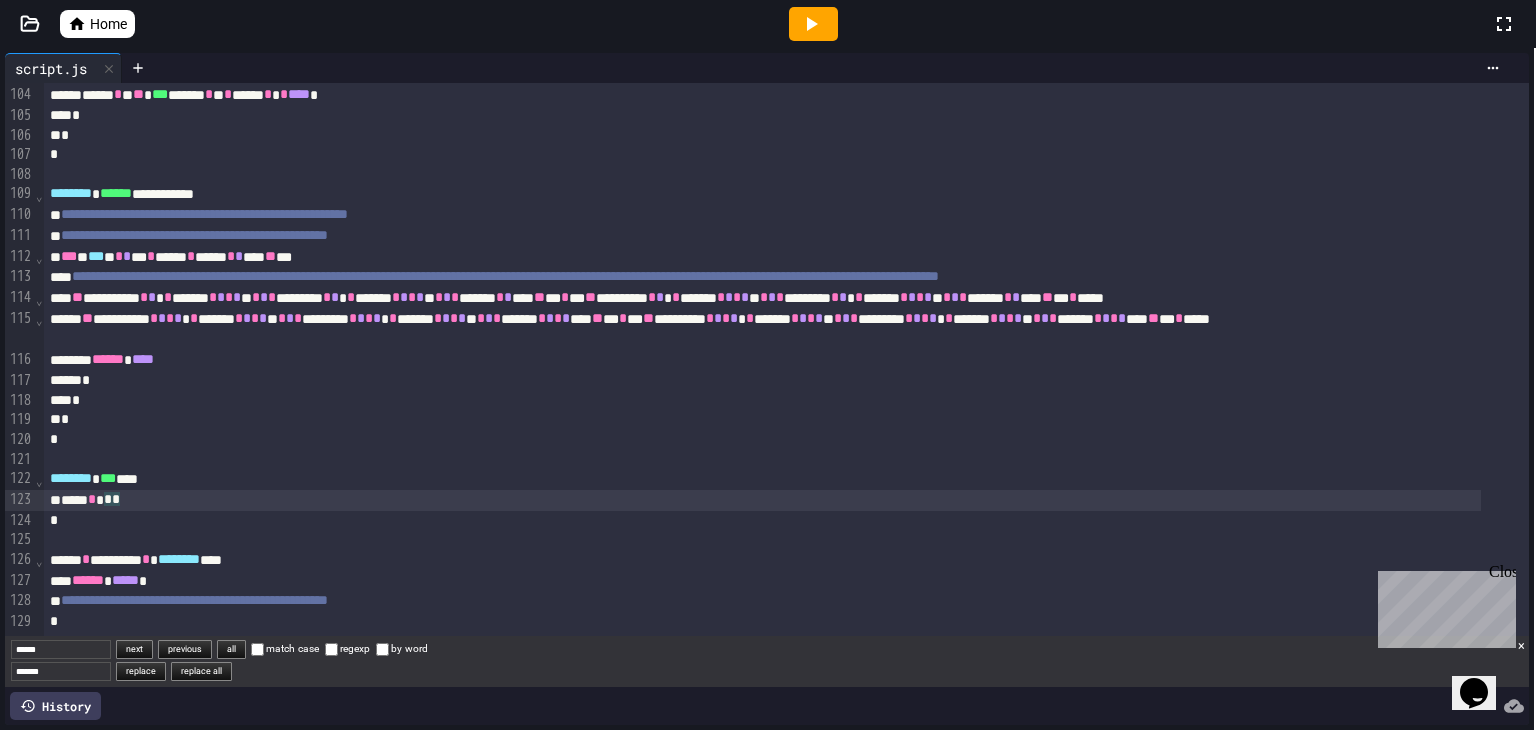 scroll, scrollTop: 2202, scrollLeft: 0, axis: vertical 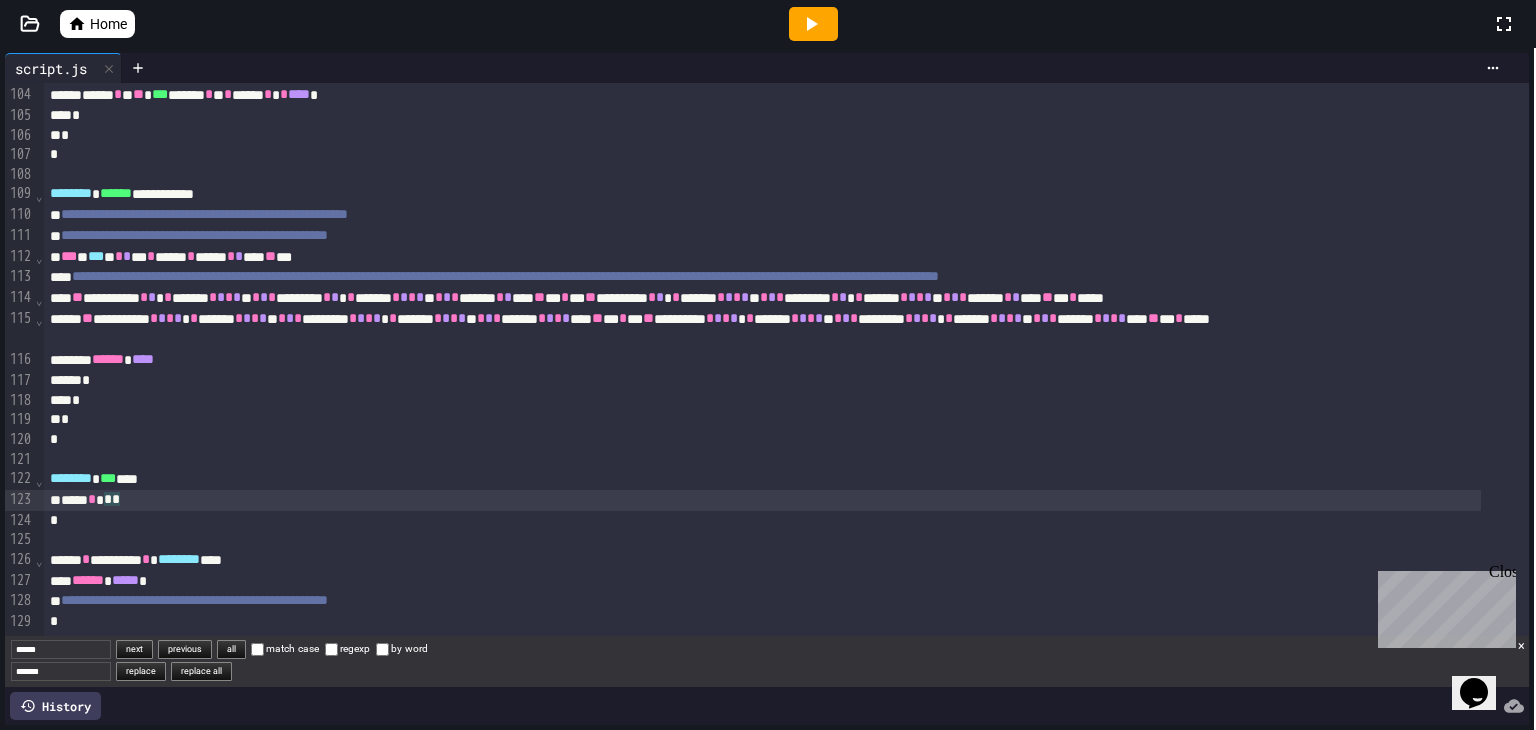 click on "**** *   * *" at bounding box center (762, 500) 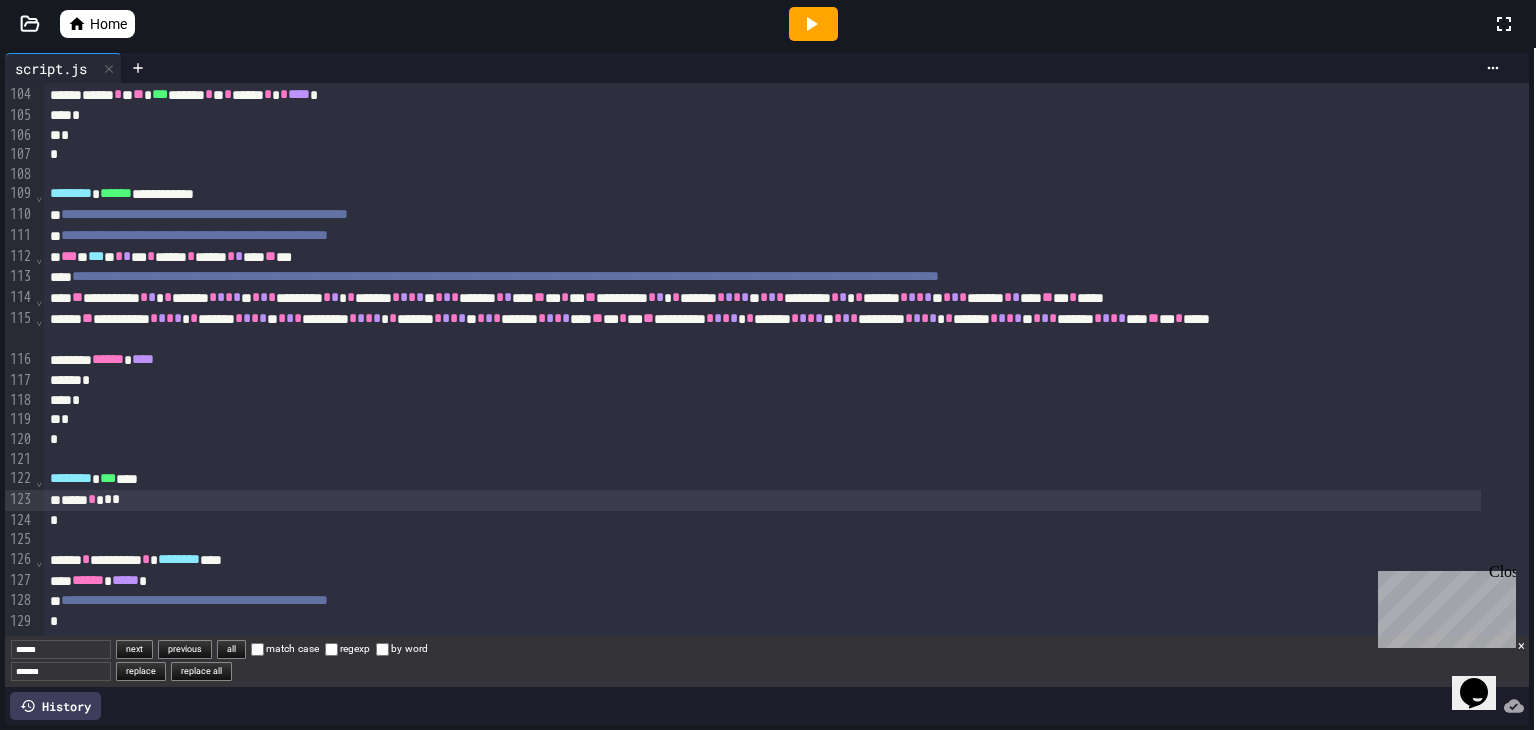 click on "Close" at bounding box center (1501, 575) 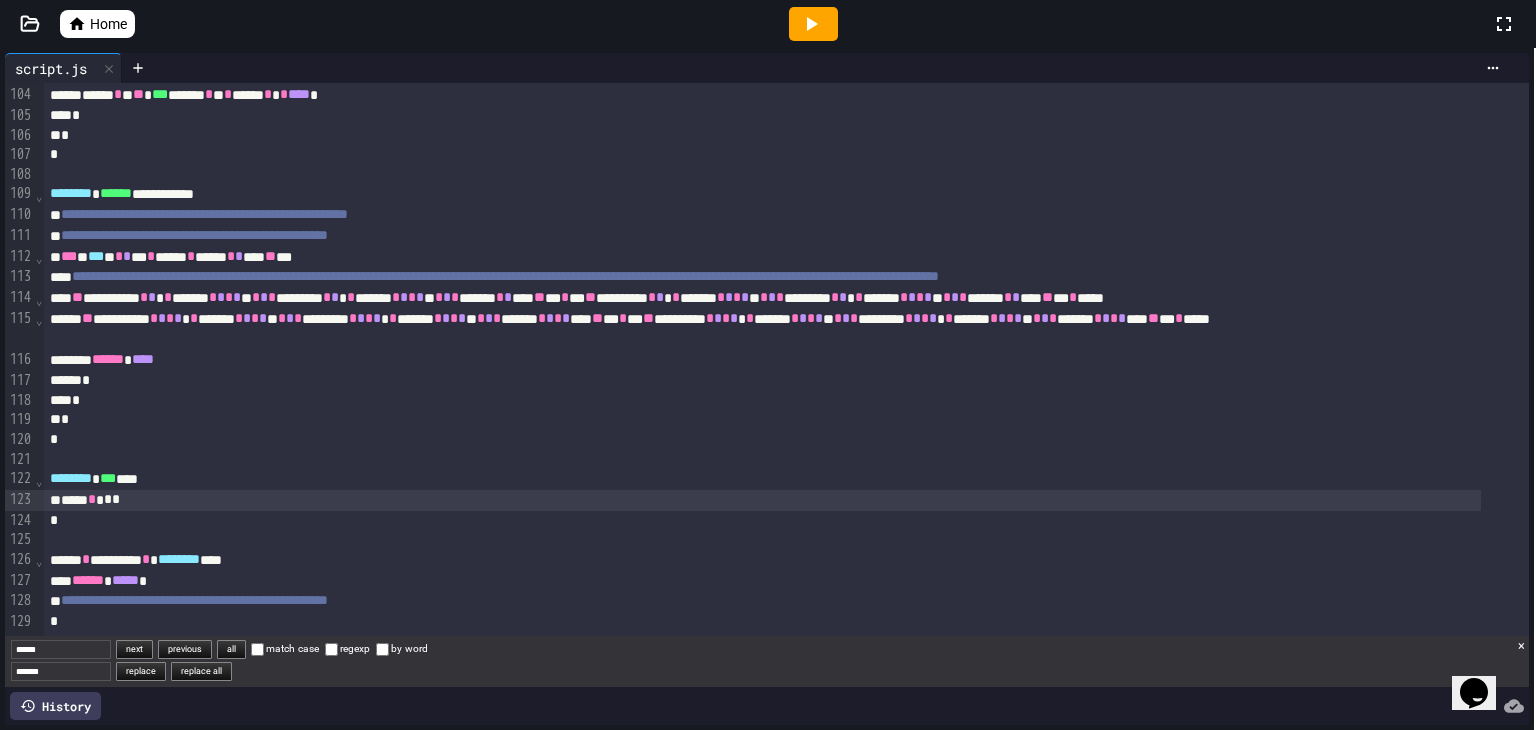 click on "×" at bounding box center [1521, 645] 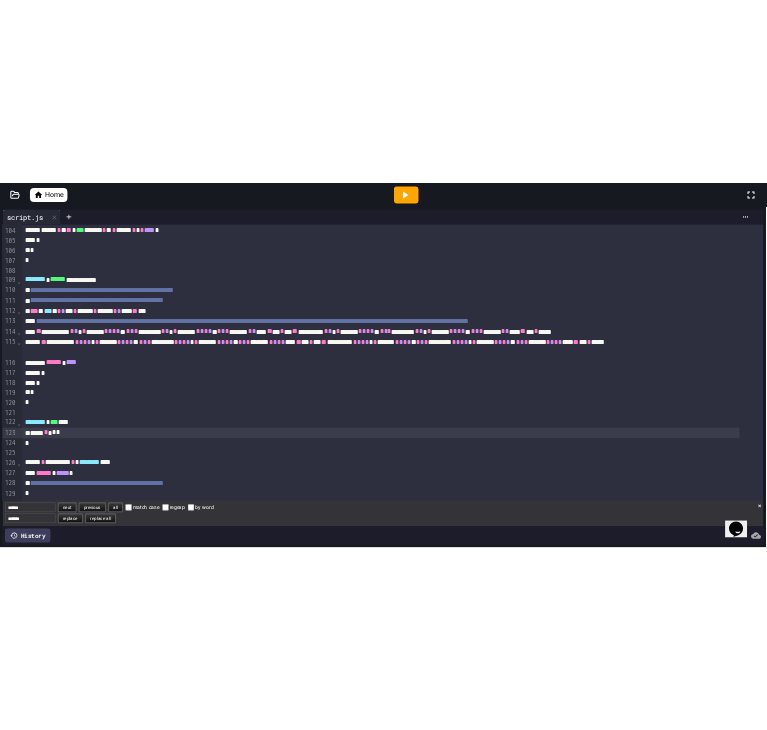 scroll, scrollTop: 2152, scrollLeft: 0, axis: vertical 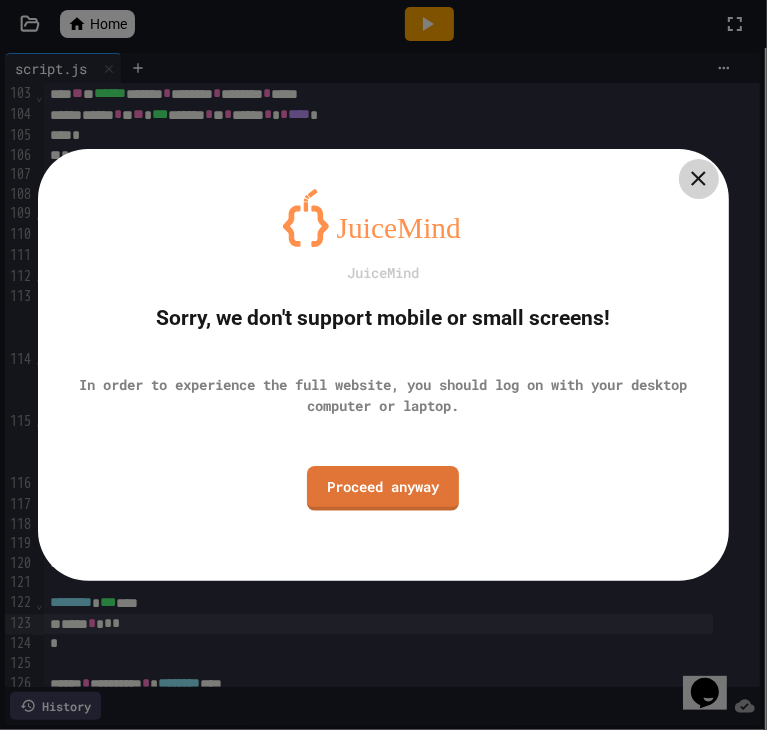 click 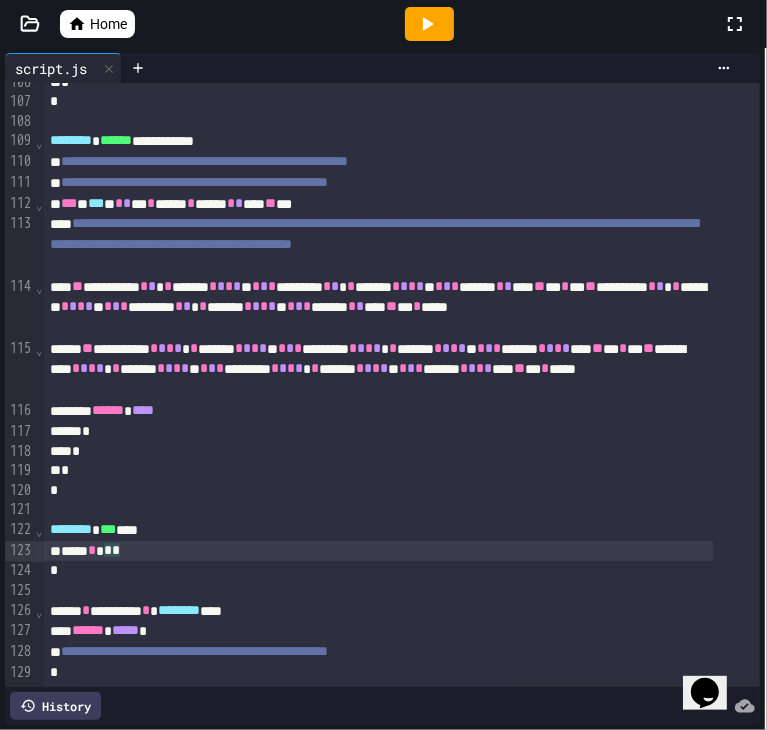 scroll, scrollTop: 2255, scrollLeft: 0, axis: vertical 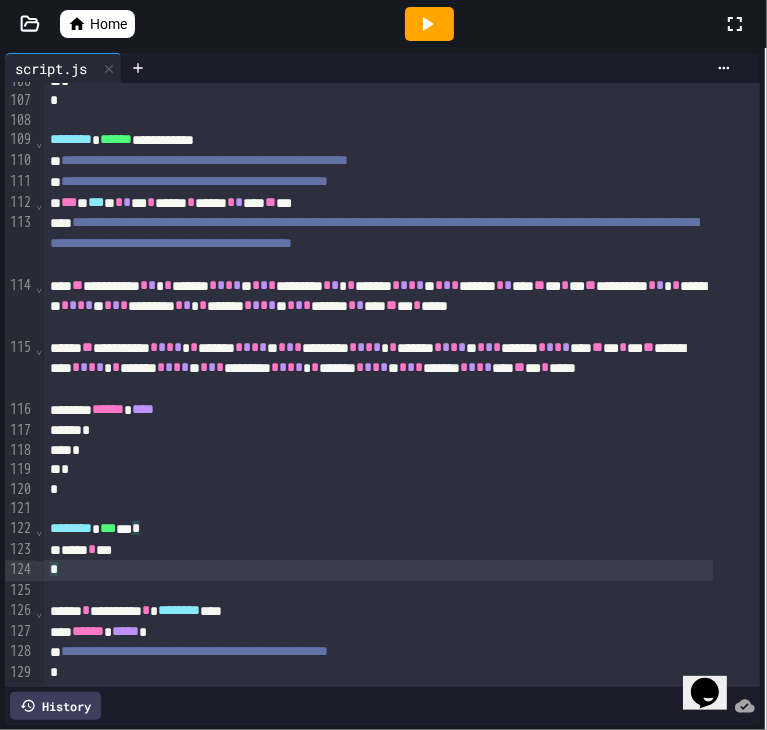 click on "*" at bounding box center [378, 570] 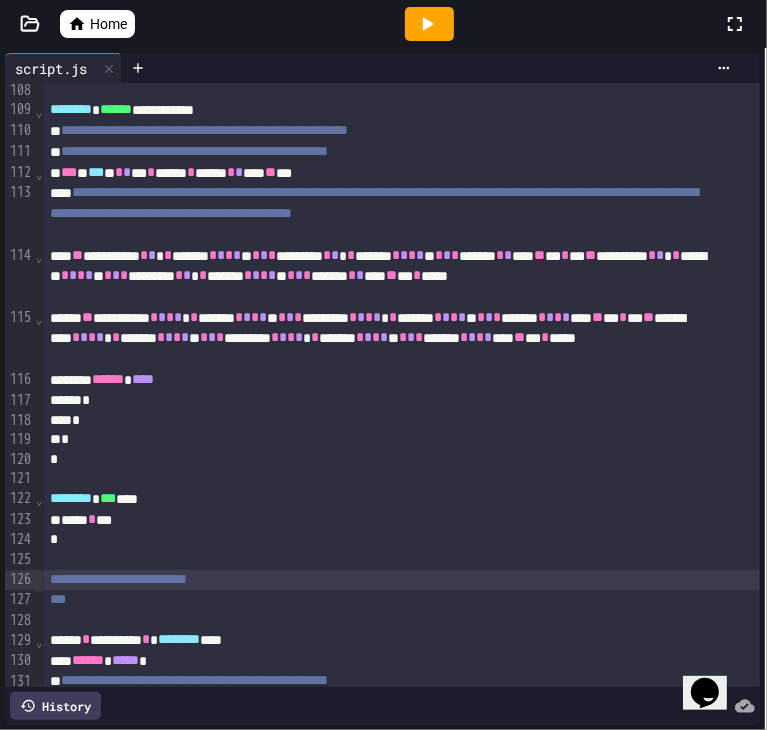 click on "**********" at bounding box center [118, 579] 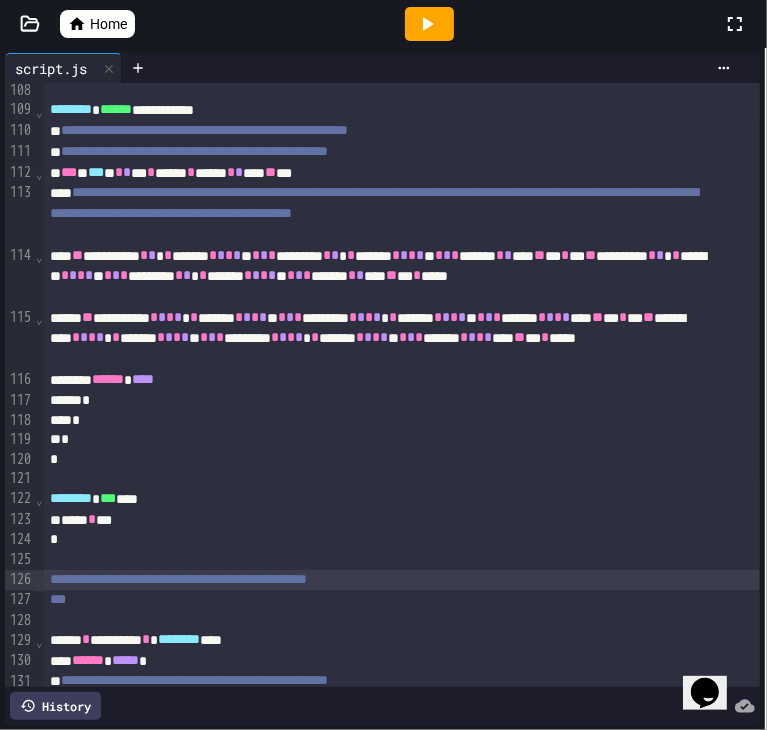 click on "**" at bounding box center (402, 600) 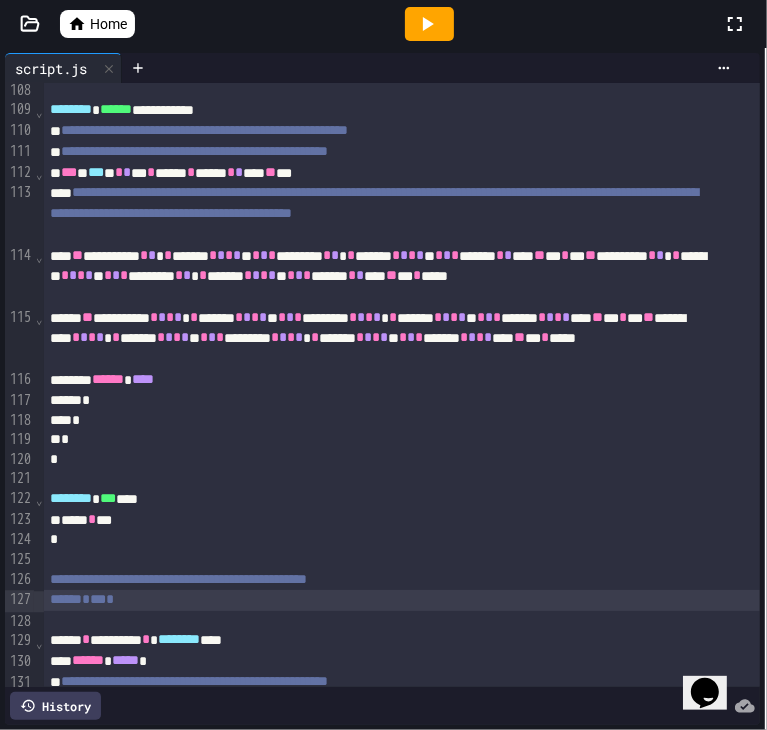 click on "*" at bounding box center (110, 599) 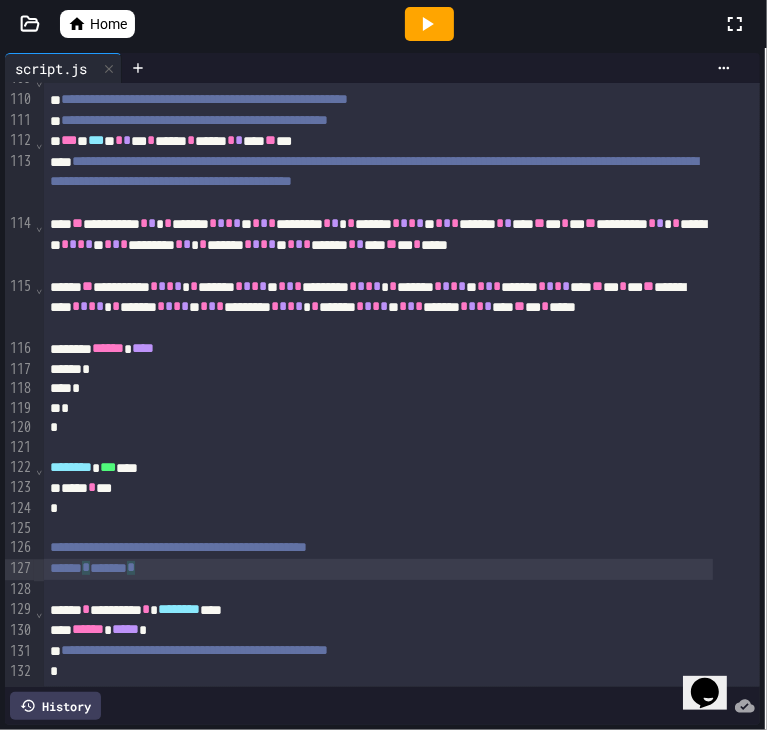 scroll, scrollTop: 2420, scrollLeft: 0, axis: vertical 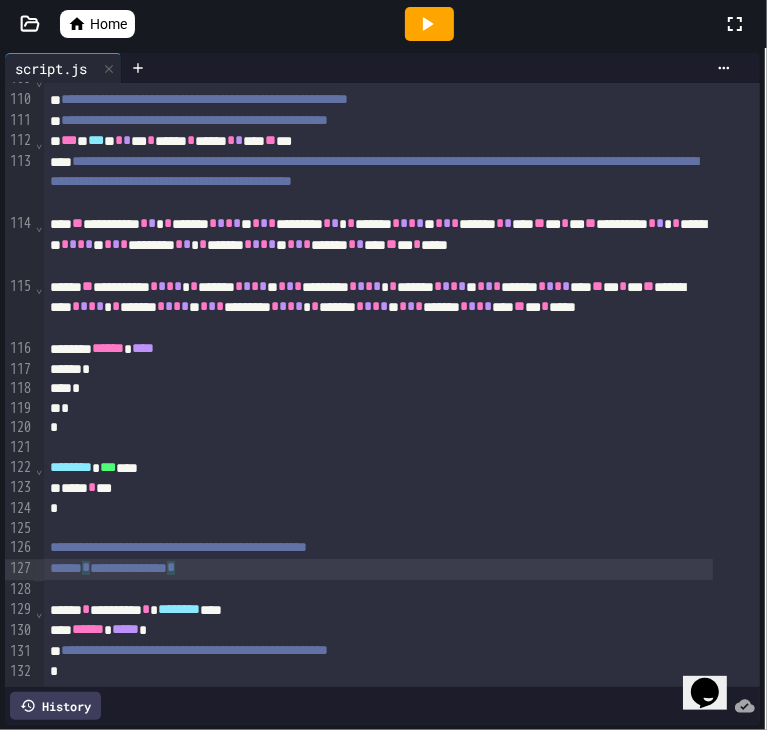 click on "**********" at bounding box center (378, 569) 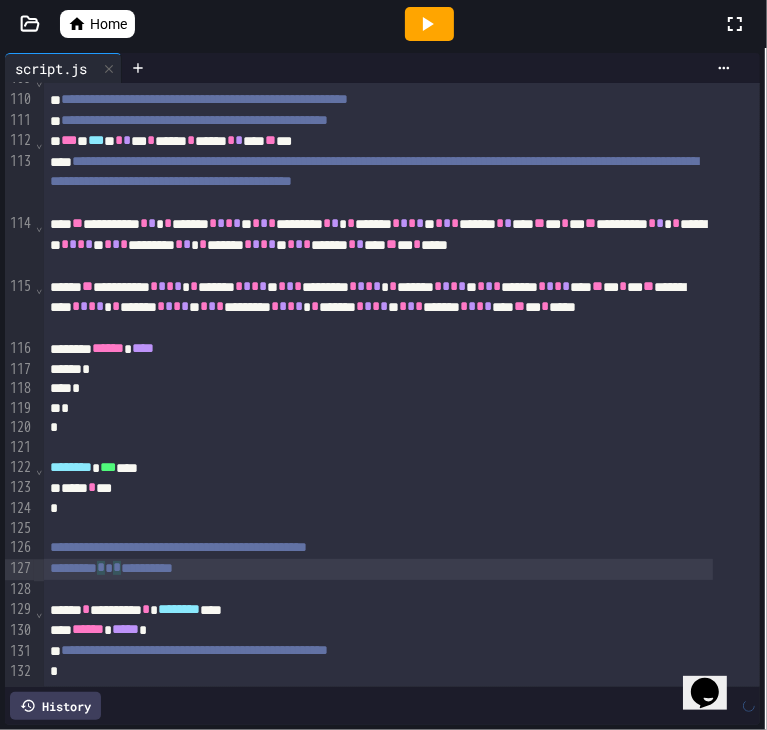 click on "**********" at bounding box center (378, 569) 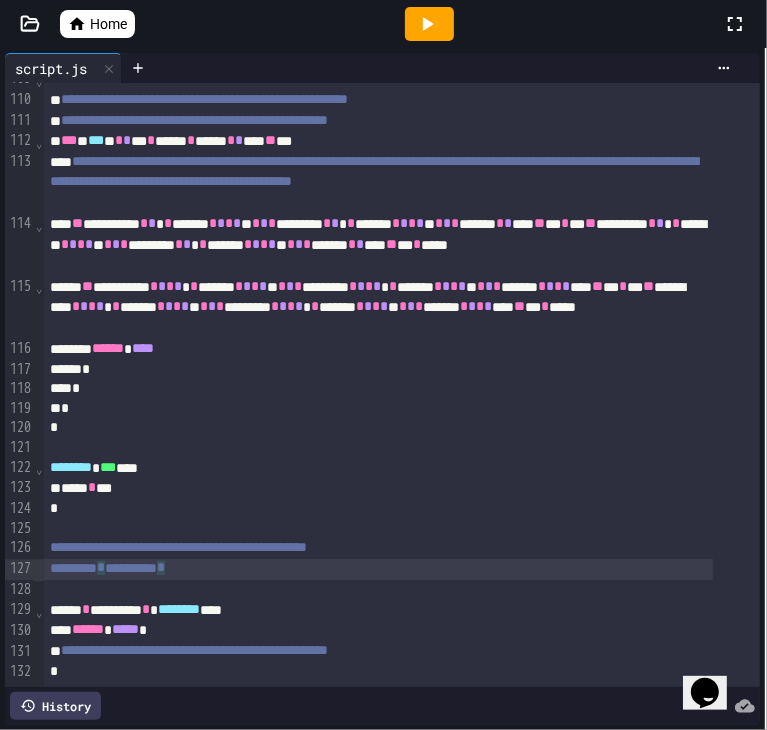 click on "**********" at bounding box center [378, 569] 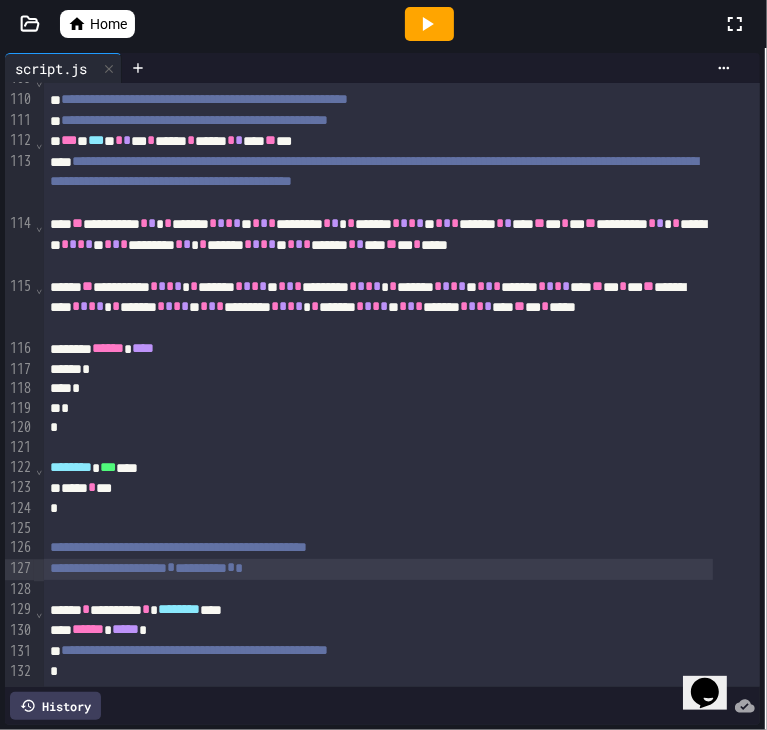 click on "**********" at bounding box center [378, 569] 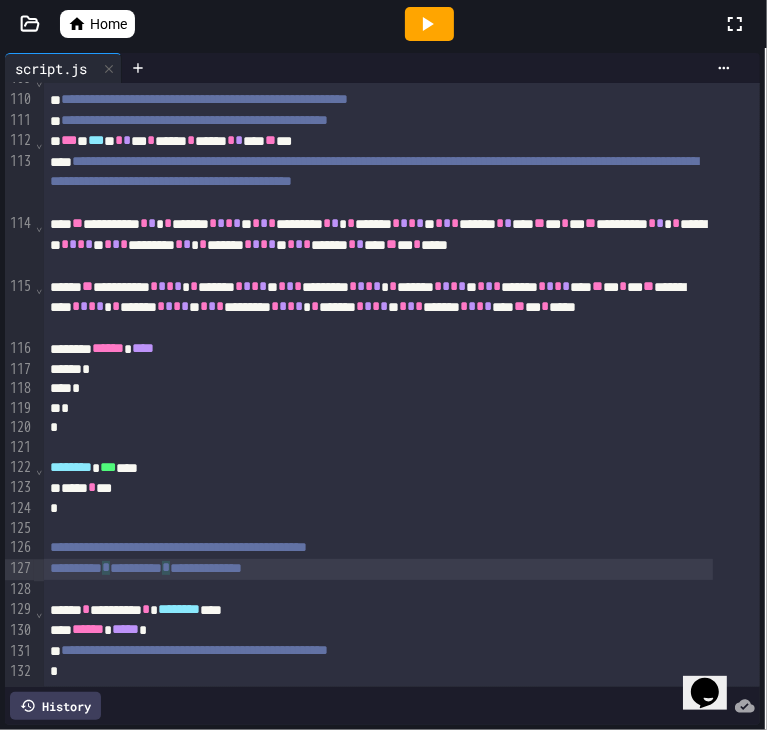 click on "*" at bounding box center (166, 568) 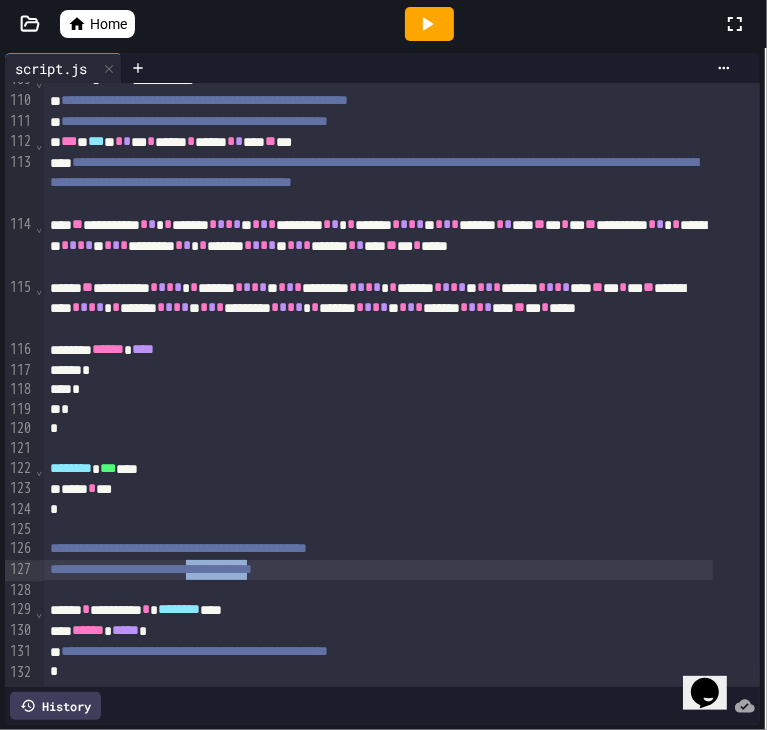 drag, startPoint x: 351, startPoint y: 541, endPoint x: 261, endPoint y: 545, distance: 90.088844 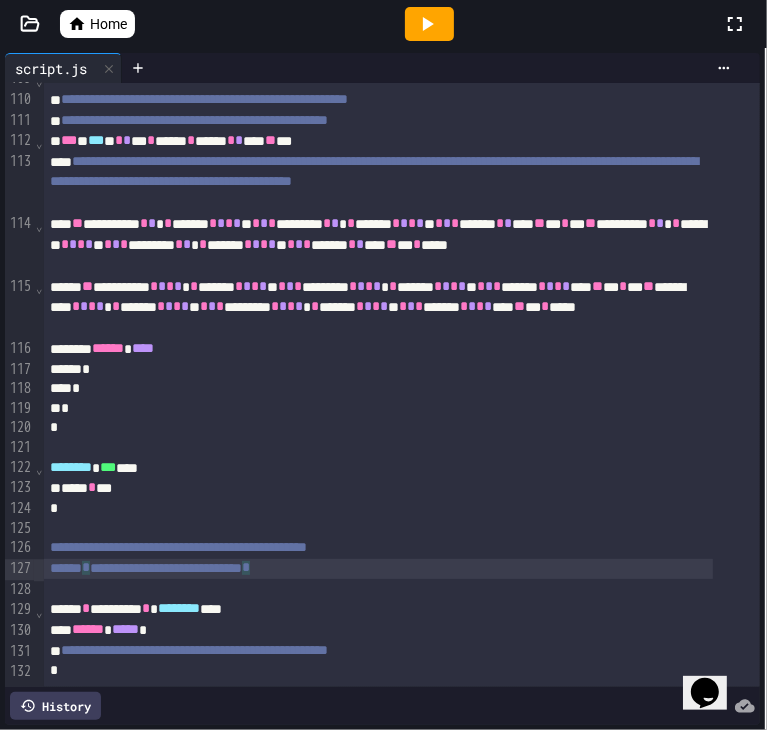 click on "**********" at bounding box center (378, 569) 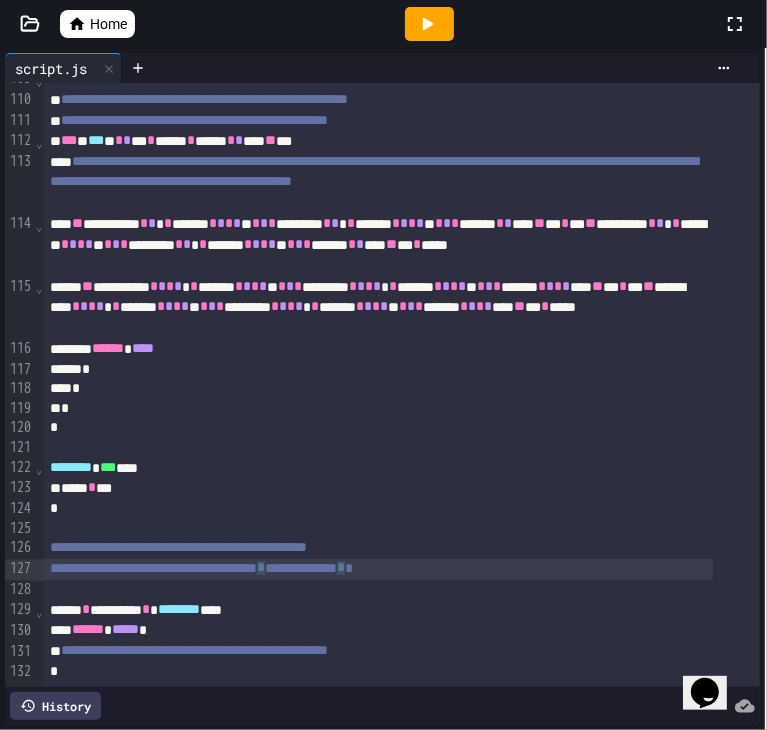 click on "*" at bounding box center [349, 568] 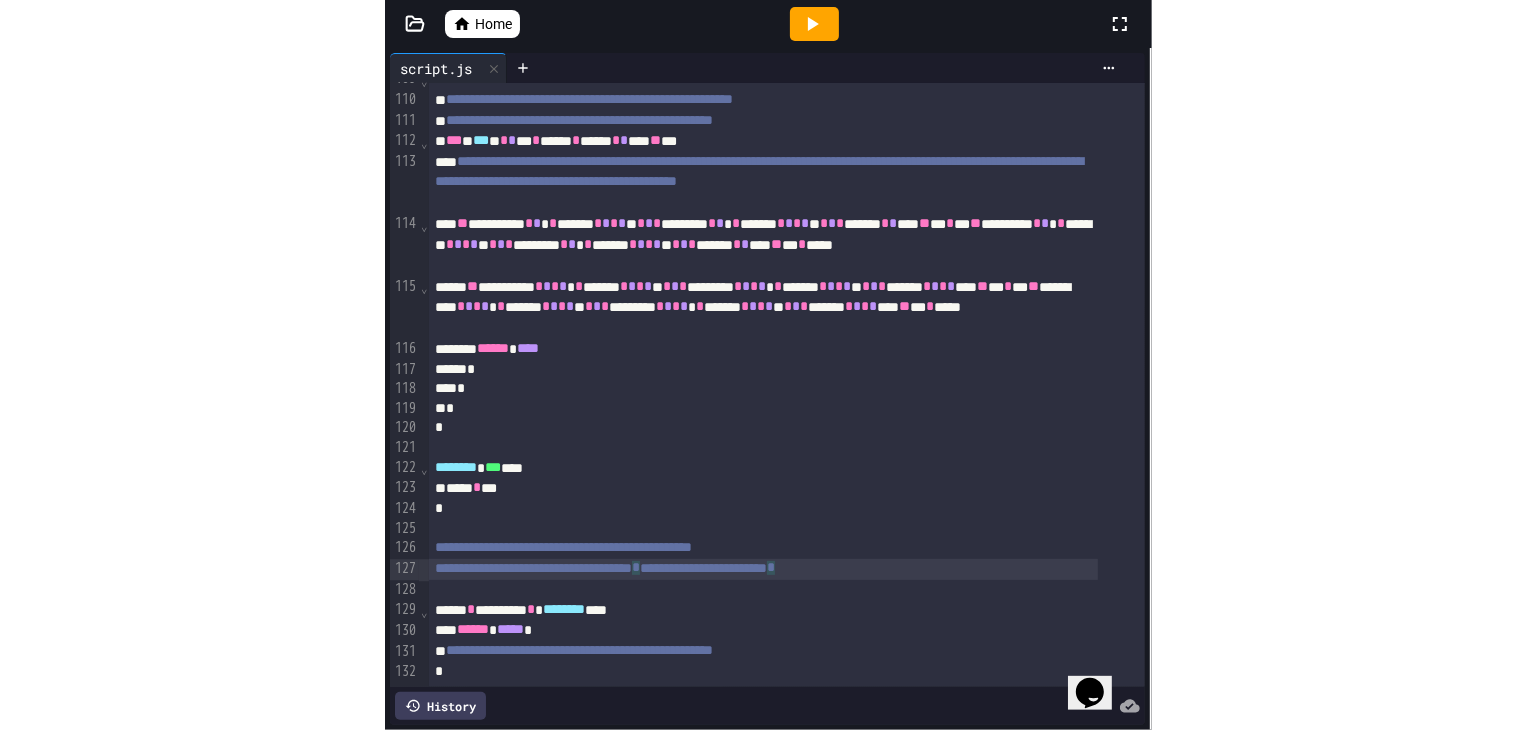scroll, scrollTop: 2419, scrollLeft: 0, axis: vertical 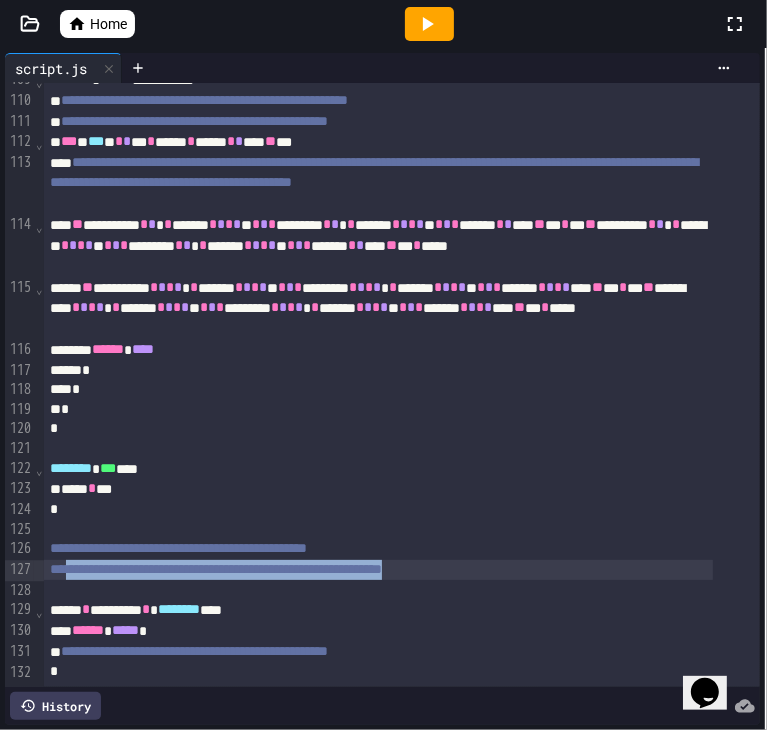 drag, startPoint x: 583, startPoint y: 539, endPoint x: 78, endPoint y: 538, distance: 505.00098 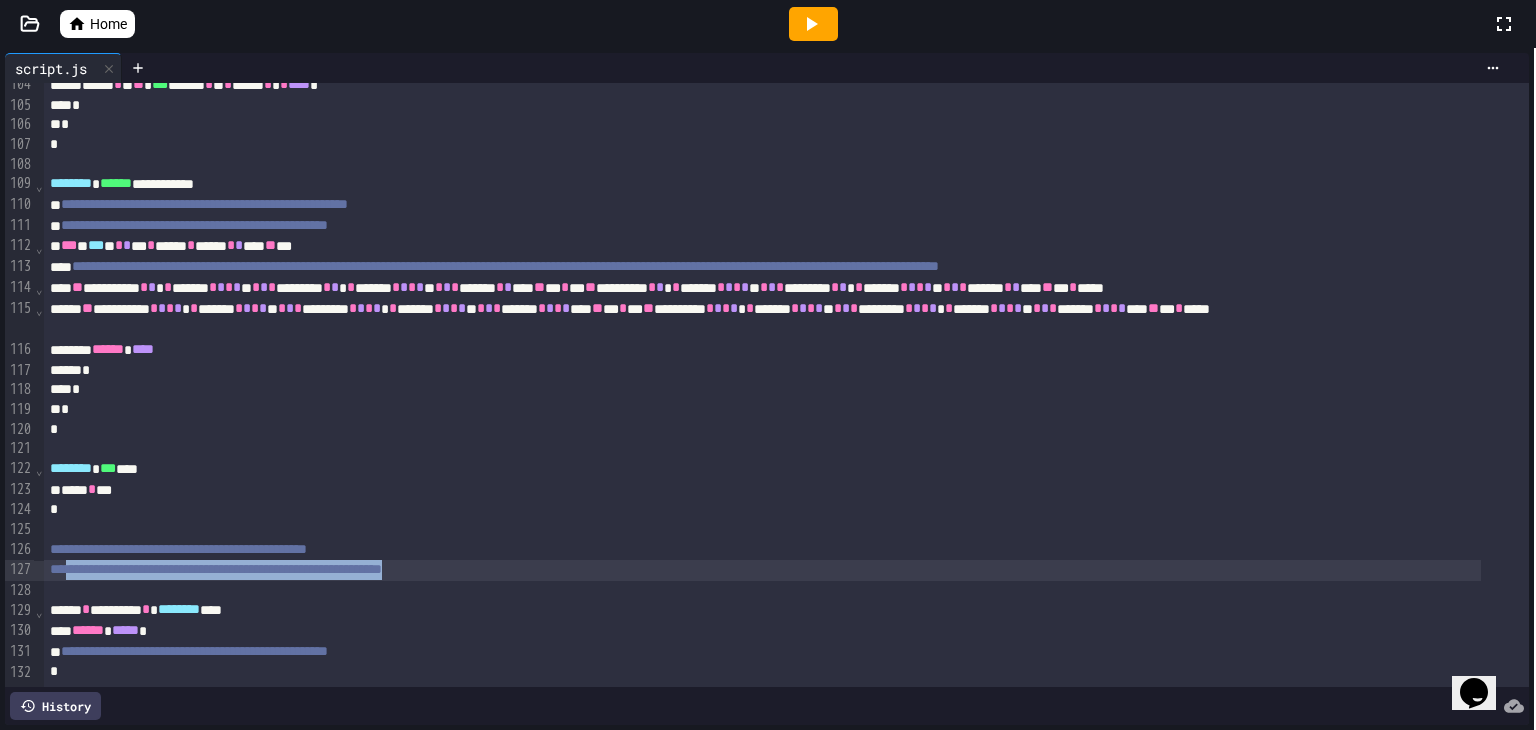 scroll, scrollTop: 2315, scrollLeft: 0, axis: vertical 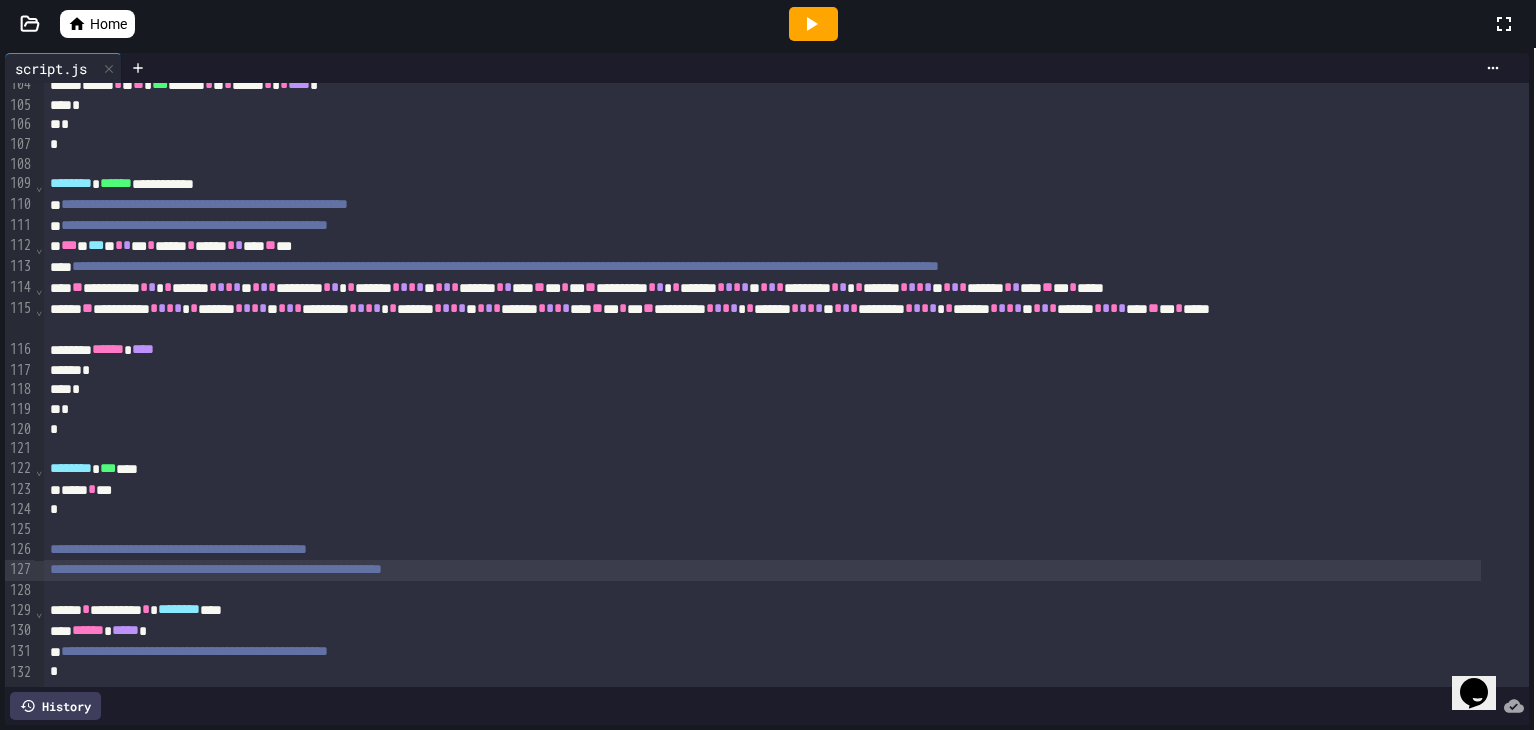 click on "**** * **" at bounding box center (762, 490) 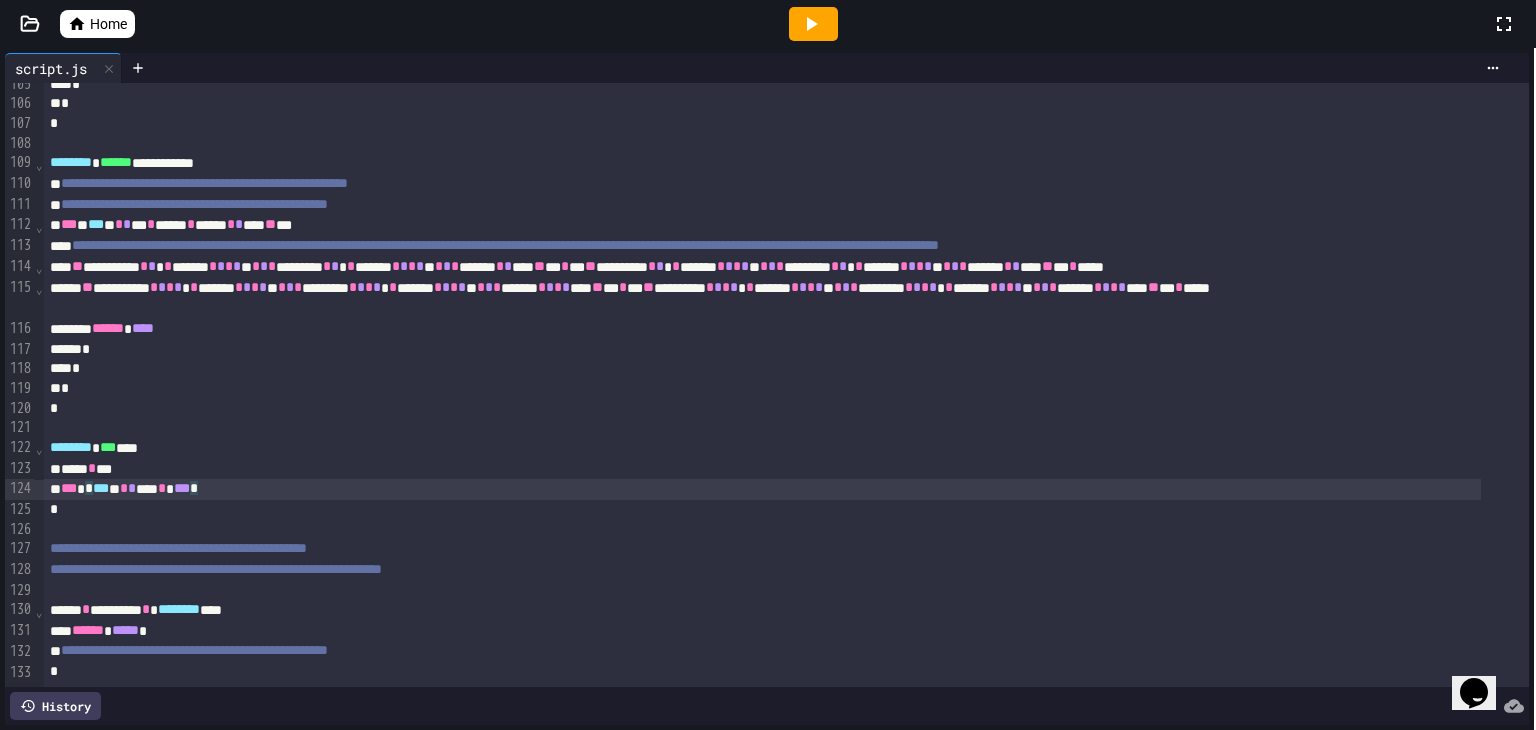 click on "*" at bounding box center [124, 488] 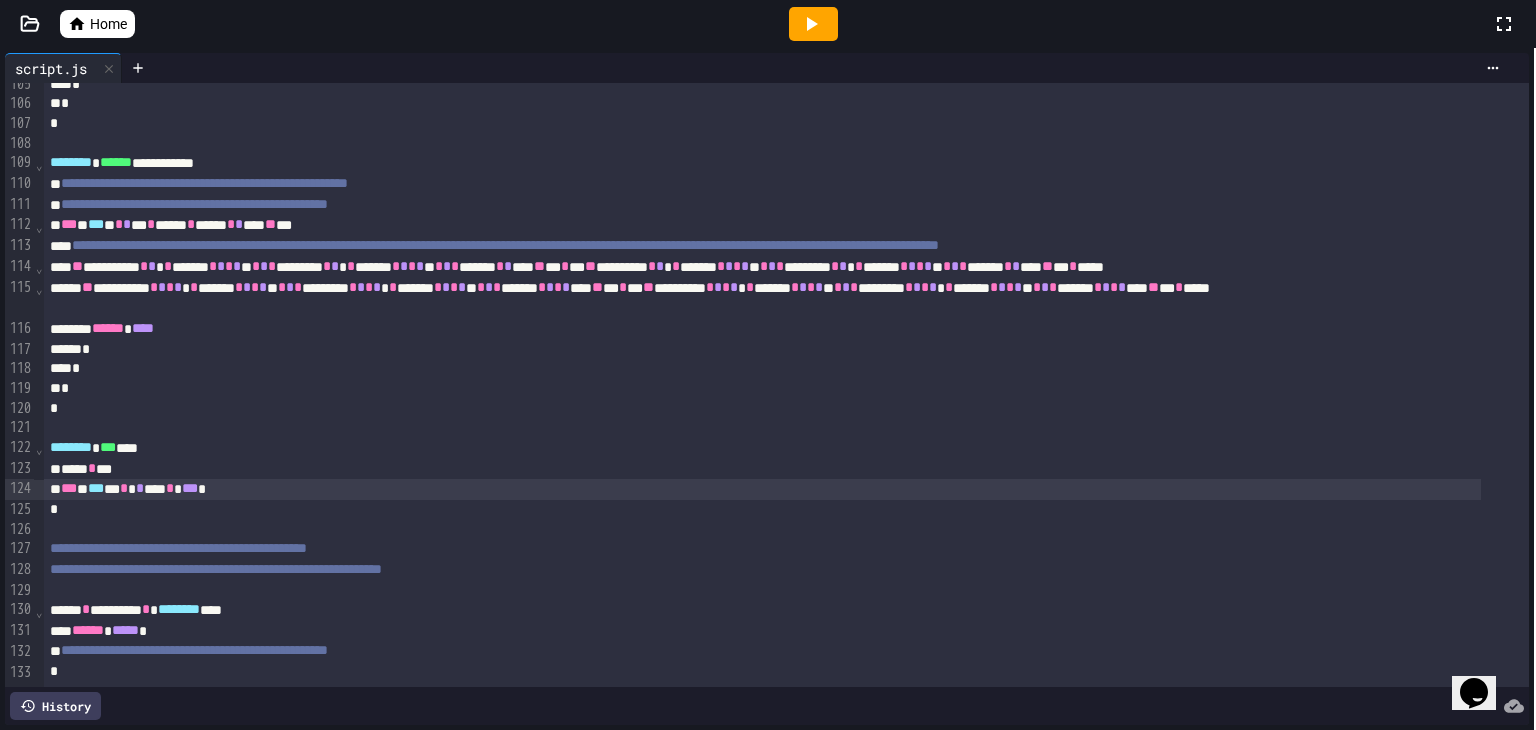 click on "***" at bounding box center (190, 488) 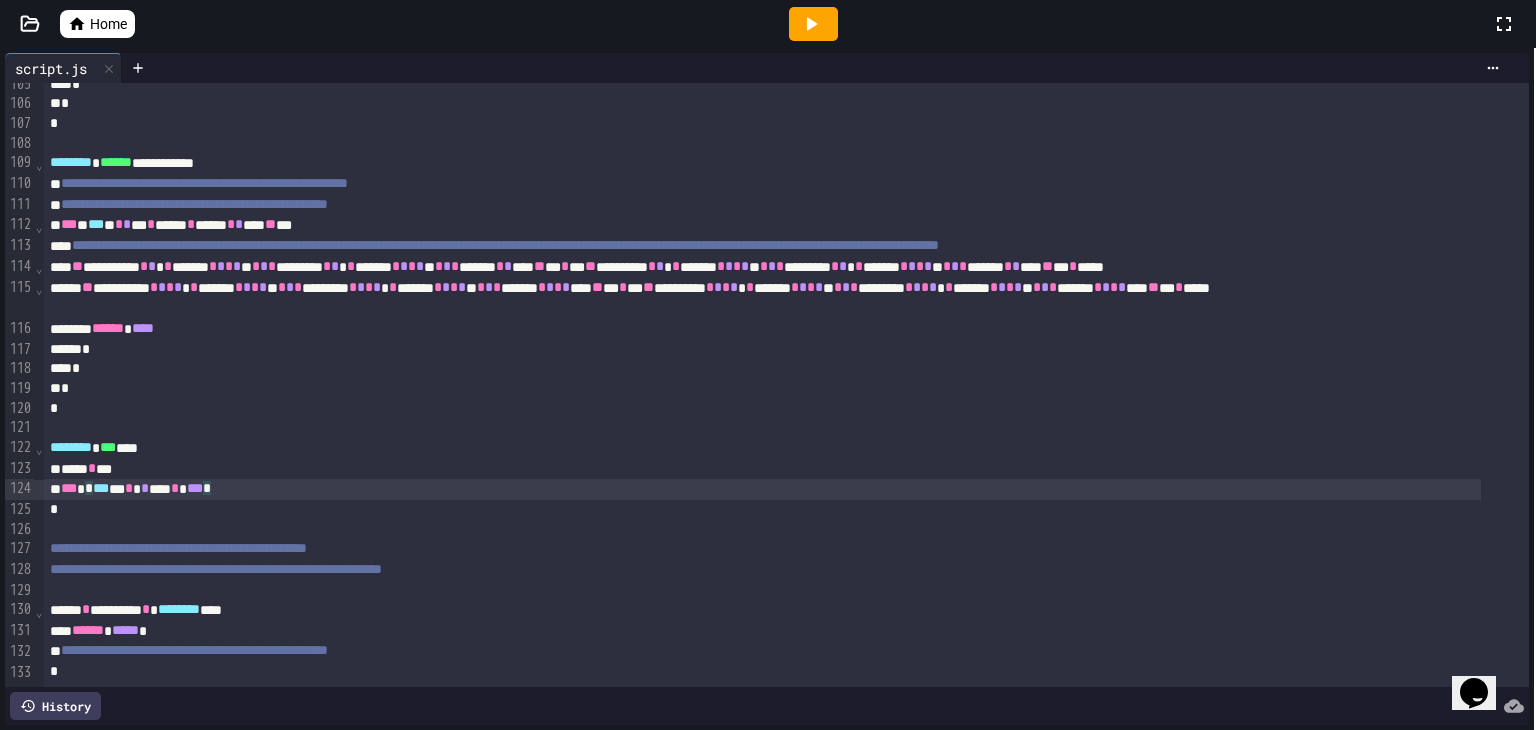click on "***   * *** * *   * *** *   *** *" at bounding box center (762, 489) 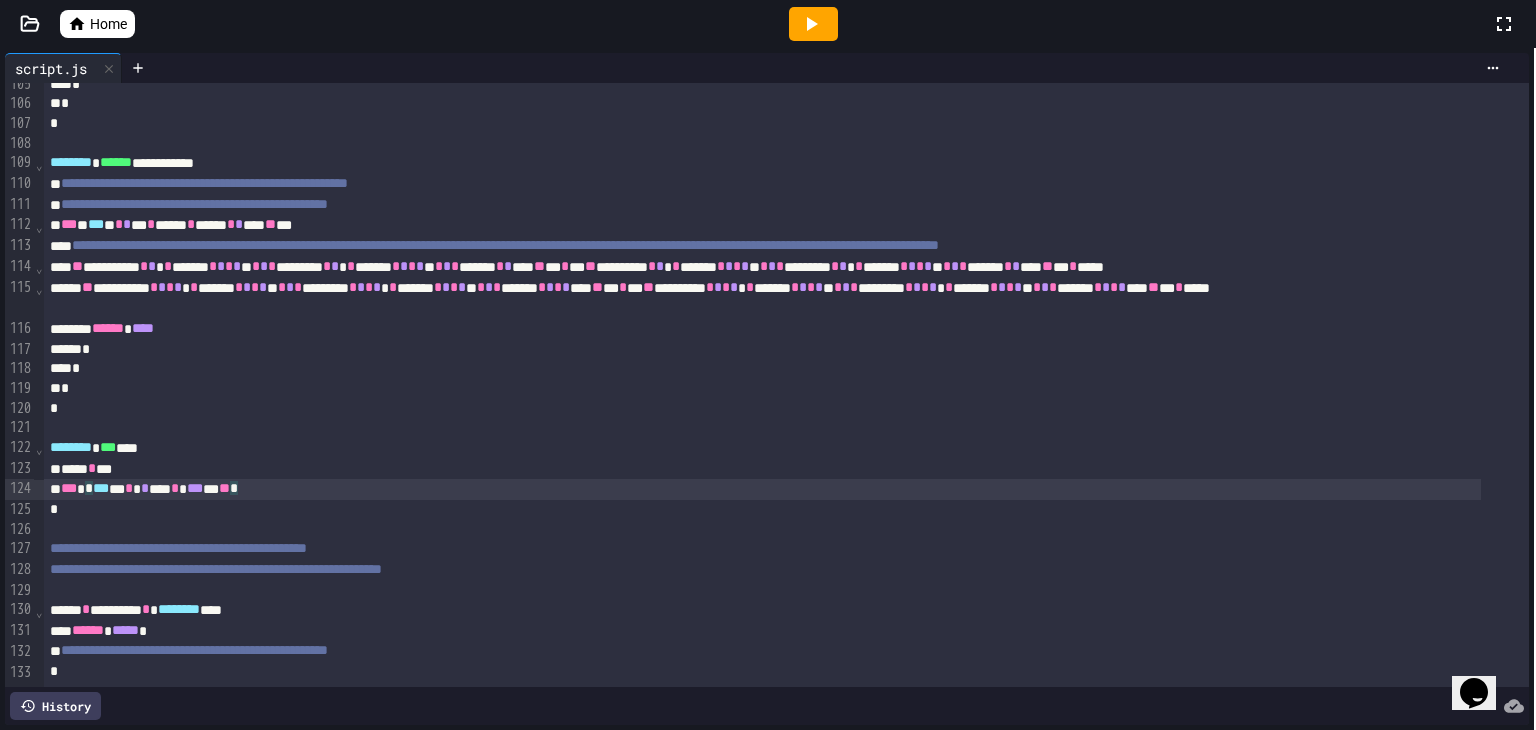 click on "***   * *** * *   * *** *   *** *** ** *" at bounding box center [762, 489] 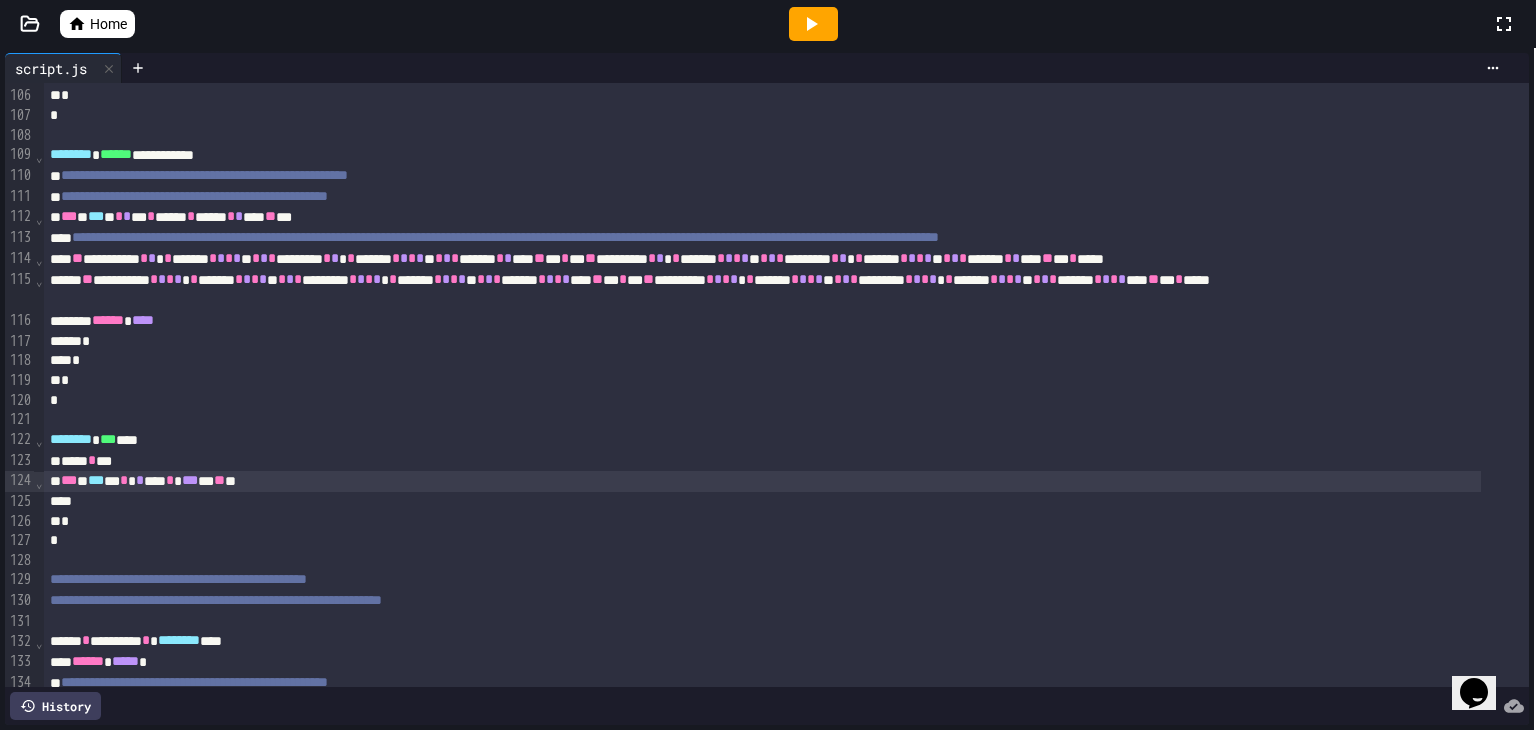 click on "***" at bounding box center [190, 480] 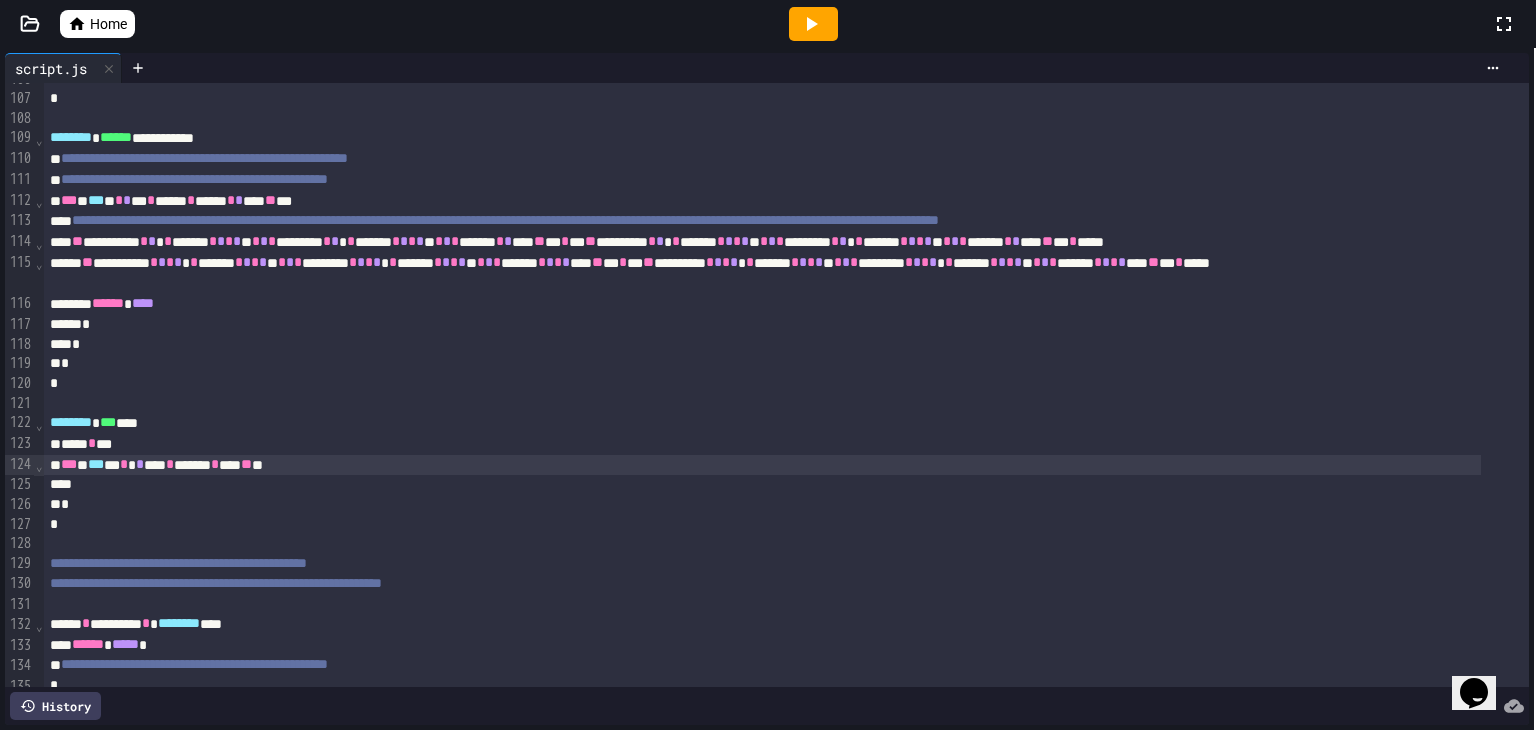 scroll, scrollTop: 2272, scrollLeft: 0, axis: vertical 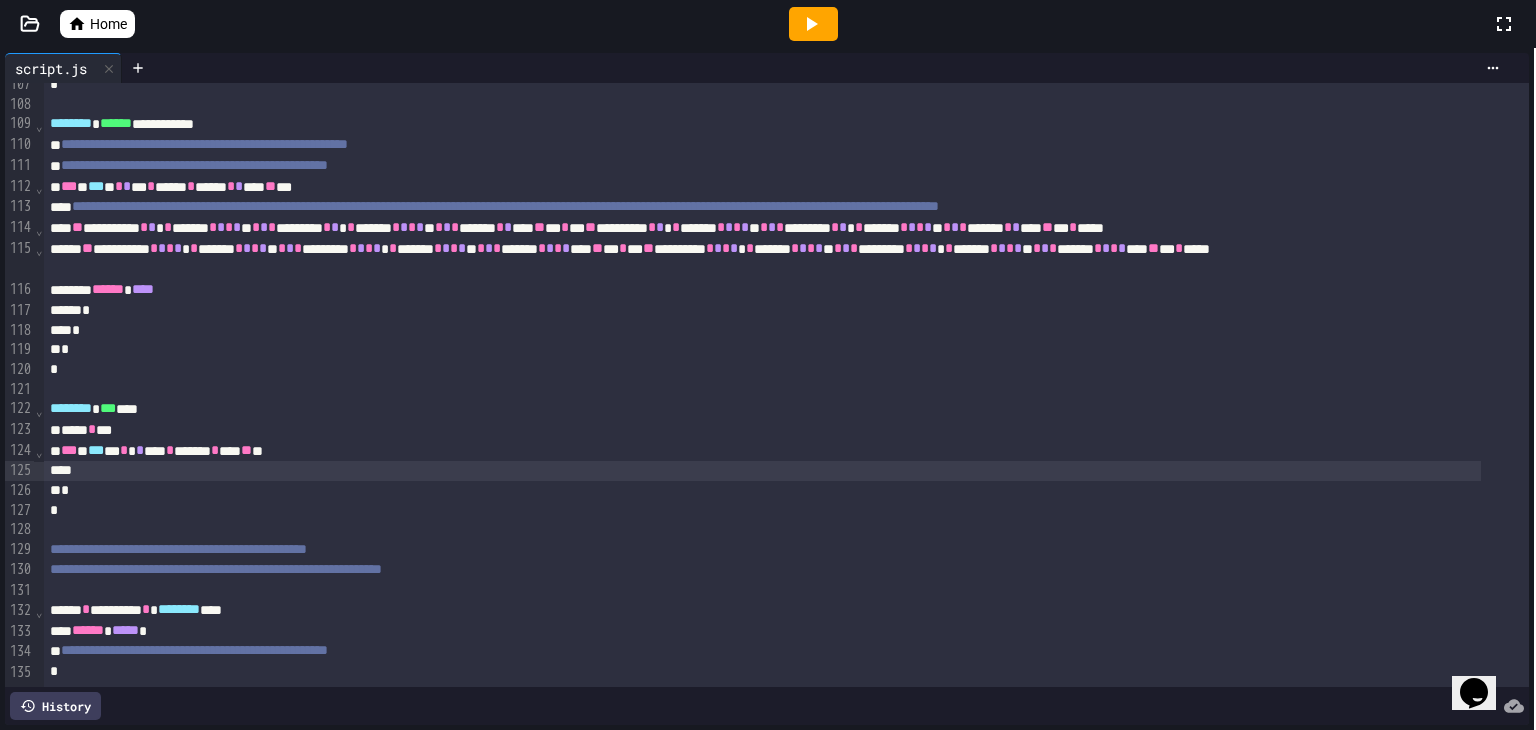 click at bounding box center [762, 471] 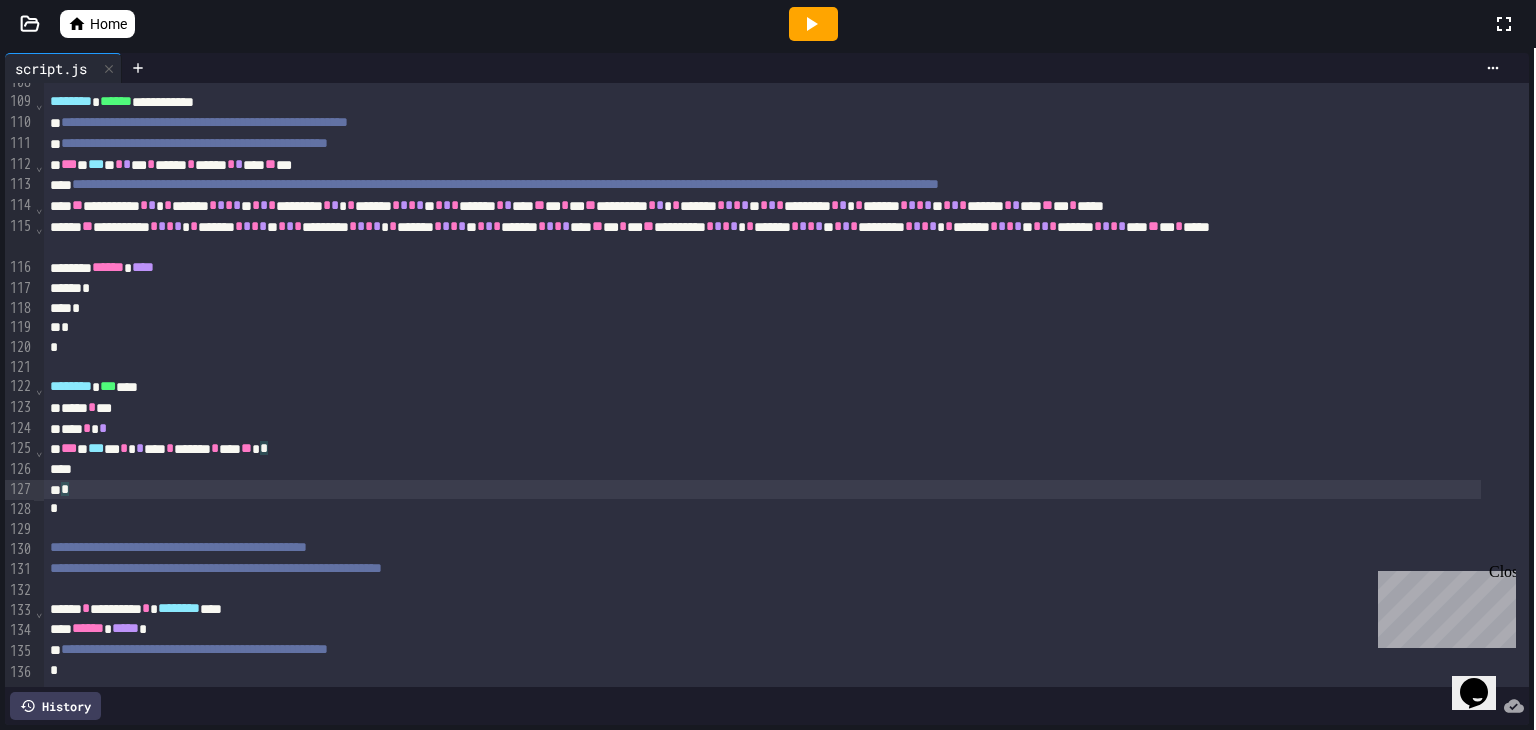 click on "*" at bounding box center (762, 490) 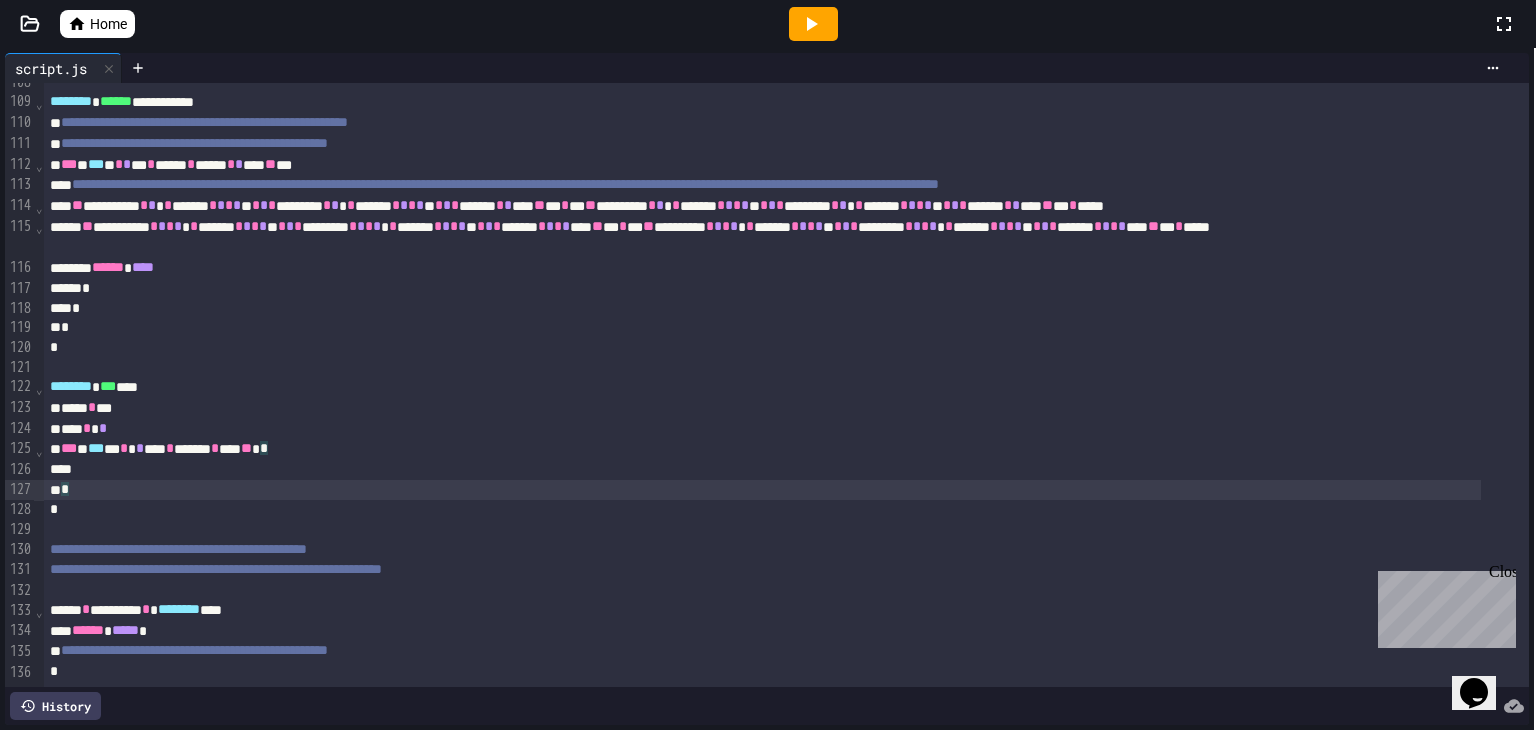 click at bounding box center (762, 470) 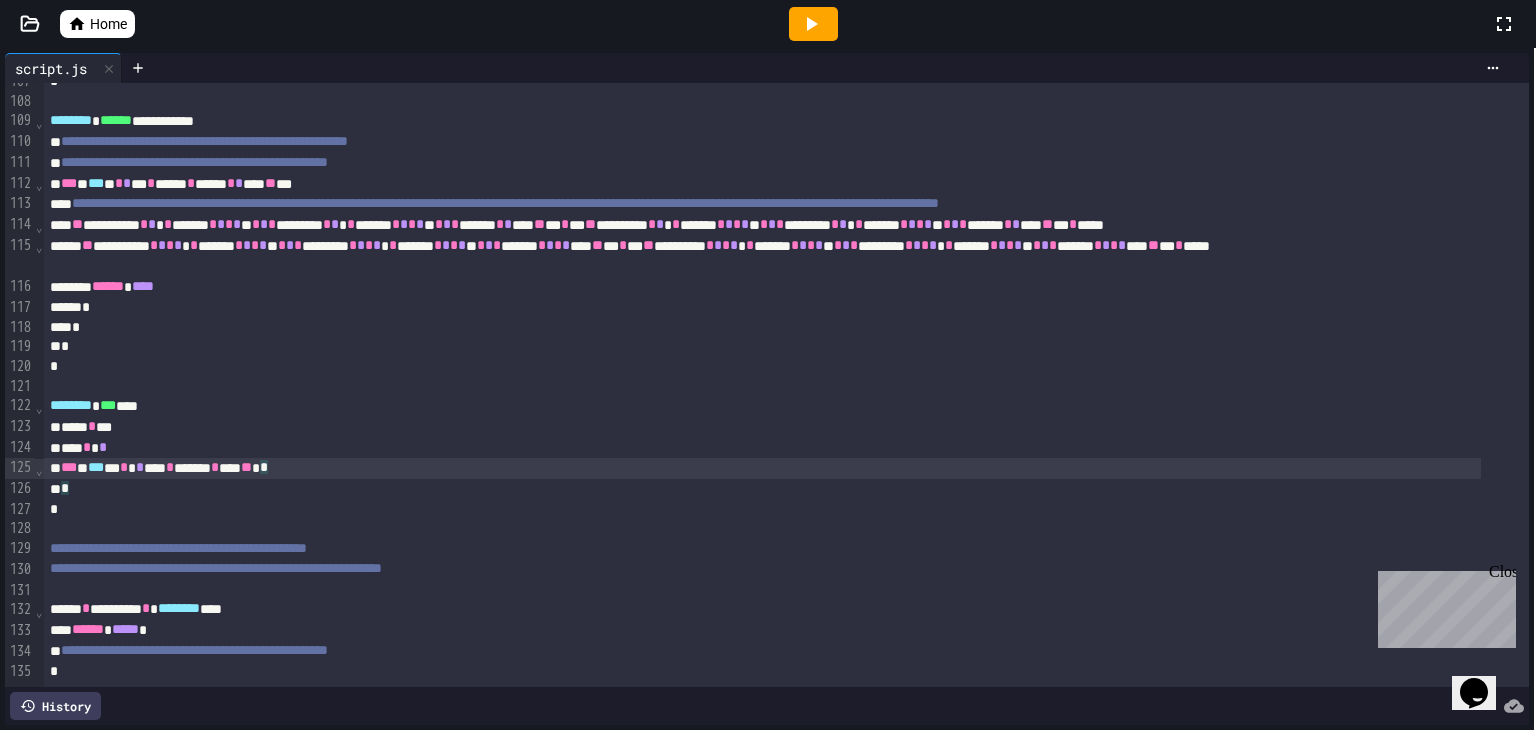 click on "*** *   *" at bounding box center [762, 448] 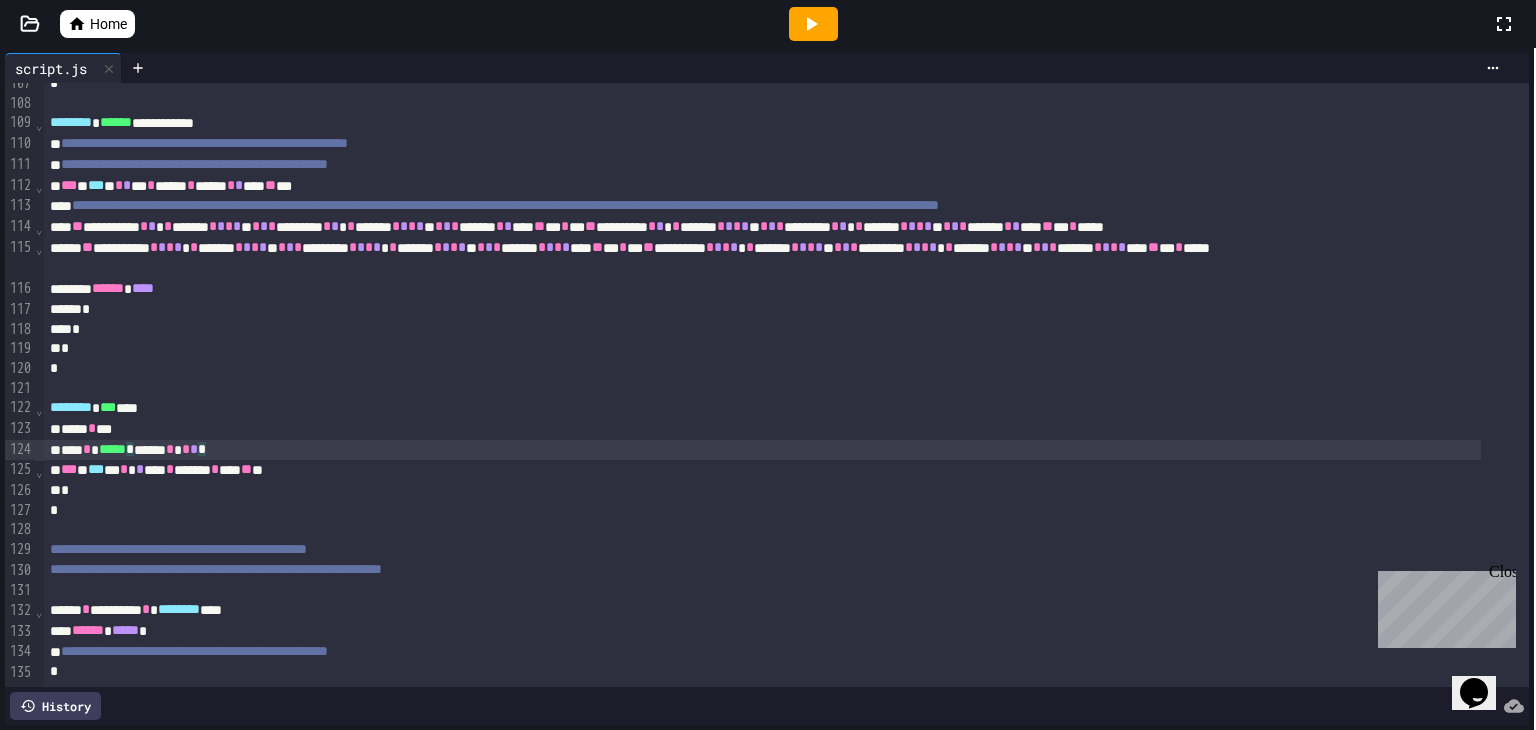click on "*" at bounding box center [130, 449] 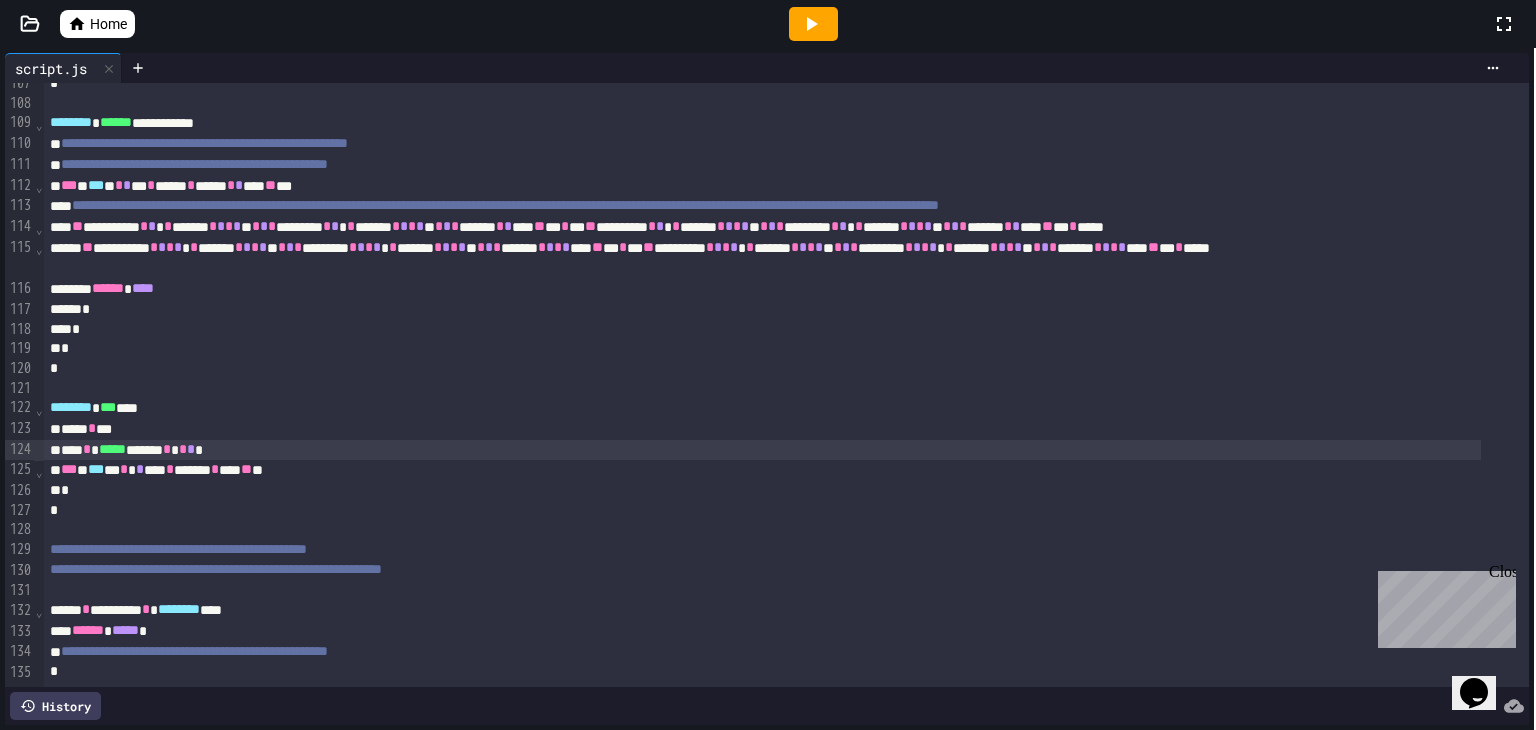 click on "*** *   ***** ******* * * * * *" at bounding box center [762, 450] 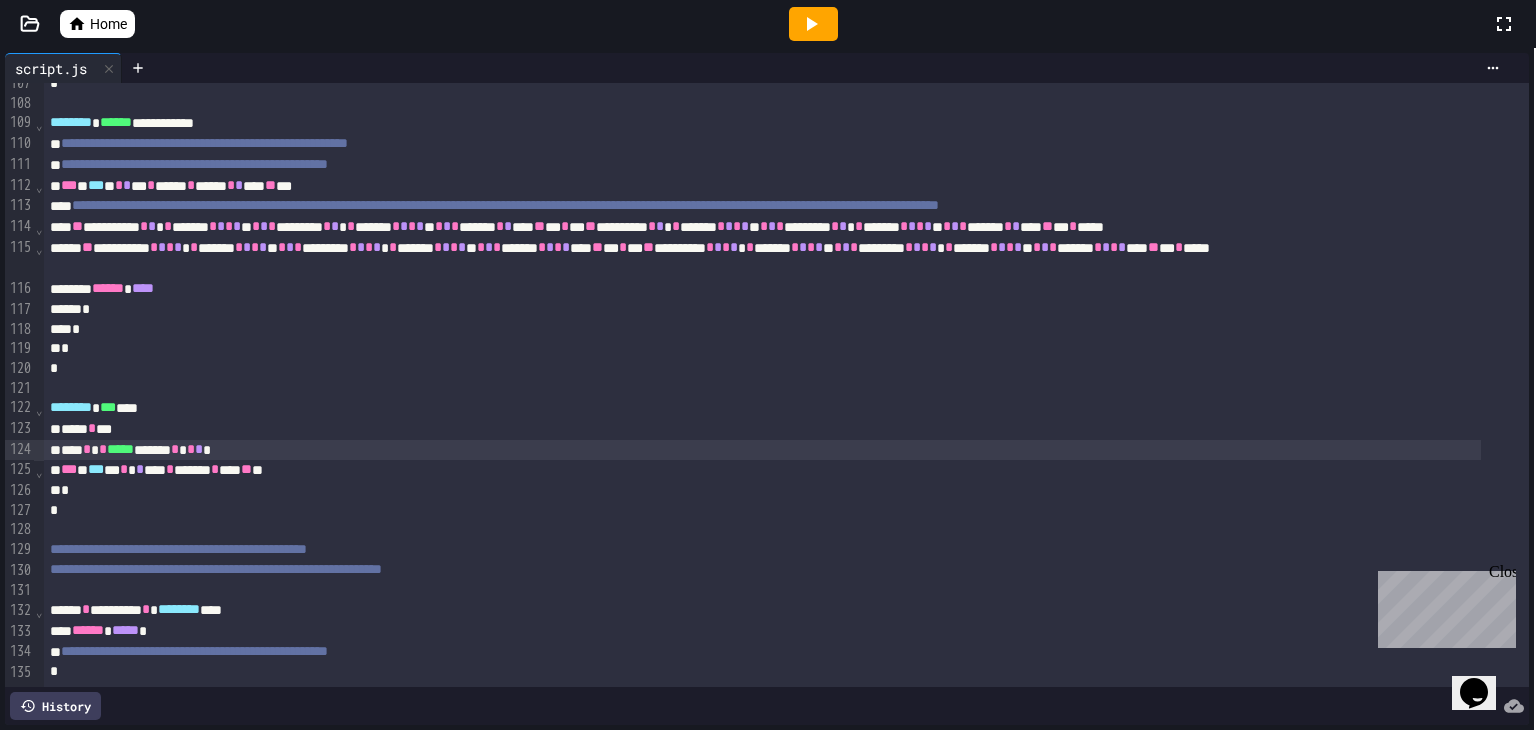 click on "Close" at bounding box center [1501, 575] 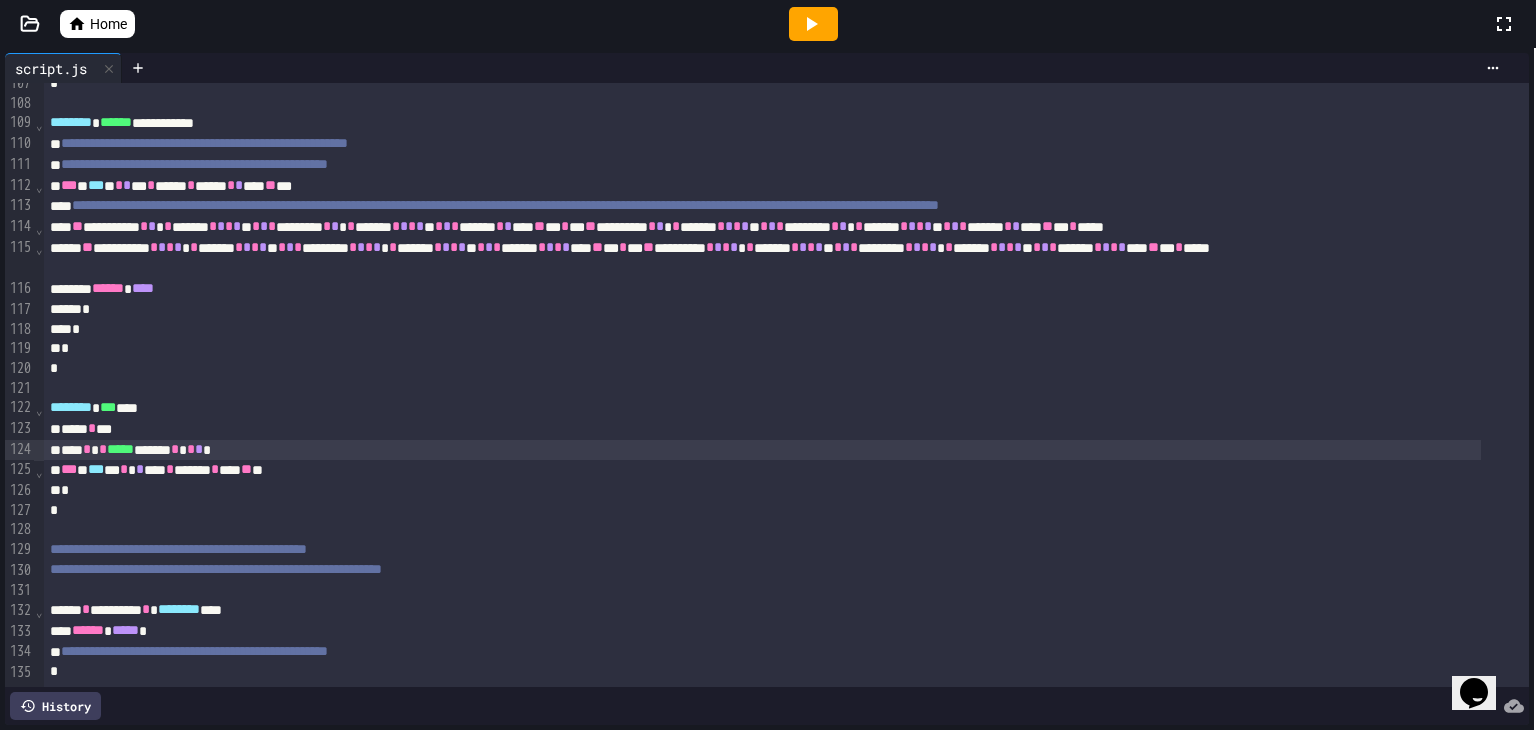 click on "*** * *** * *   * *** * ****** * **** ** **" at bounding box center [762, 470] 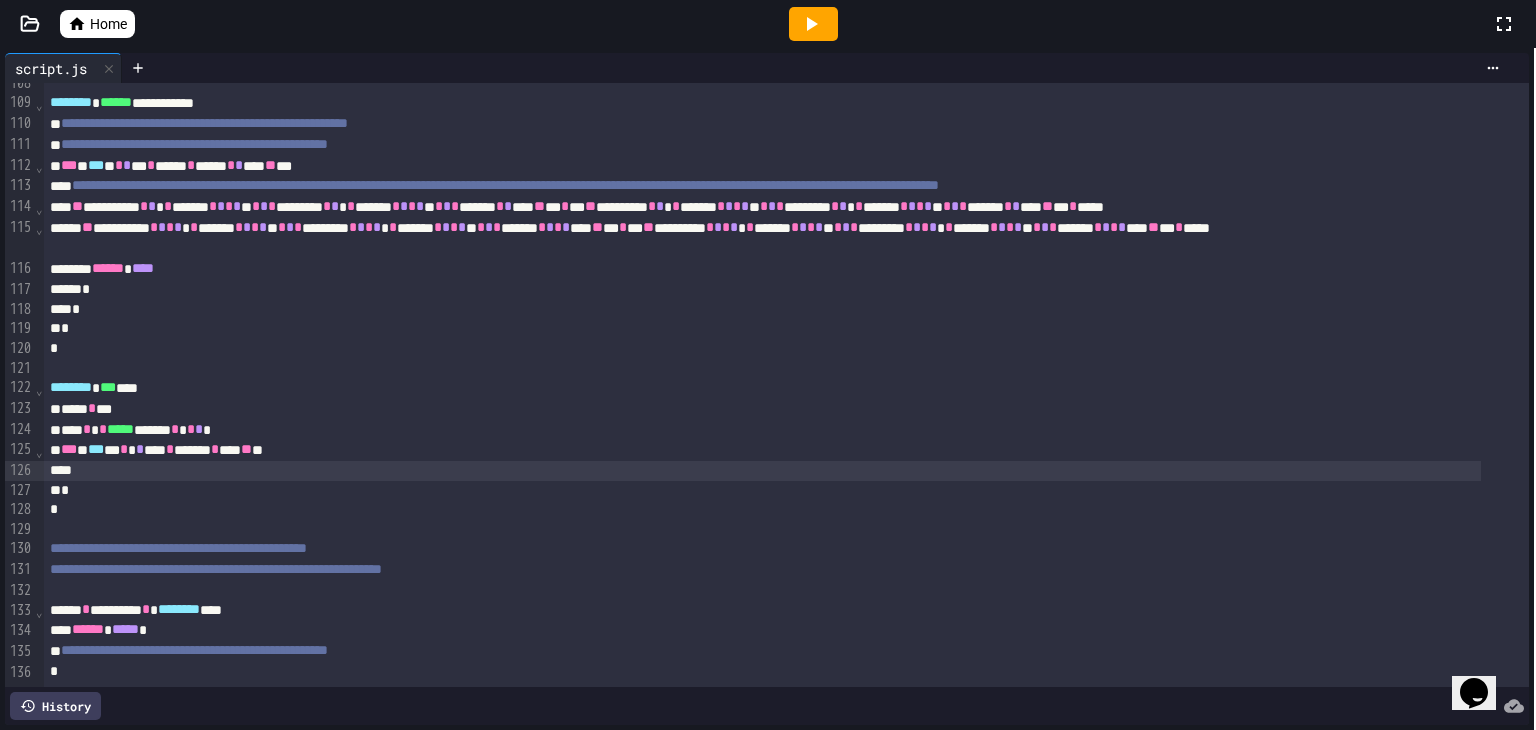 click on "**** * **" at bounding box center [762, 409] 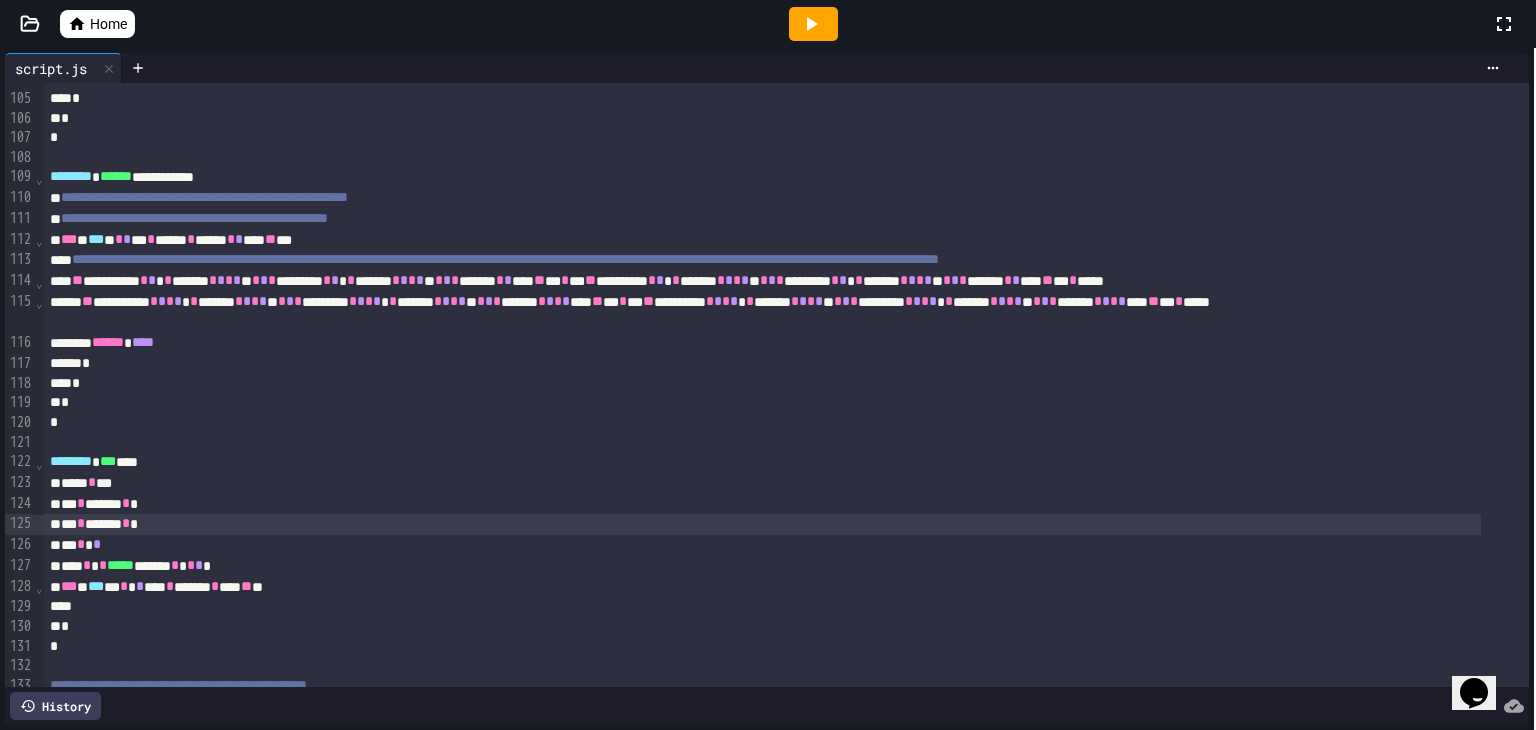 scroll, scrollTop: 2272, scrollLeft: 0, axis: vertical 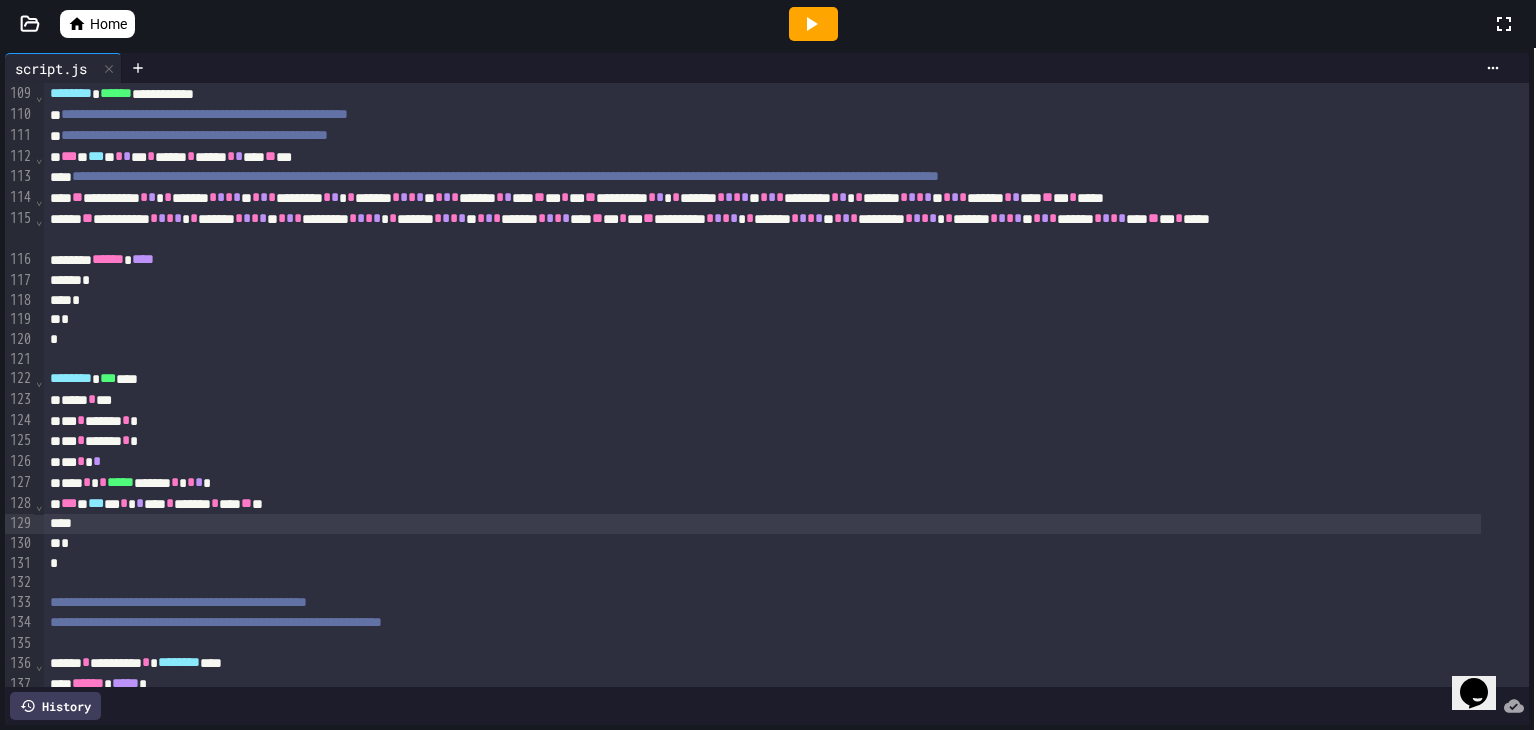 click at bounding box center [762, 524] 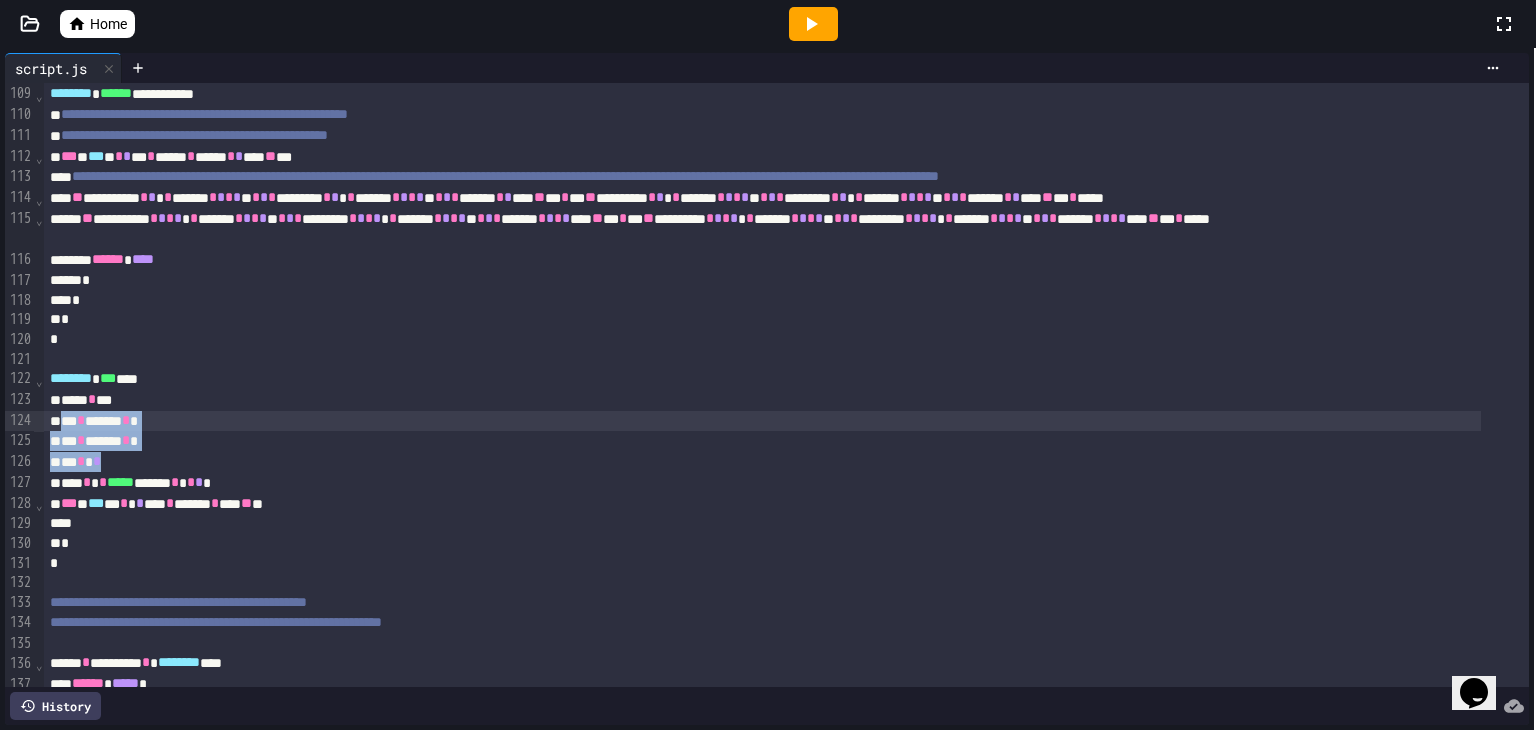 drag, startPoint x: 124, startPoint y: 465, endPoint x: 66, endPoint y: 421, distance: 72.8011 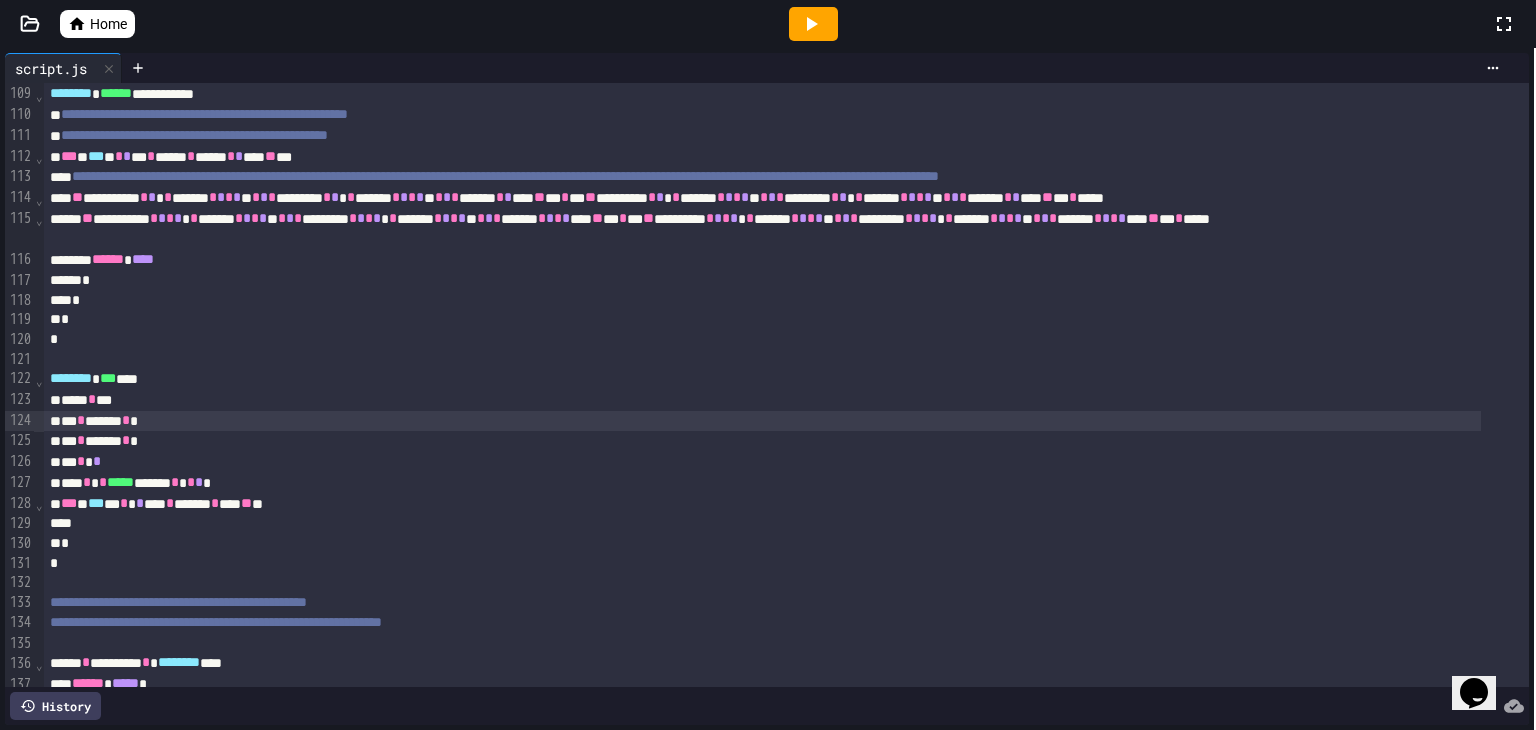 click at bounding box center [762, 524] 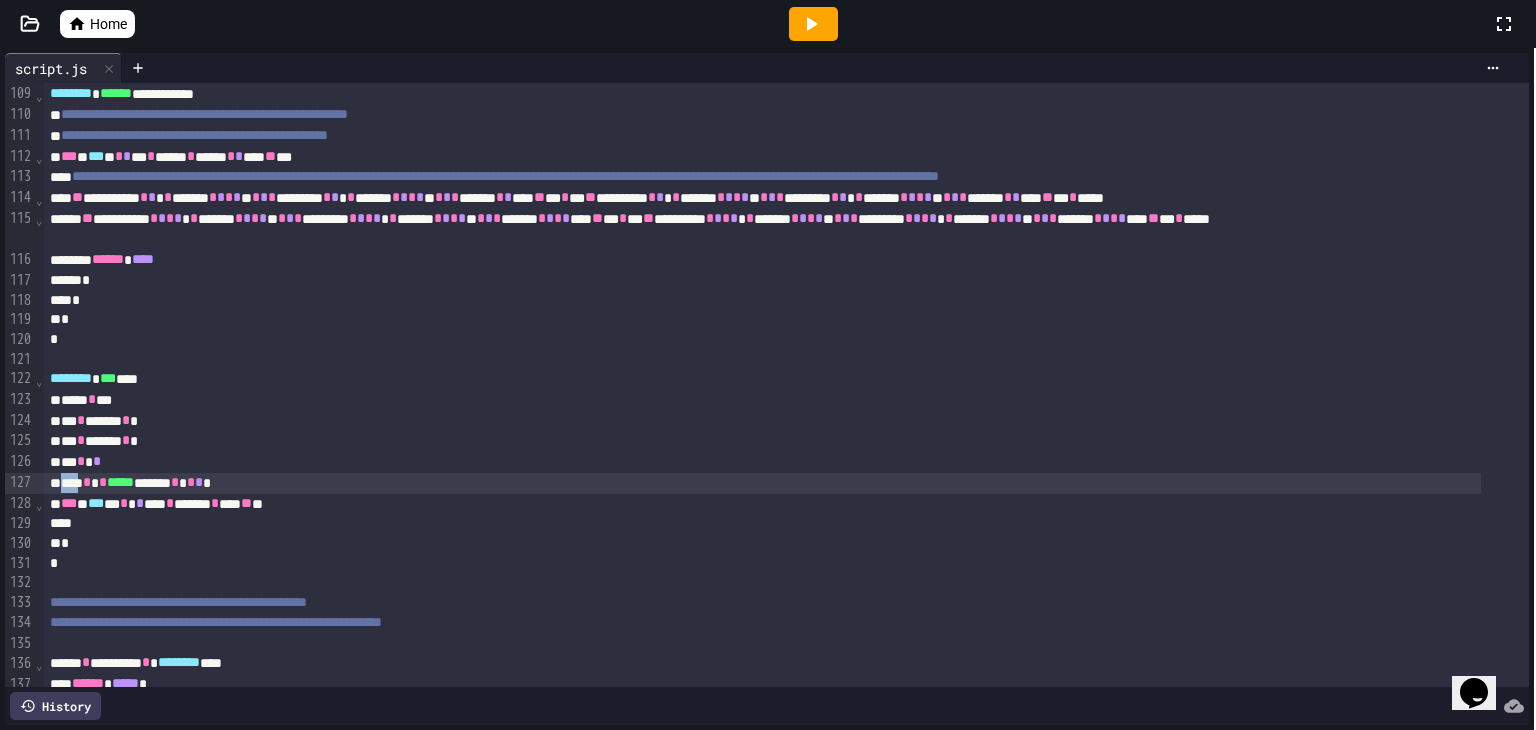 drag, startPoint x: 89, startPoint y: 481, endPoint x: 66, endPoint y: 481, distance: 23 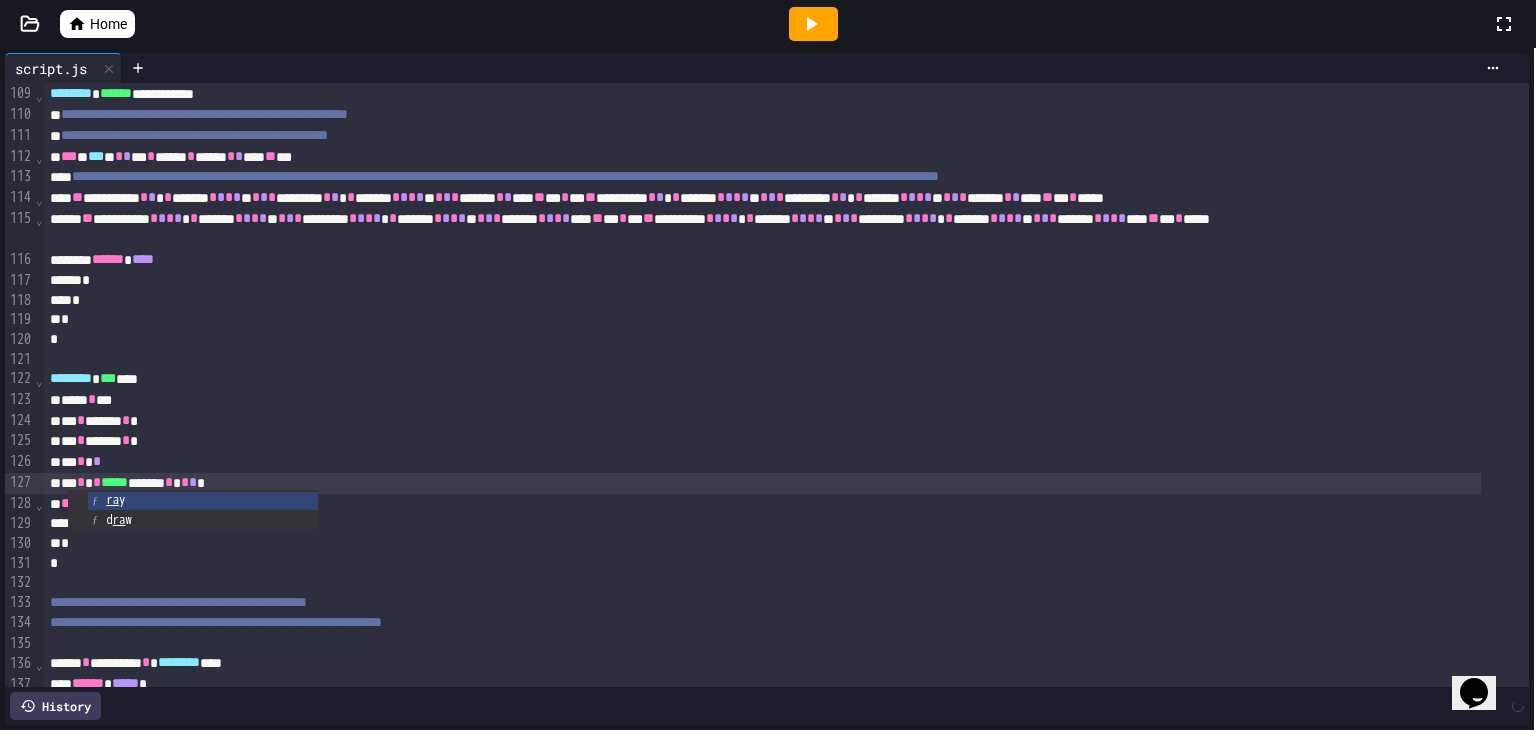 click on "** *   *" at bounding box center (762, 462) 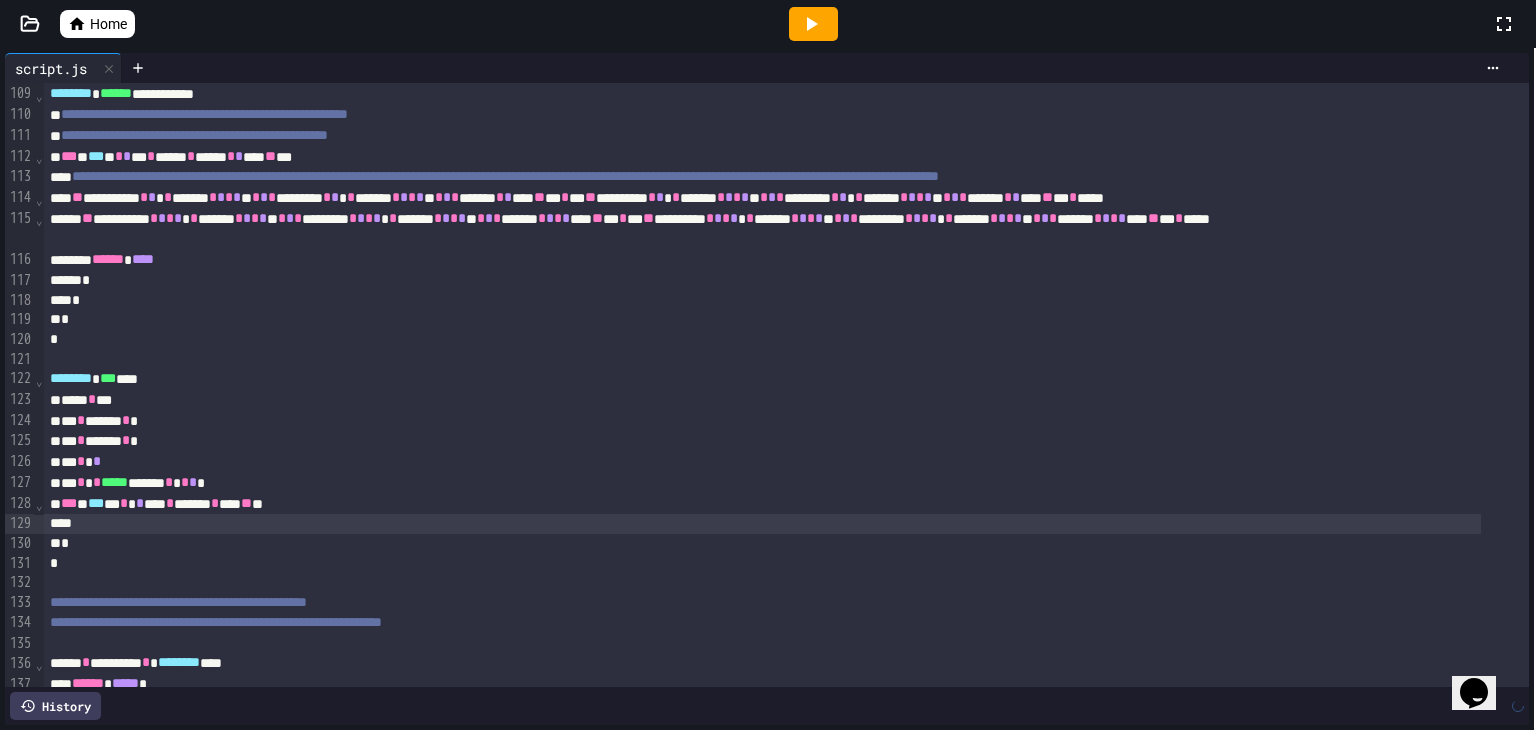 click at bounding box center (762, 524) 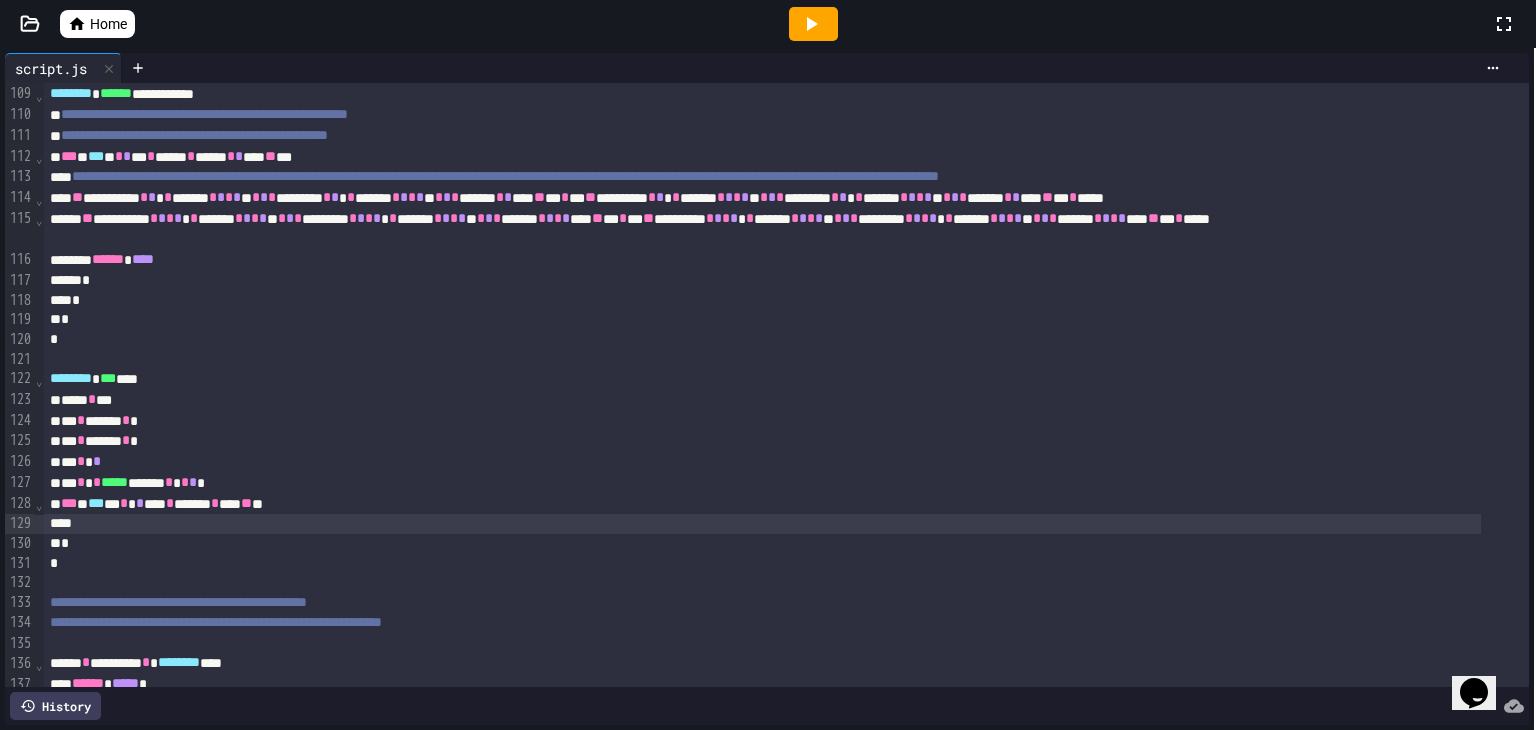 click on "** *   * ***** ******* * * * * *" at bounding box center [762, 483] 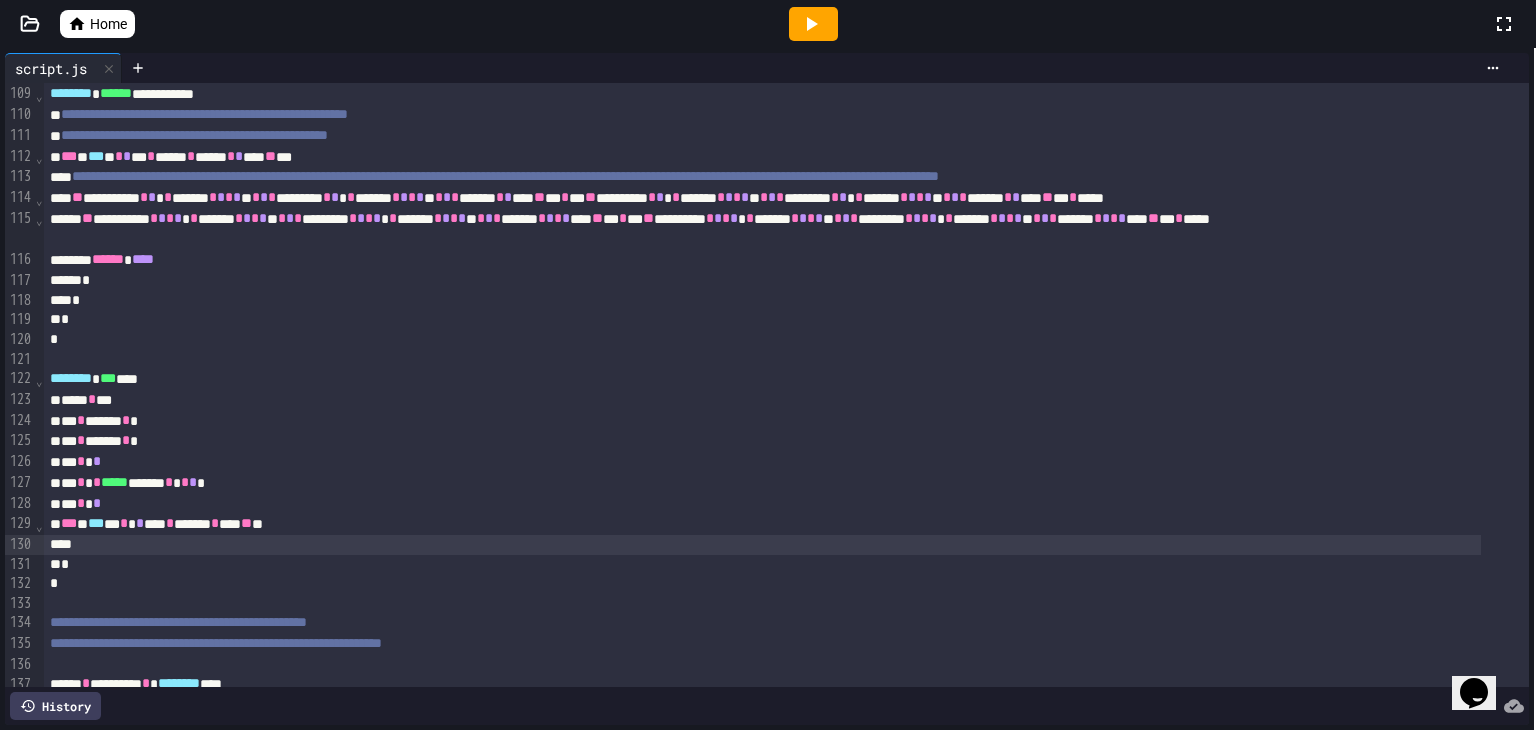 click at bounding box center (762, 545) 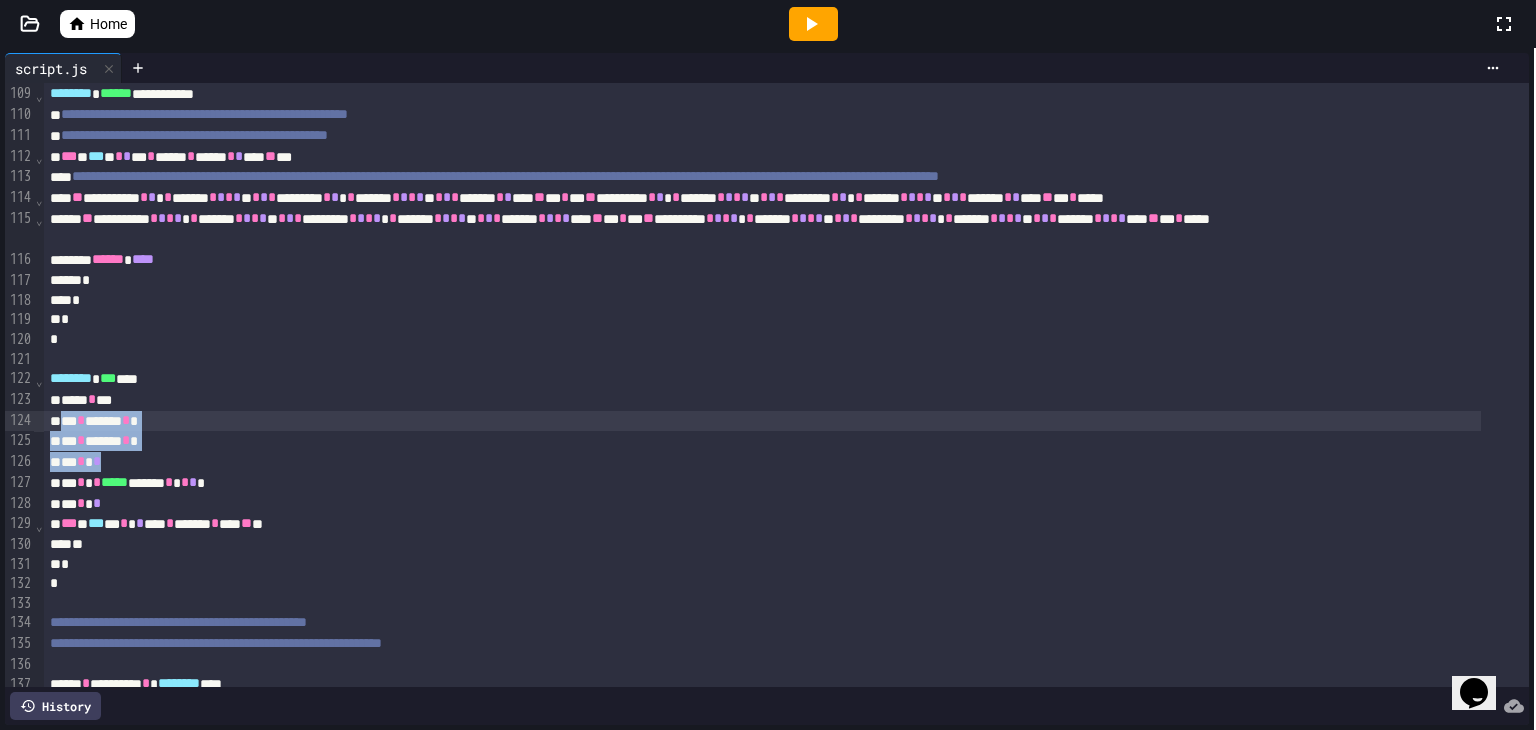 drag, startPoint x: 158, startPoint y: 467, endPoint x: 69, endPoint y: 415, distance: 103.077644 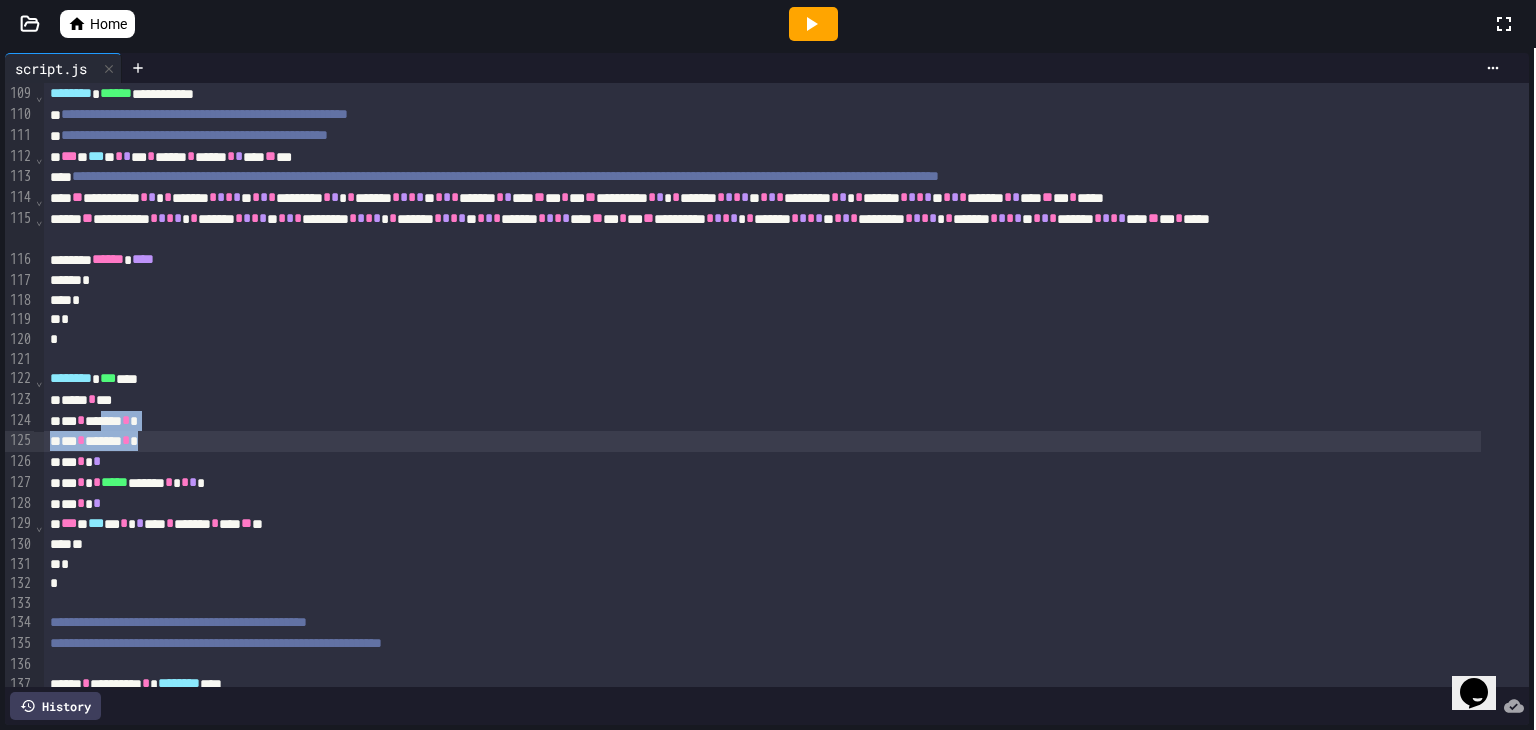 scroll, scrollTop: 2272, scrollLeft: 0, axis: vertical 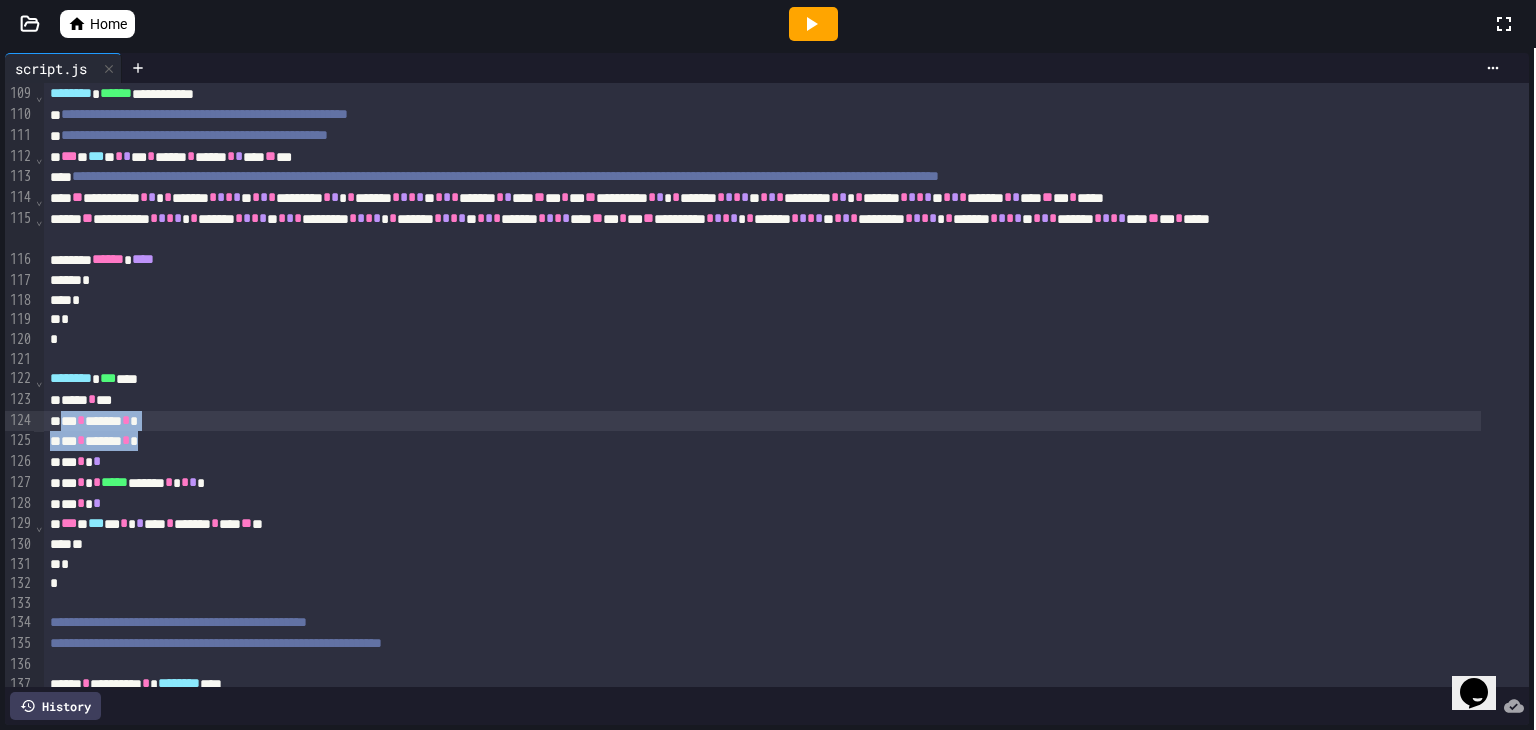 drag, startPoint x: 187, startPoint y: 441, endPoint x: 70, endPoint y: 417, distance: 119.43617 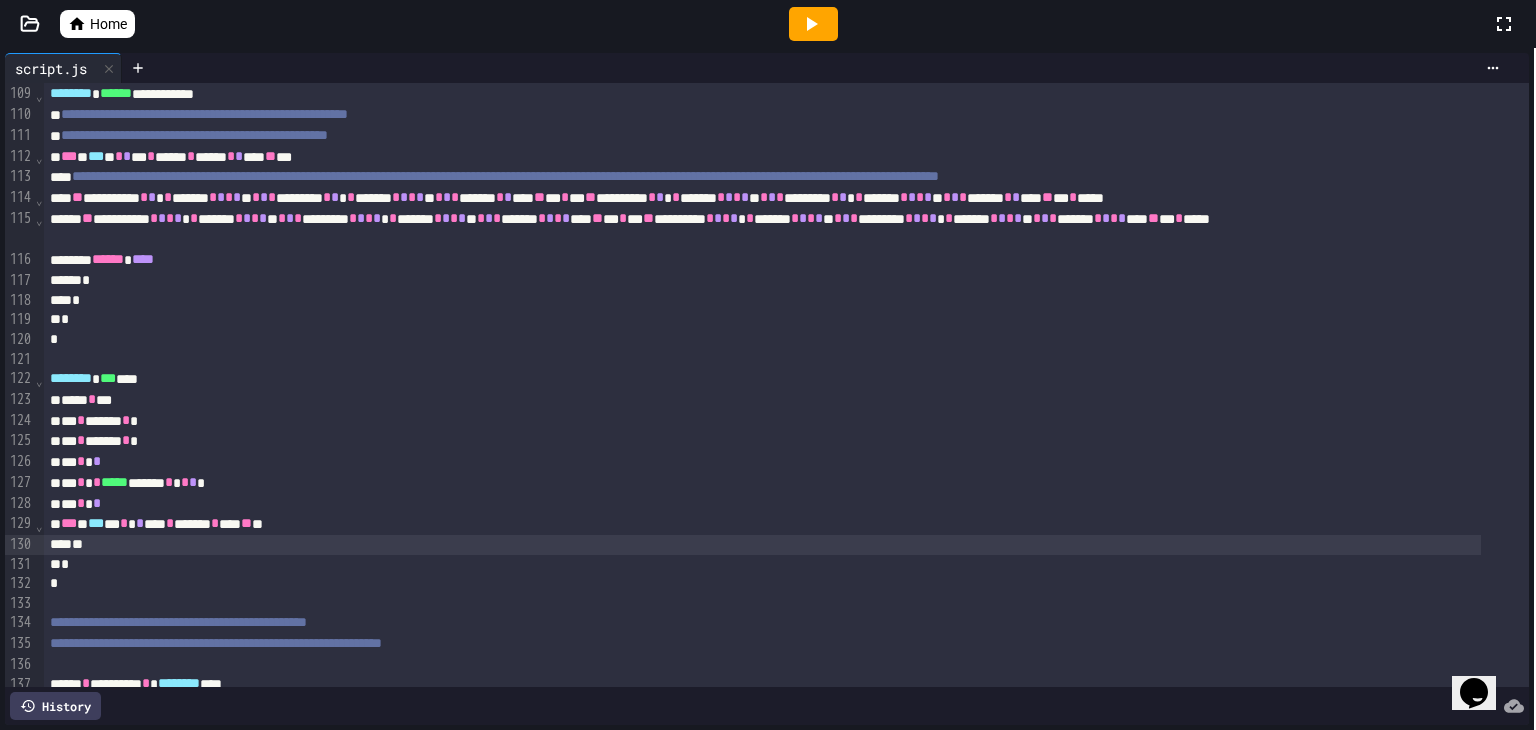 click on "**" at bounding box center [762, 545] 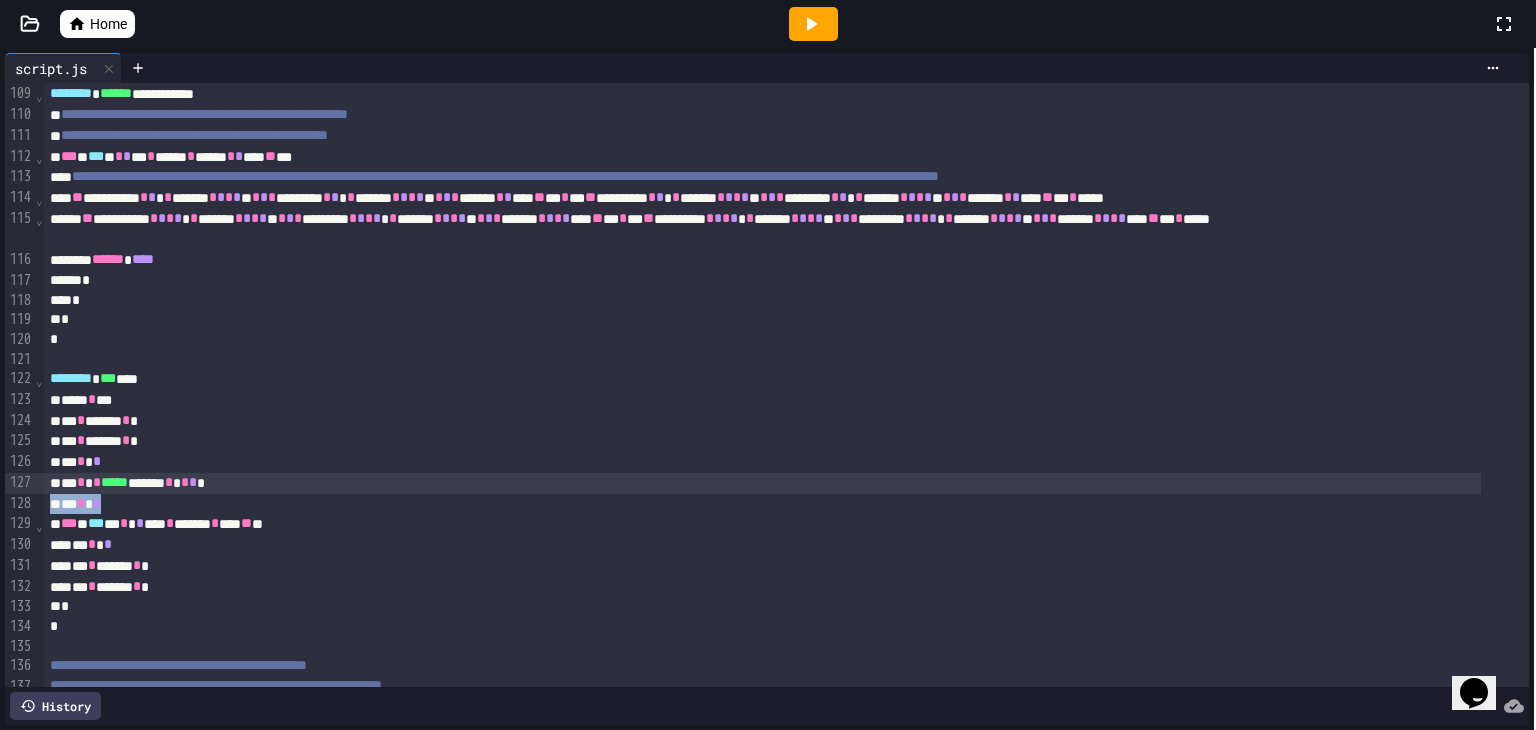 drag, startPoint x: 140, startPoint y: 505, endPoint x: 260, endPoint y: 484, distance: 121.82365 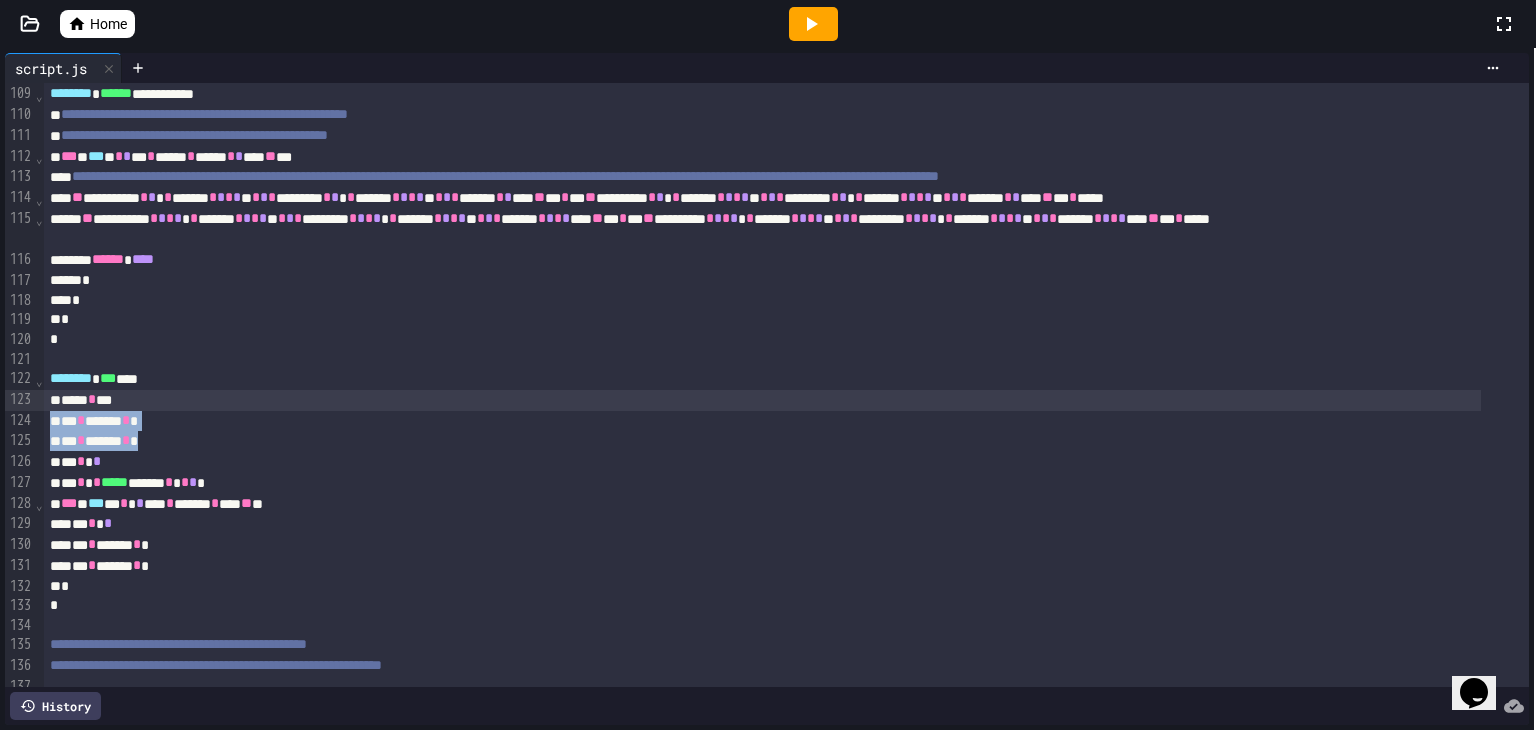 drag, startPoint x: 184, startPoint y: 439, endPoint x: 192, endPoint y: 404, distance: 35.902645 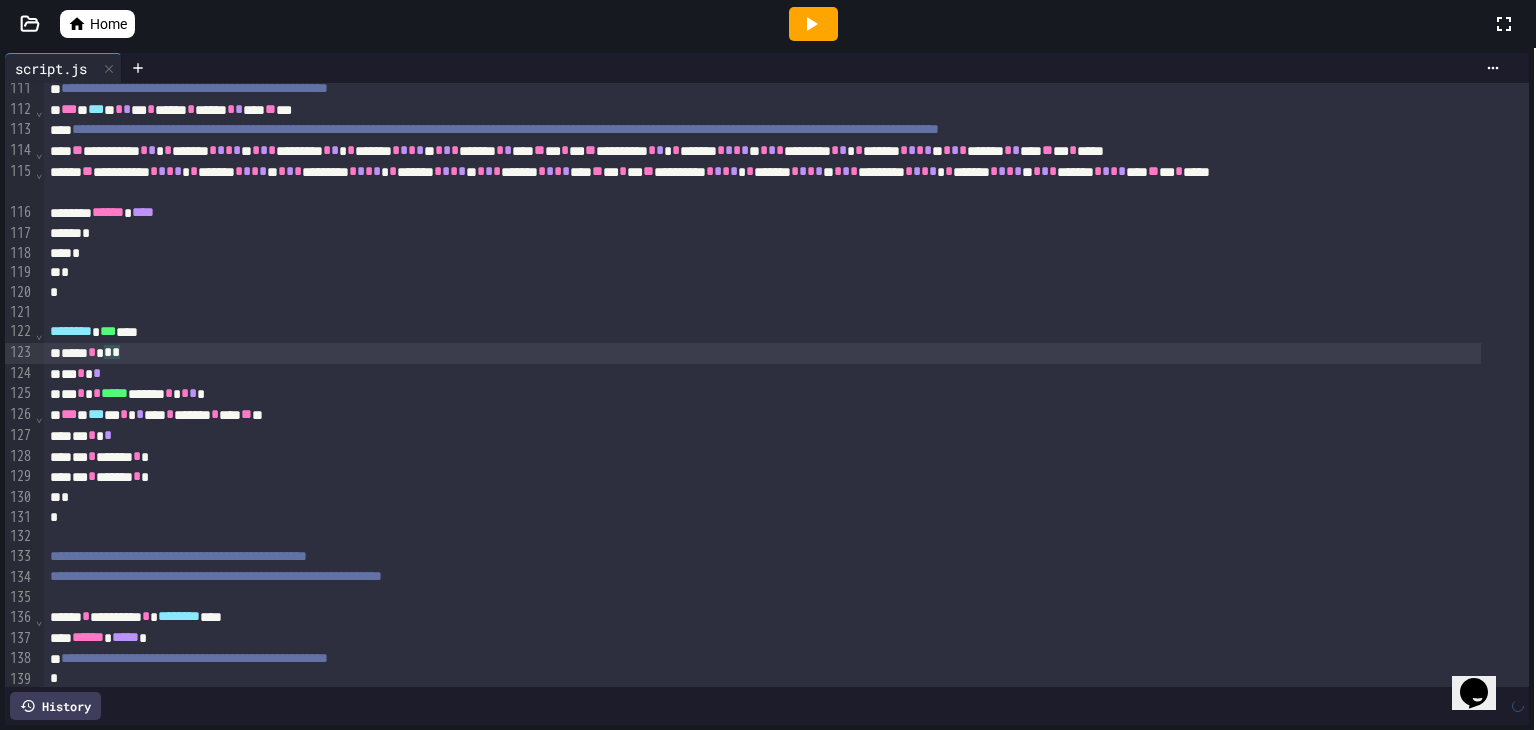 scroll, scrollTop: 2356, scrollLeft: 0, axis: vertical 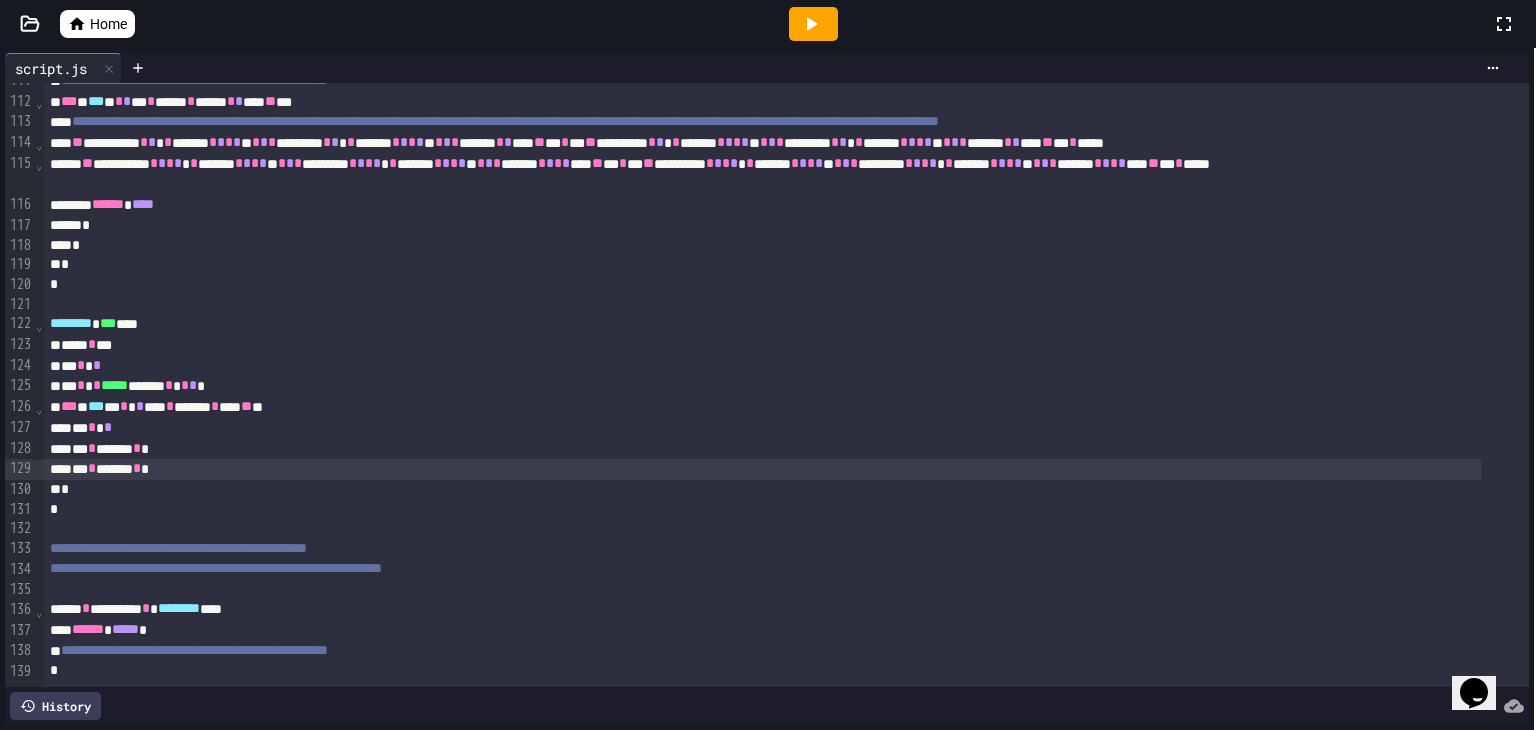 click on "** * ****** * *" at bounding box center [762, 469] 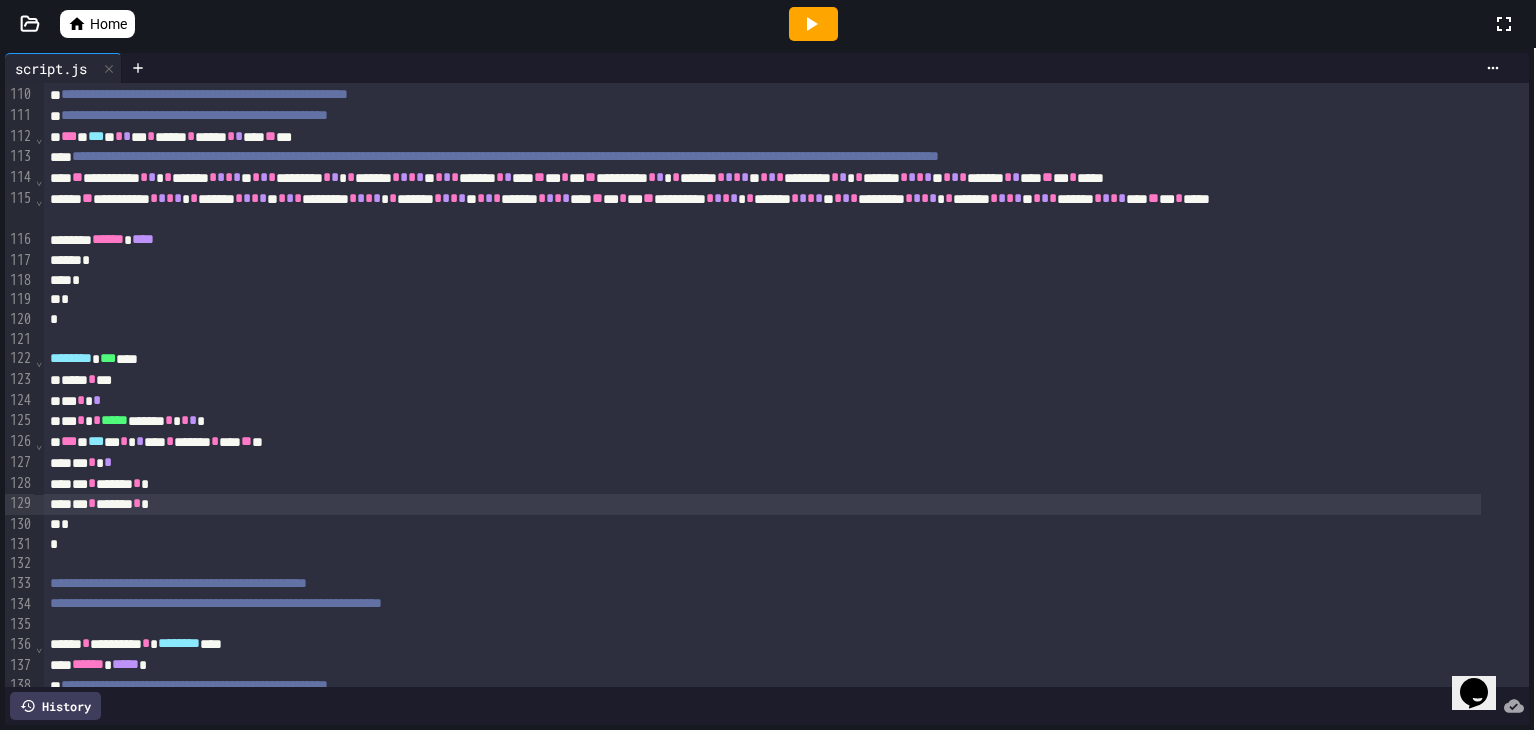 scroll, scrollTop: 2256, scrollLeft: 0, axis: vertical 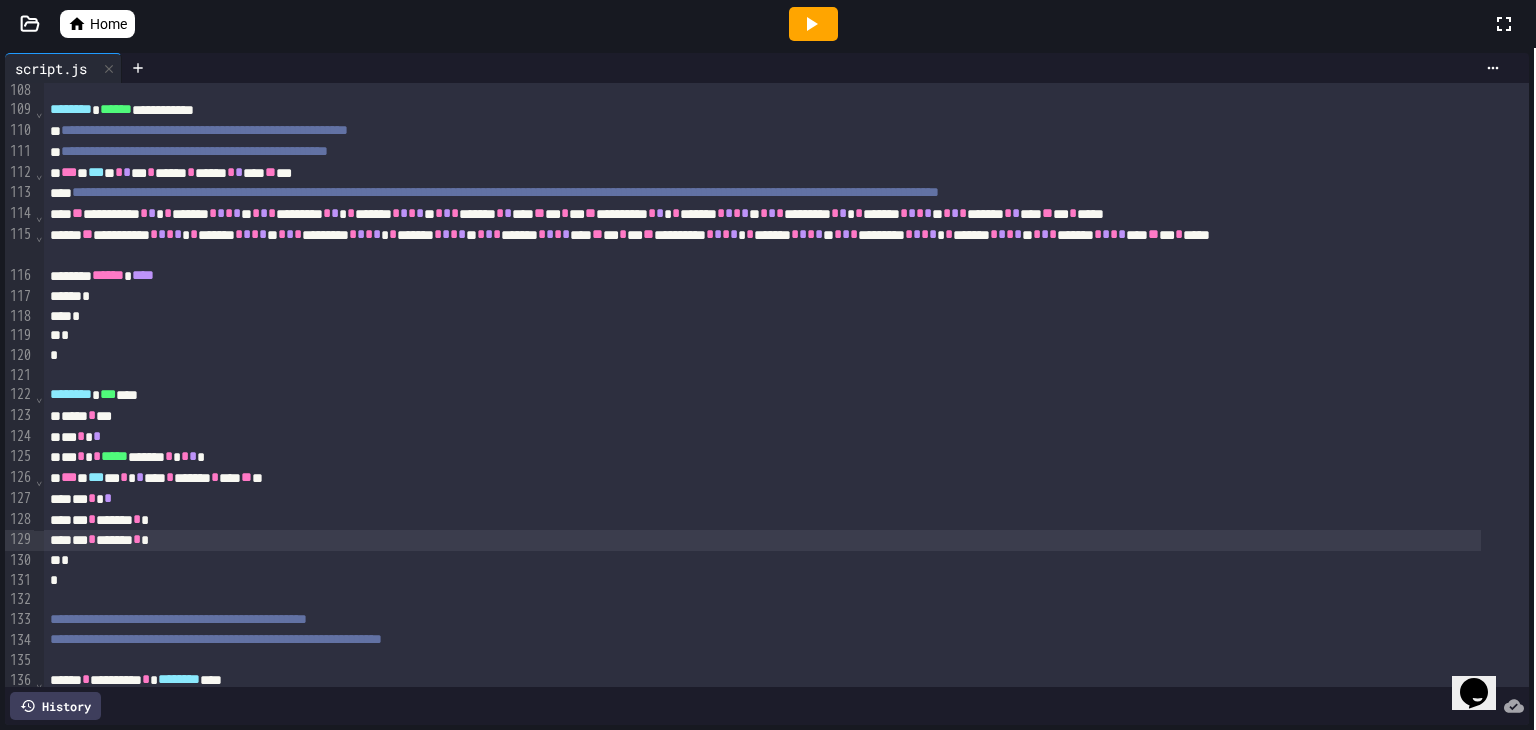 click on "********   *** ****" at bounding box center (762, 395) 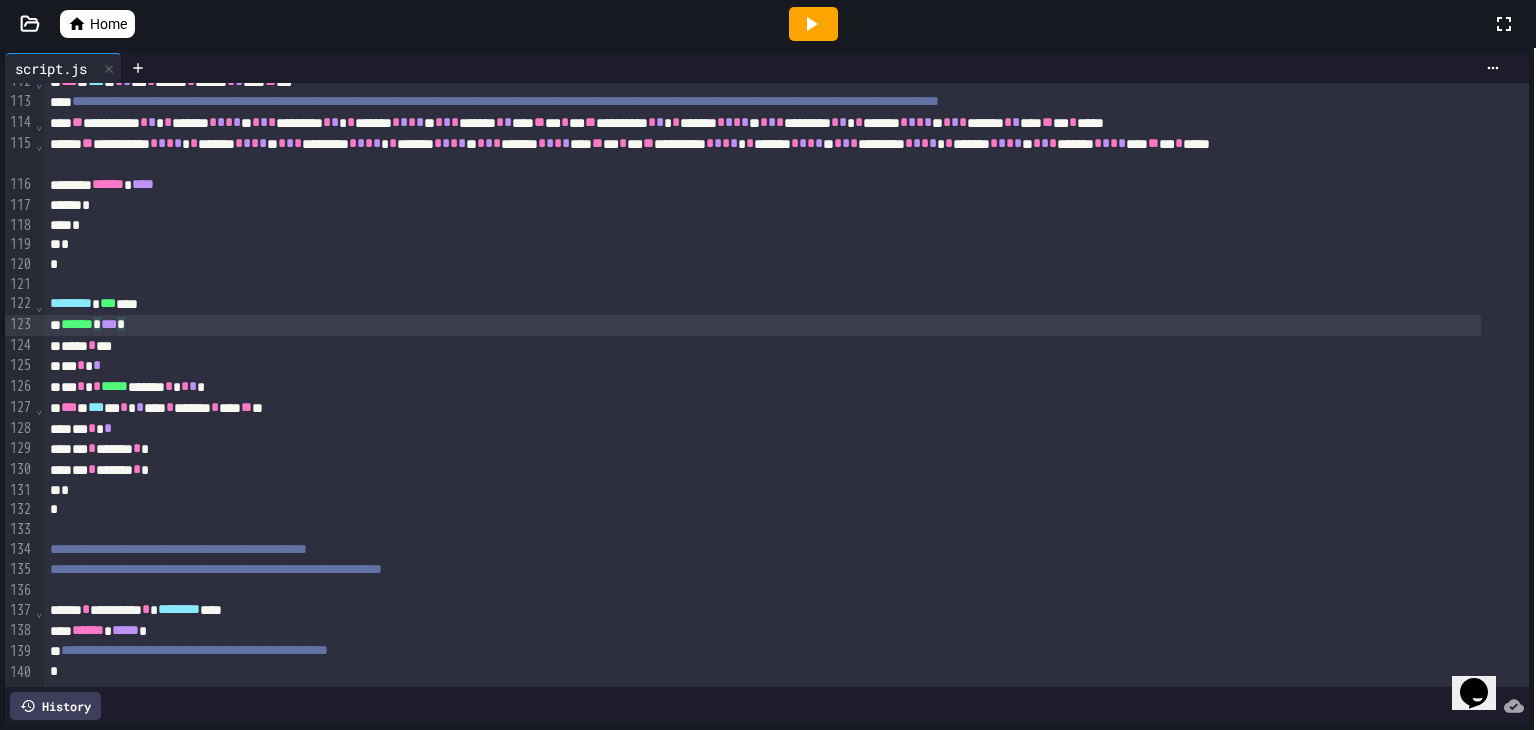 scroll, scrollTop: 2377, scrollLeft: 0, axis: vertical 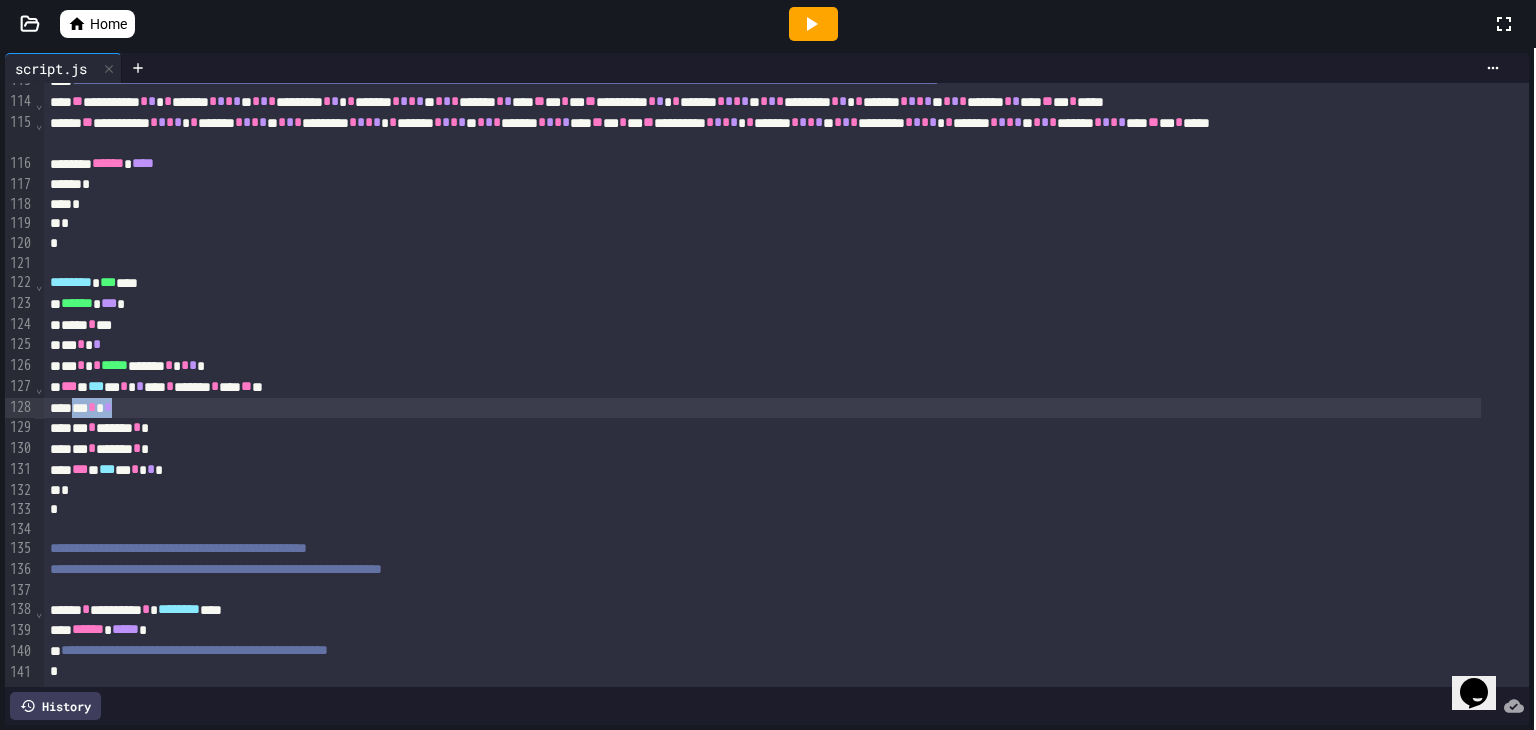 drag, startPoint x: 165, startPoint y: 400, endPoint x: 81, endPoint y: 399, distance: 84.00595 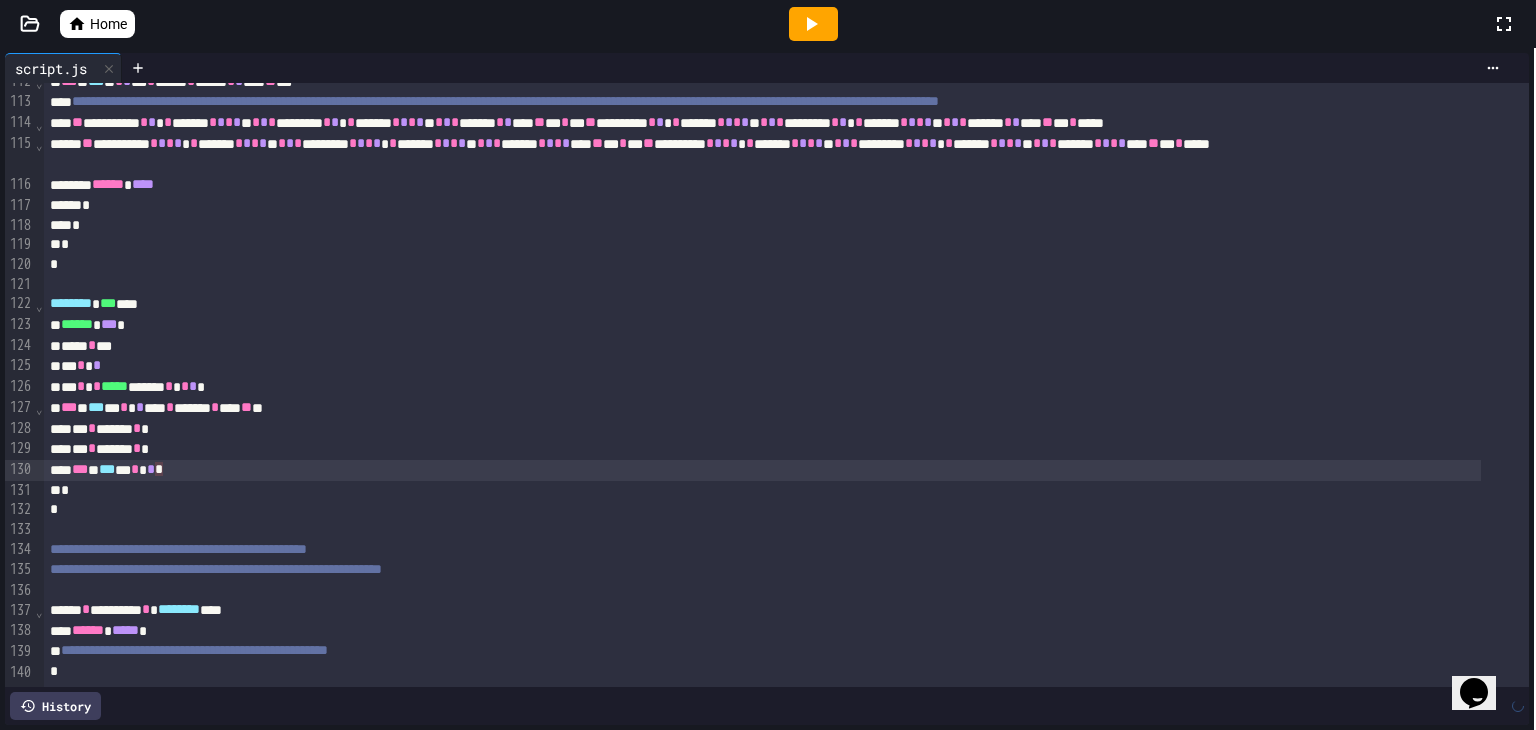 click on "*** * *** * *   * *" at bounding box center (762, 470) 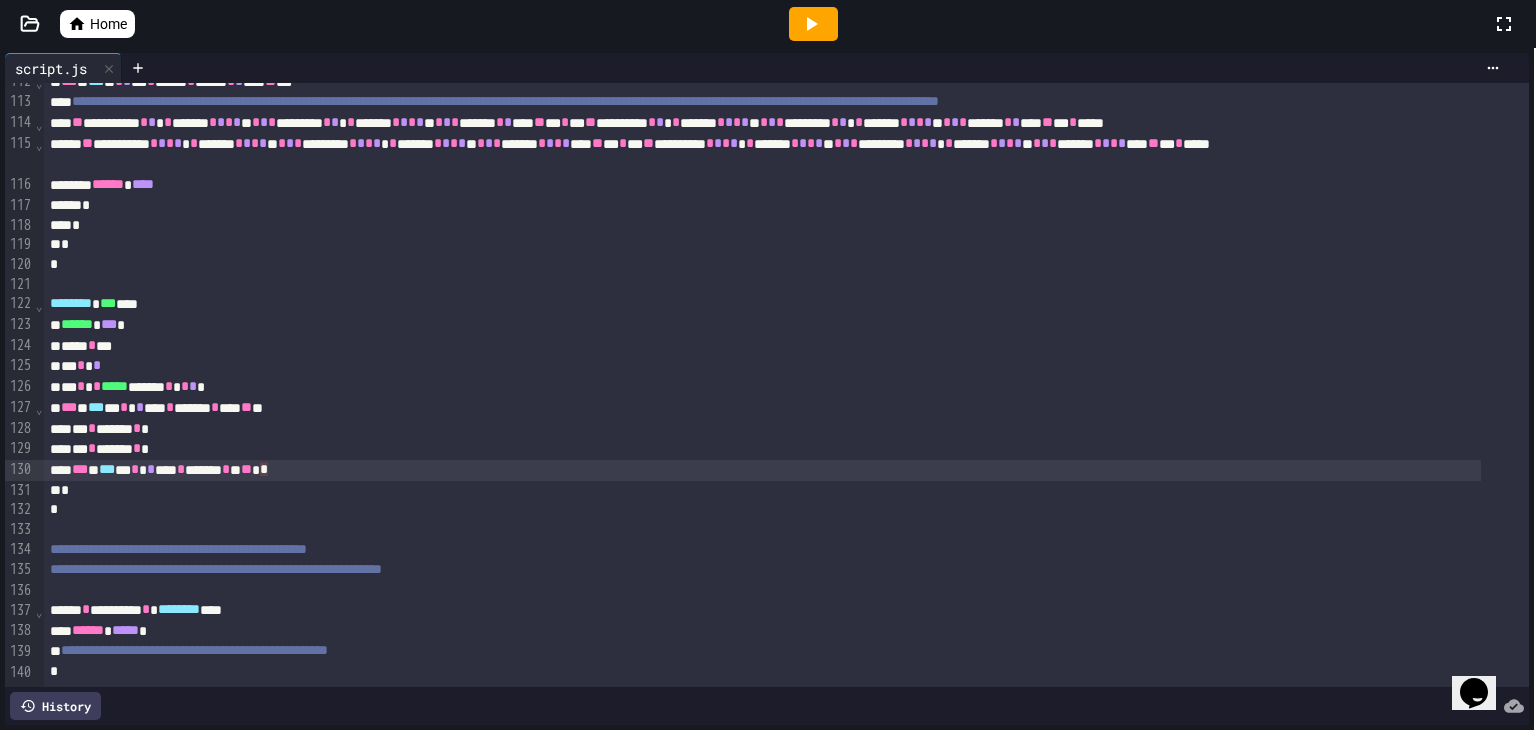 click on "*** * *** * *   * *** * ****** * * **   *" at bounding box center (762, 470) 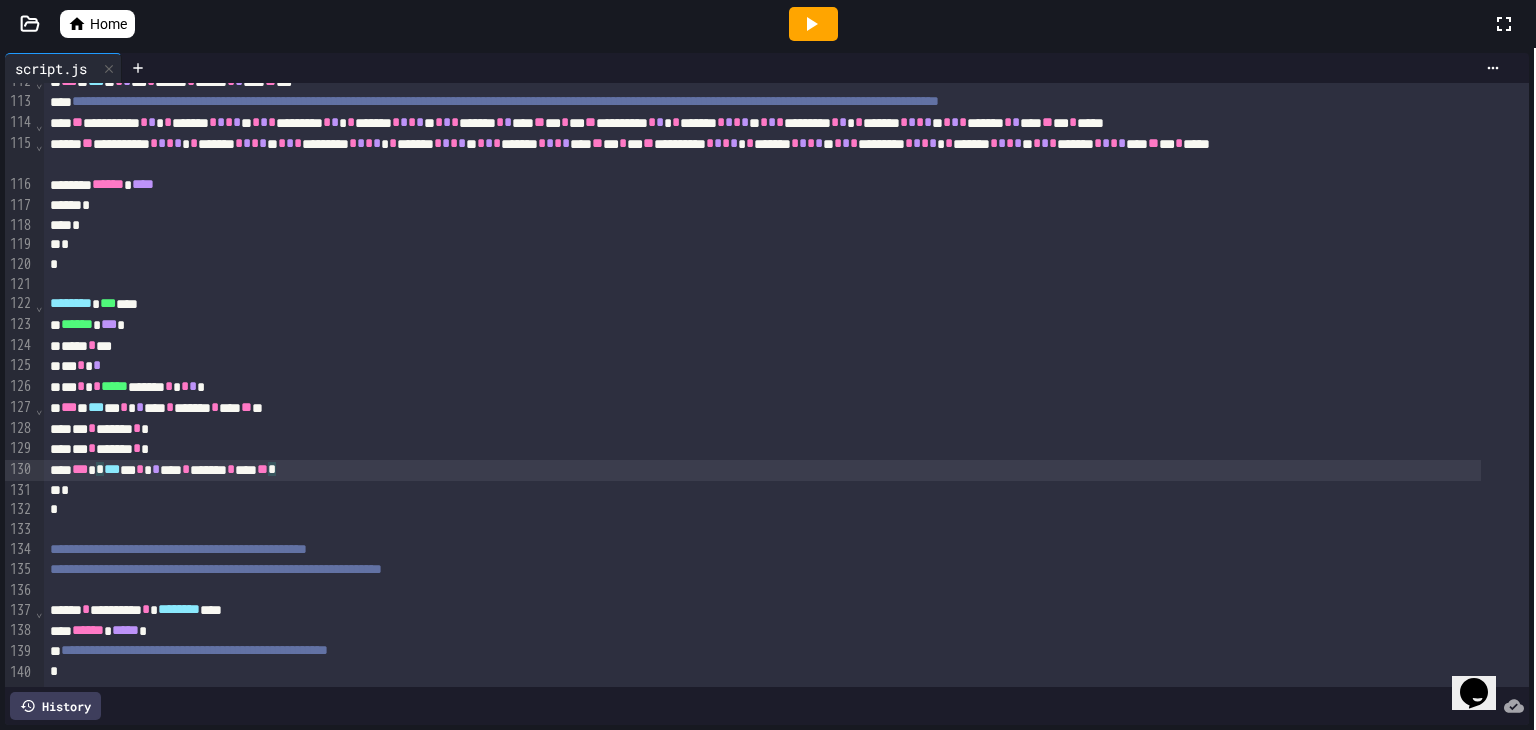 click on "***   * *** * *   * *** * ****** * **** ** *" at bounding box center (762, 470) 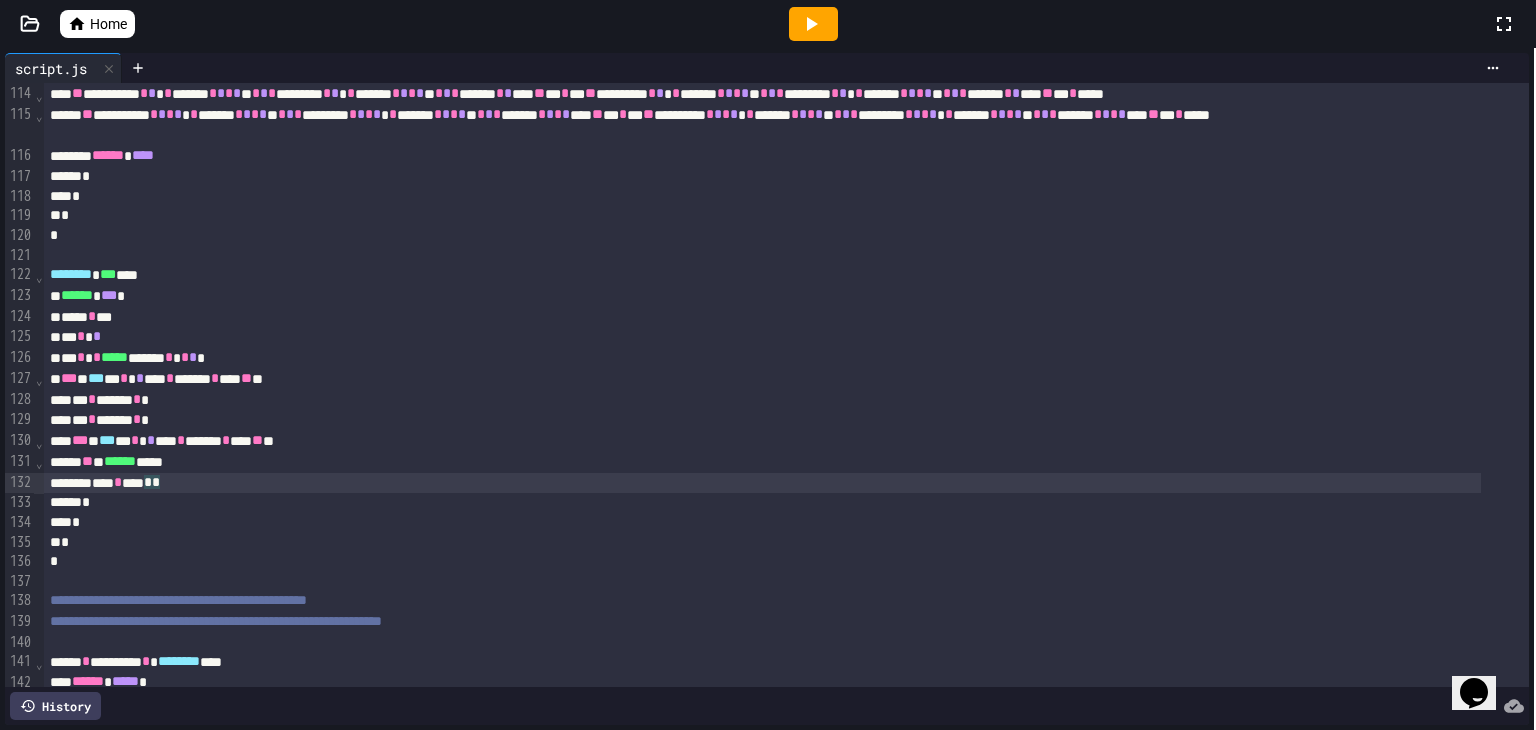 click on "** * ****** *****" at bounding box center [762, 462] 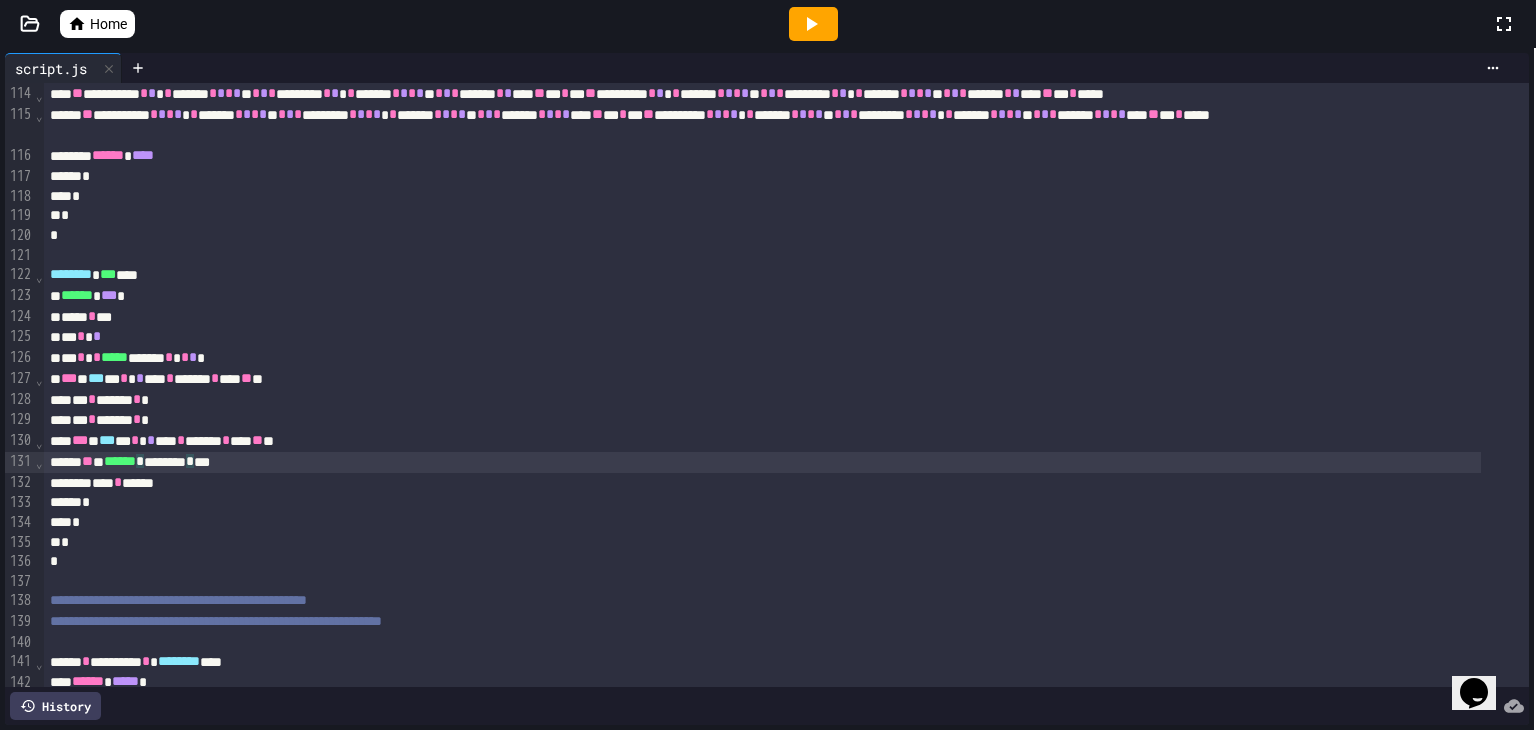 click on "**** * ******" at bounding box center [762, 483] 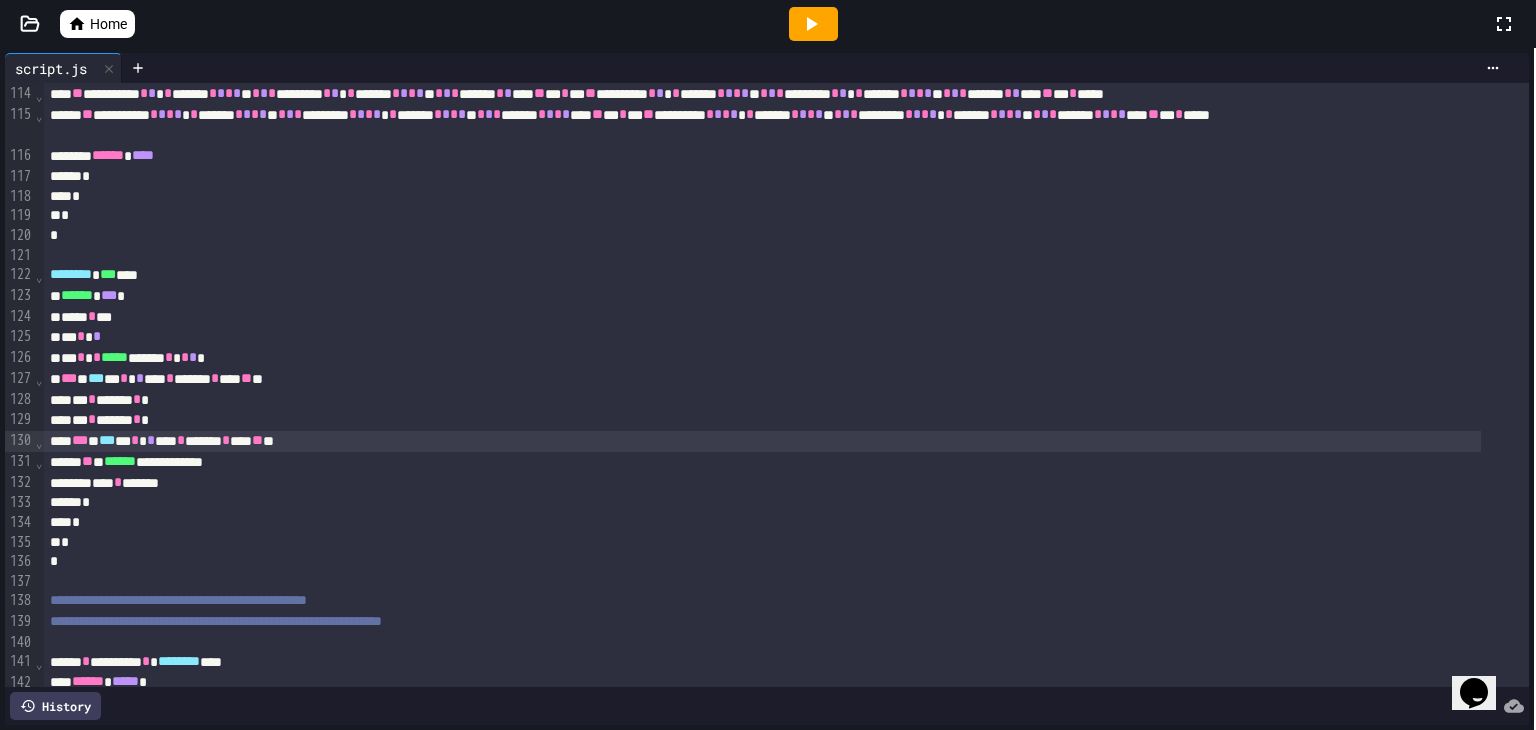 click on "*** * *** * *   * *** * ****** * **** ** **" at bounding box center [762, 441] 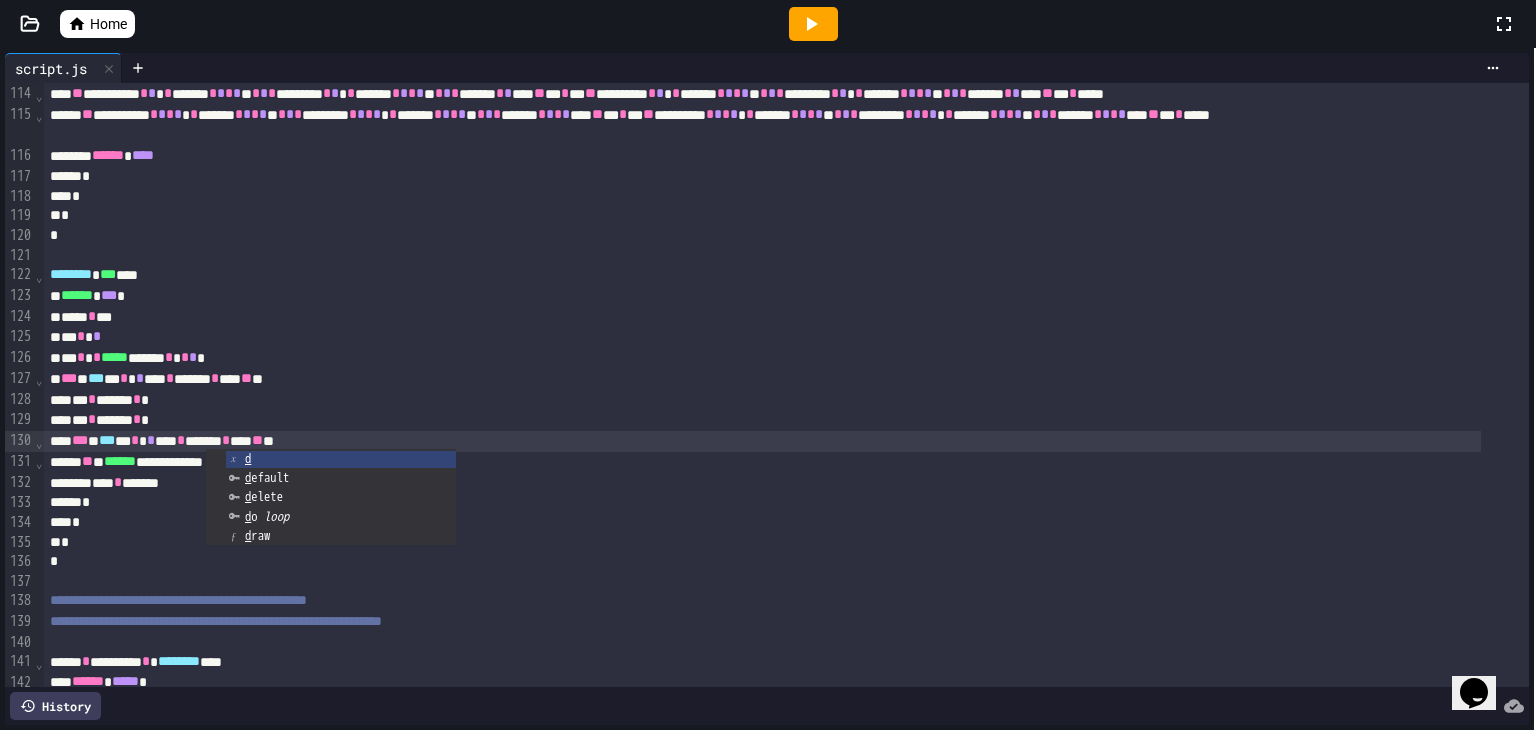 click on "*** * *** * *   * *** * ****** * **** ** **" at bounding box center [762, 441] 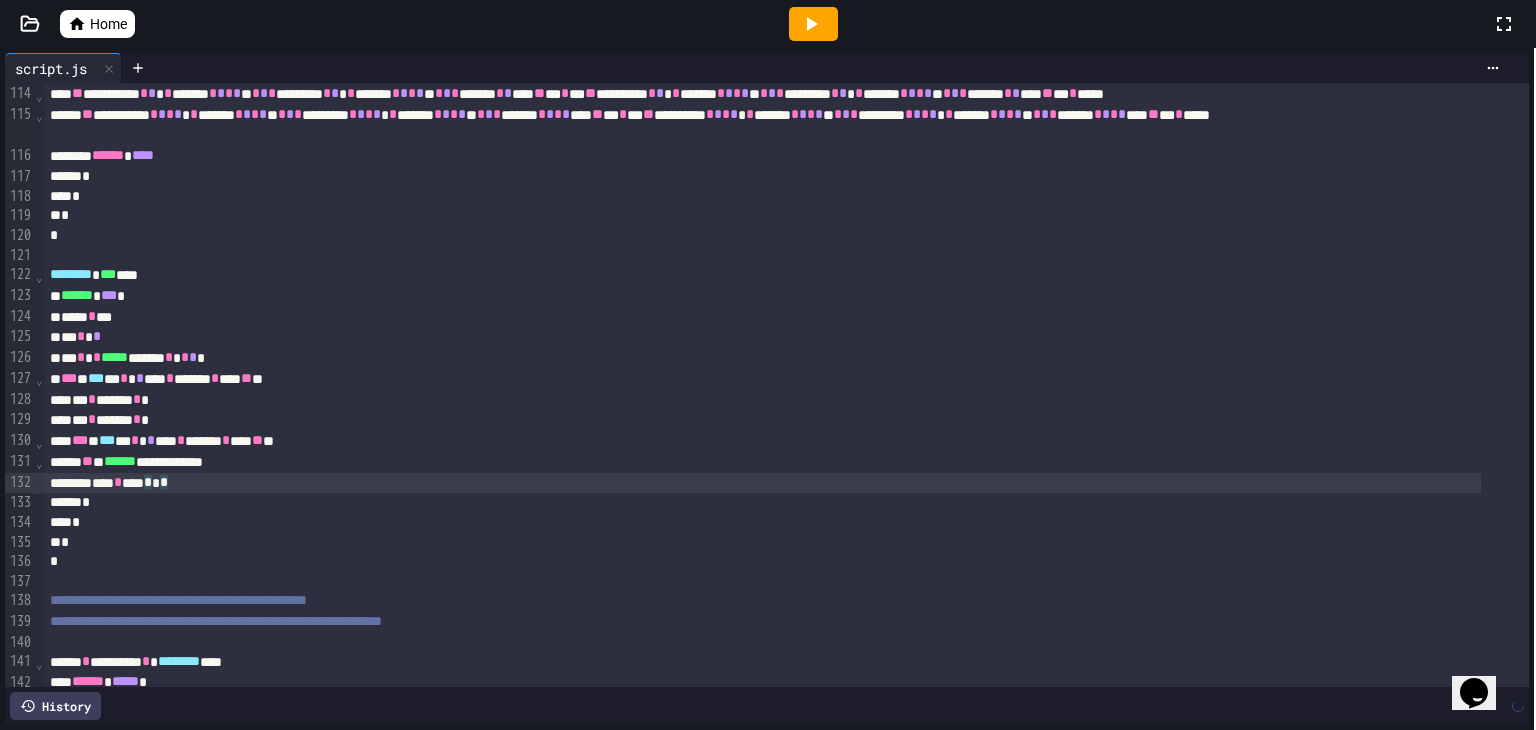 click on "**** * **** * * *" at bounding box center (762, 483) 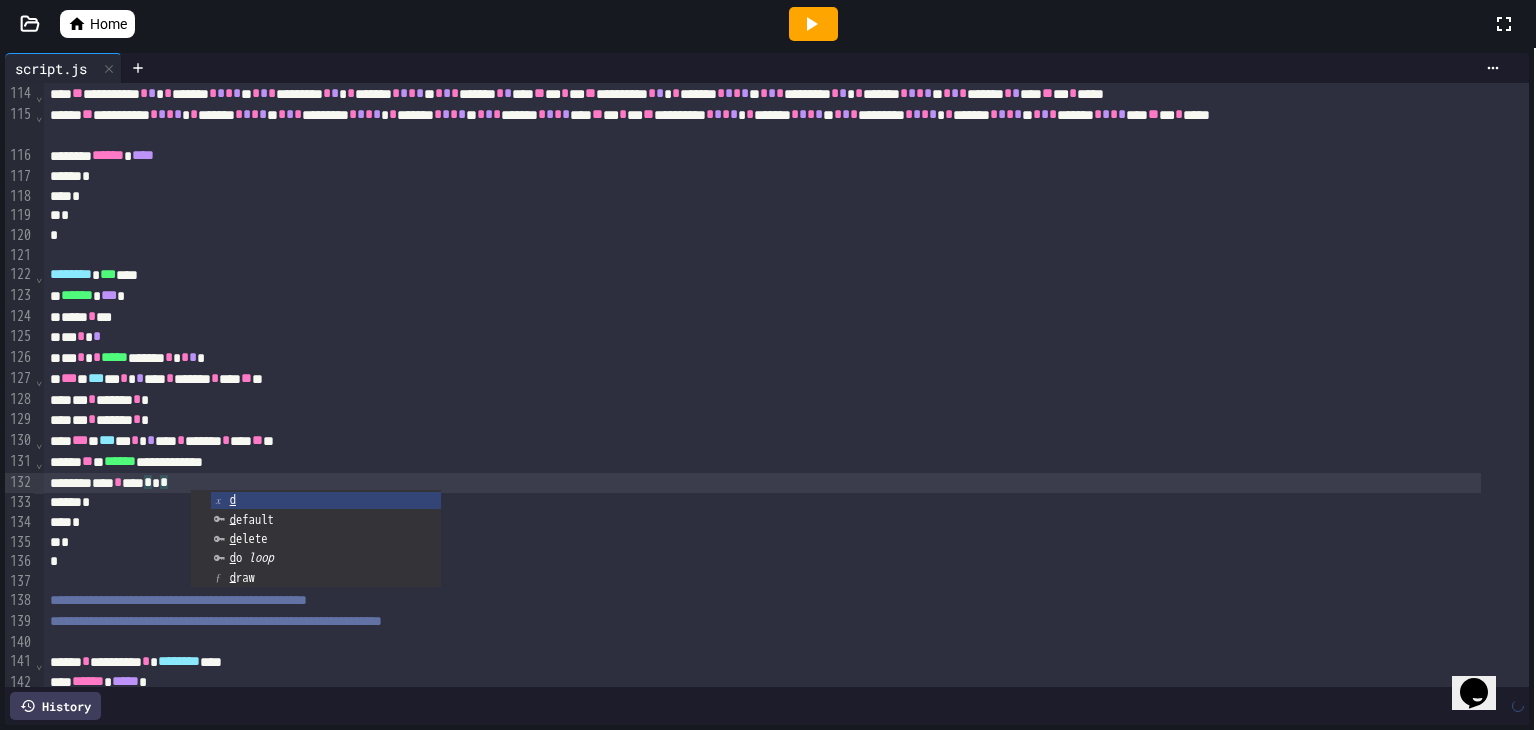 click on "**** * **** * * *" at bounding box center (762, 483) 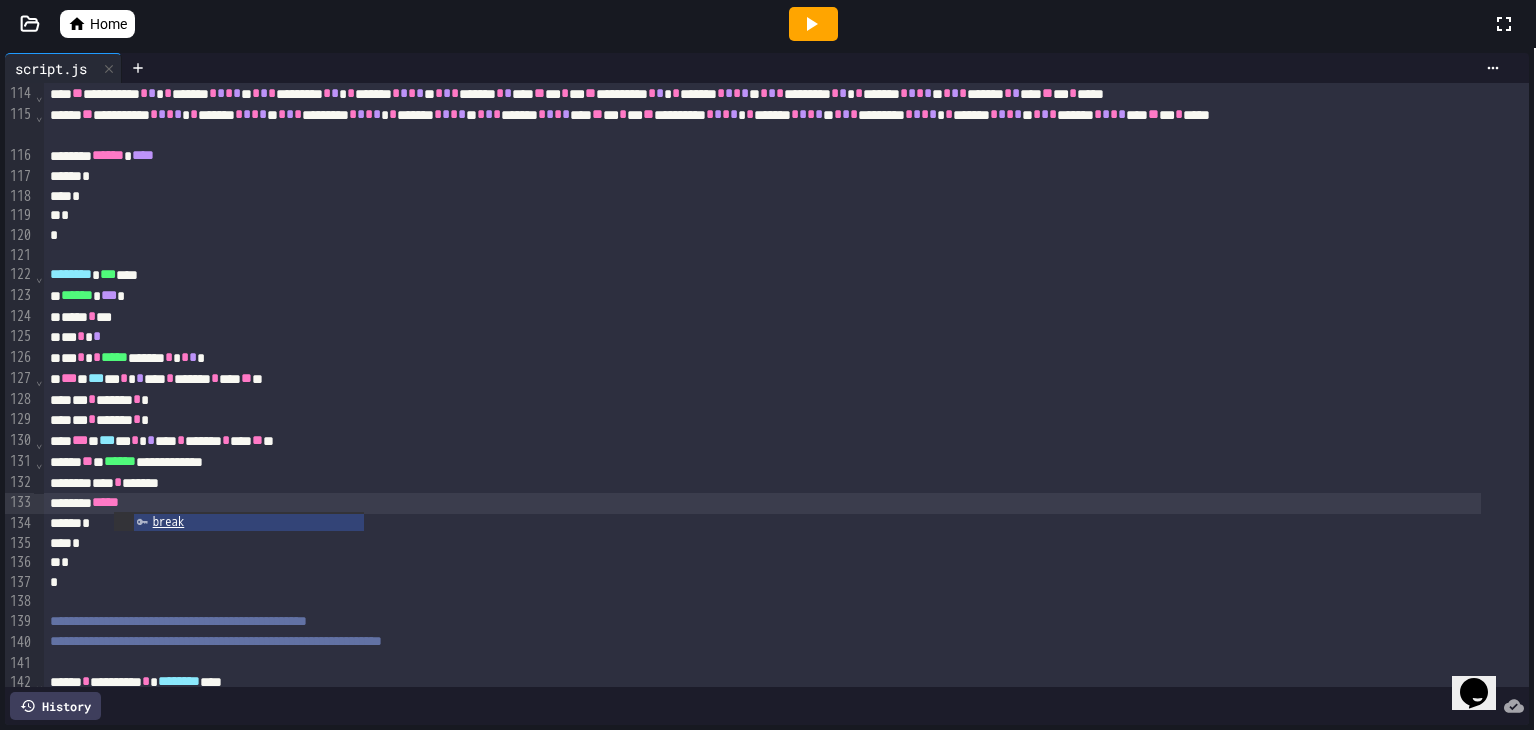 click on "*****" at bounding box center [762, 503] 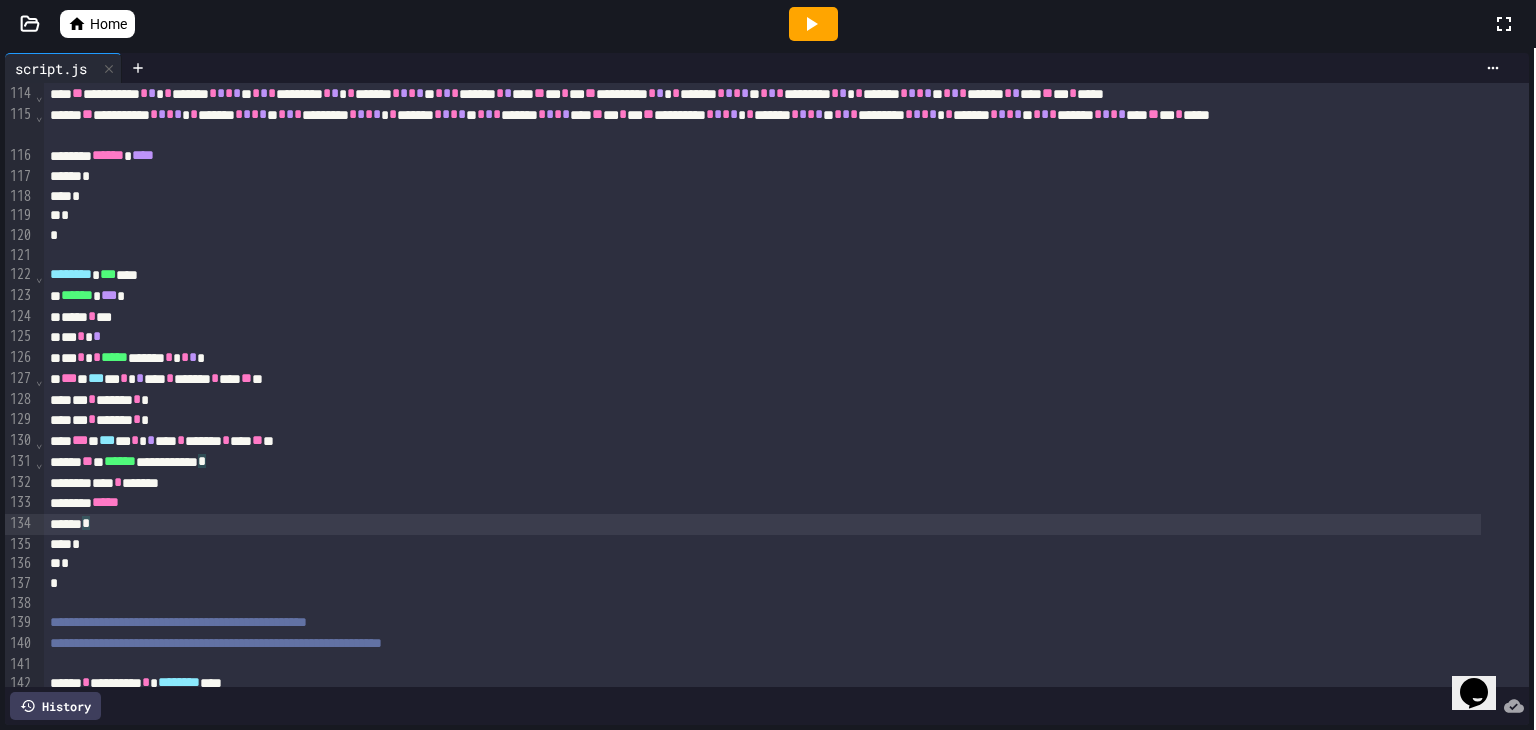 click on "*" at bounding box center (762, 524) 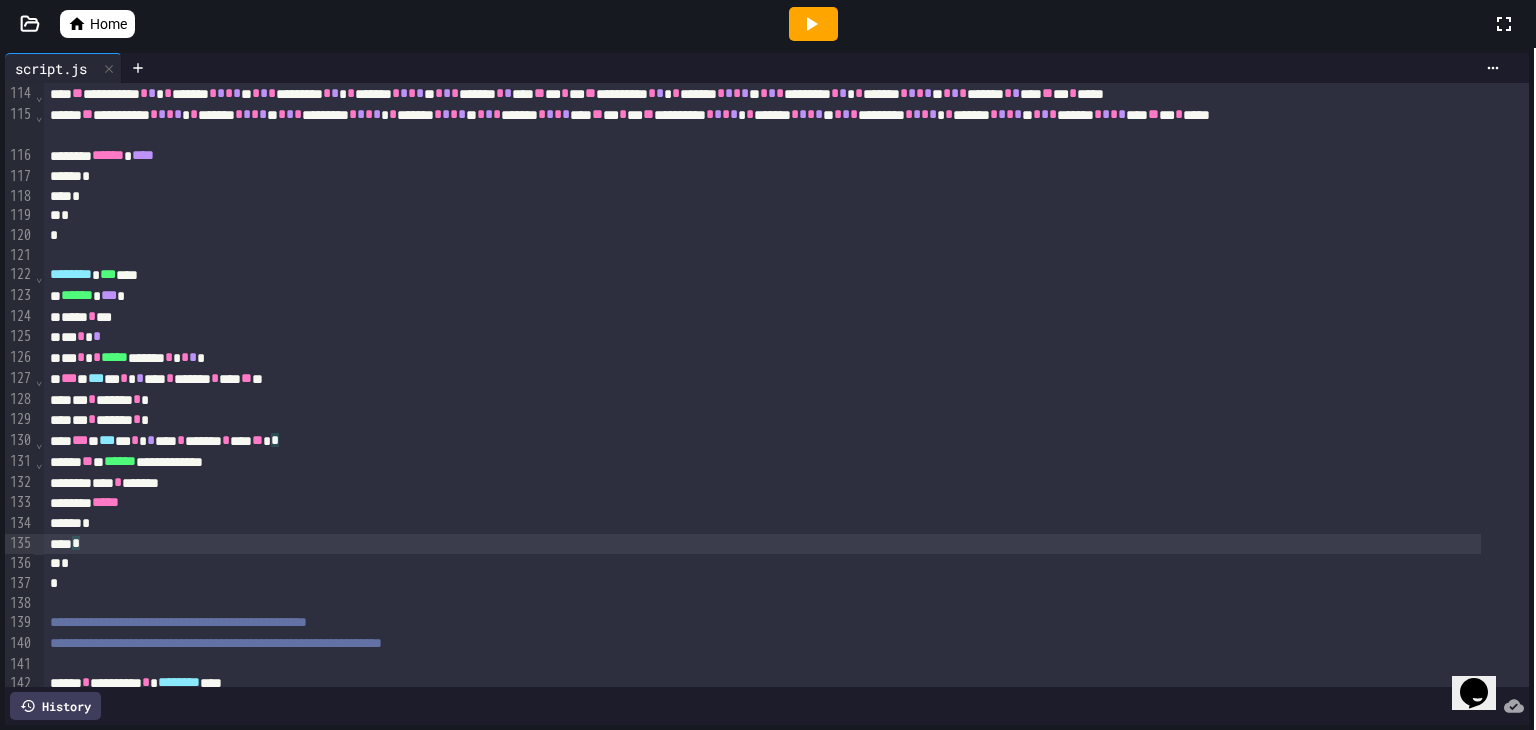 click on "*** * *** * *   * *** * ****** * **** ** * *" at bounding box center (762, 441) 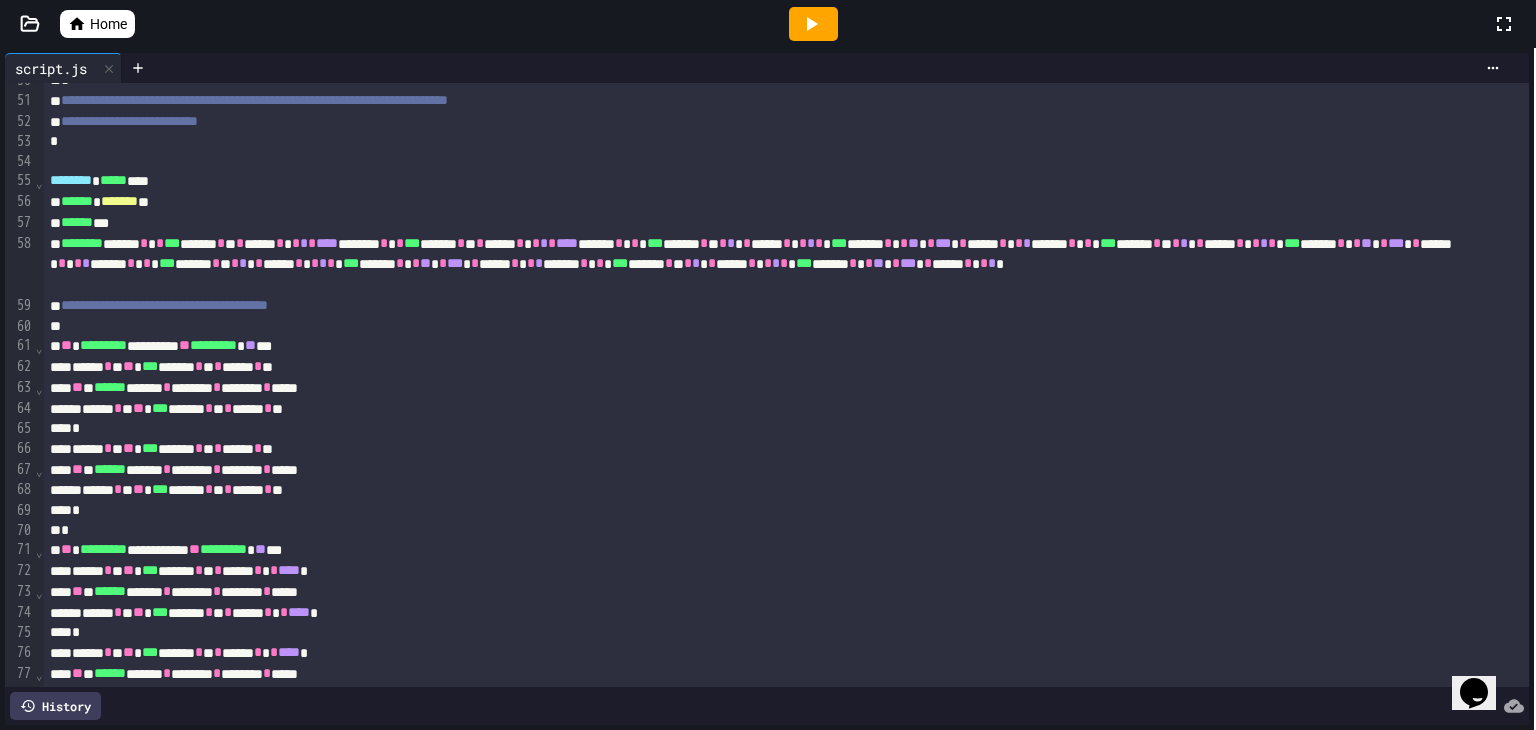 scroll, scrollTop: 1076, scrollLeft: 0, axis: vertical 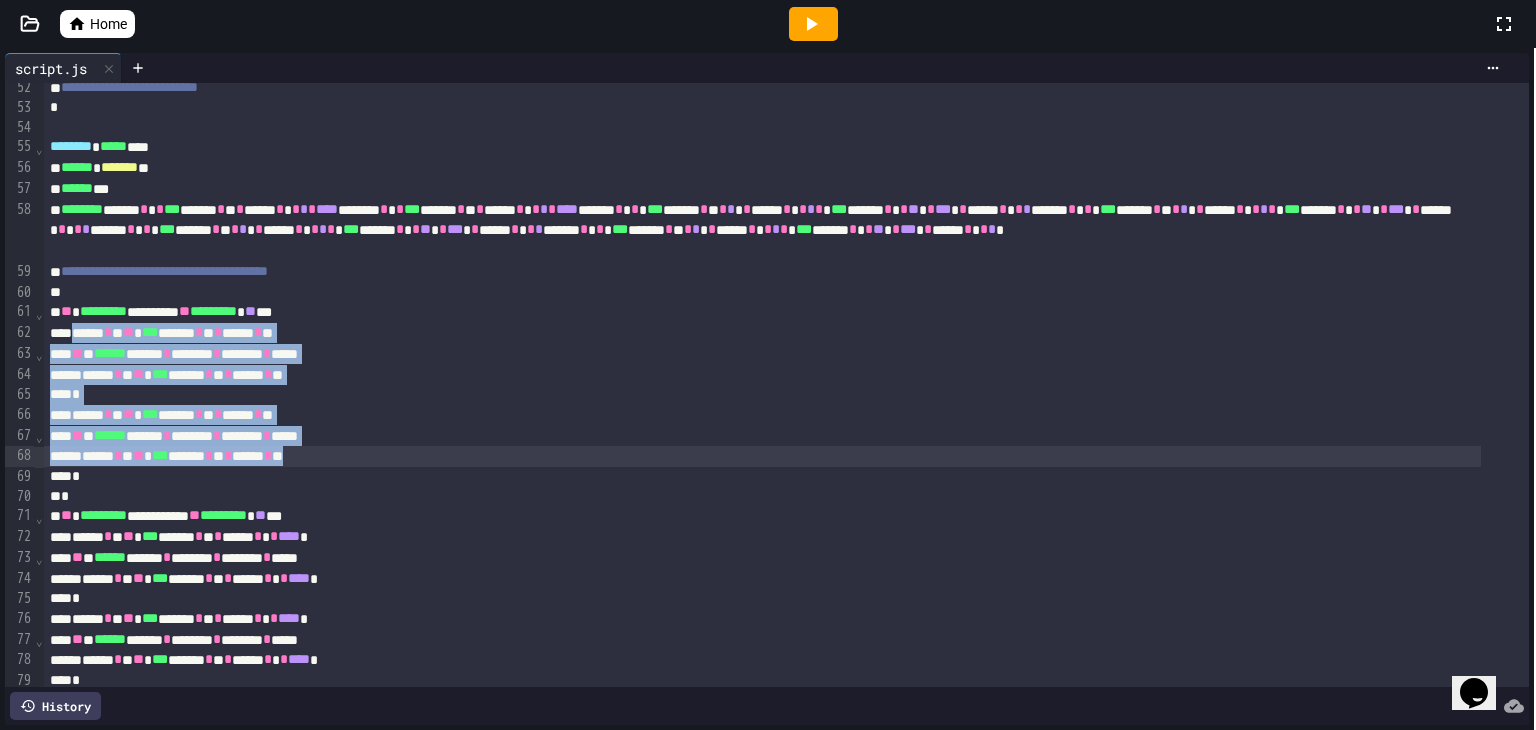 drag, startPoint x: 81, startPoint y: 329, endPoint x: 378, endPoint y: 460, distance: 324.60745 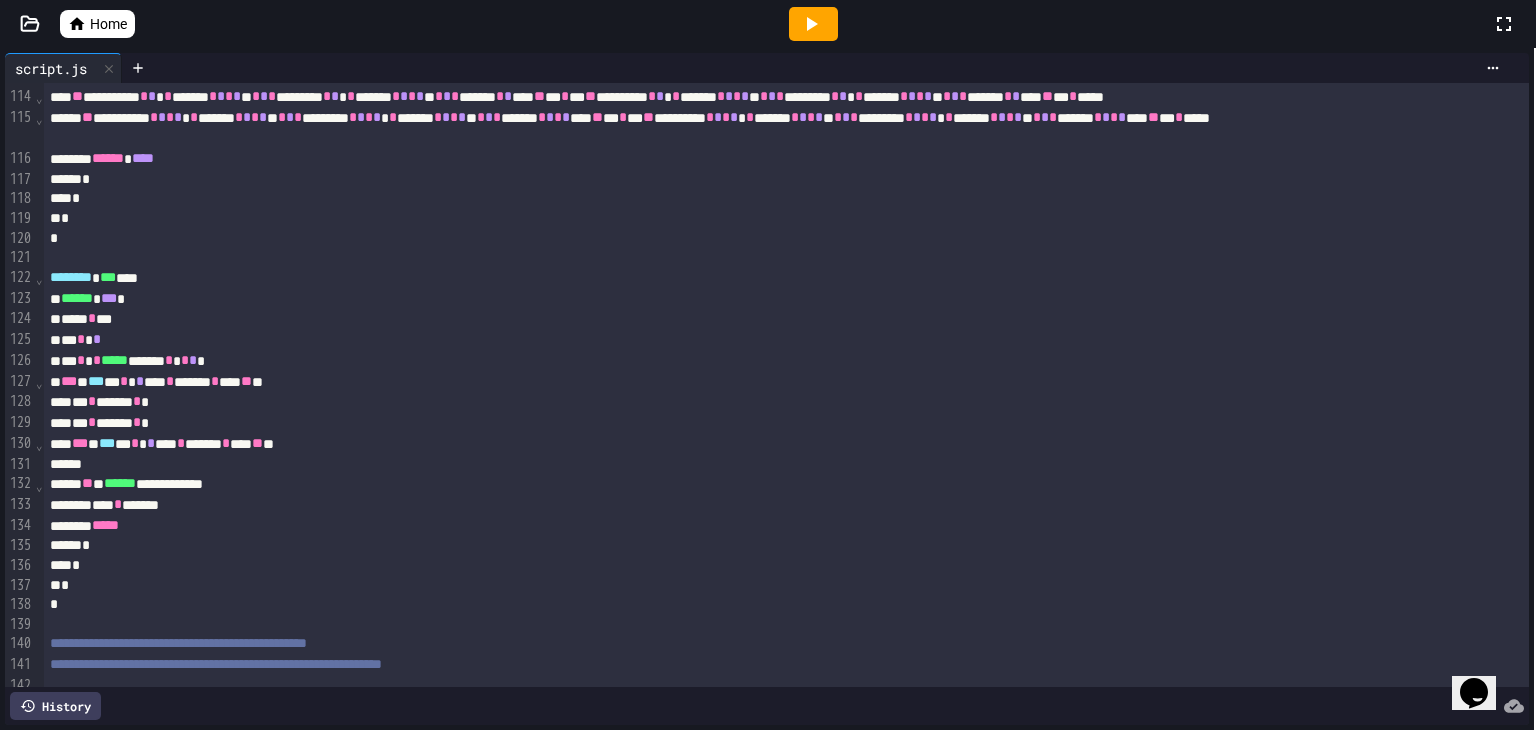 scroll, scrollTop: 2374, scrollLeft: 0, axis: vertical 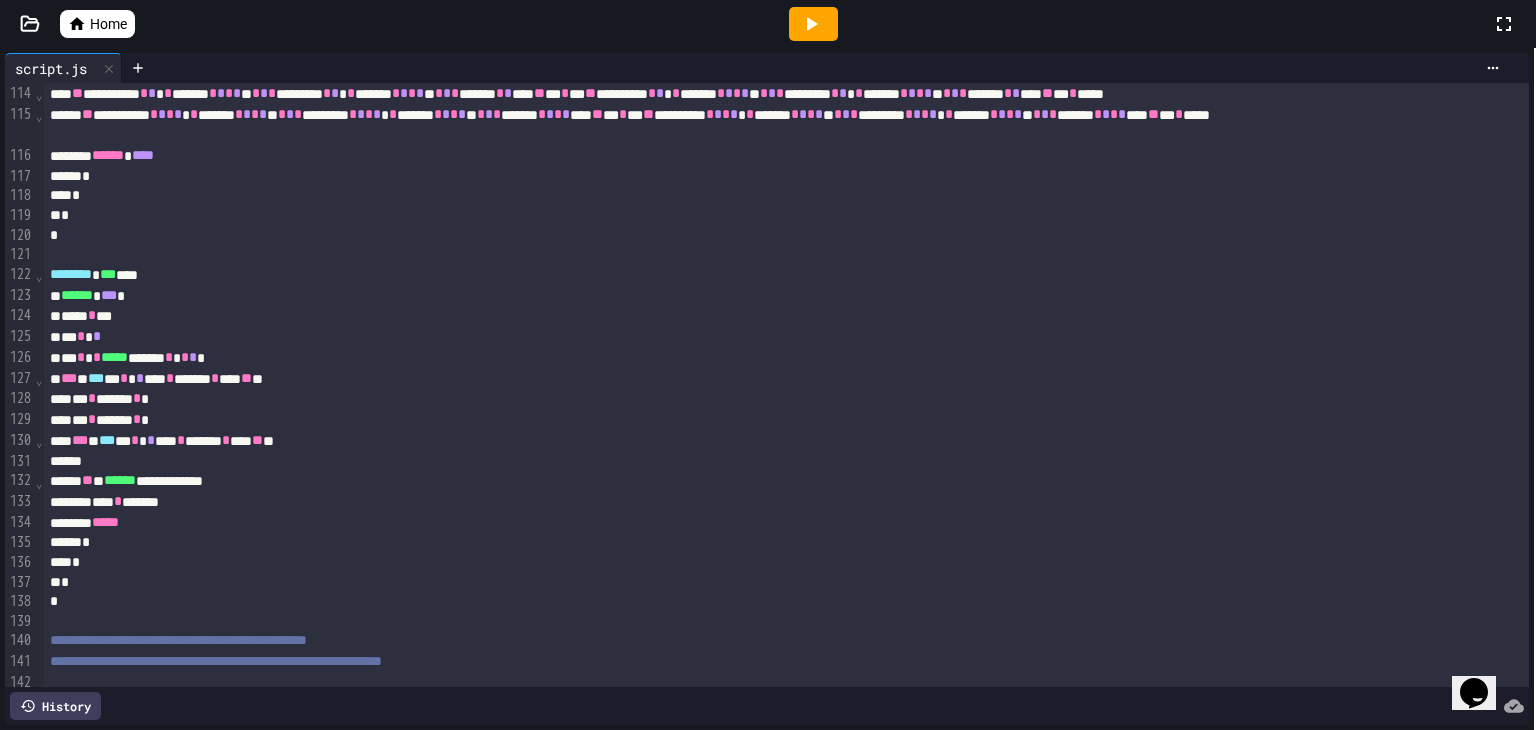 click at bounding box center (762, 462) 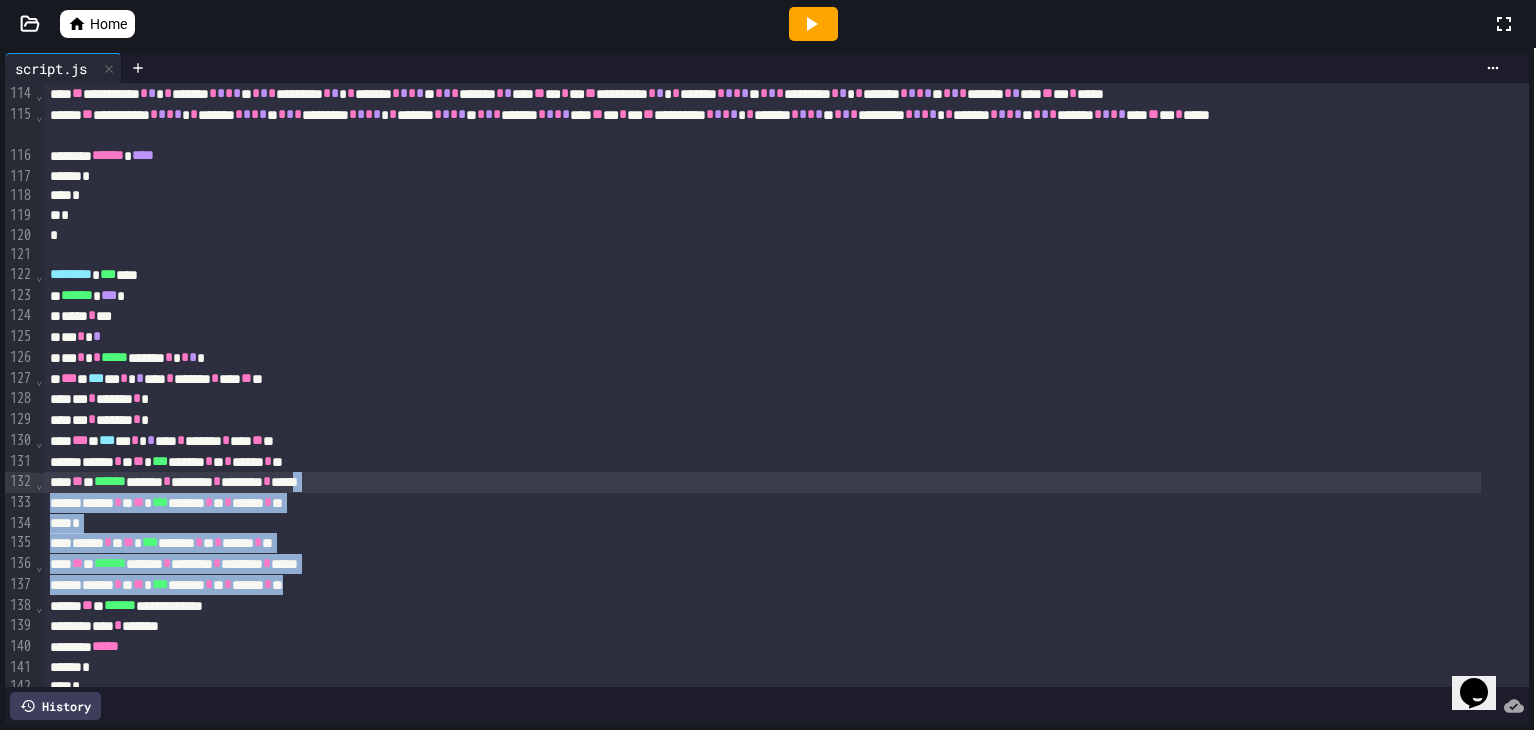 drag, startPoint x: 386, startPoint y: 587, endPoint x: 393, endPoint y: 478, distance: 109.22454 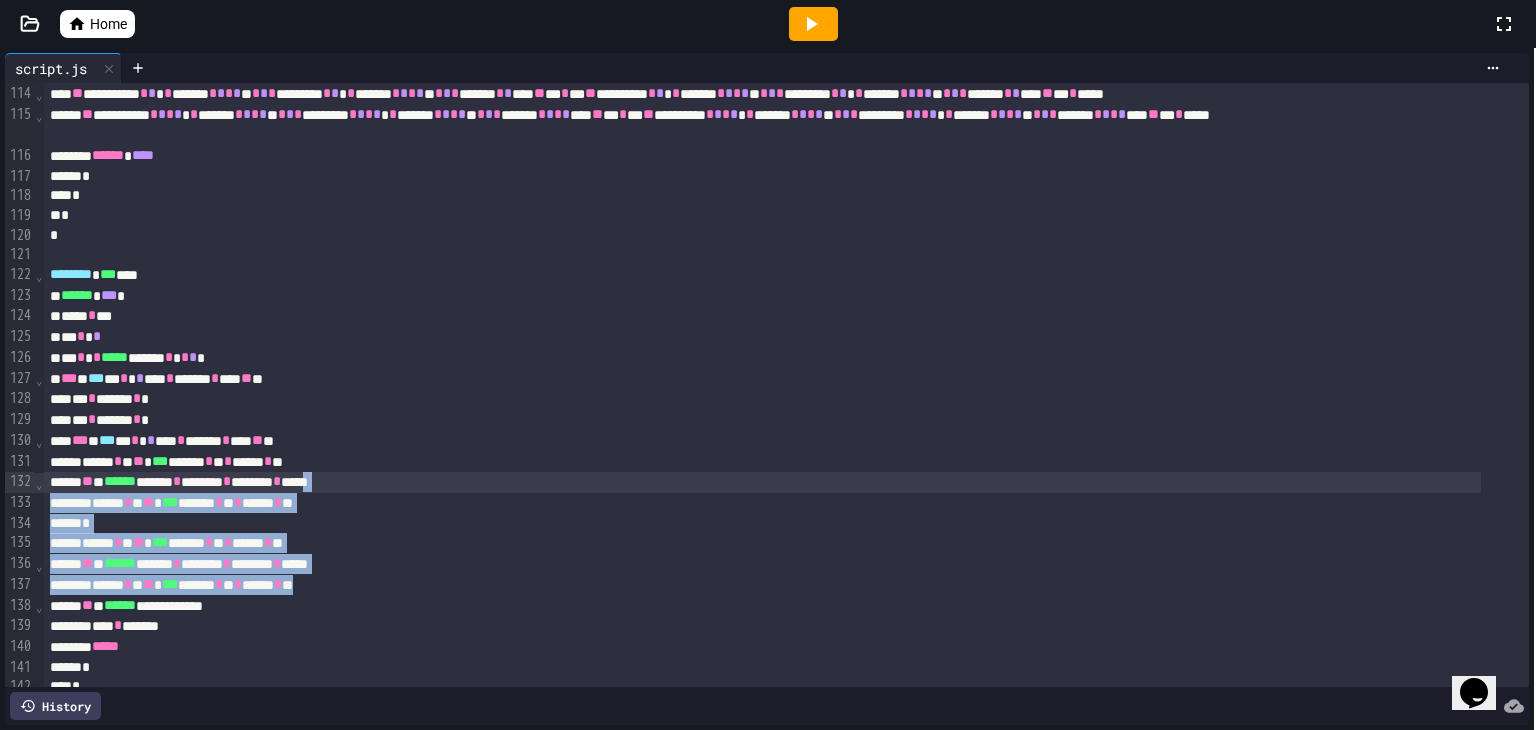 click on "*" at bounding box center [762, 524] 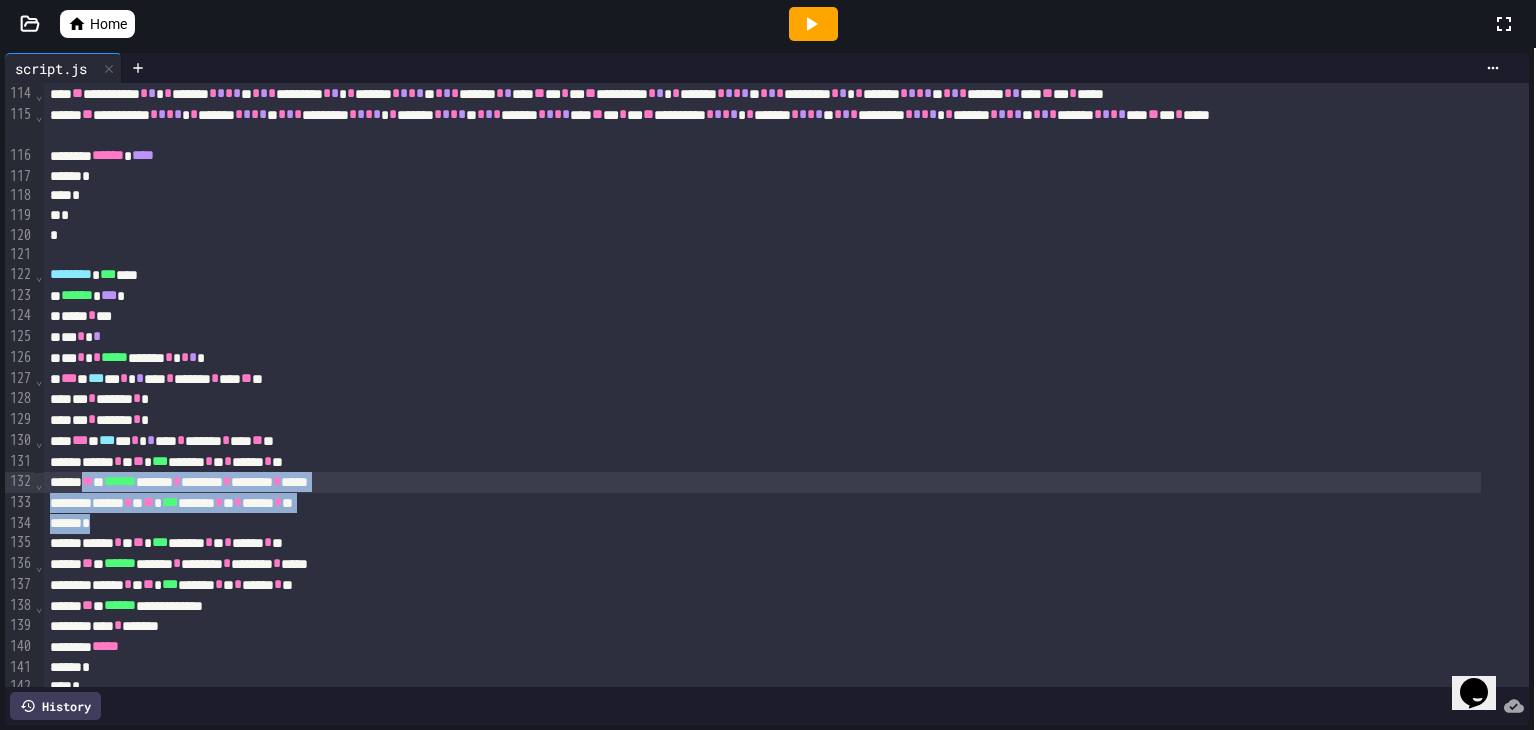 drag, startPoint x: 120, startPoint y: 523, endPoint x: 95, endPoint y: 483, distance: 47.169907 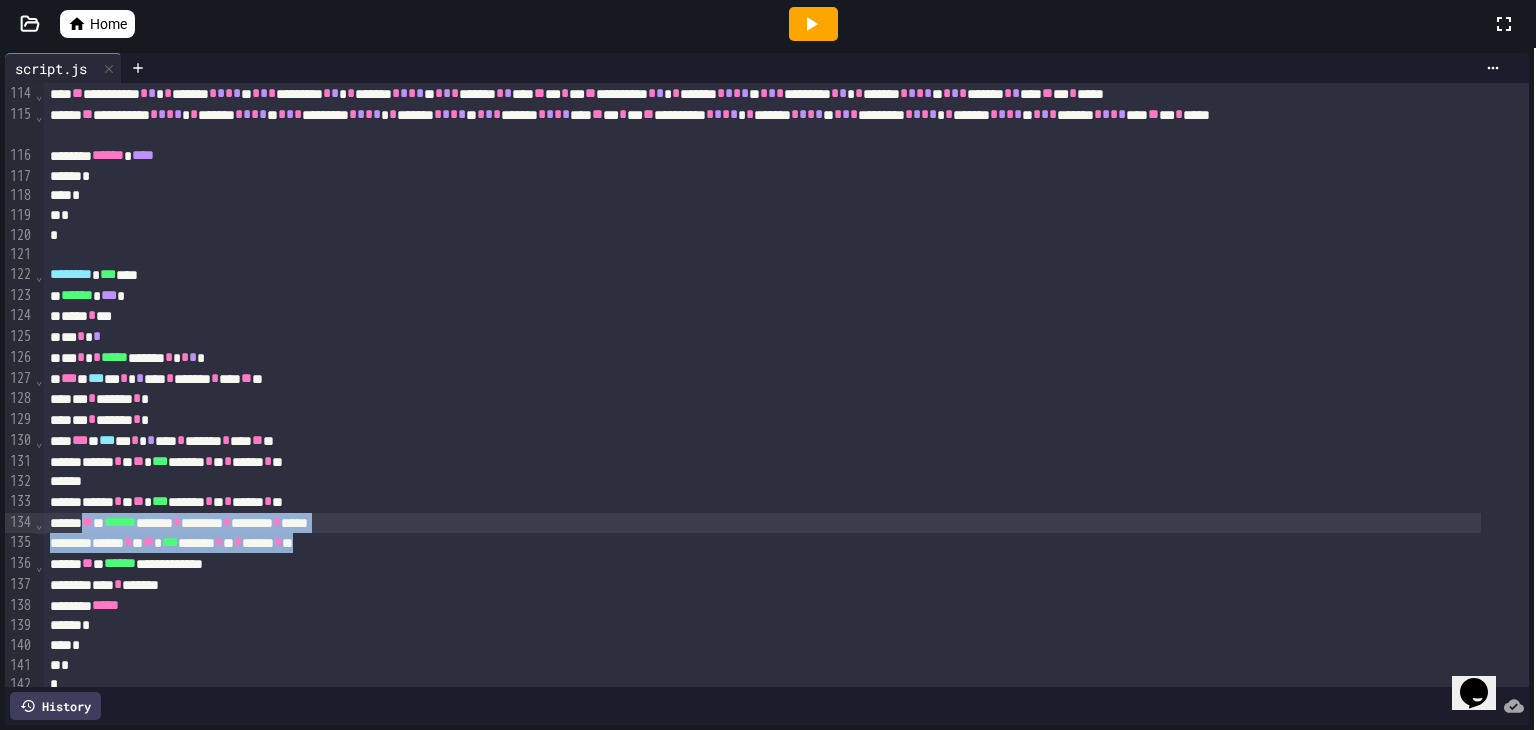 drag, startPoint x: 392, startPoint y: 541, endPoint x: 98, endPoint y: 521, distance: 294.67947 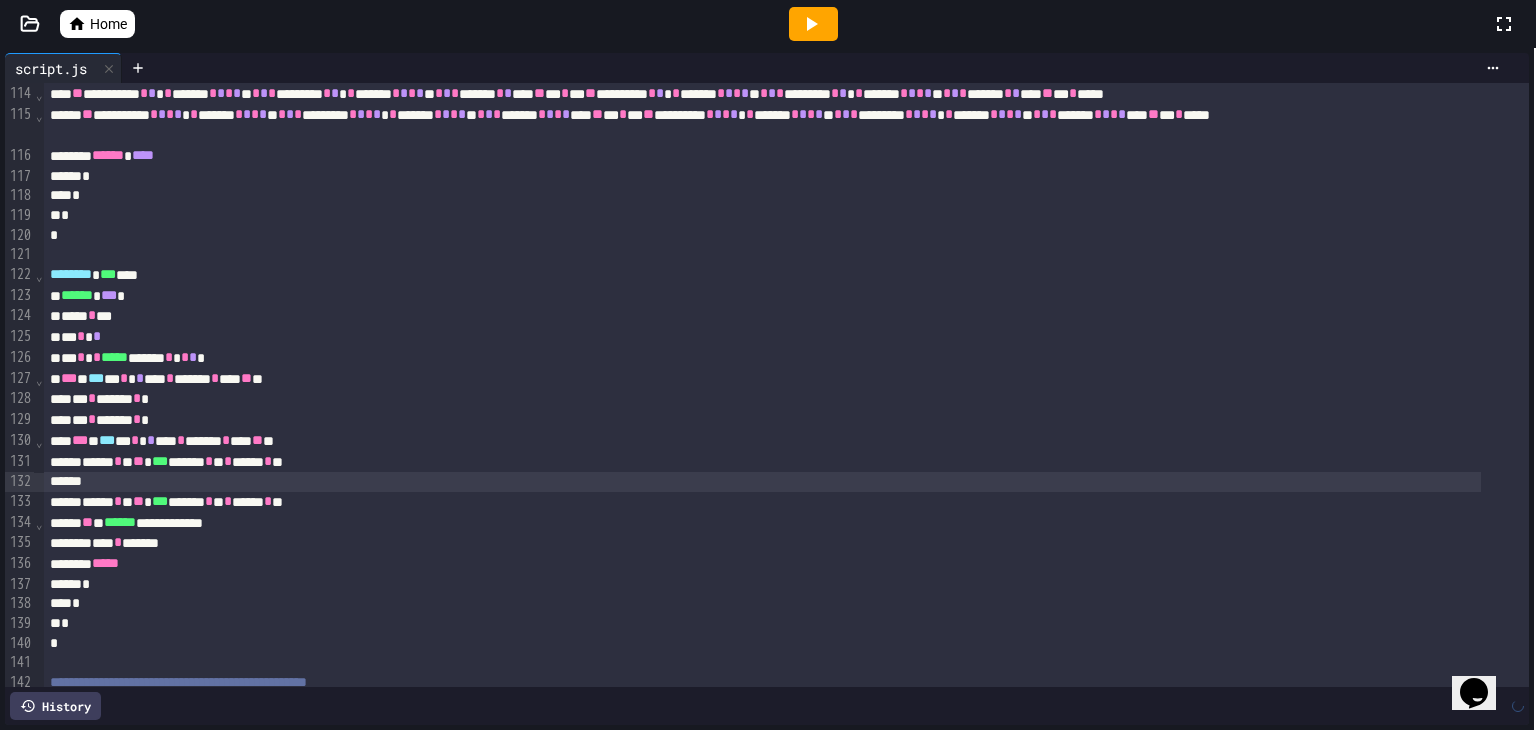 click at bounding box center [762, 482] 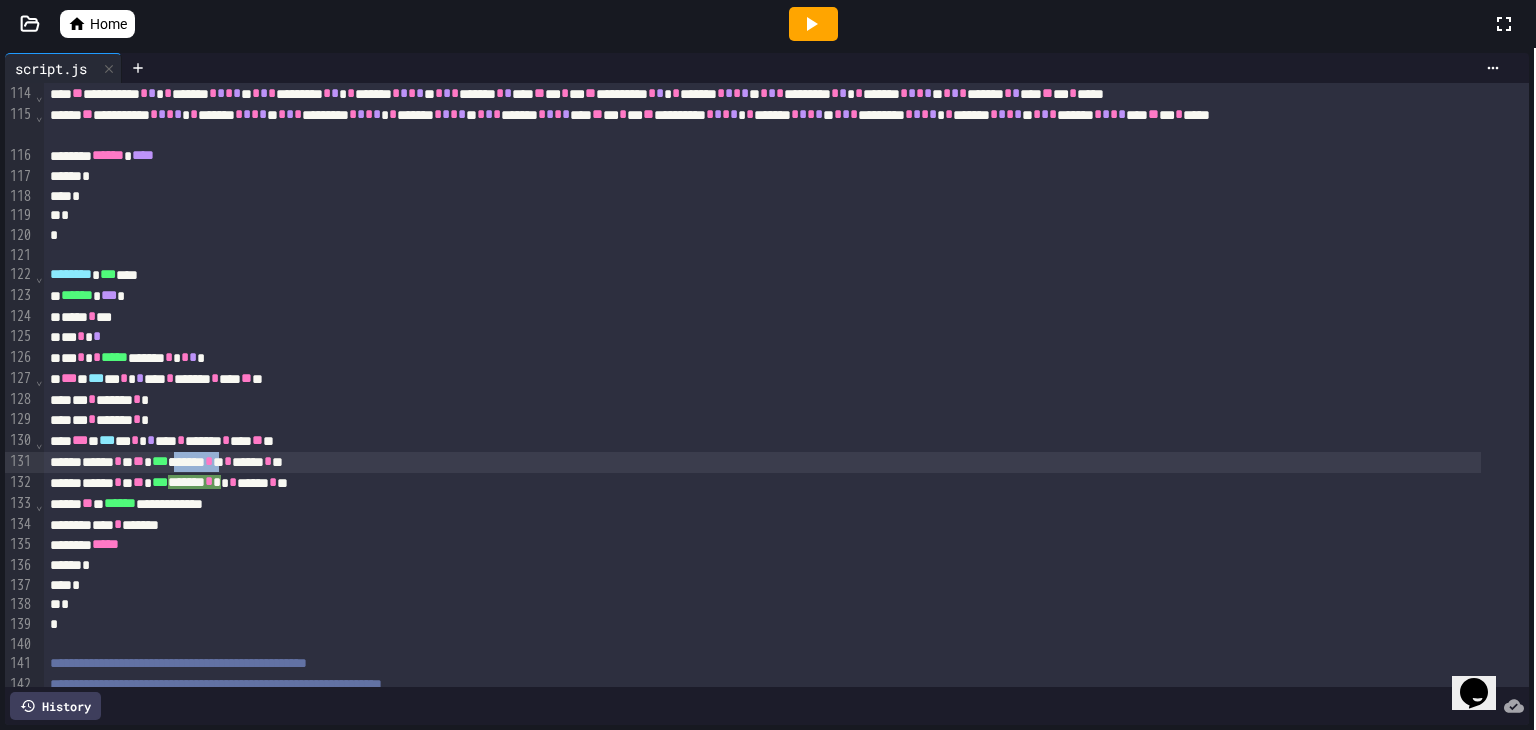 scroll, scrollTop: 2381, scrollLeft: 0, axis: vertical 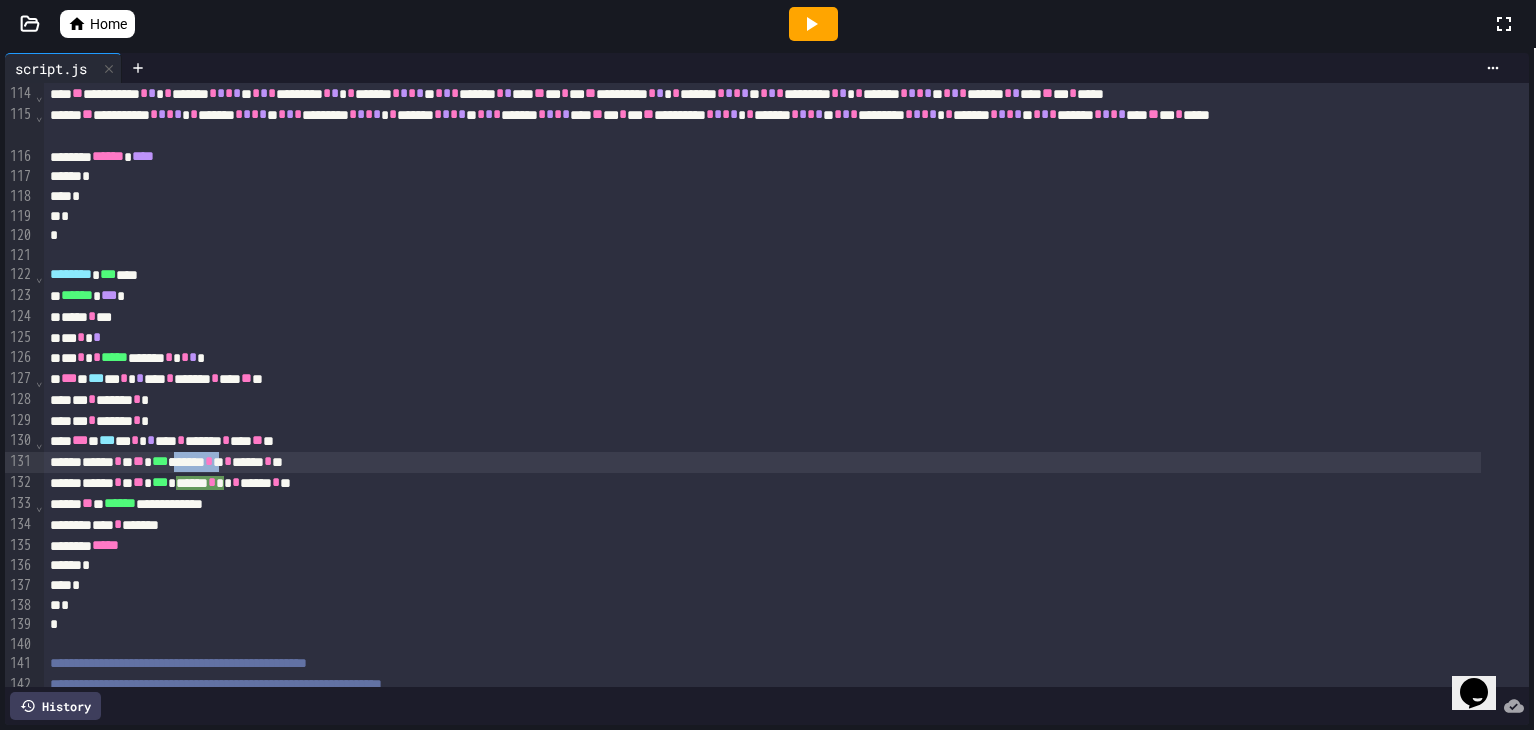 drag, startPoint x: 282, startPoint y: 461, endPoint x: 221, endPoint y: 461, distance: 61 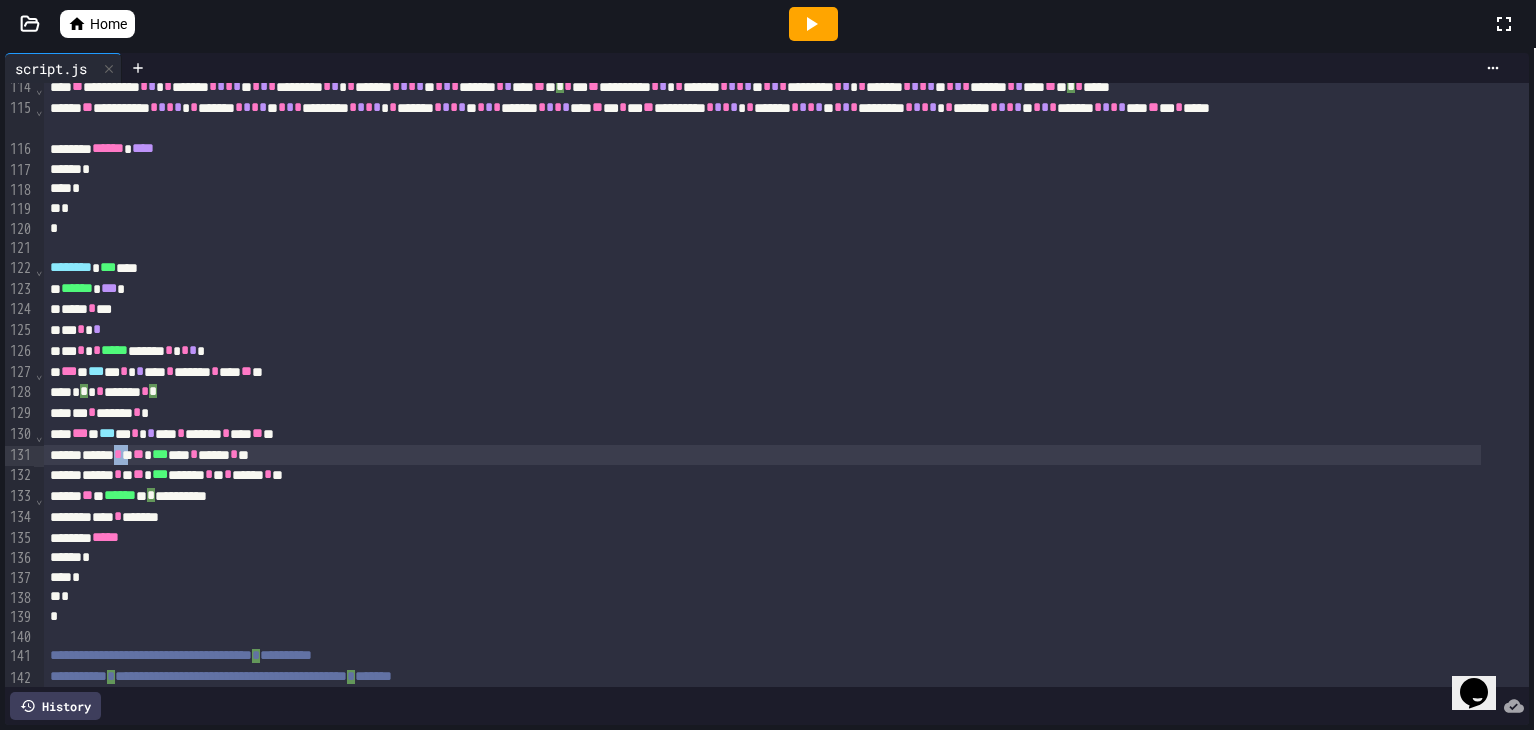 scroll, scrollTop: 2387, scrollLeft: 0, axis: vertical 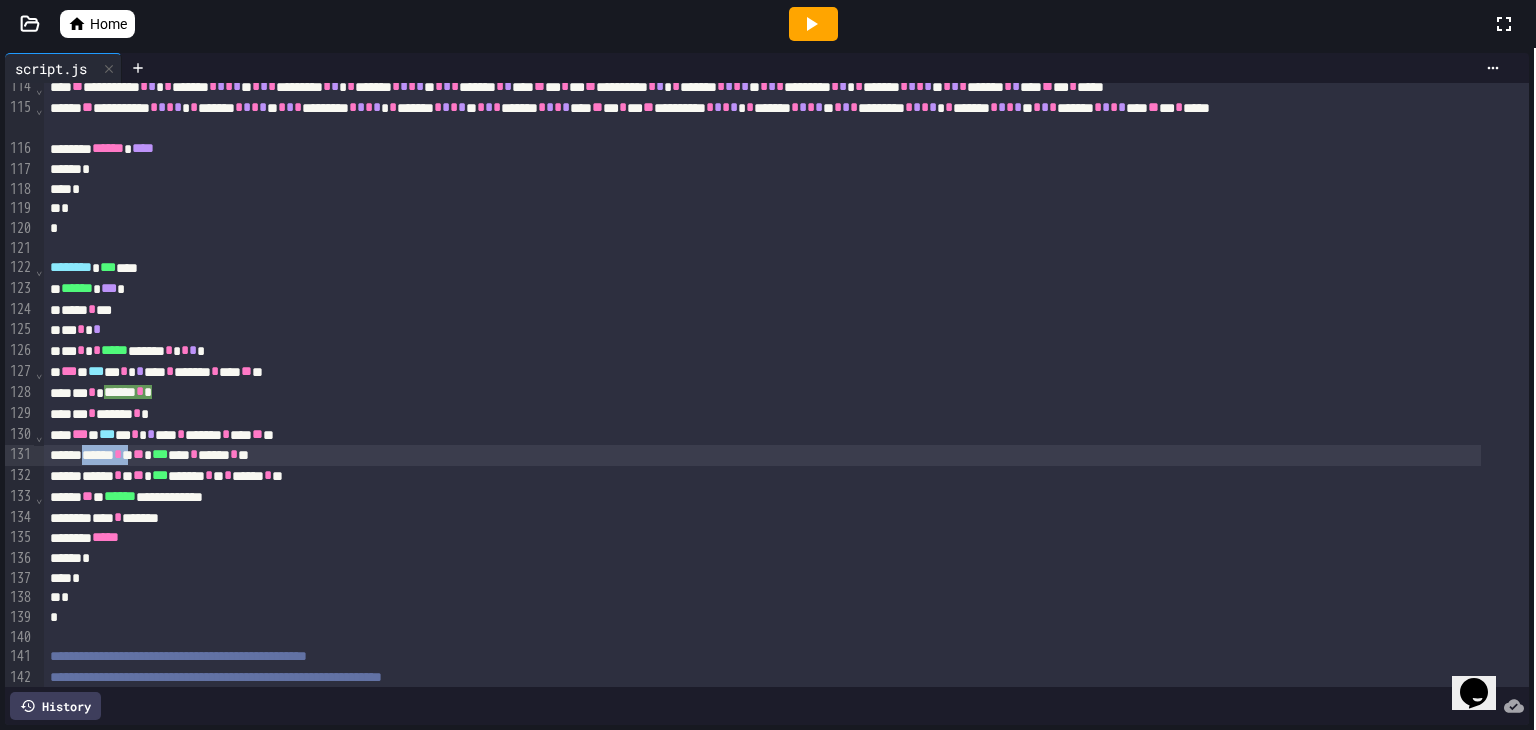 drag, startPoint x: 160, startPoint y: 457, endPoint x: 98, endPoint y: 456, distance: 62.008064 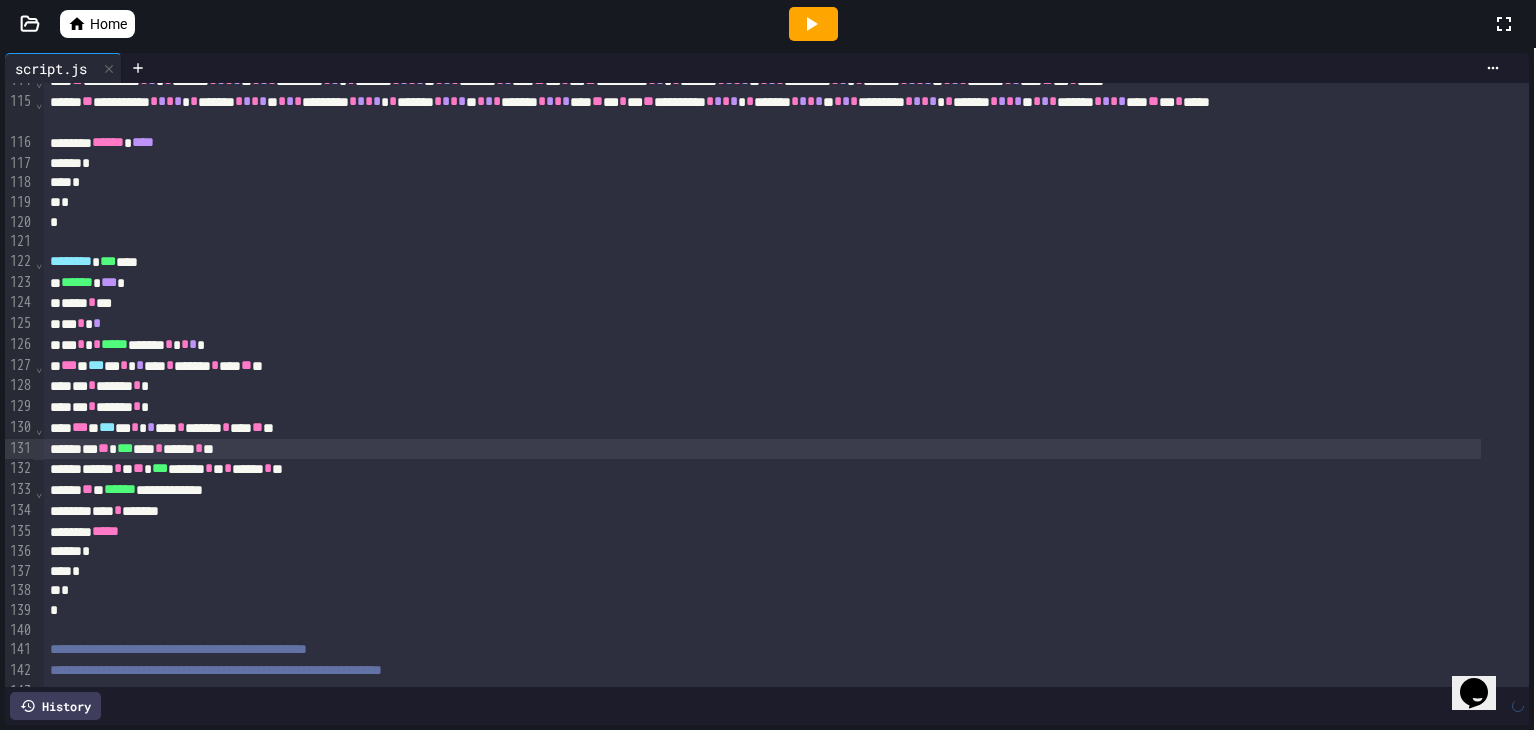 click on "****** * * **   *** ******* * ** * ****** * **" at bounding box center (762, 469) 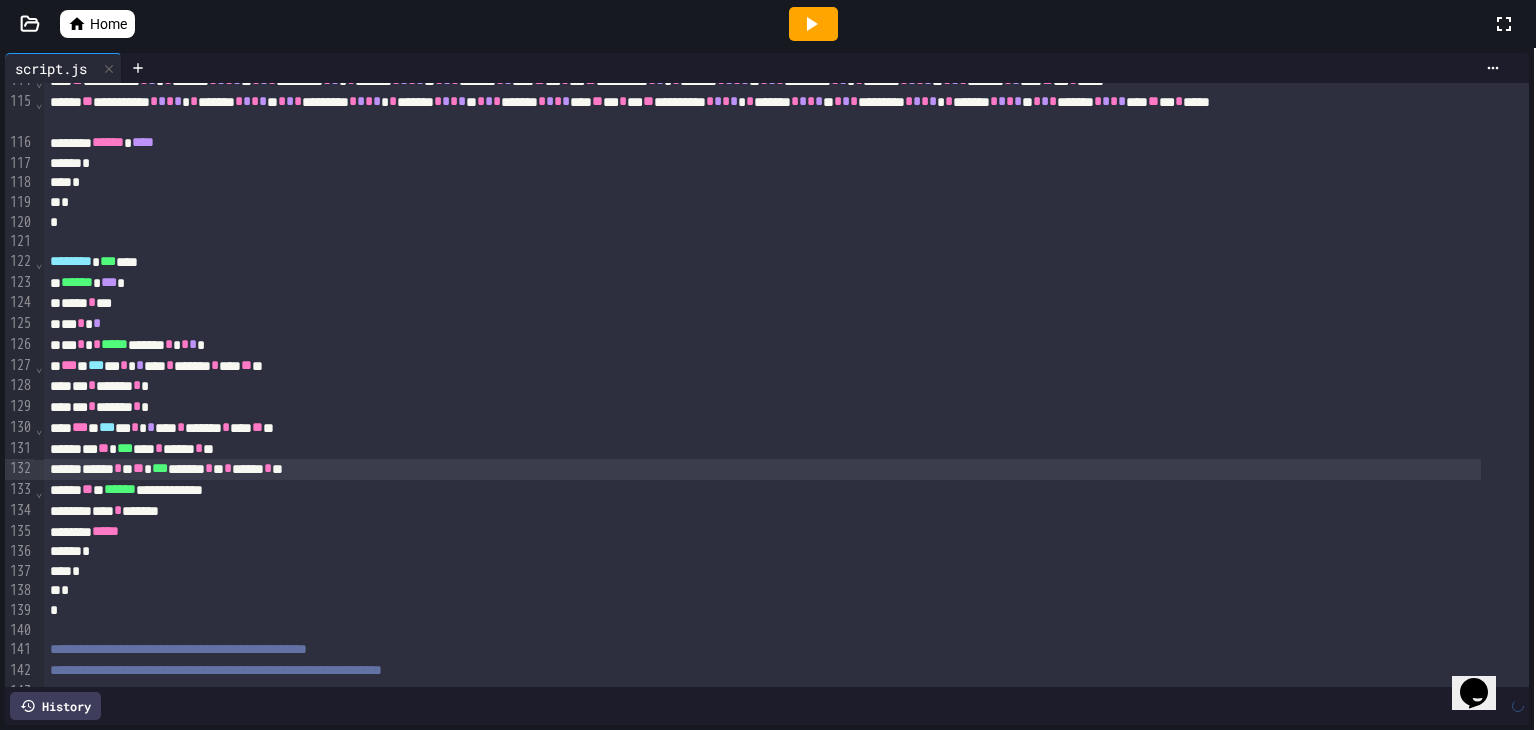 click on "****** * * **   *** ******* * ** * ****** * **" at bounding box center (762, 469) 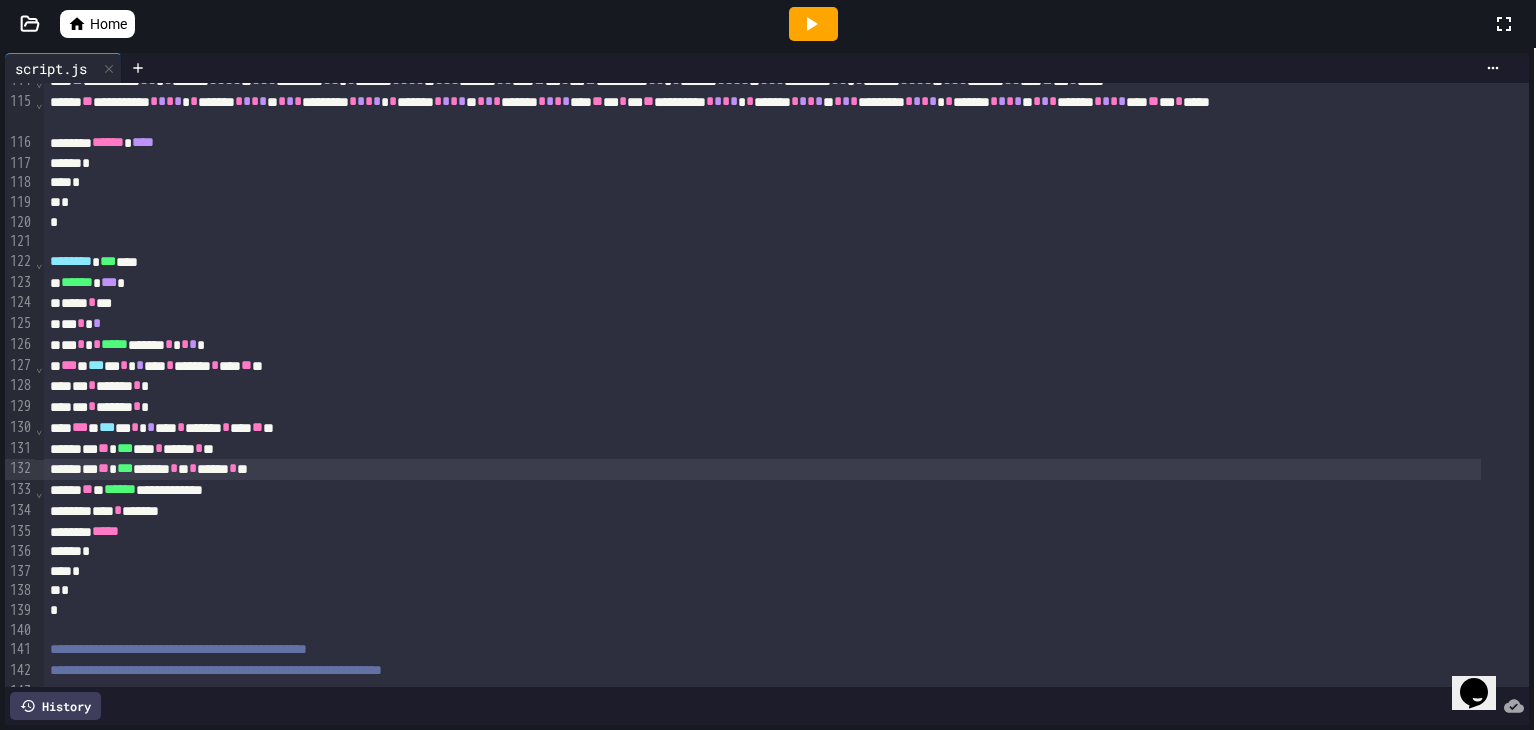 click on "** **   *** ******* * ** * ****** * **" at bounding box center [762, 469] 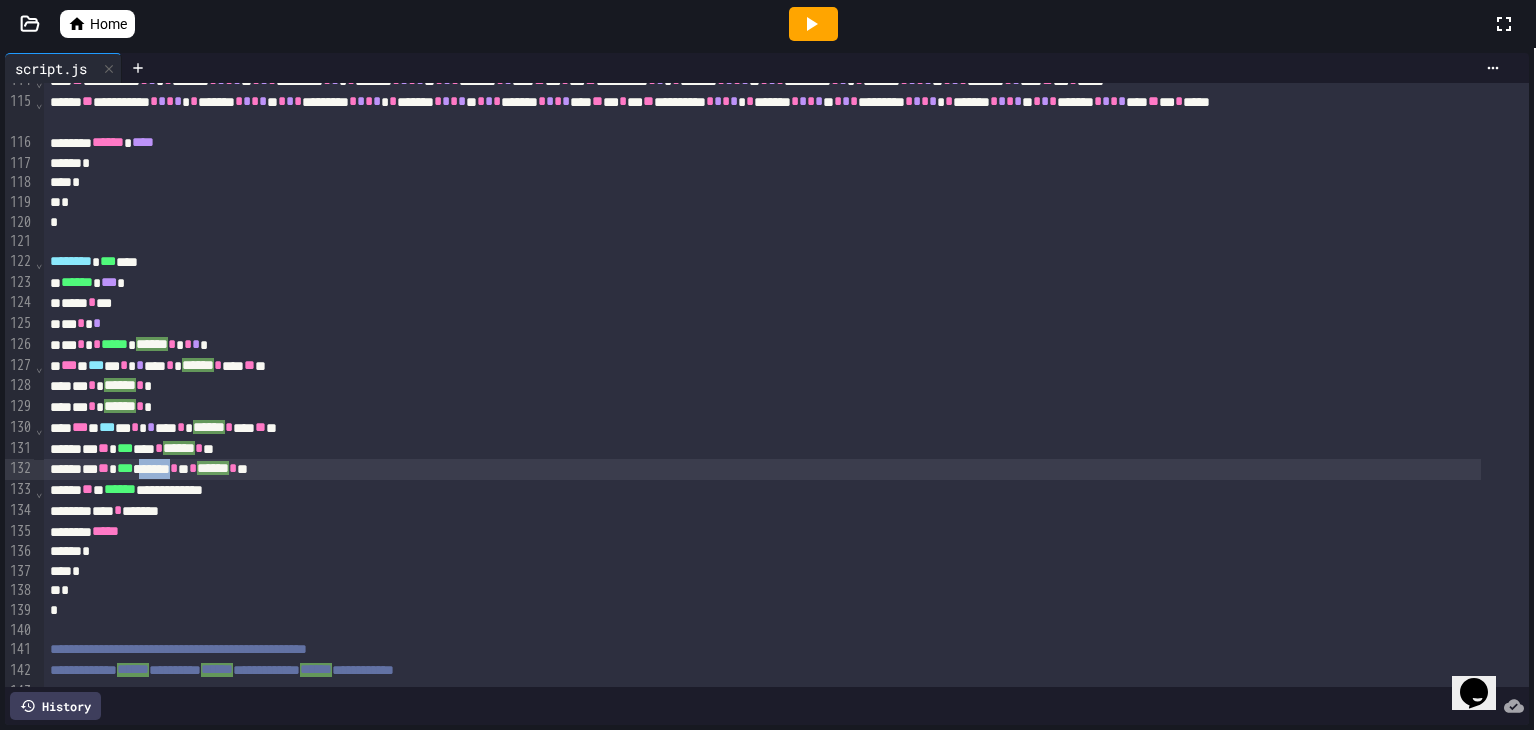 click on "** **   *** ******* * ** * ****** * **" at bounding box center [762, 469] 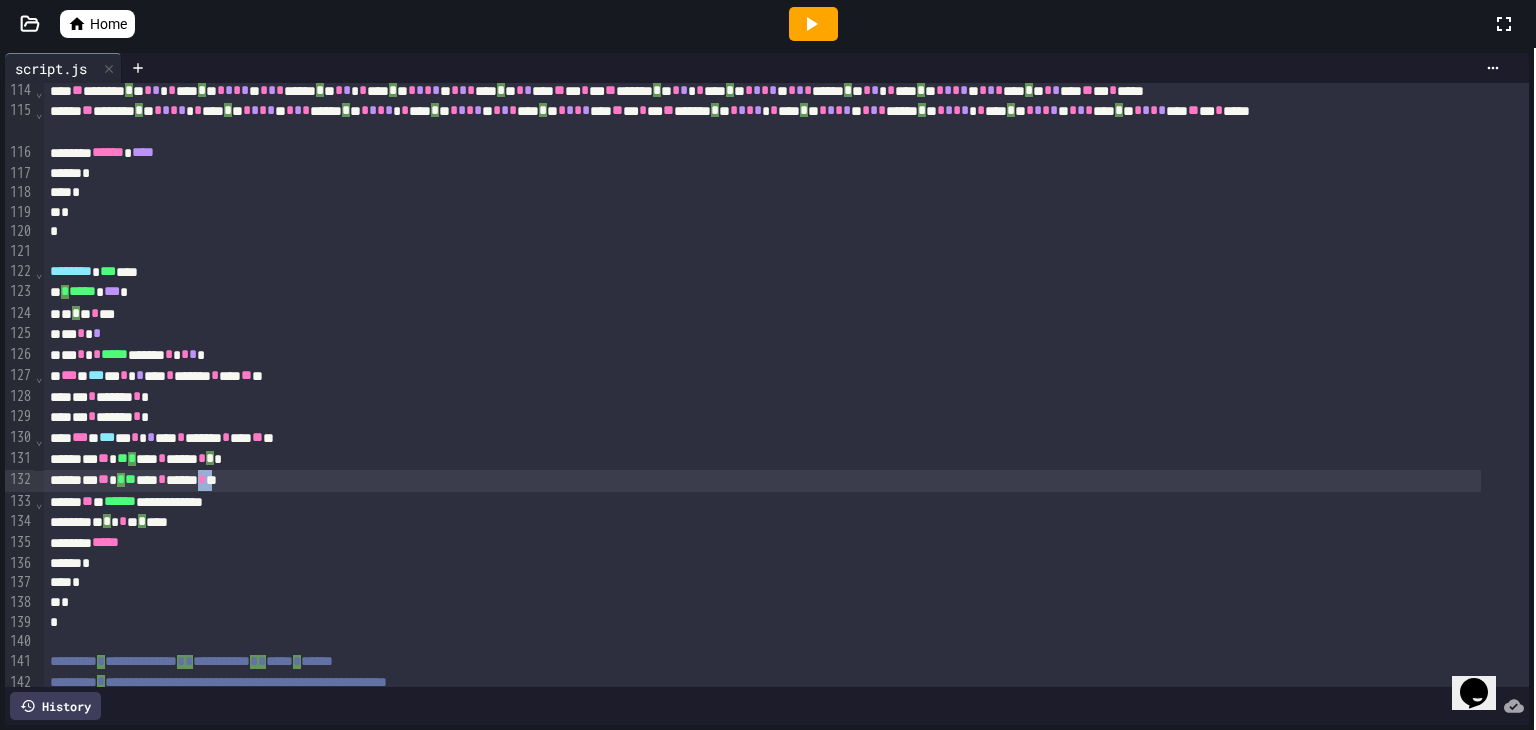 scroll, scrollTop: 2393, scrollLeft: 0, axis: vertical 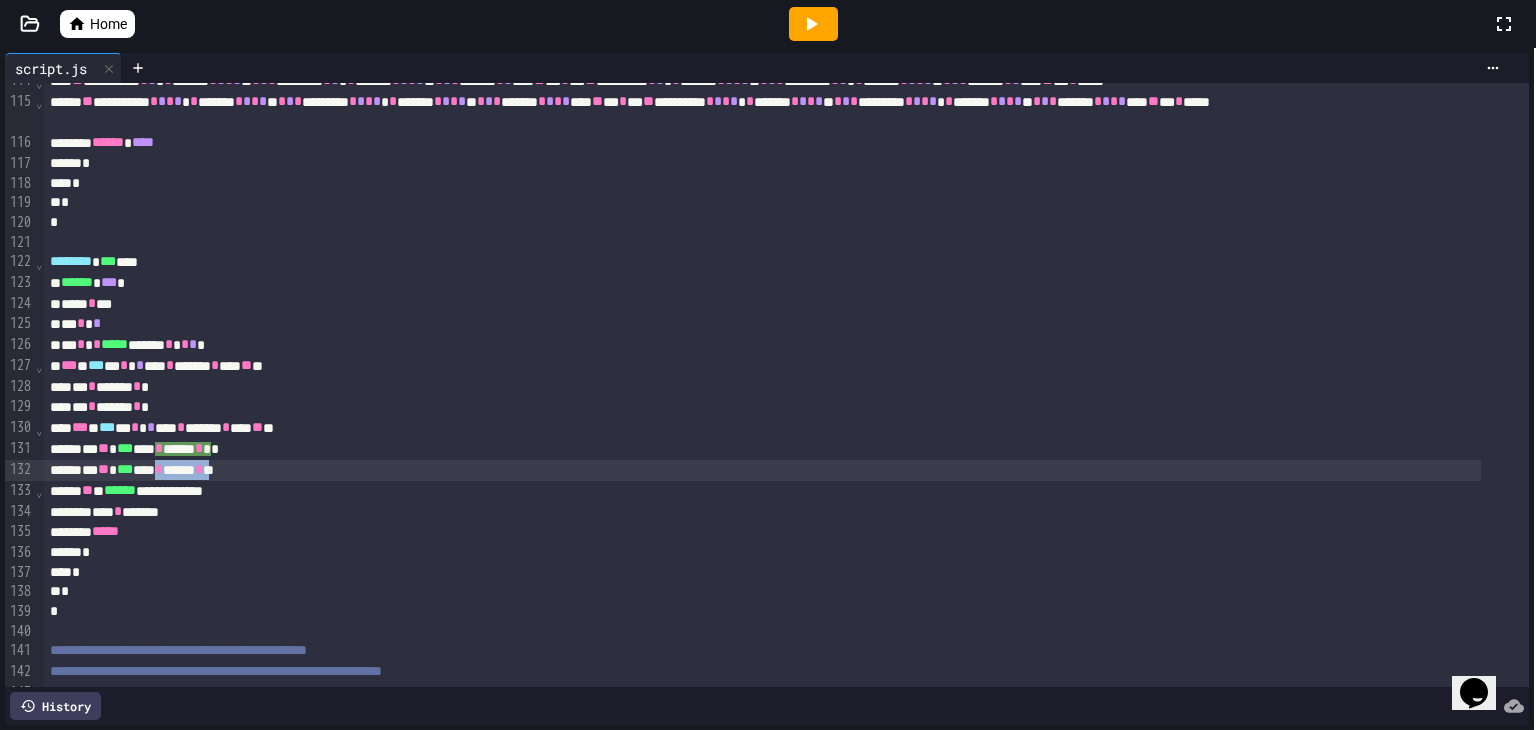 drag, startPoint x: 265, startPoint y: 472, endPoint x: 200, endPoint y: 474, distance: 65.03076 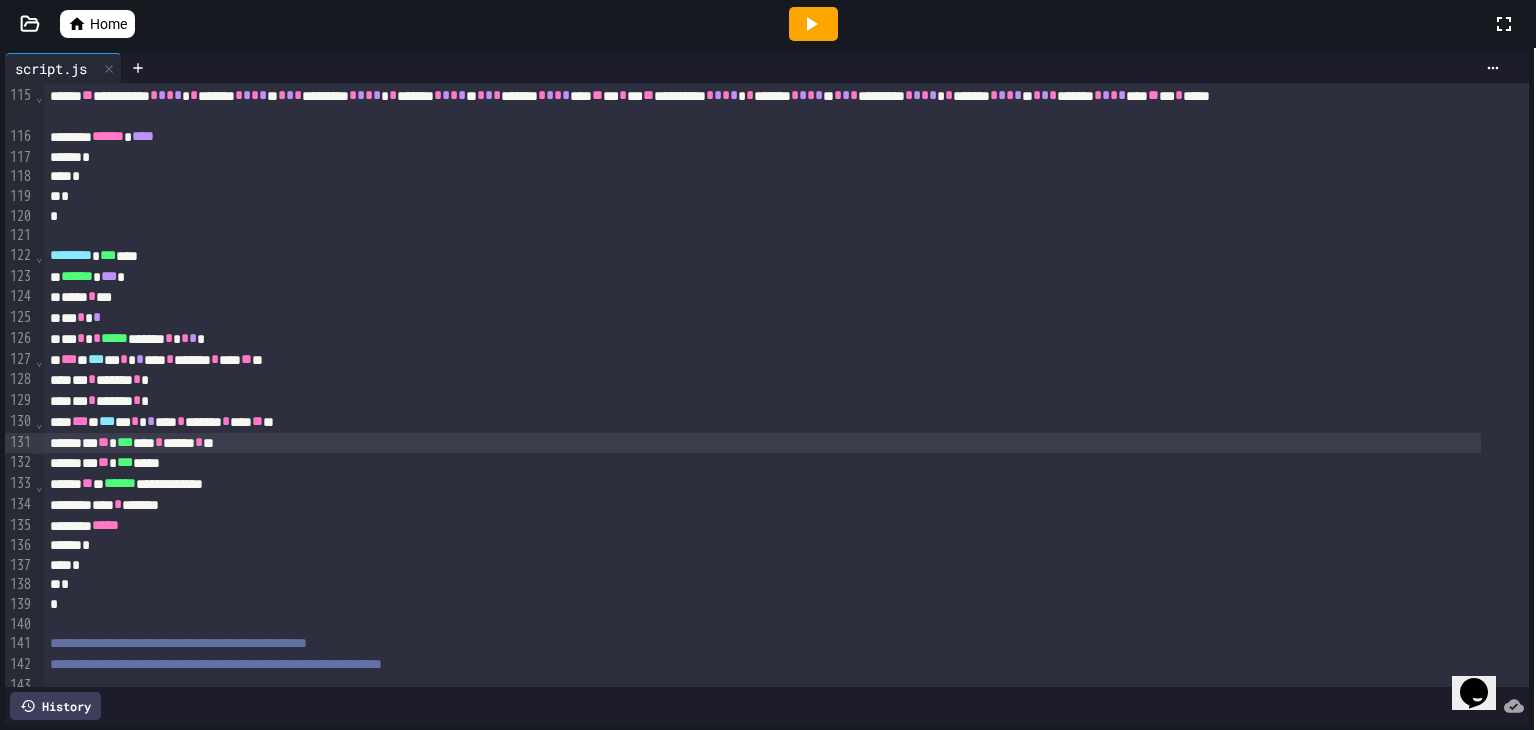 scroll, scrollTop: 2400, scrollLeft: 0, axis: vertical 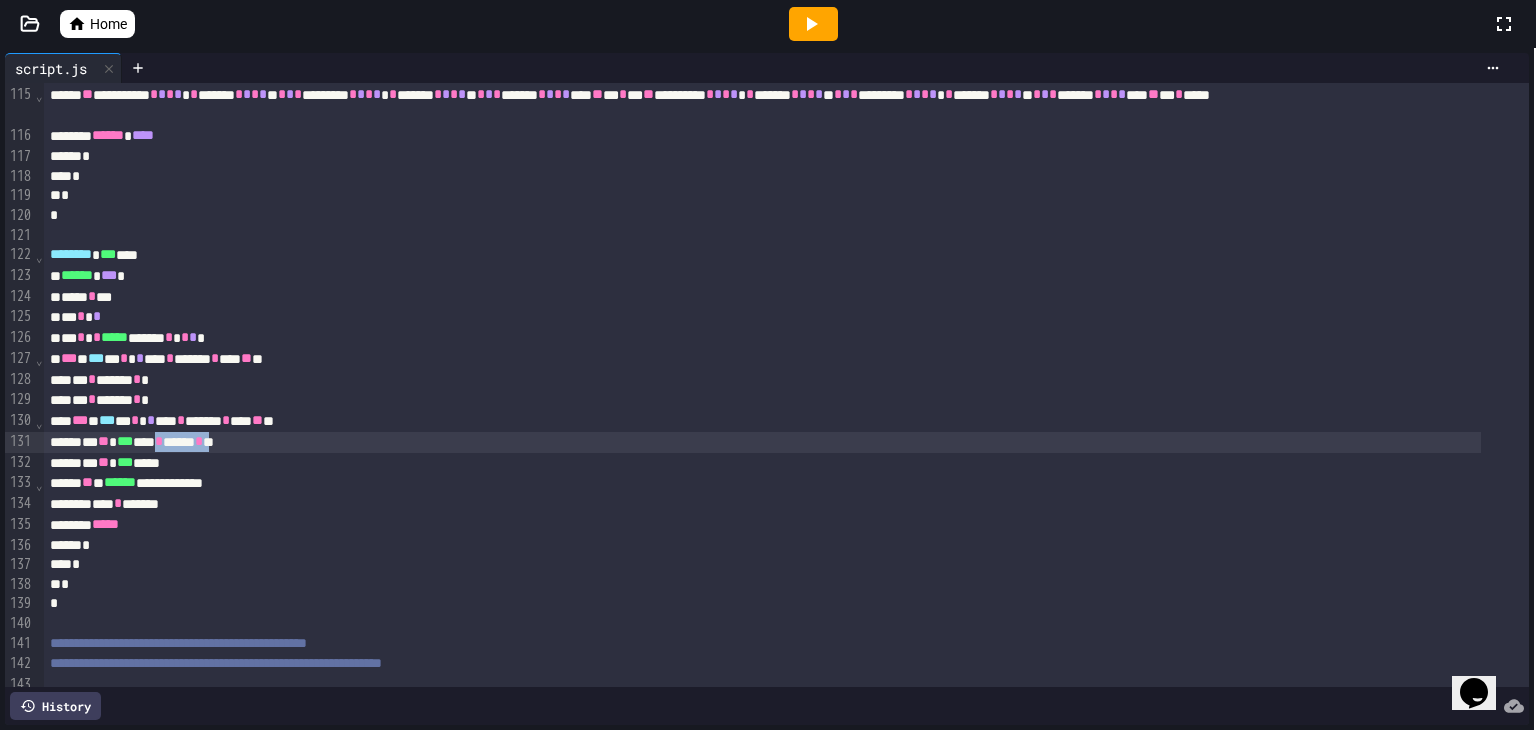 drag, startPoint x: 266, startPoint y: 447, endPoint x: 202, endPoint y: 448, distance: 64.00781 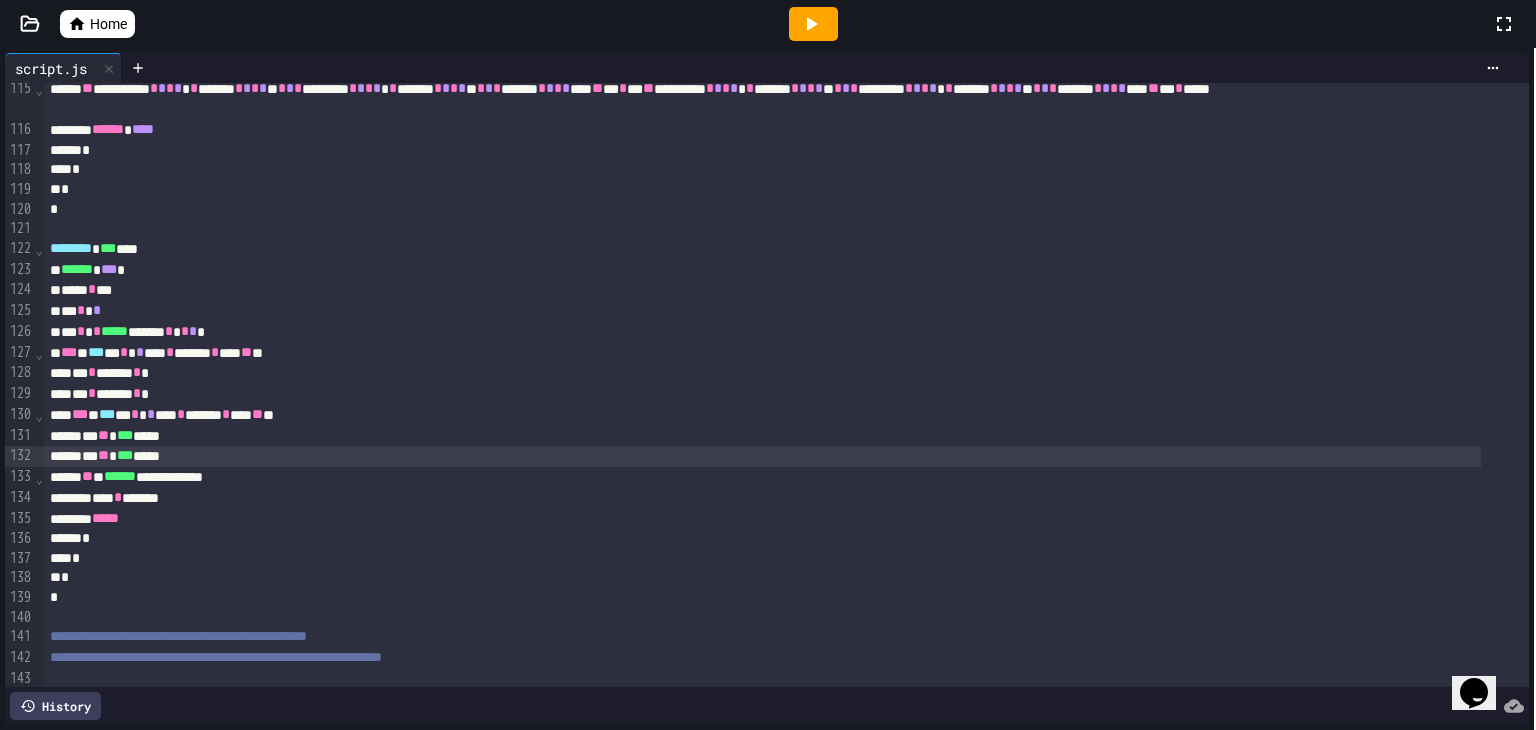 click on "**********" at bounding box center (762, 477) 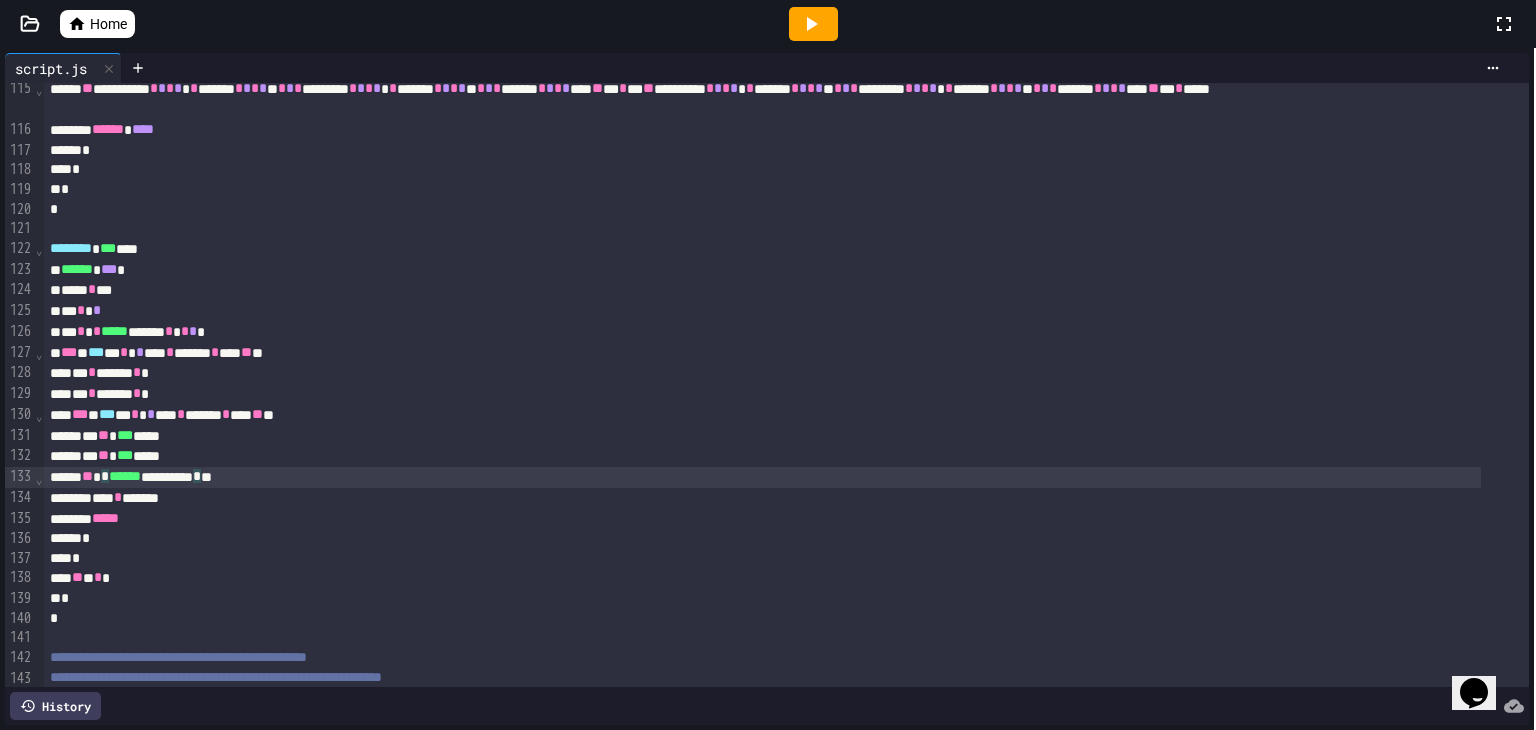 scroll, scrollTop: 2400, scrollLeft: 0, axis: vertical 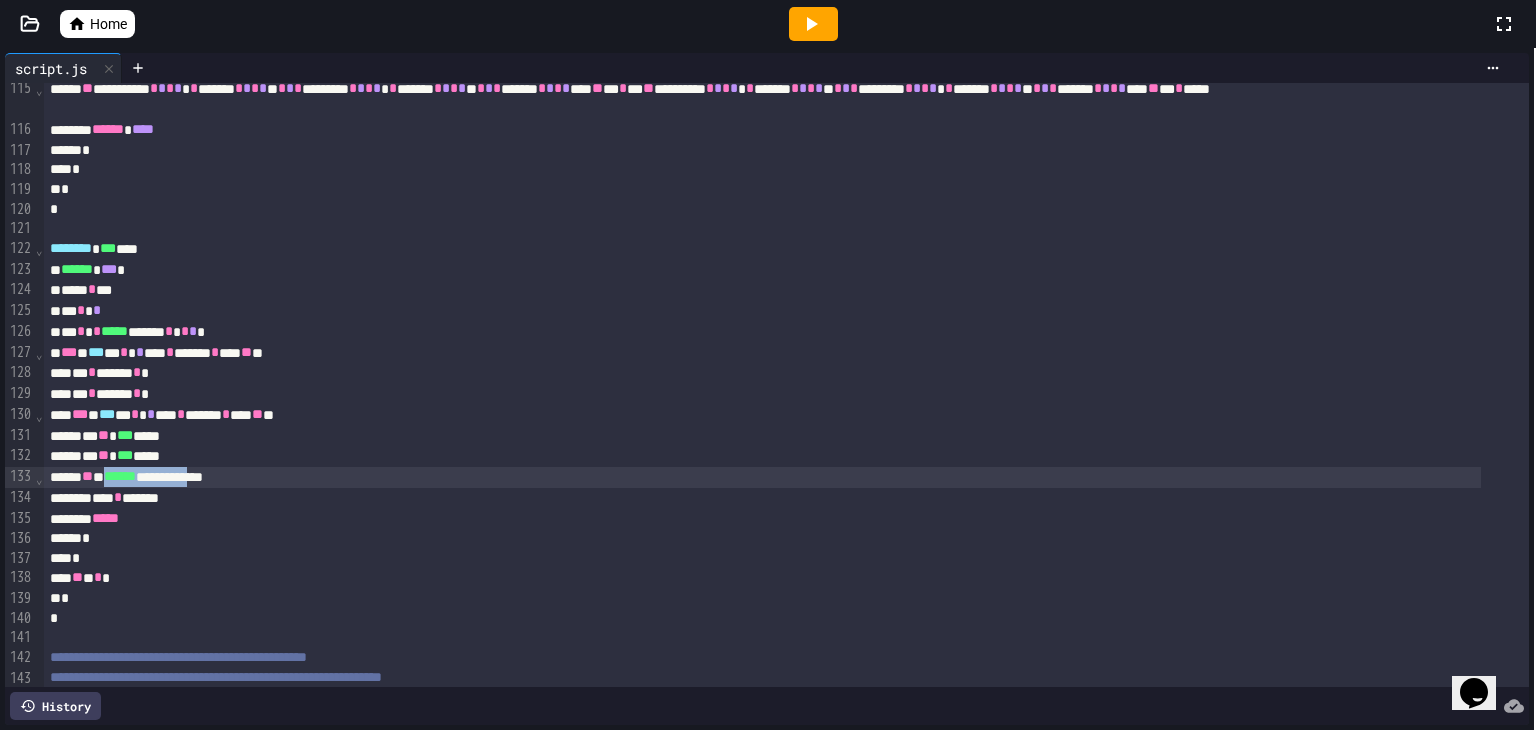 drag, startPoint x: 130, startPoint y: 481, endPoint x: 250, endPoint y: 476, distance: 120.10412 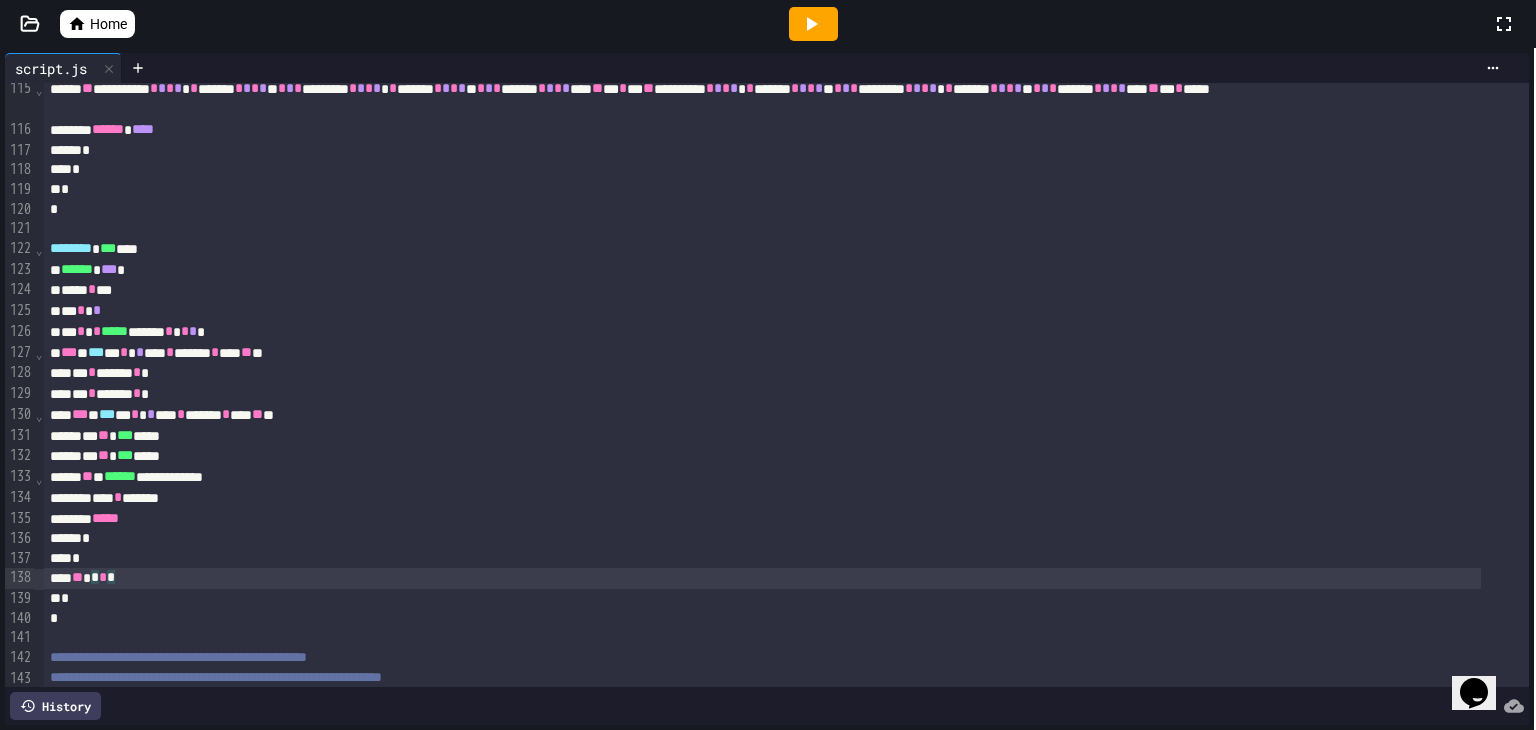 click on "**   * * *" at bounding box center (762, 578) 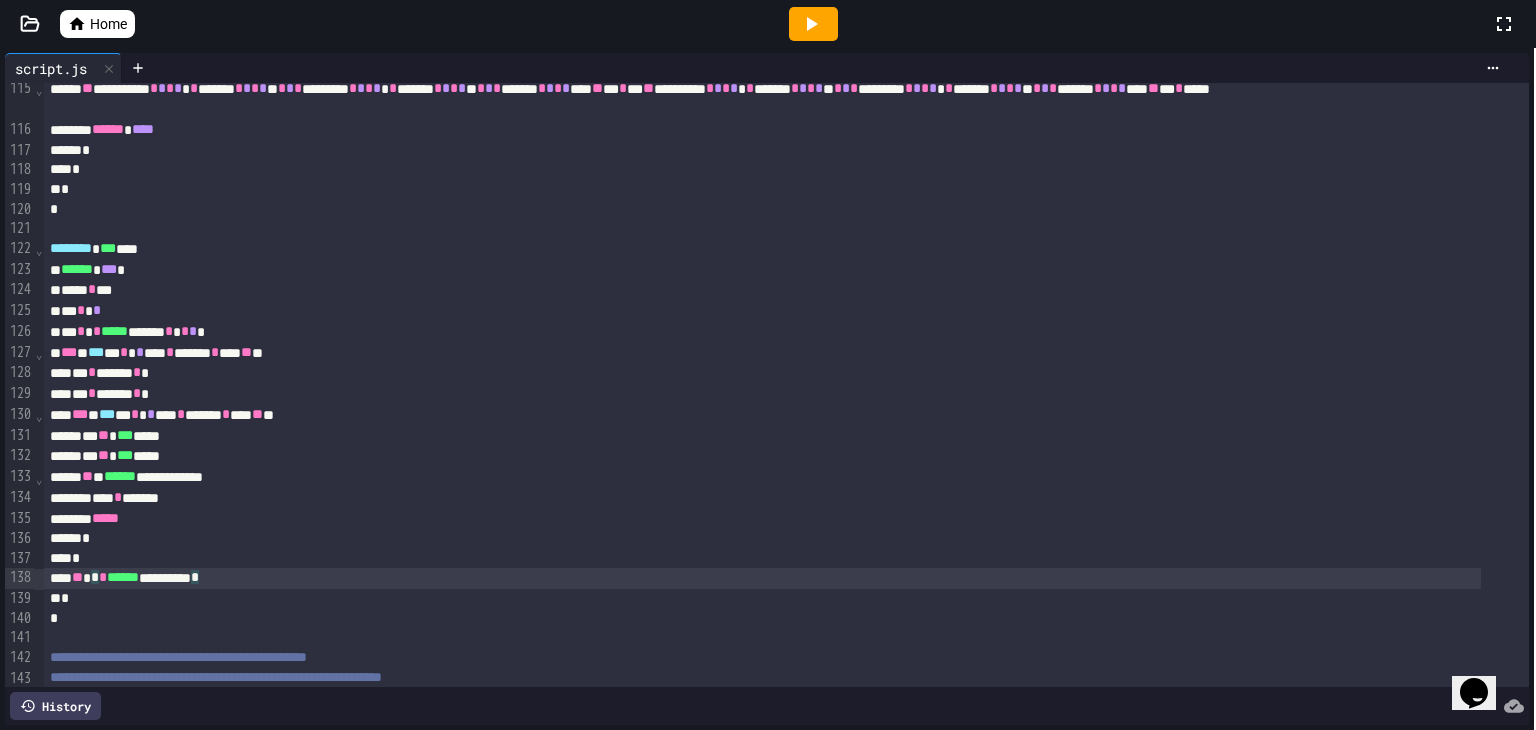 click on "**********" at bounding box center [762, 578] 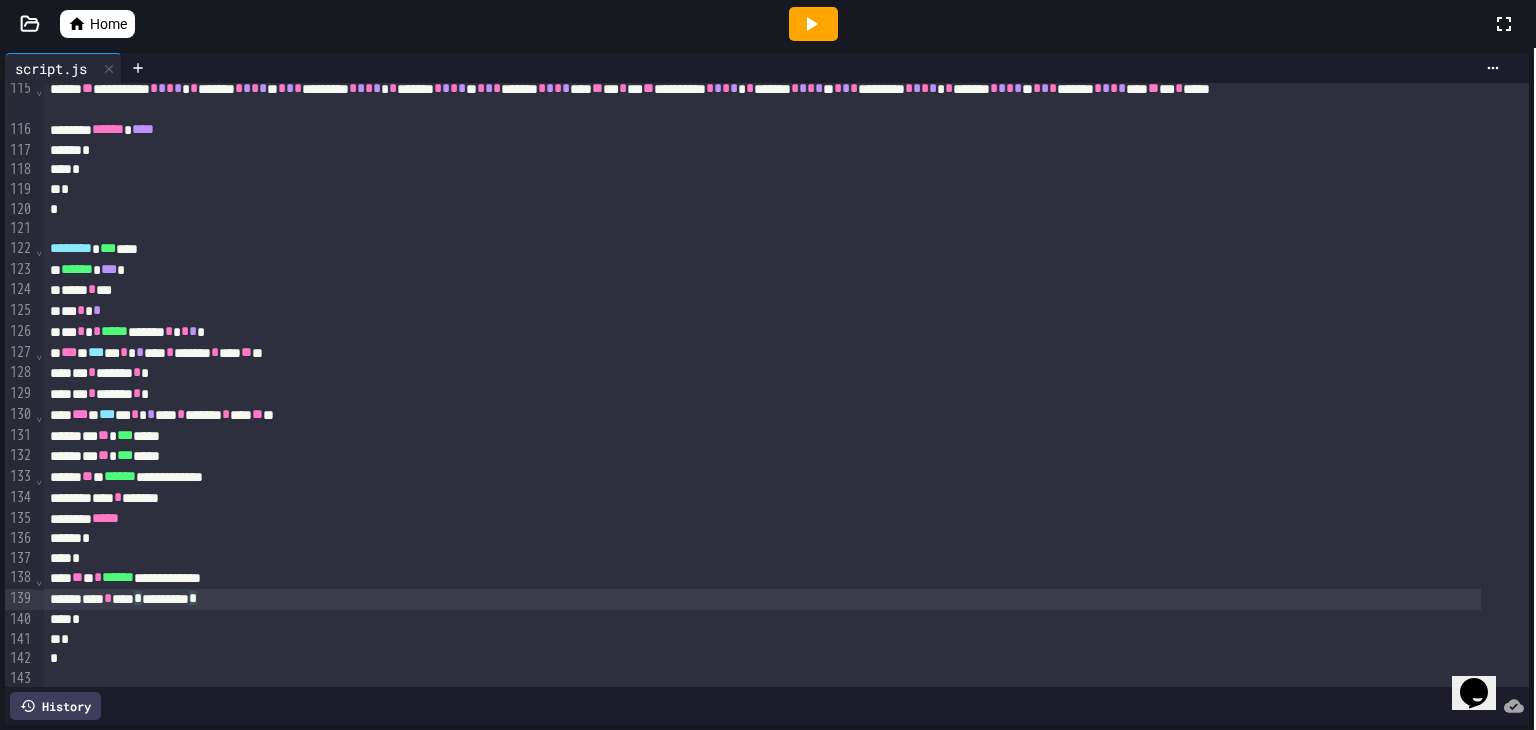 click on "**********" at bounding box center (762, 578) 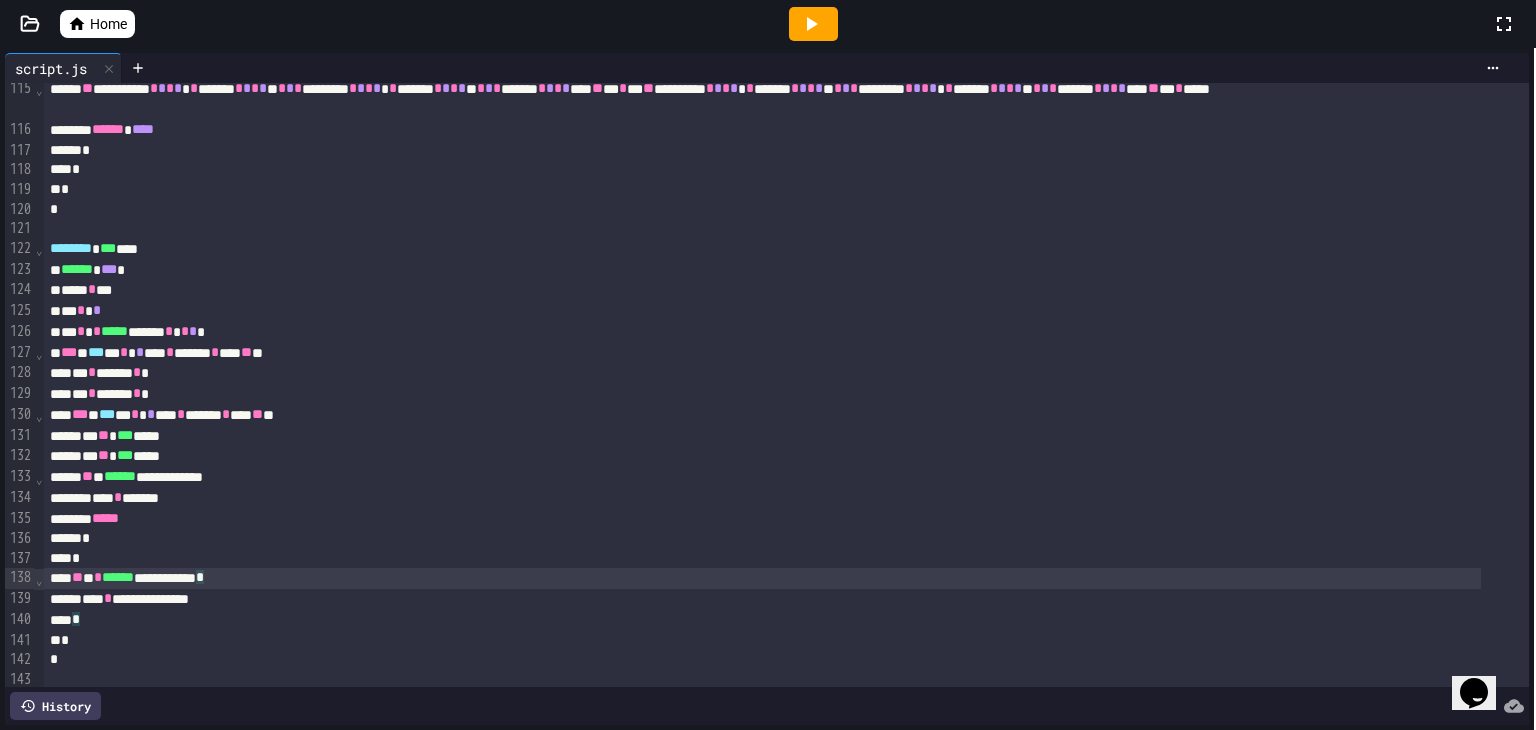 click on "**********" at bounding box center (762, 599) 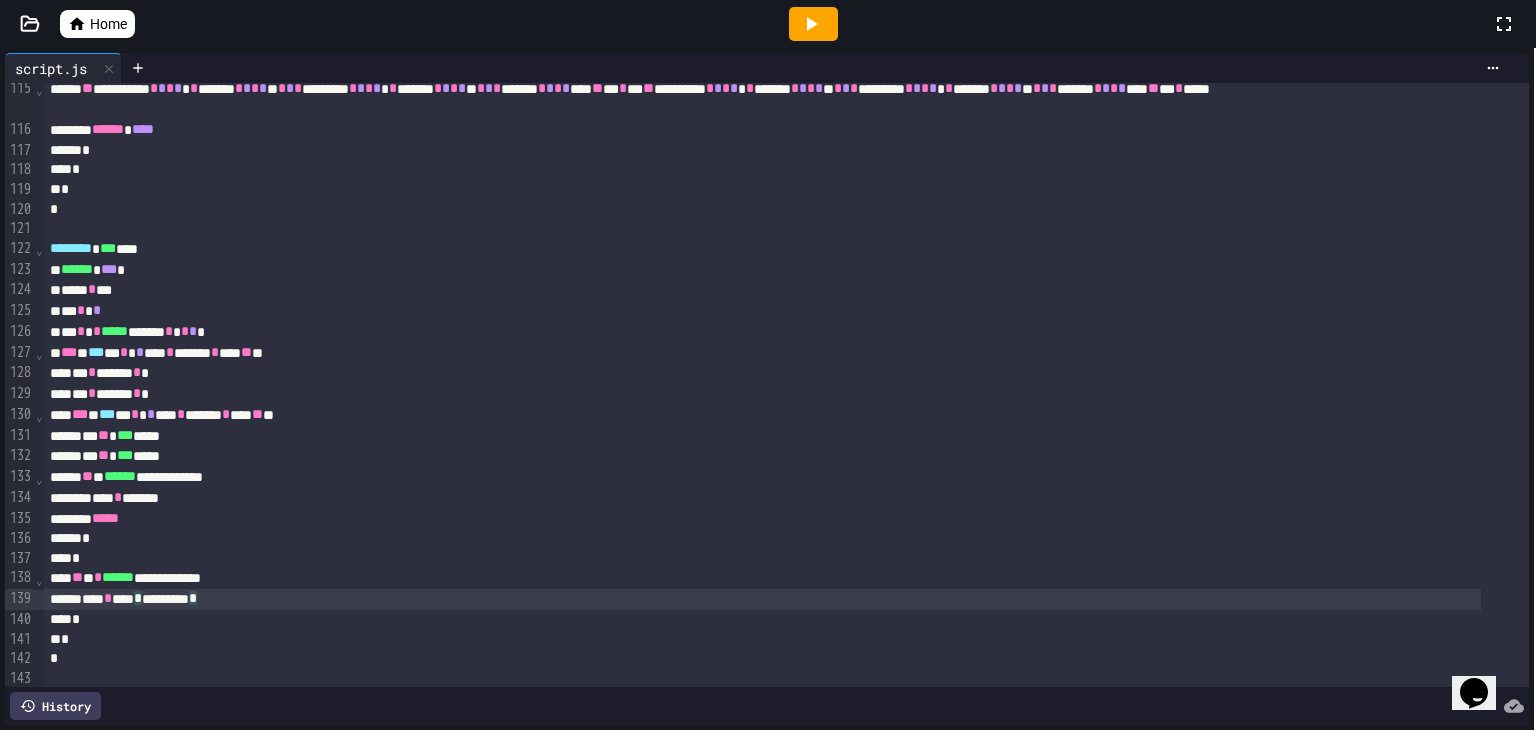 click on "**** * **** * ********* *" at bounding box center [762, 599] 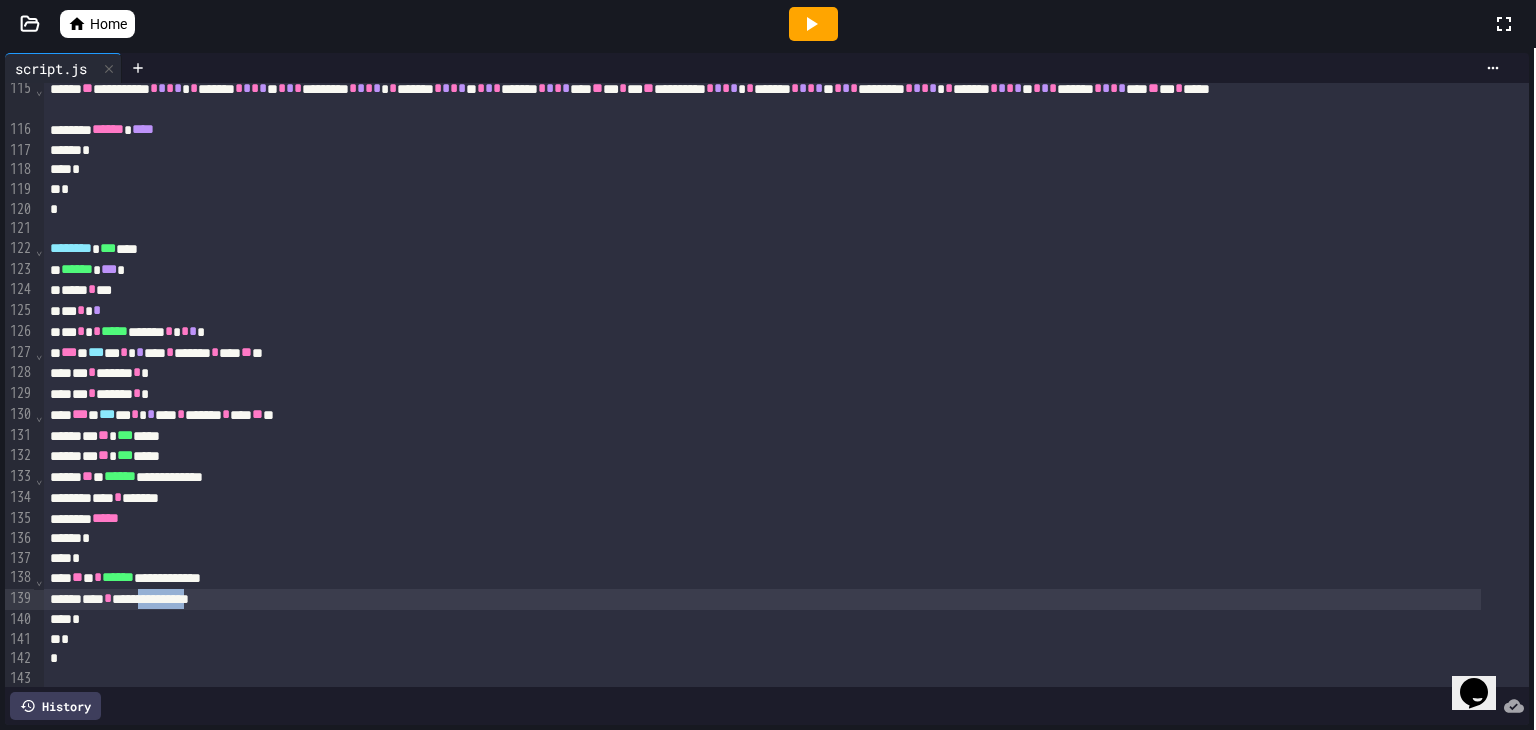 click on "**********" at bounding box center [762, 599] 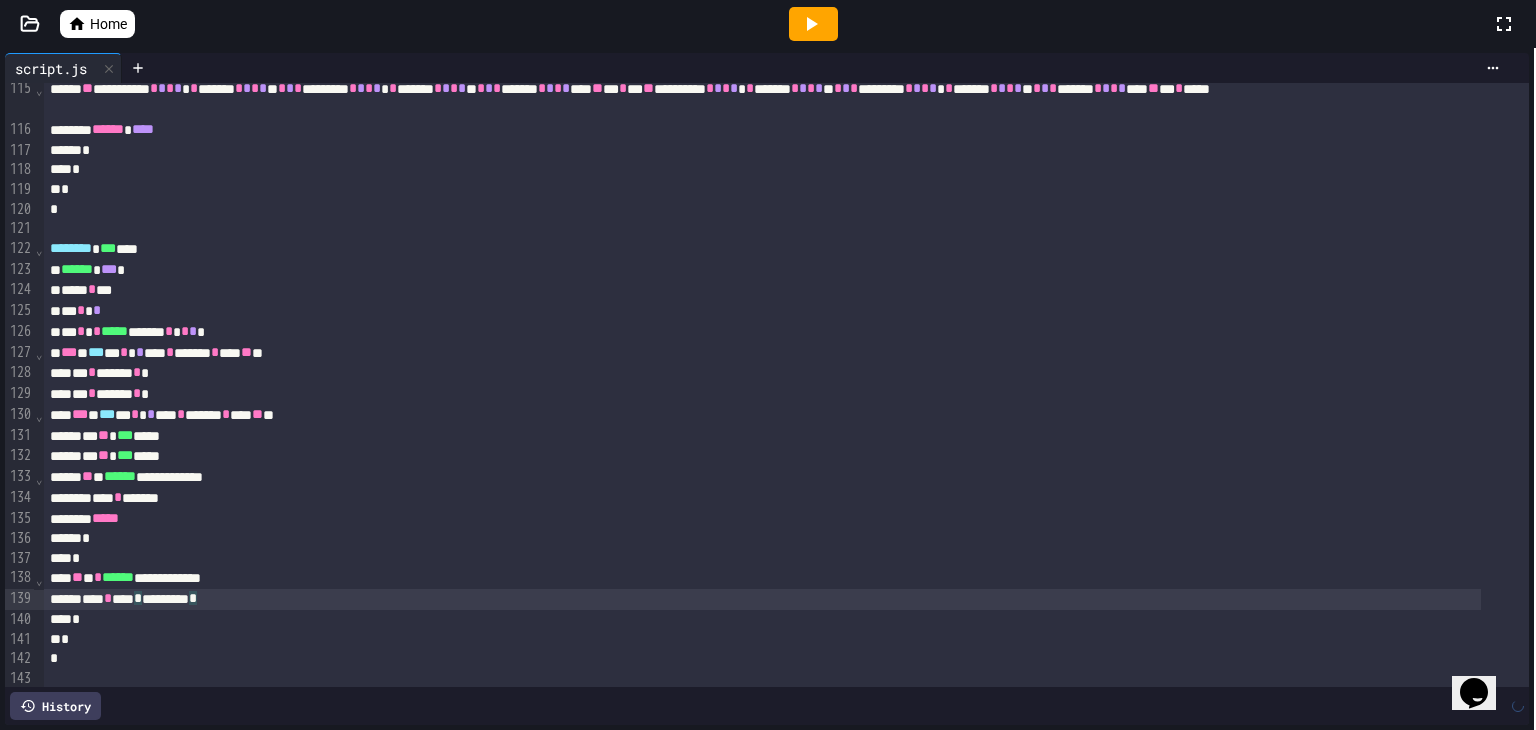 click on "**** * **** * ********* *" at bounding box center [762, 599] 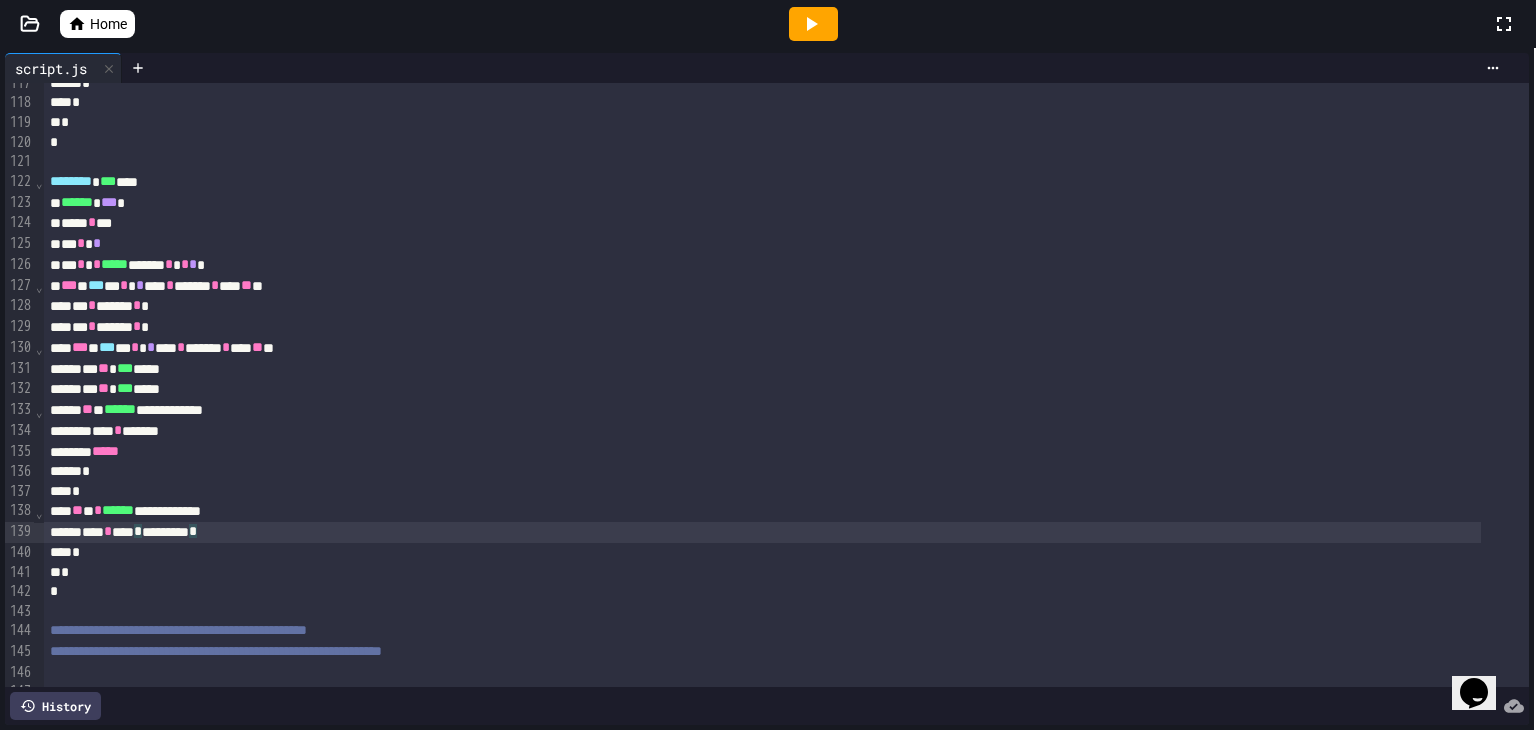 scroll, scrollTop: 2500, scrollLeft: 0, axis: vertical 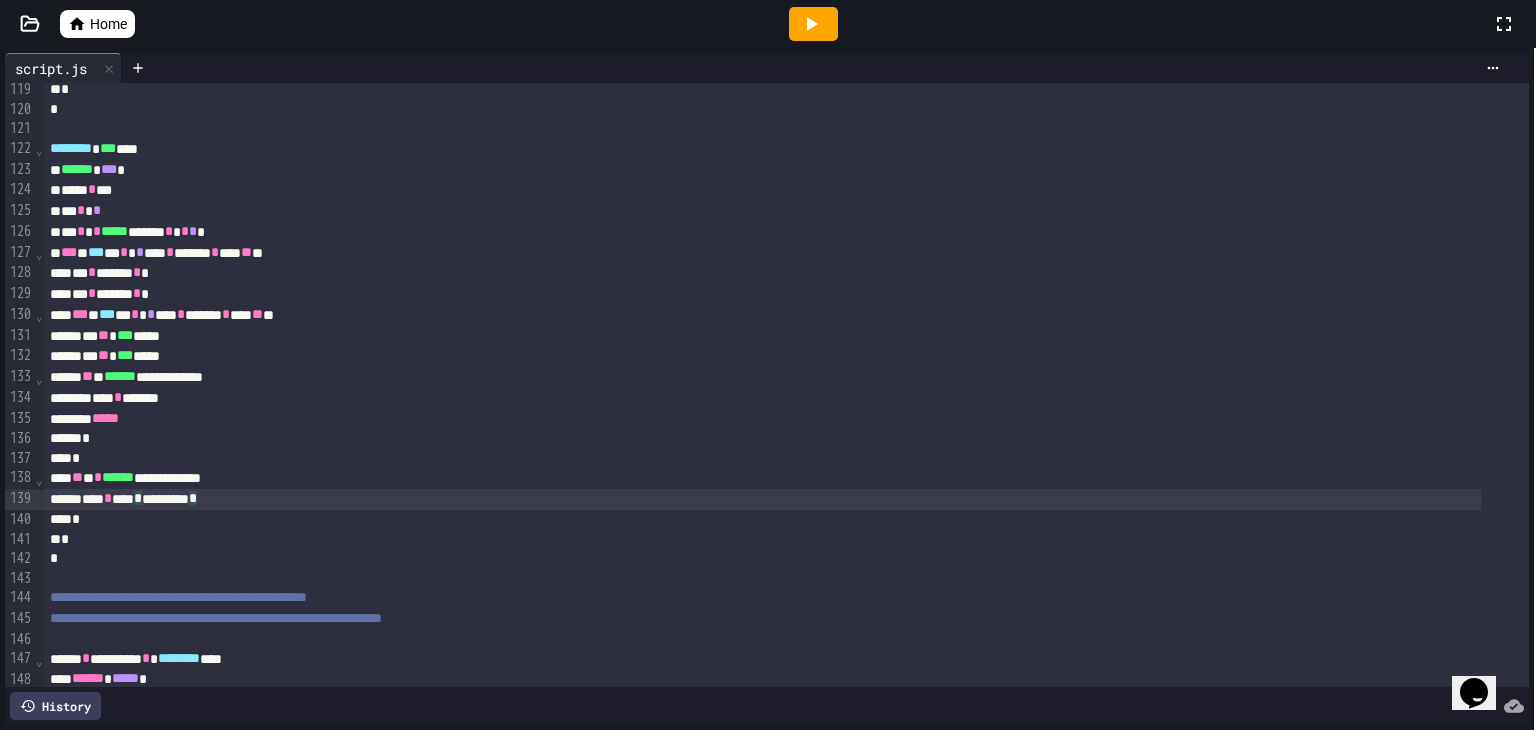 click on "***" at bounding box center (80, 314) 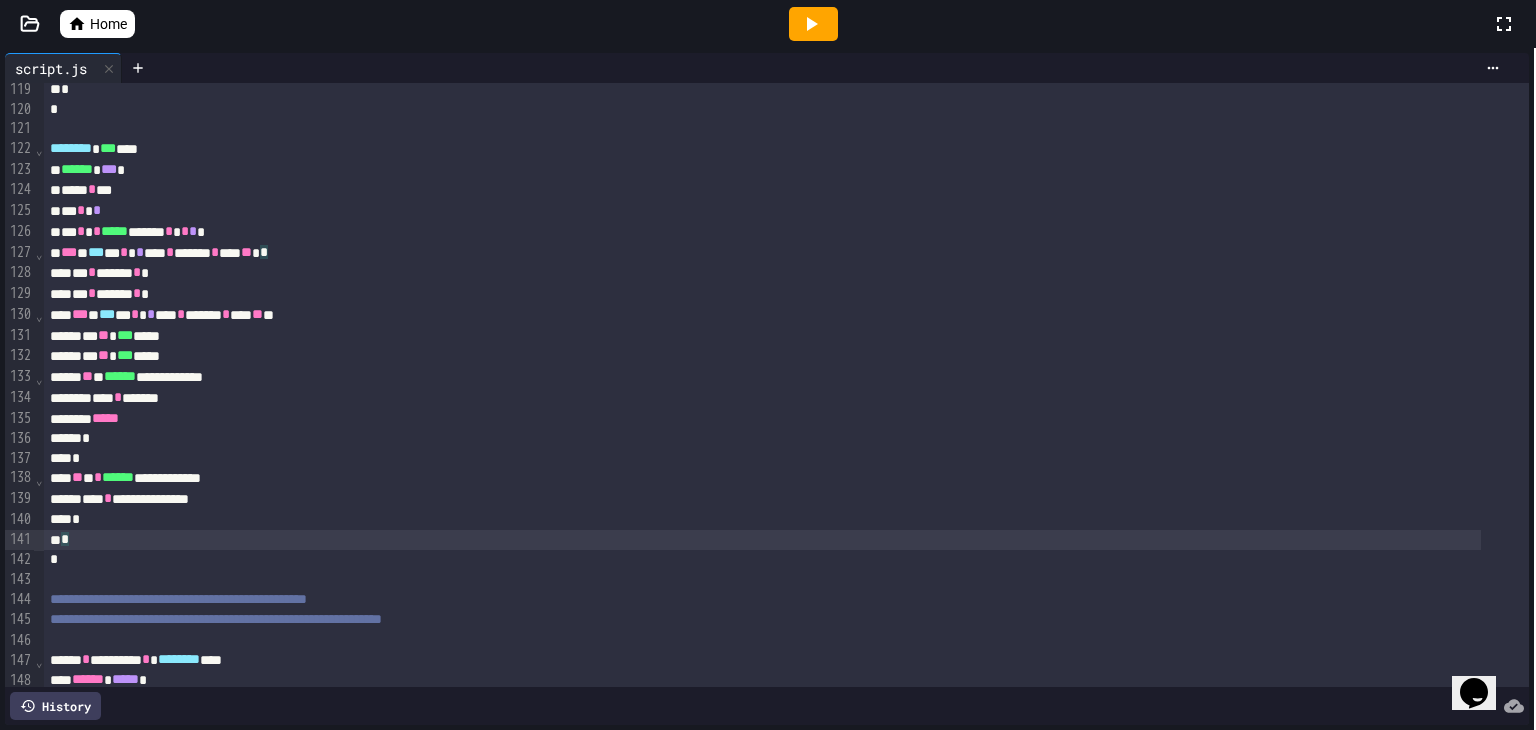 click on "*" at bounding box center (762, 540) 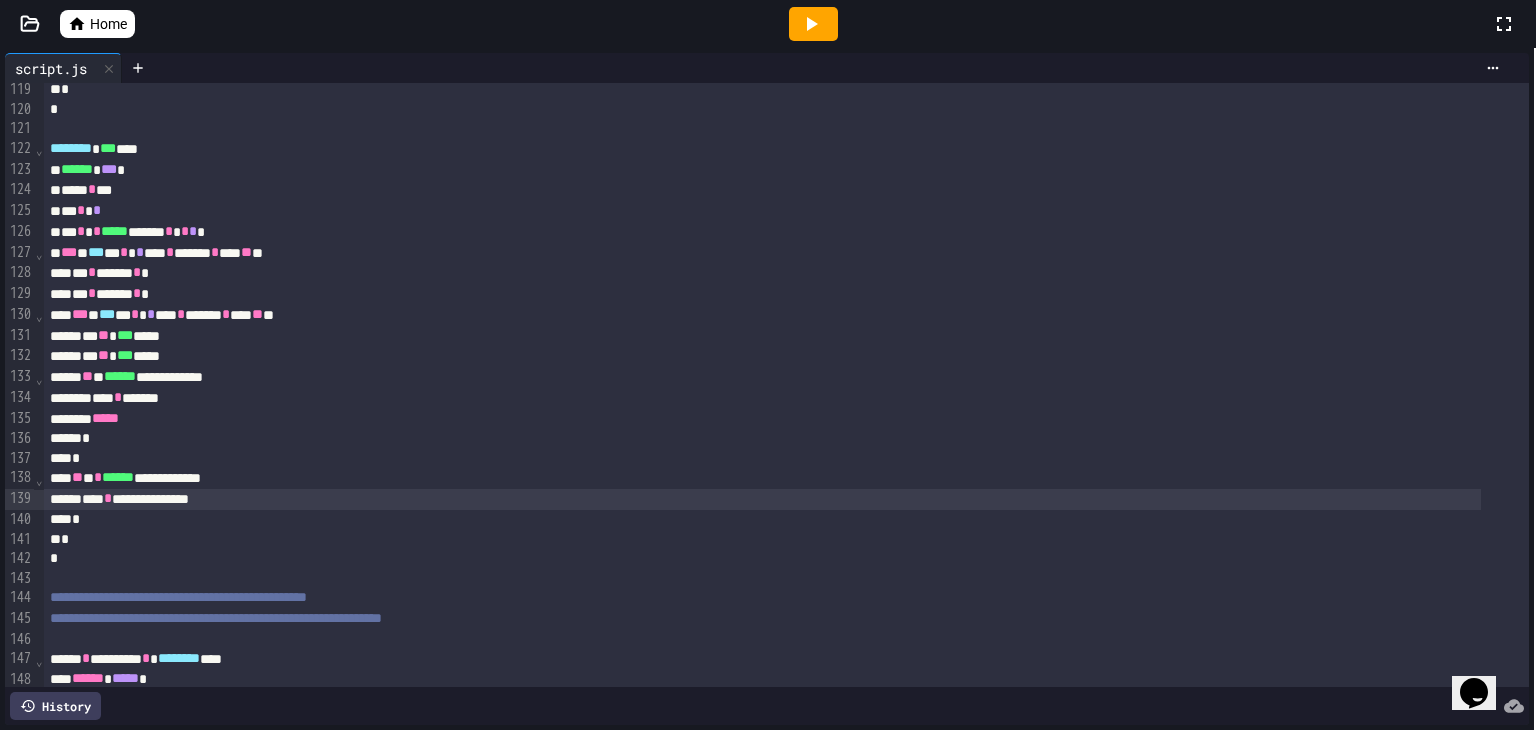 click on "*" at bounding box center [762, 520] 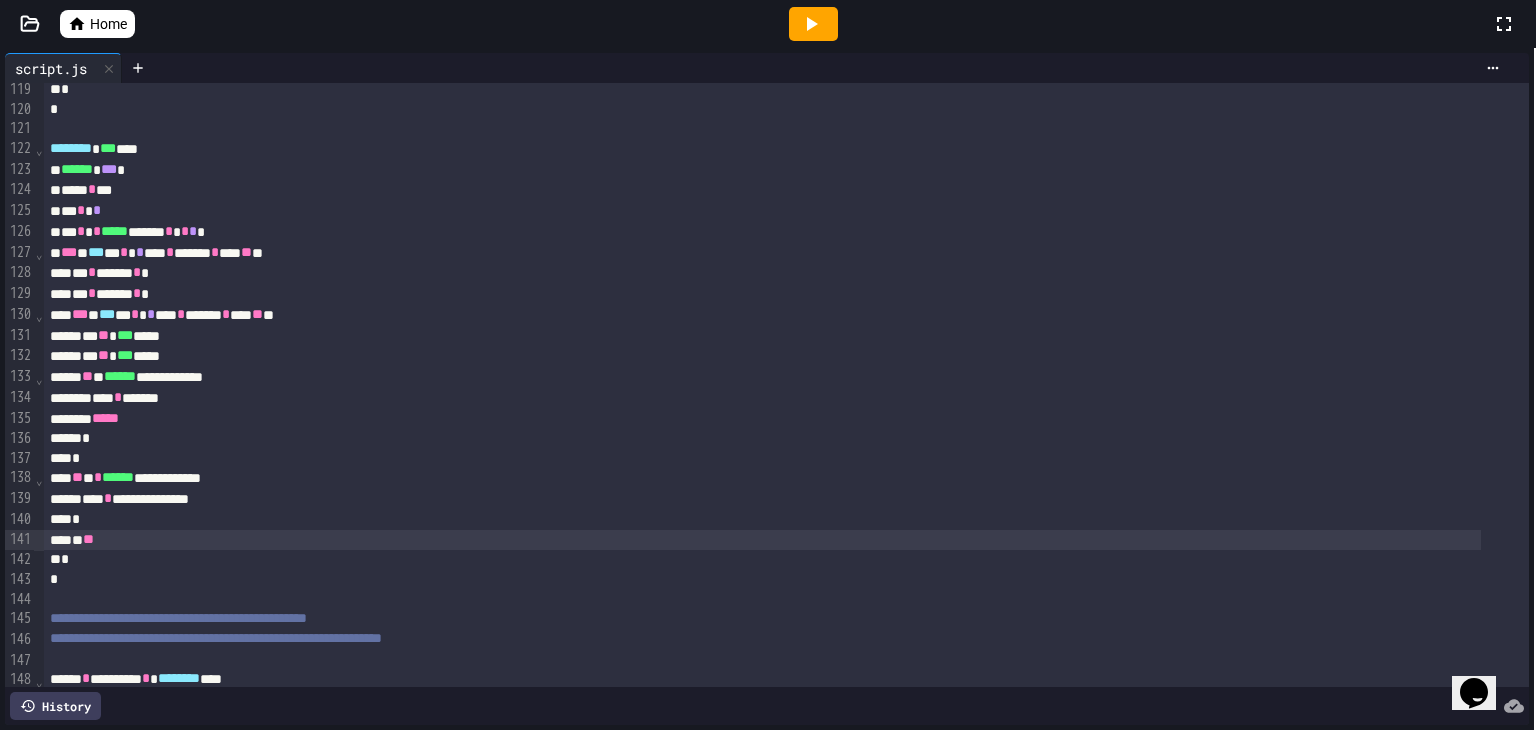 click on "*" at bounding box center (762, 520) 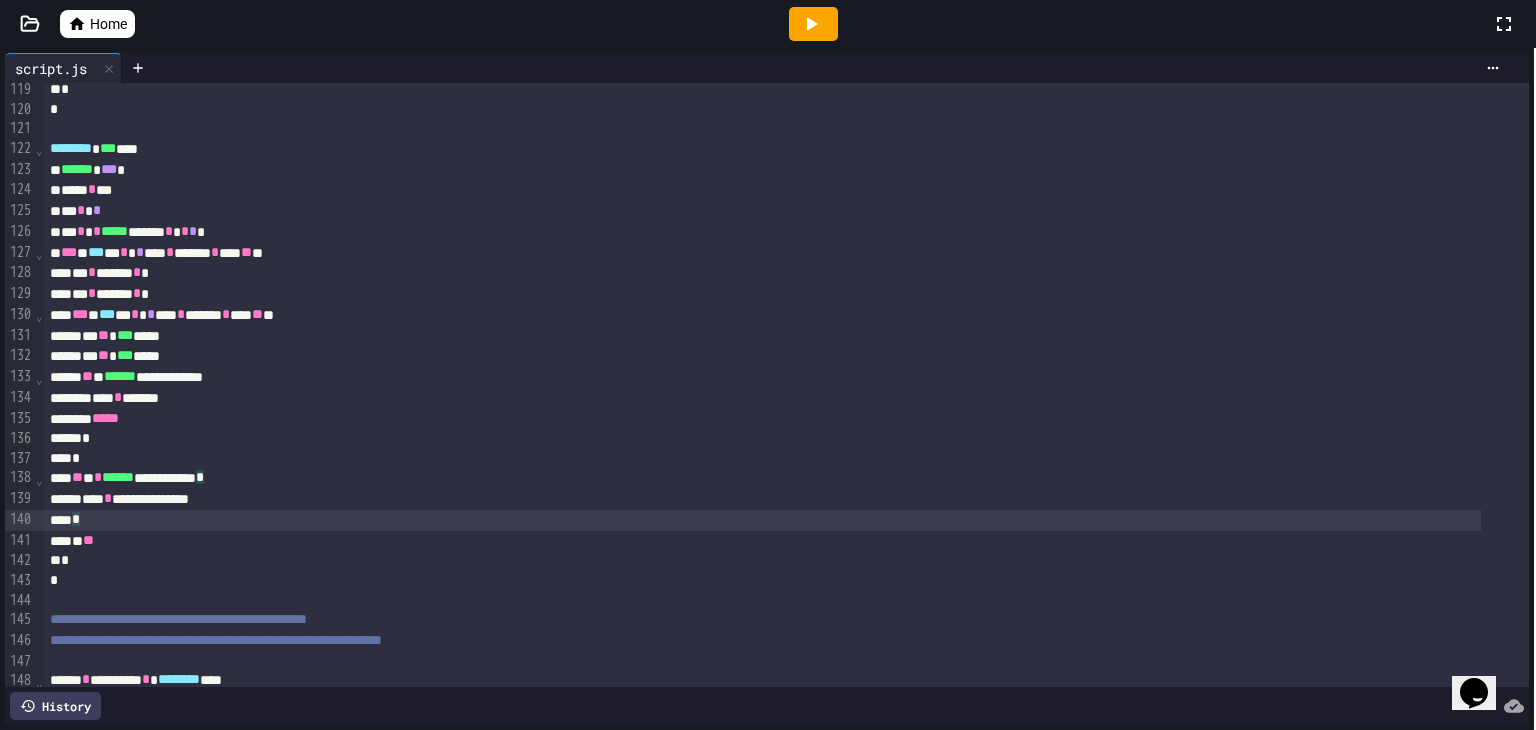 click on "** * ****** * *" at bounding box center [762, 294] 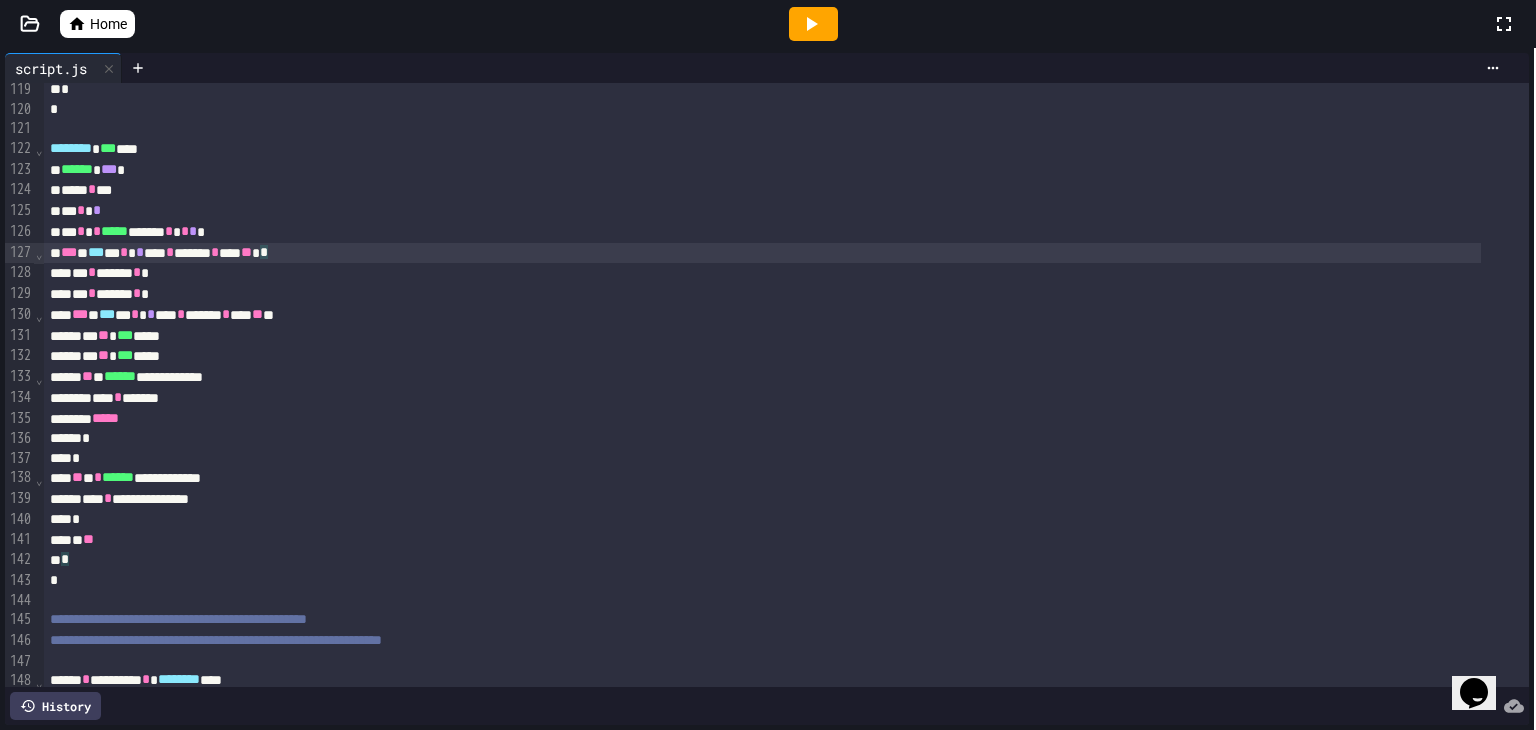 click on "*** * *** * *   * *** * ****** * **** ** * *" at bounding box center (762, 253) 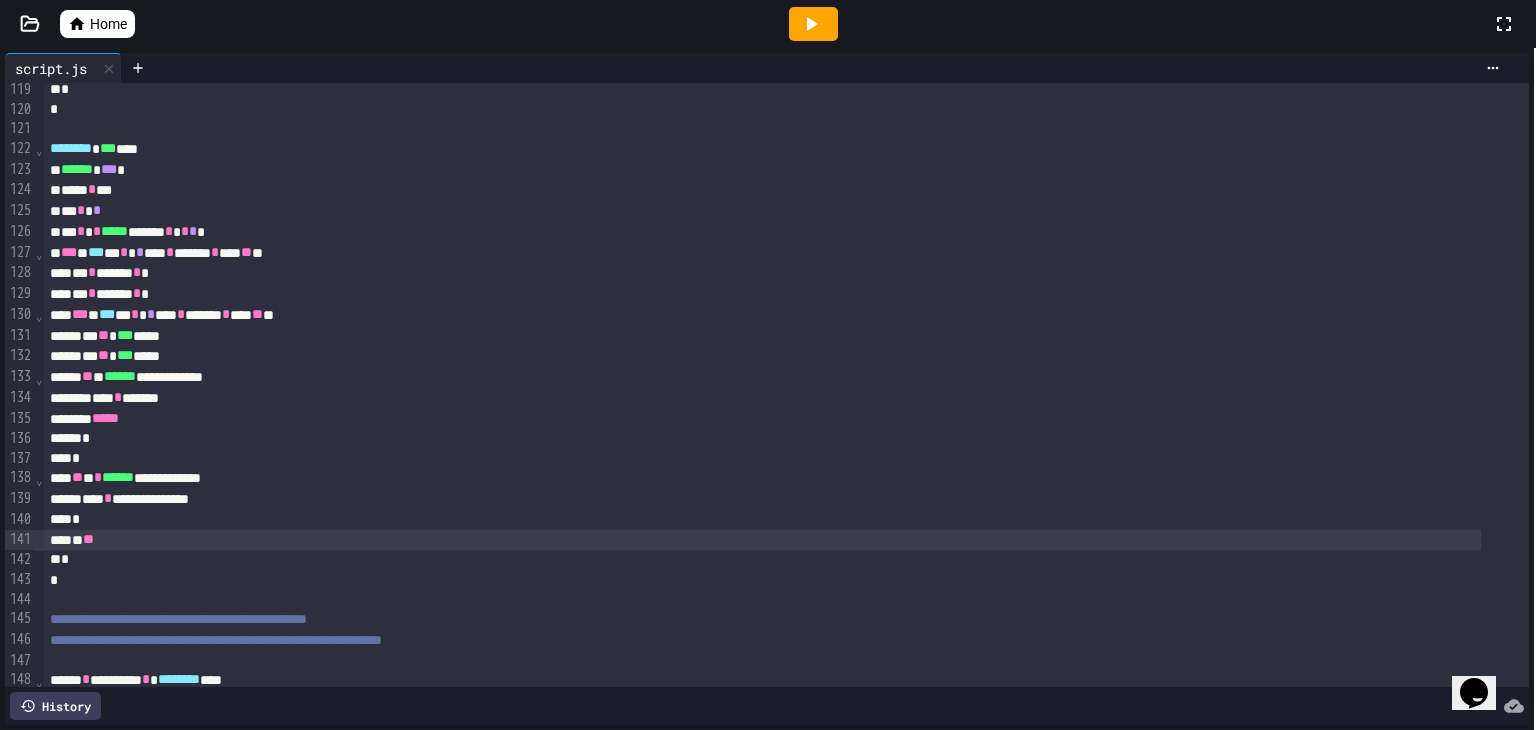 click on "** **" at bounding box center [762, 540] 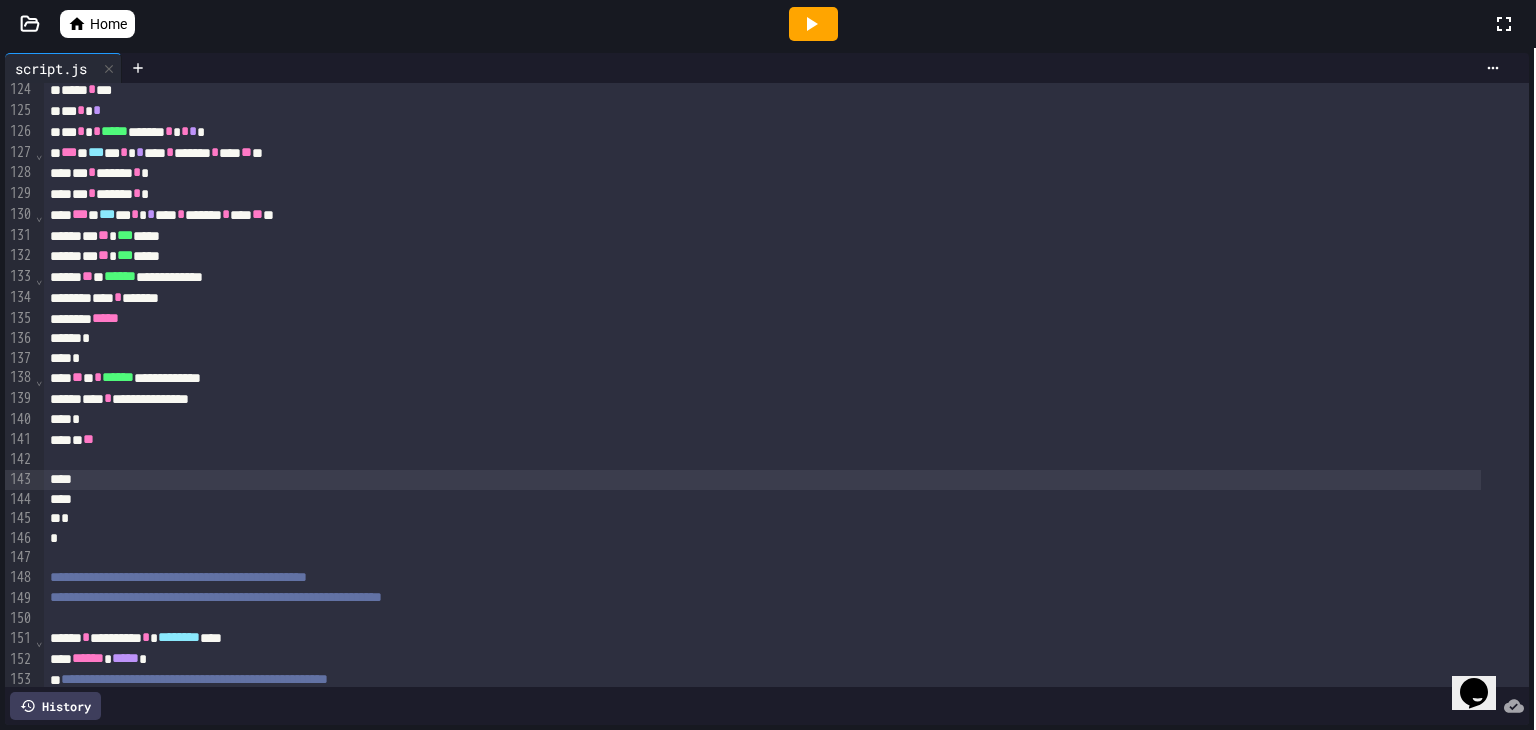 scroll, scrollTop: 2659, scrollLeft: 0, axis: vertical 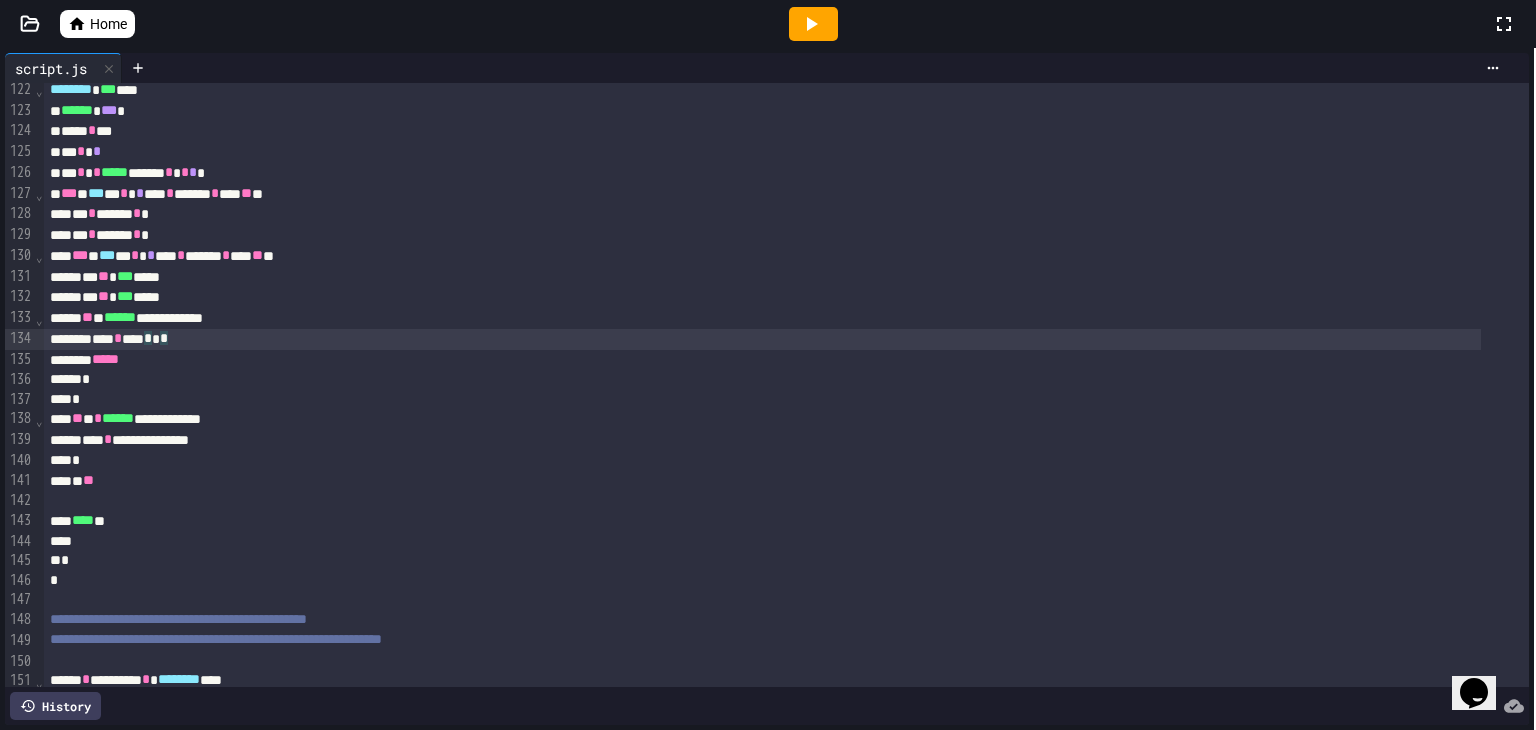 click on "**** * **** * * *" at bounding box center (762, 339) 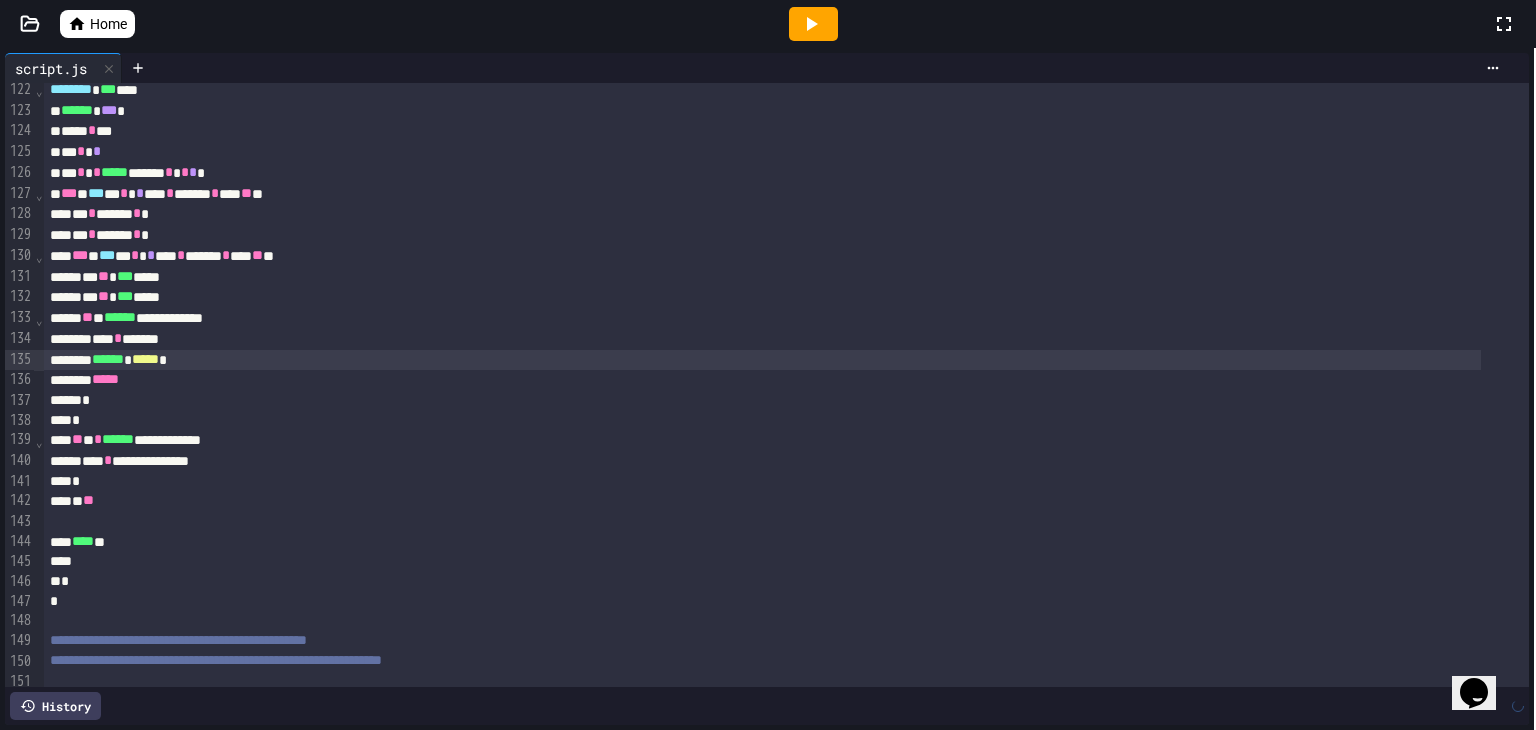 click at bounding box center [762, 522] 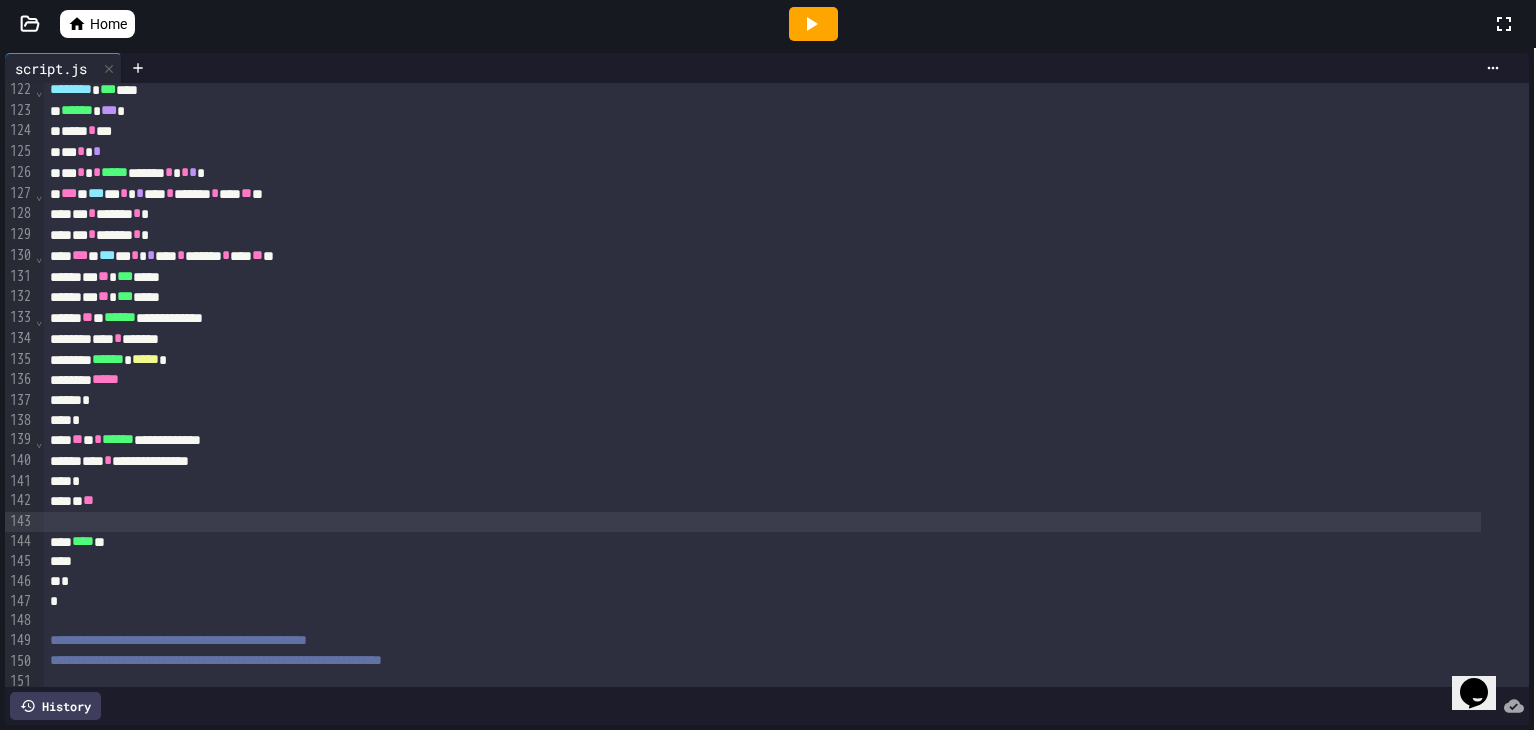 click on "**** **" at bounding box center [762, 542] 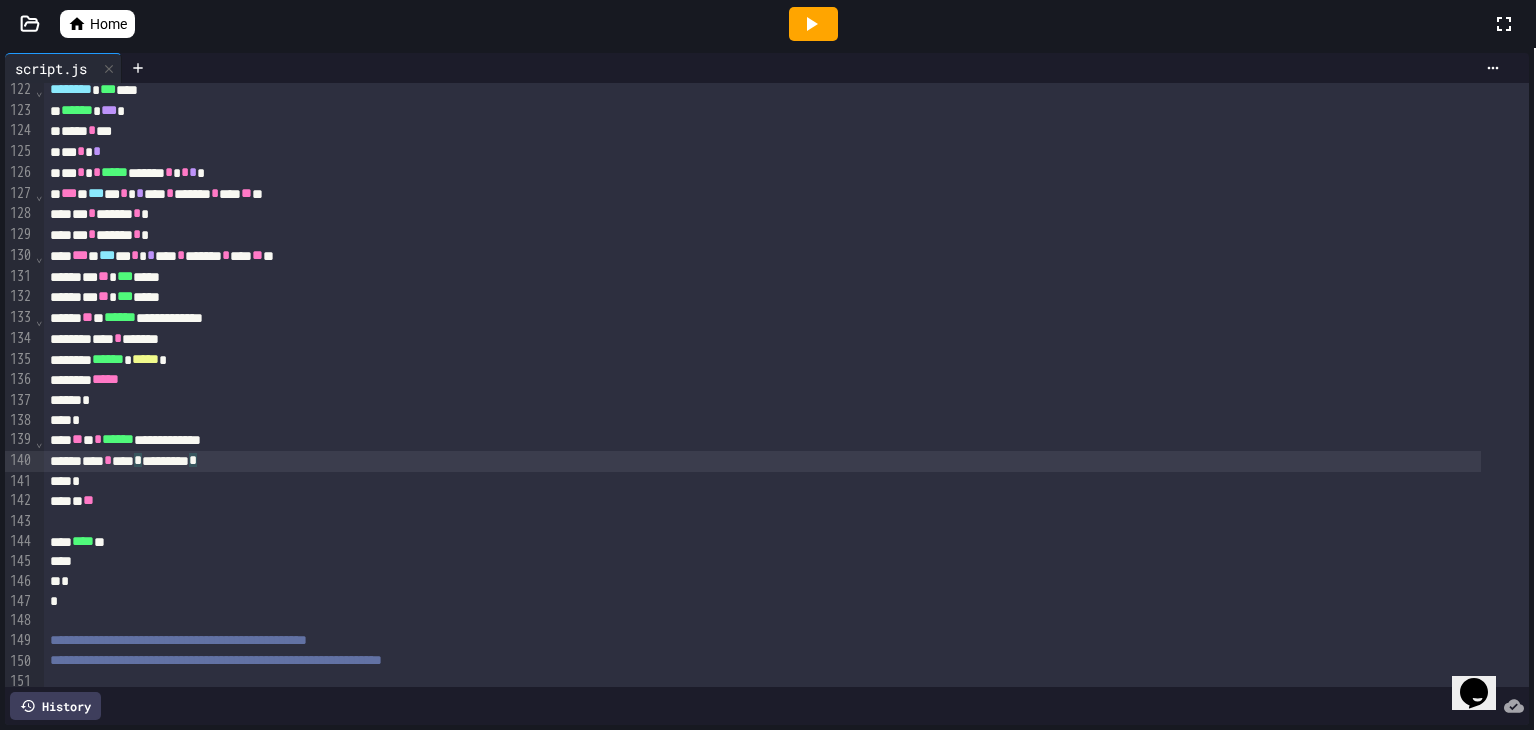 click on "**** * **** * ********* *" at bounding box center [762, 461] 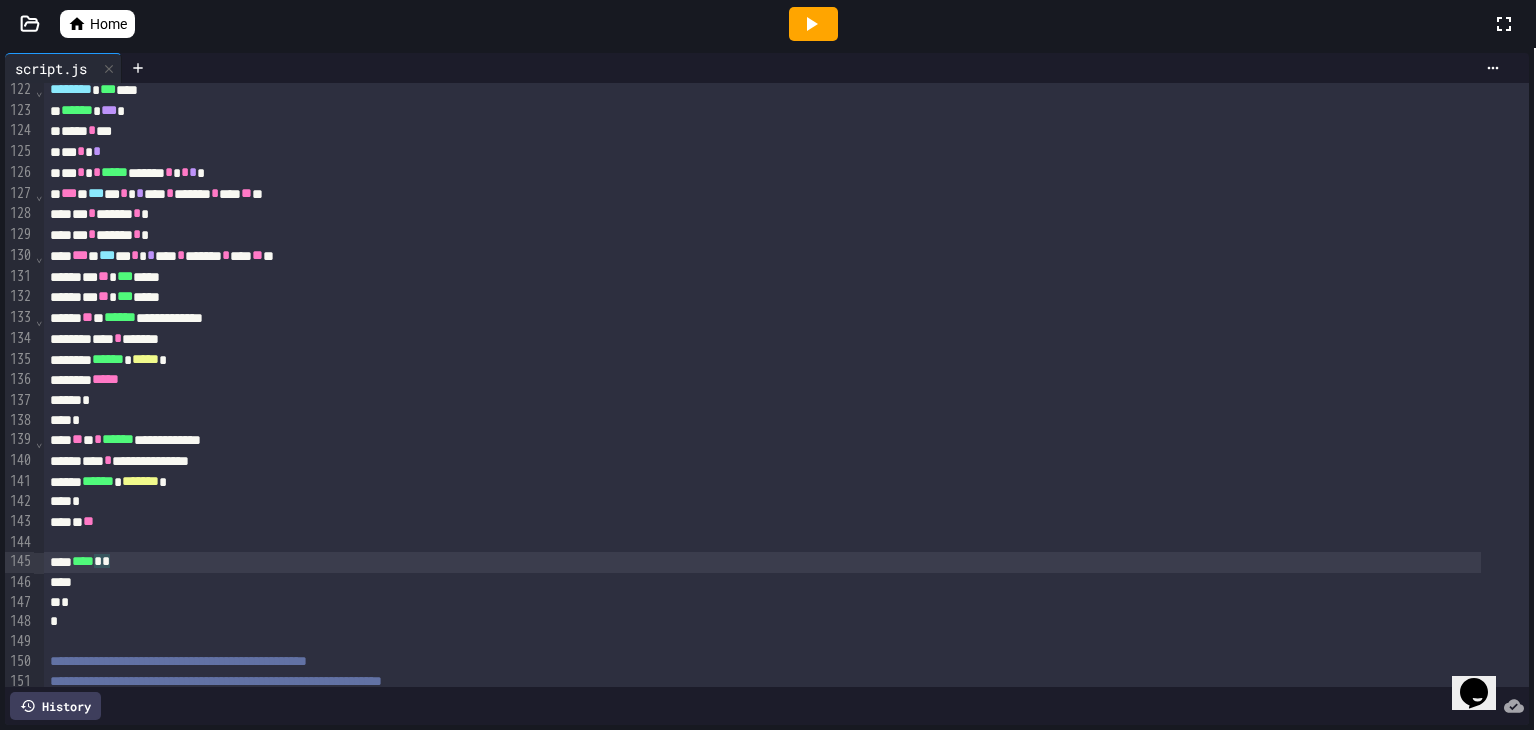 click on "**** * *" at bounding box center (762, 562) 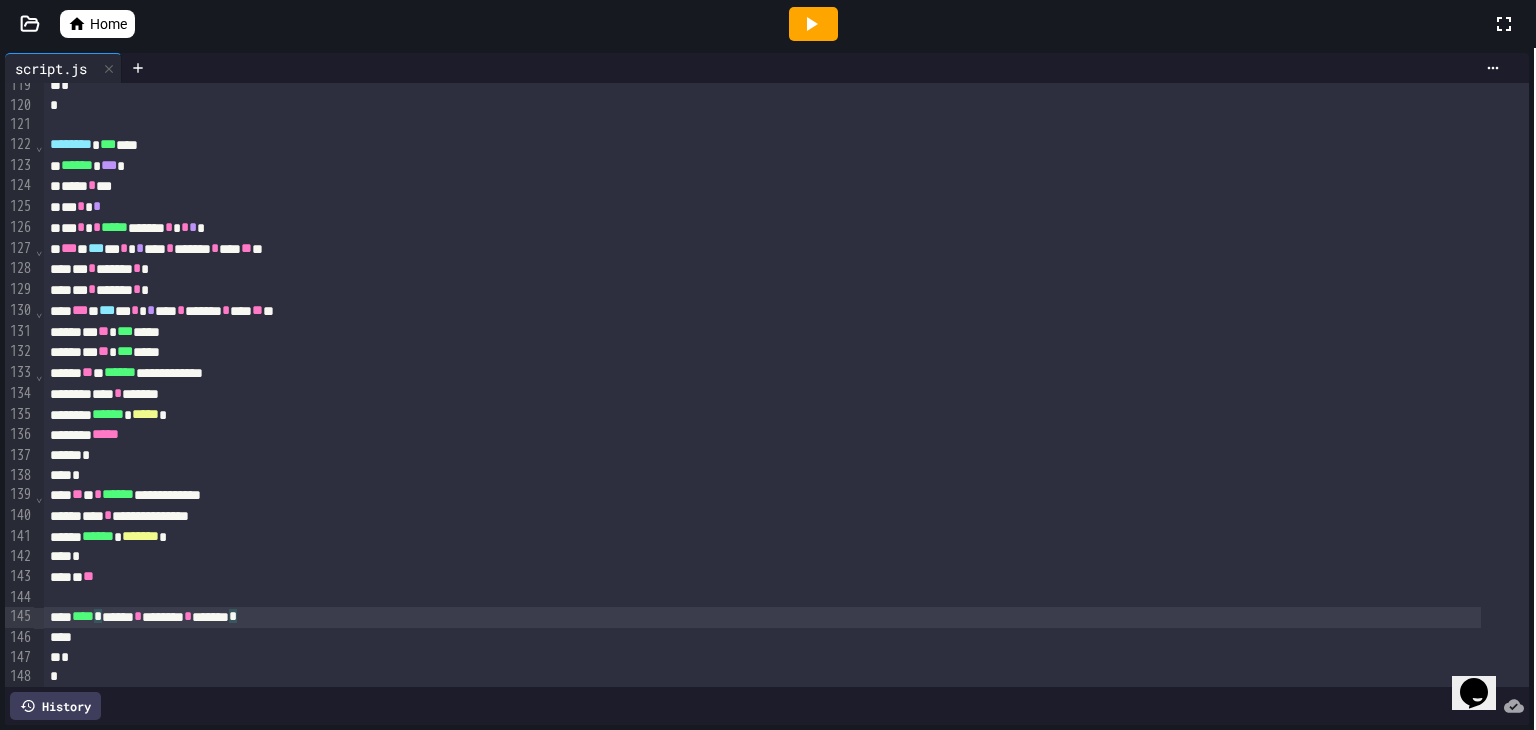 scroll, scrollTop: 2459, scrollLeft: 0, axis: vertical 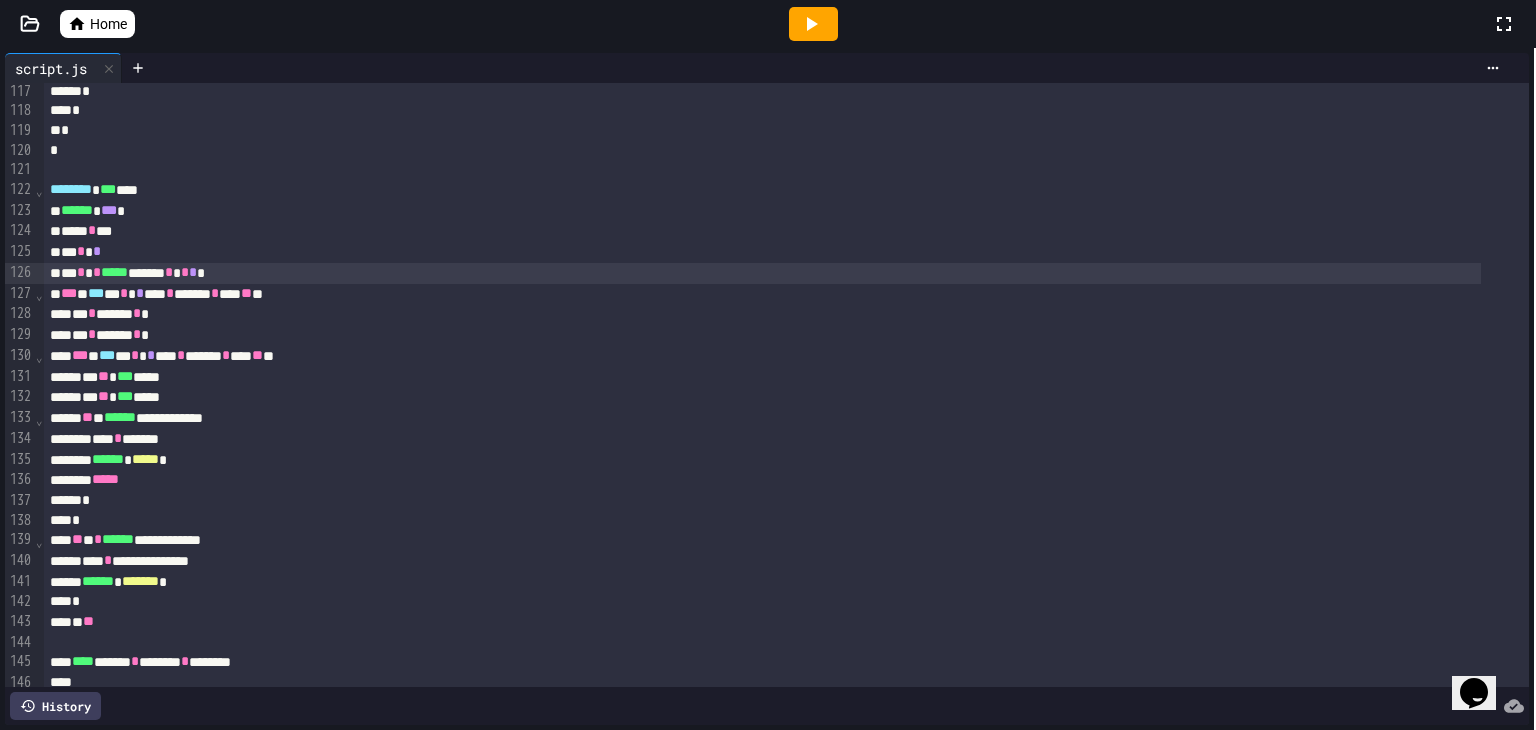 click on "*" at bounding box center [97, 272] 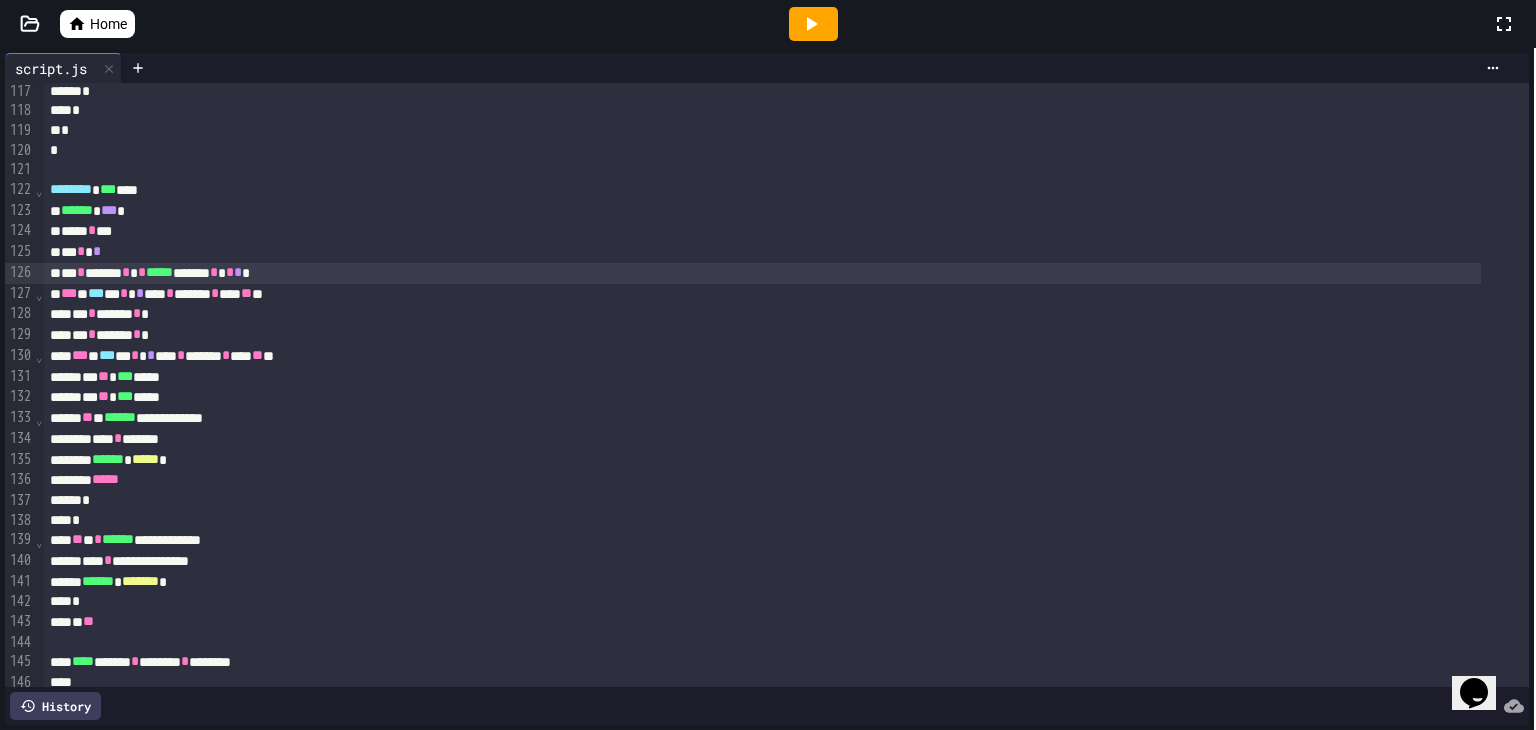 click on "*" at bounding box center [142, 272] 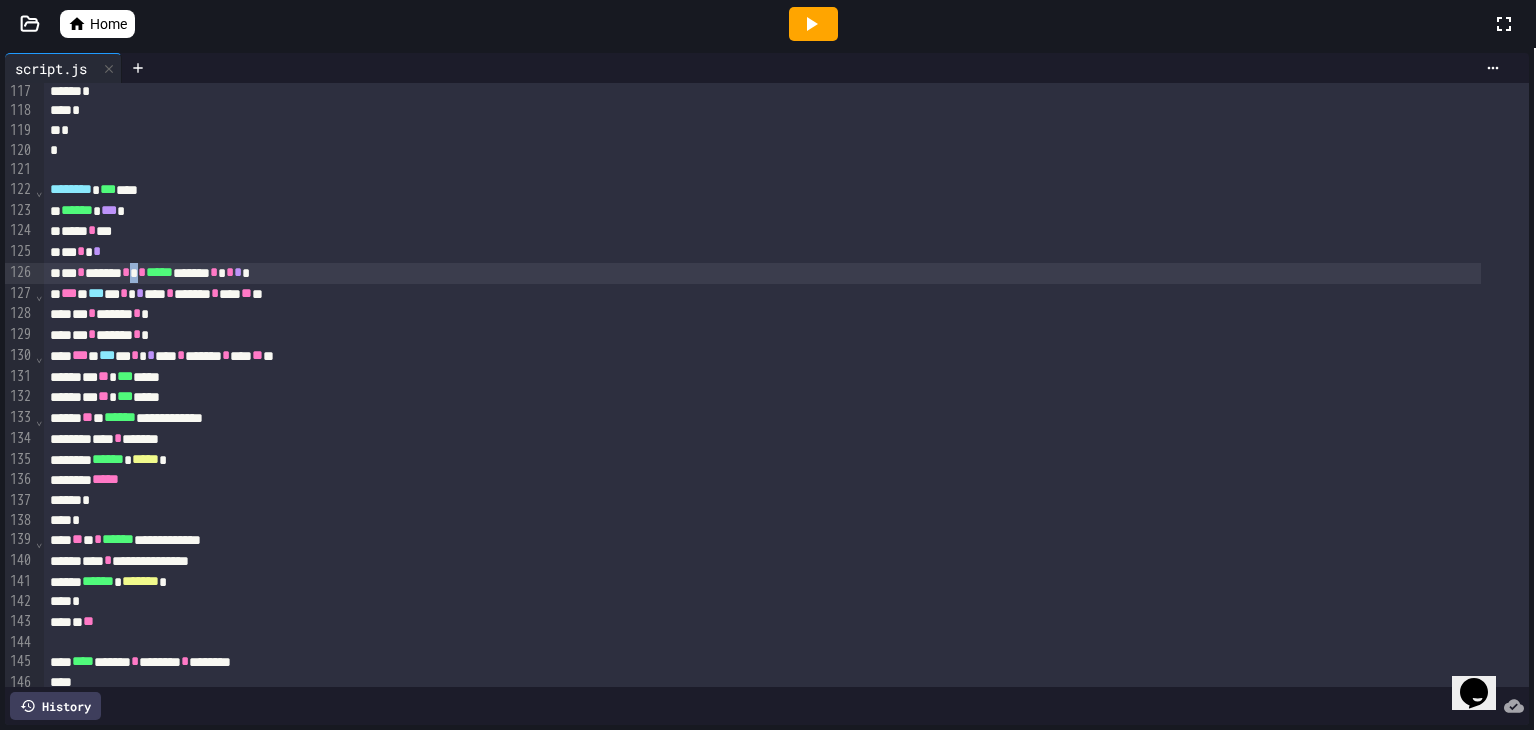 scroll, scrollTop: 2468, scrollLeft: 0, axis: vertical 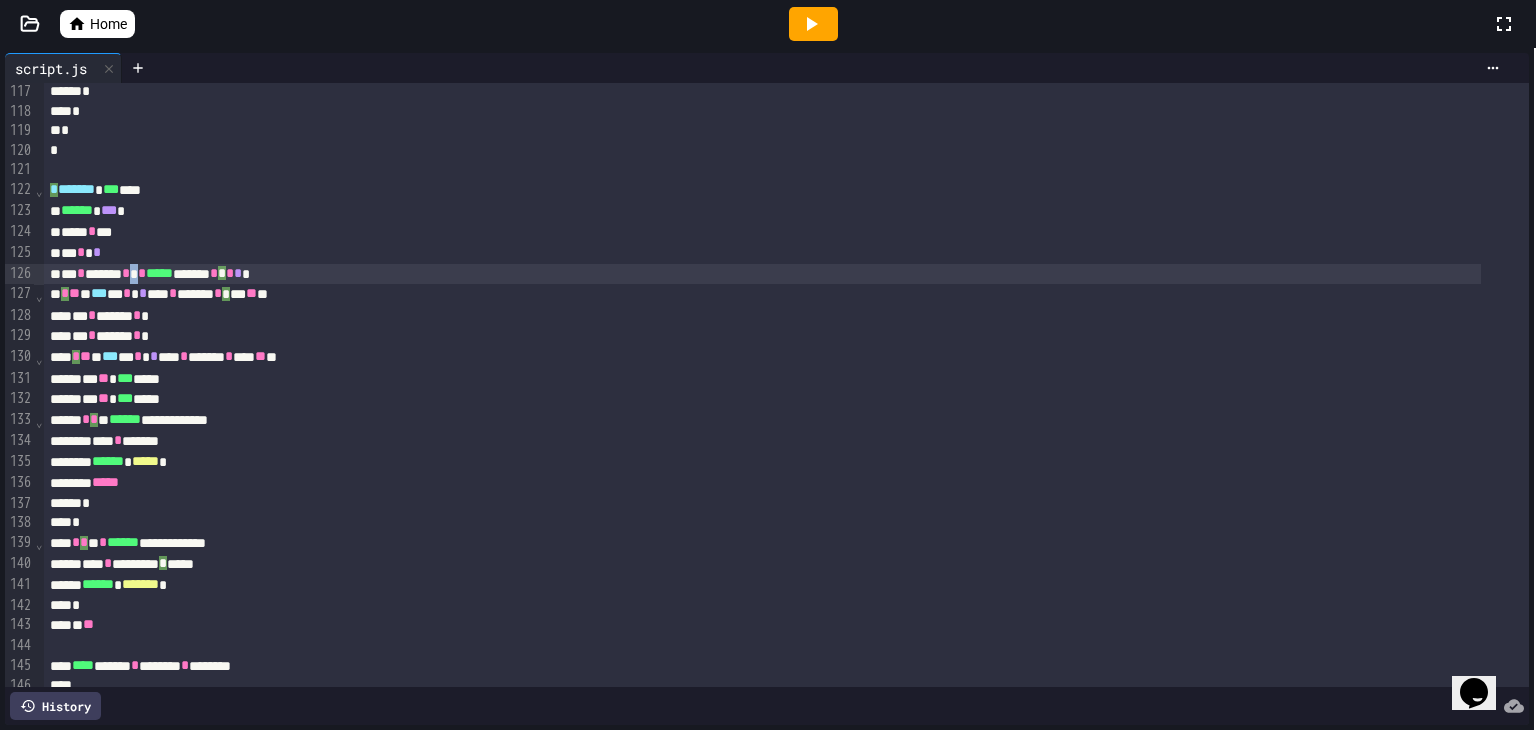 click on "** * ****** * * * ***** ******* * * * * *" at bounding box center [762, 274] 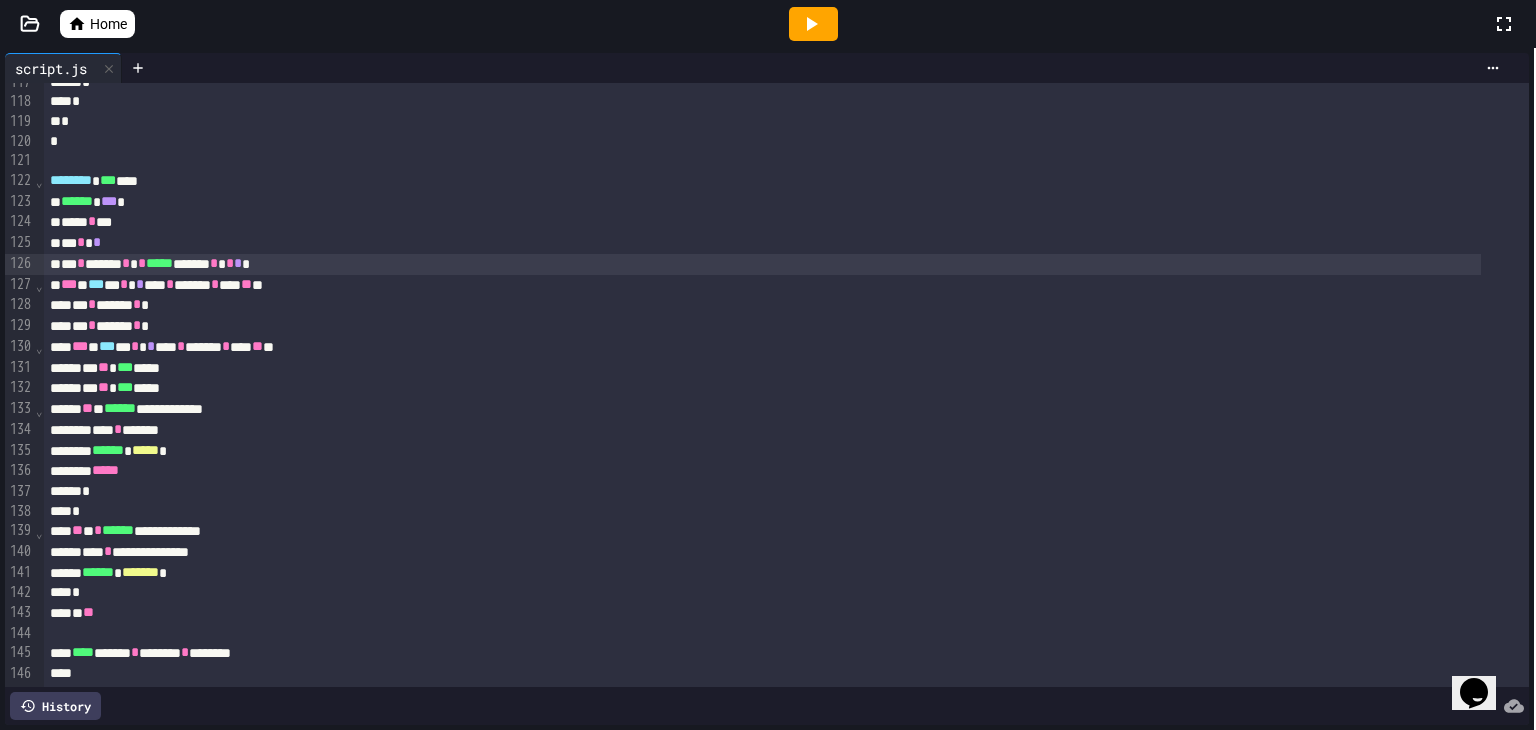 click on "** * ****** * * * ***** ******* * * * * *" at bounding box center (762, 264) 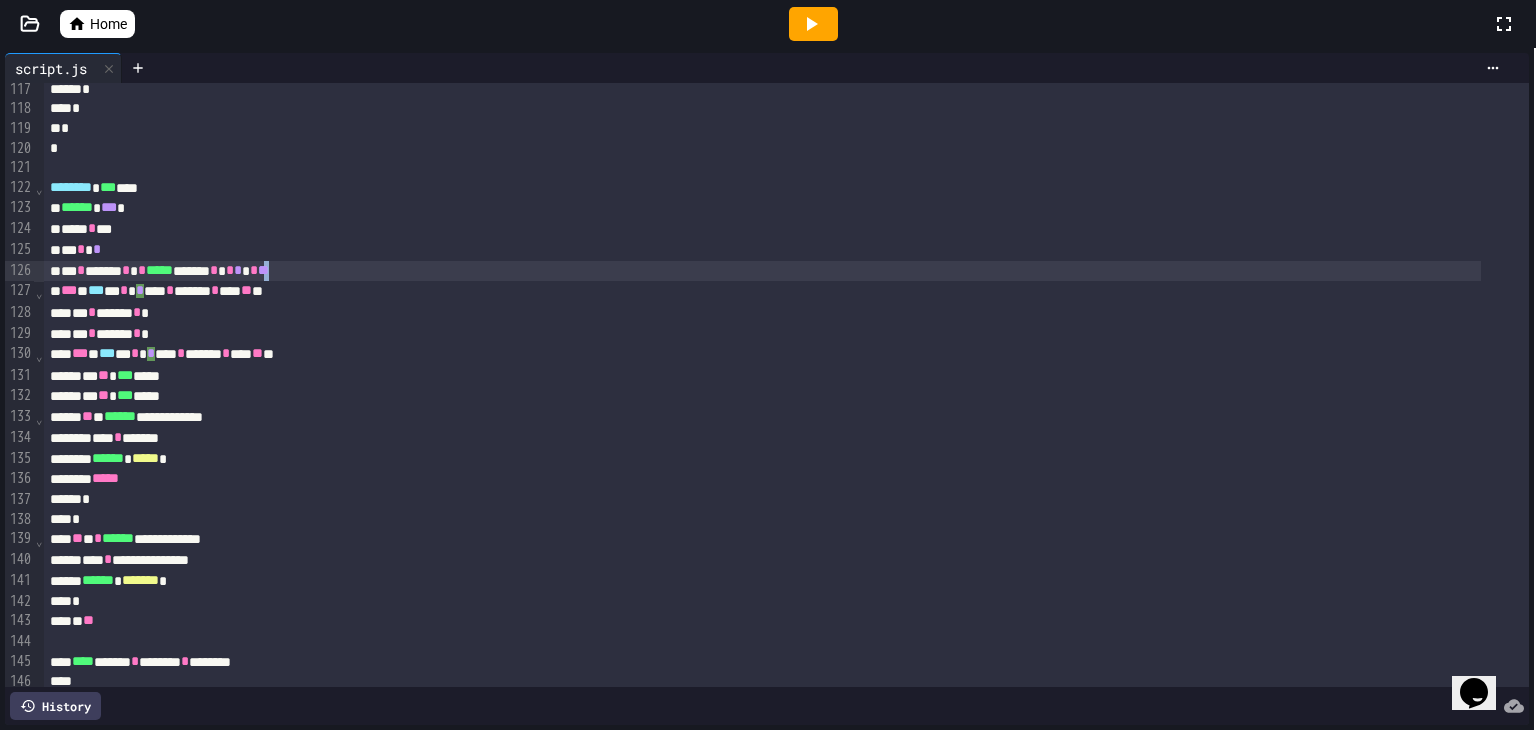 scroll, scrollTop: 2476, scrollLeft: 0, axis: vertical 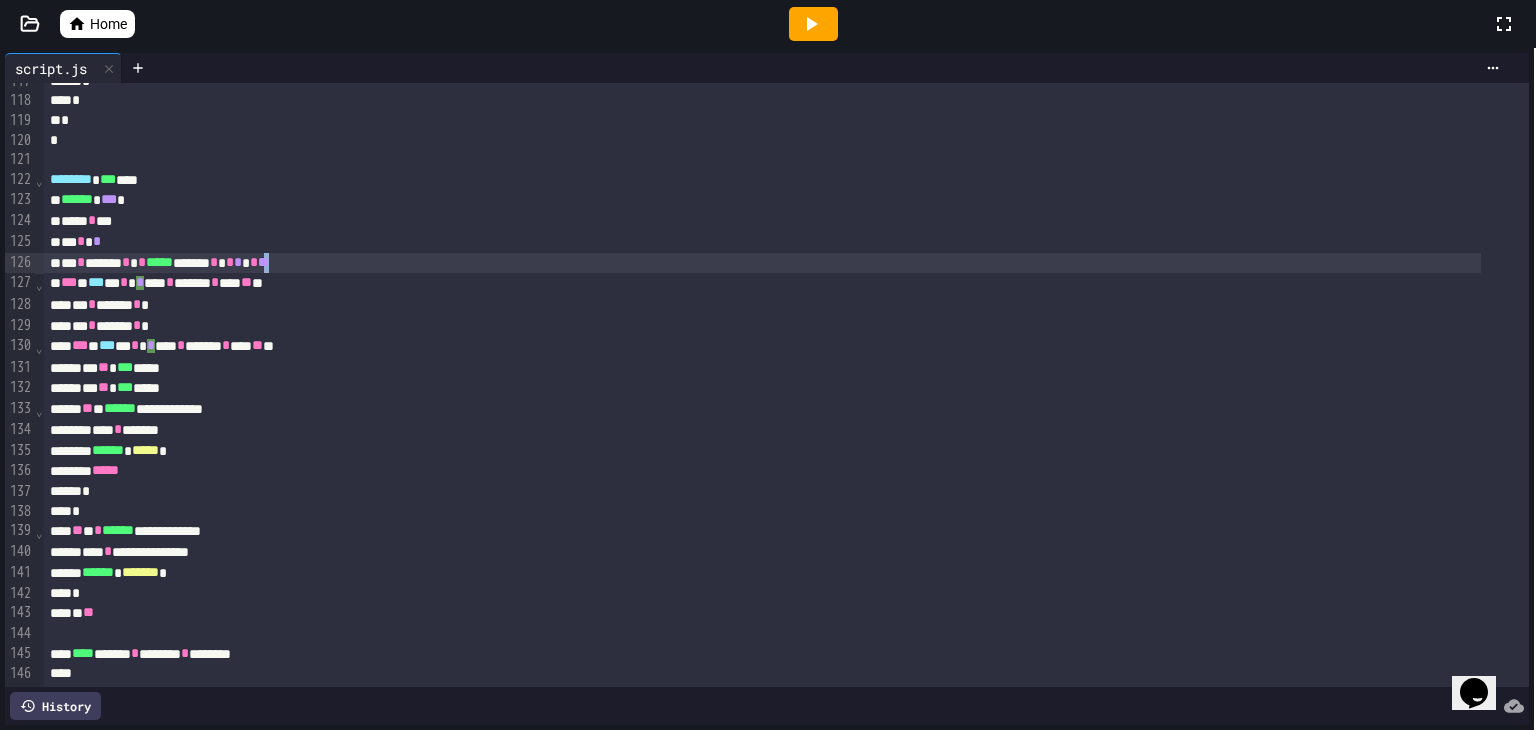 drag, startPoint x: 347, startPoint y: 265, endPoint x: 323, endPoint y: 267, distance: 24.083189 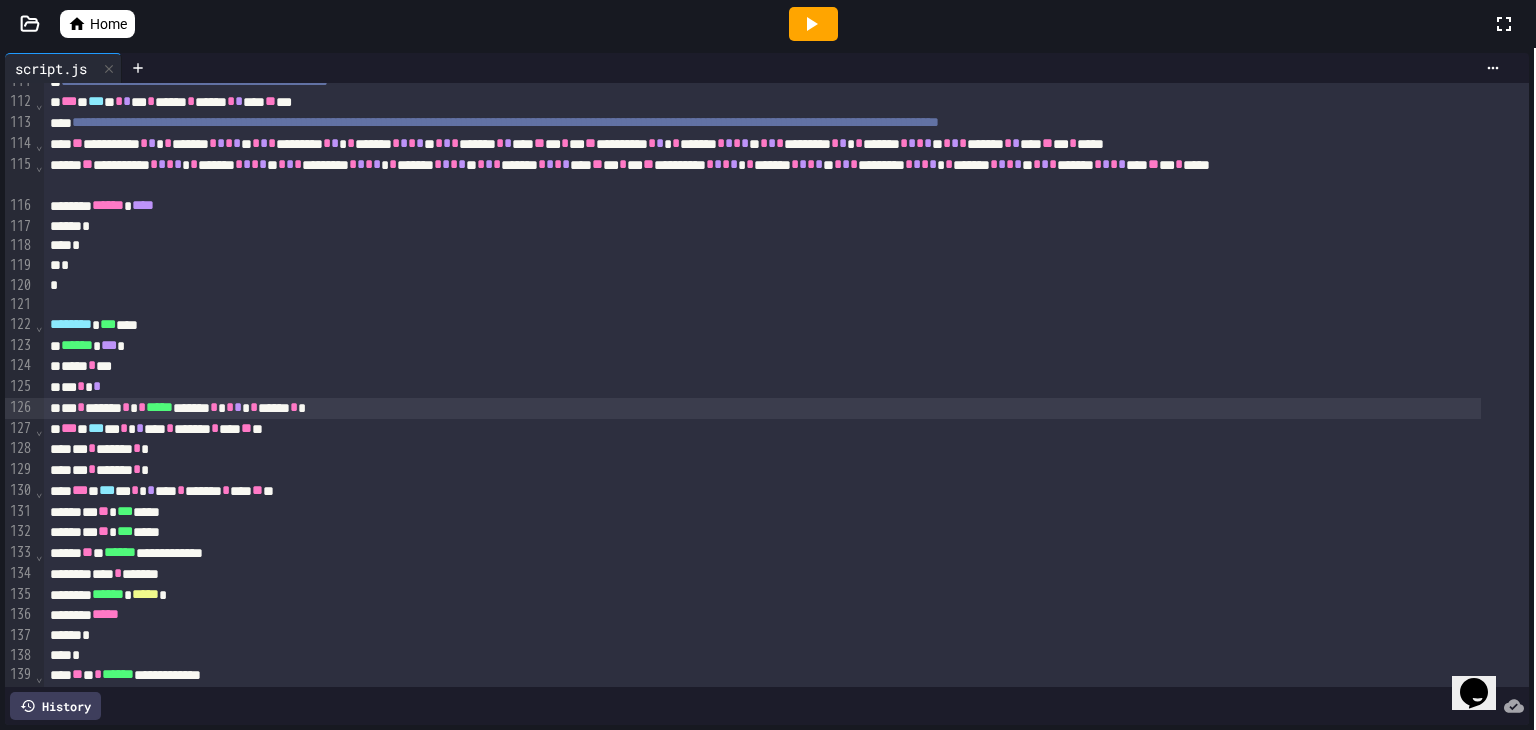 scroll, scrollTop: 2276, scrollLeft: 0, axis: vertical 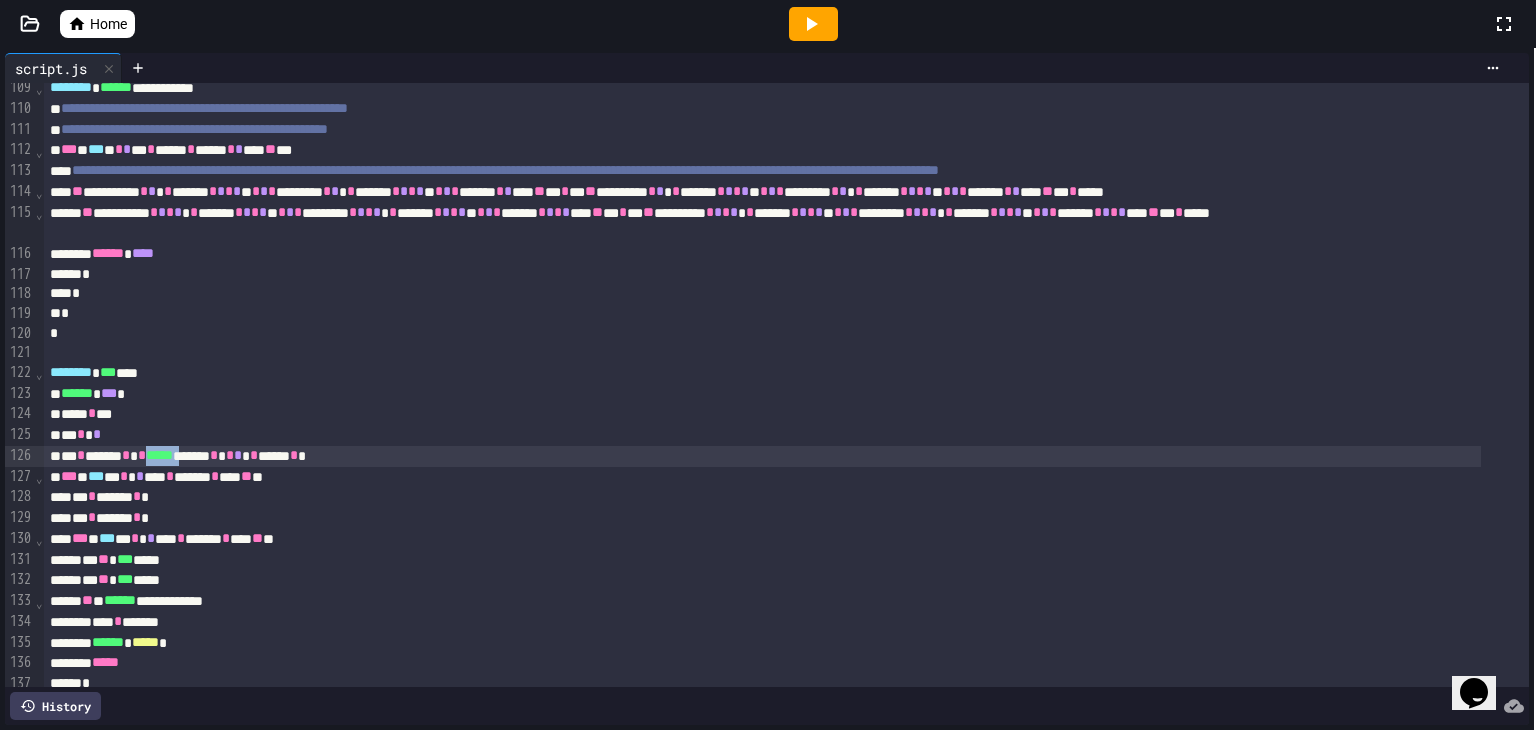 drag, startPoint x: 220, startPoint y: 459, endPoint x: 175, endPoint y: 459, distance: 45 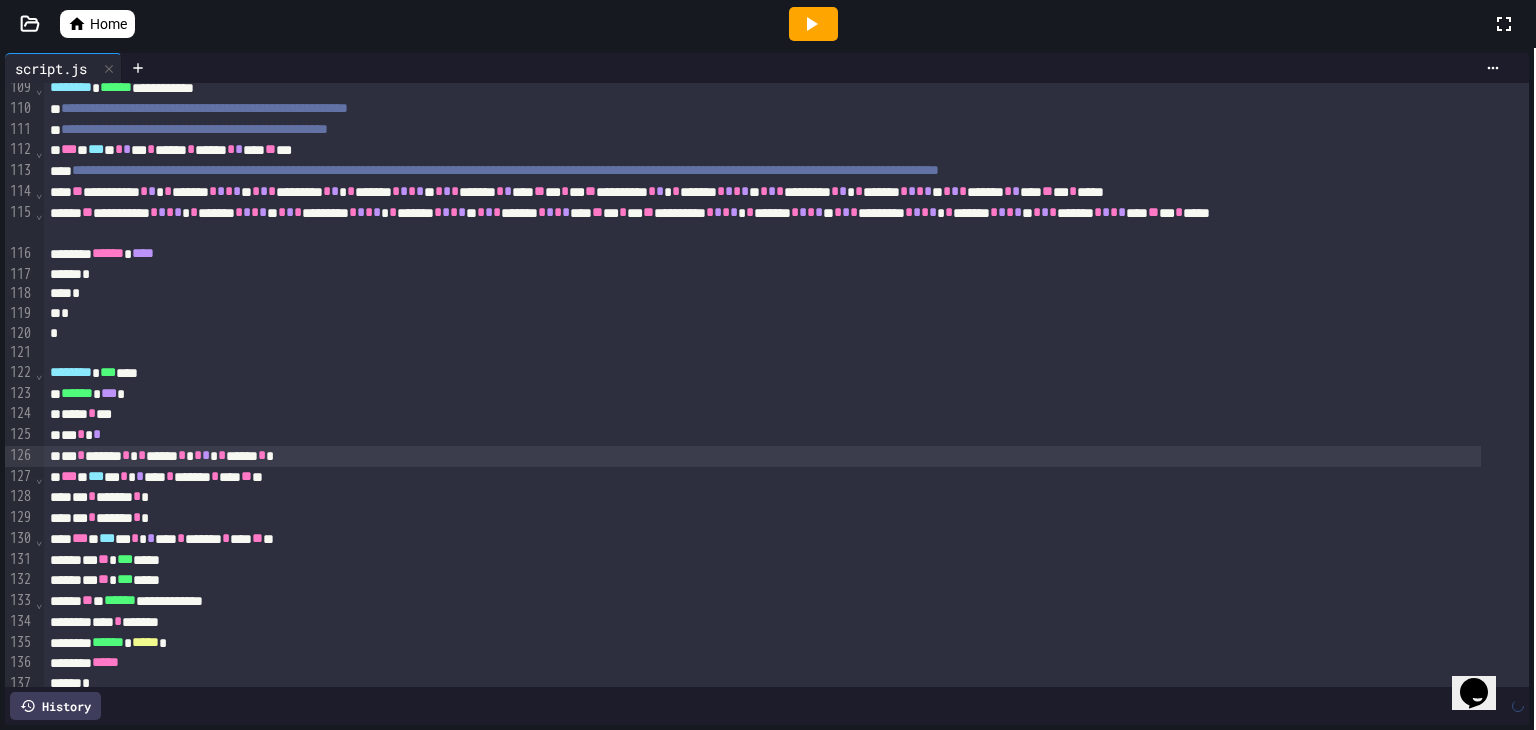 click on "** * ****** * * * ****** * * * * * * ****** * *" at bounding box center [762, 456] 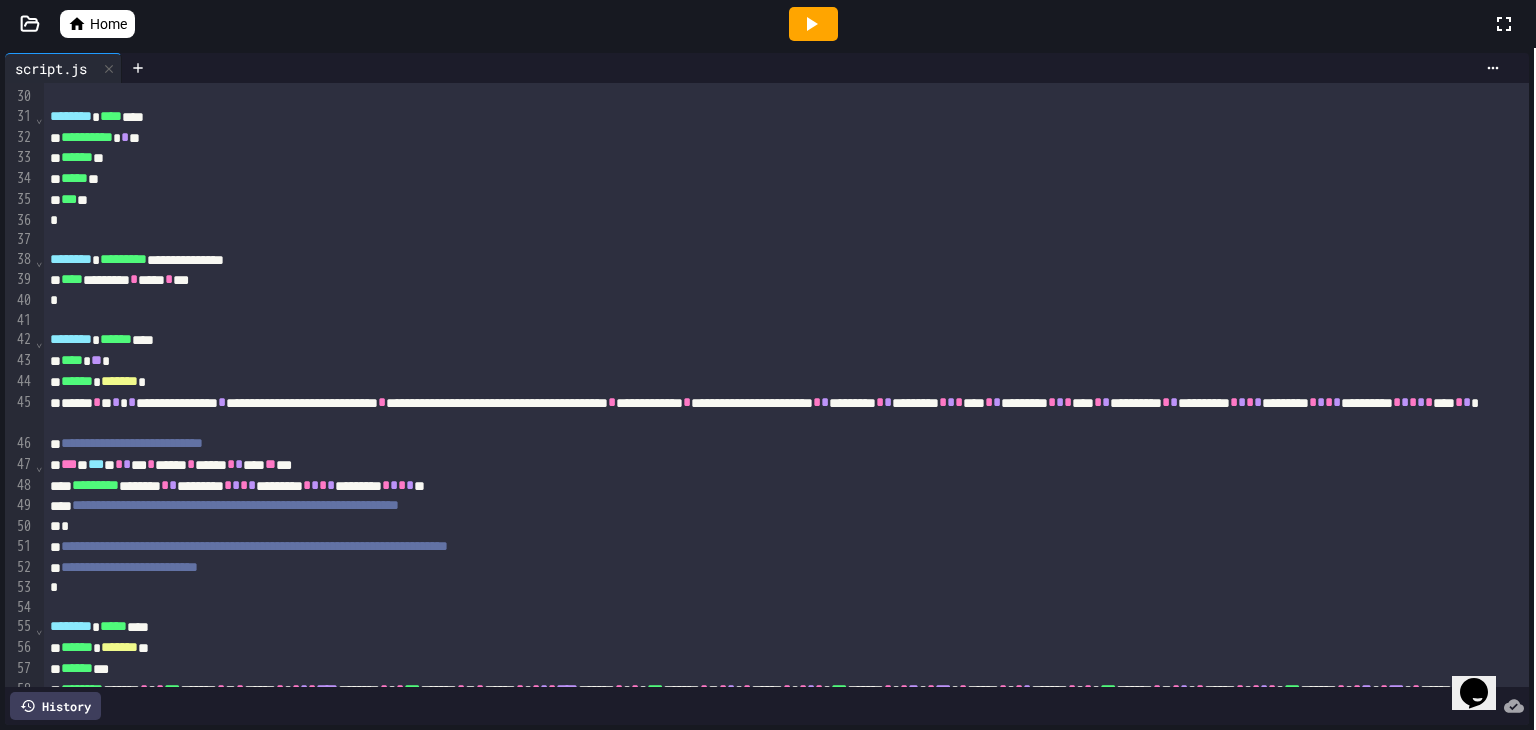 scroll, scrollTop: 278, scrollLeft: 0, axis: vertical 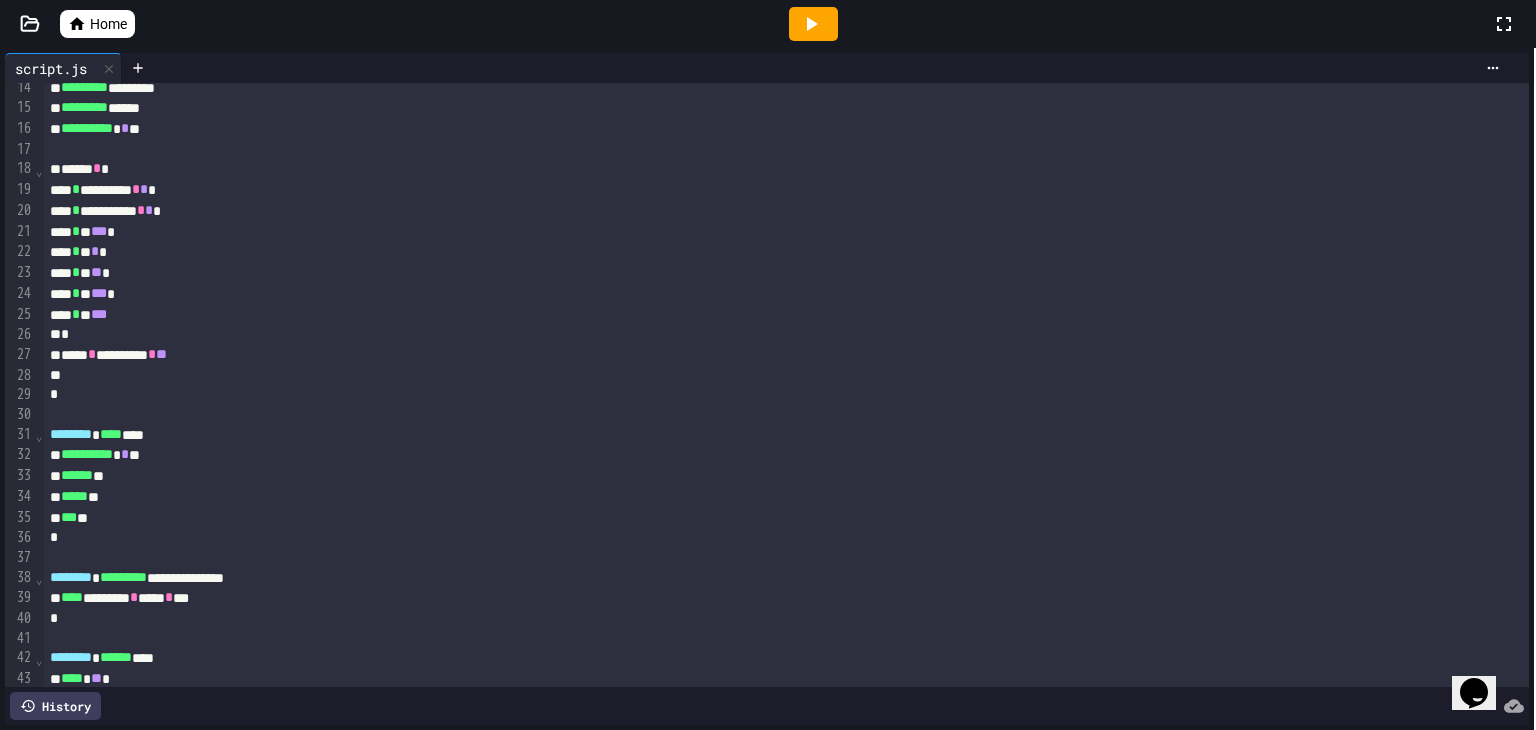 click on "***" at bounding box center (99, 293) 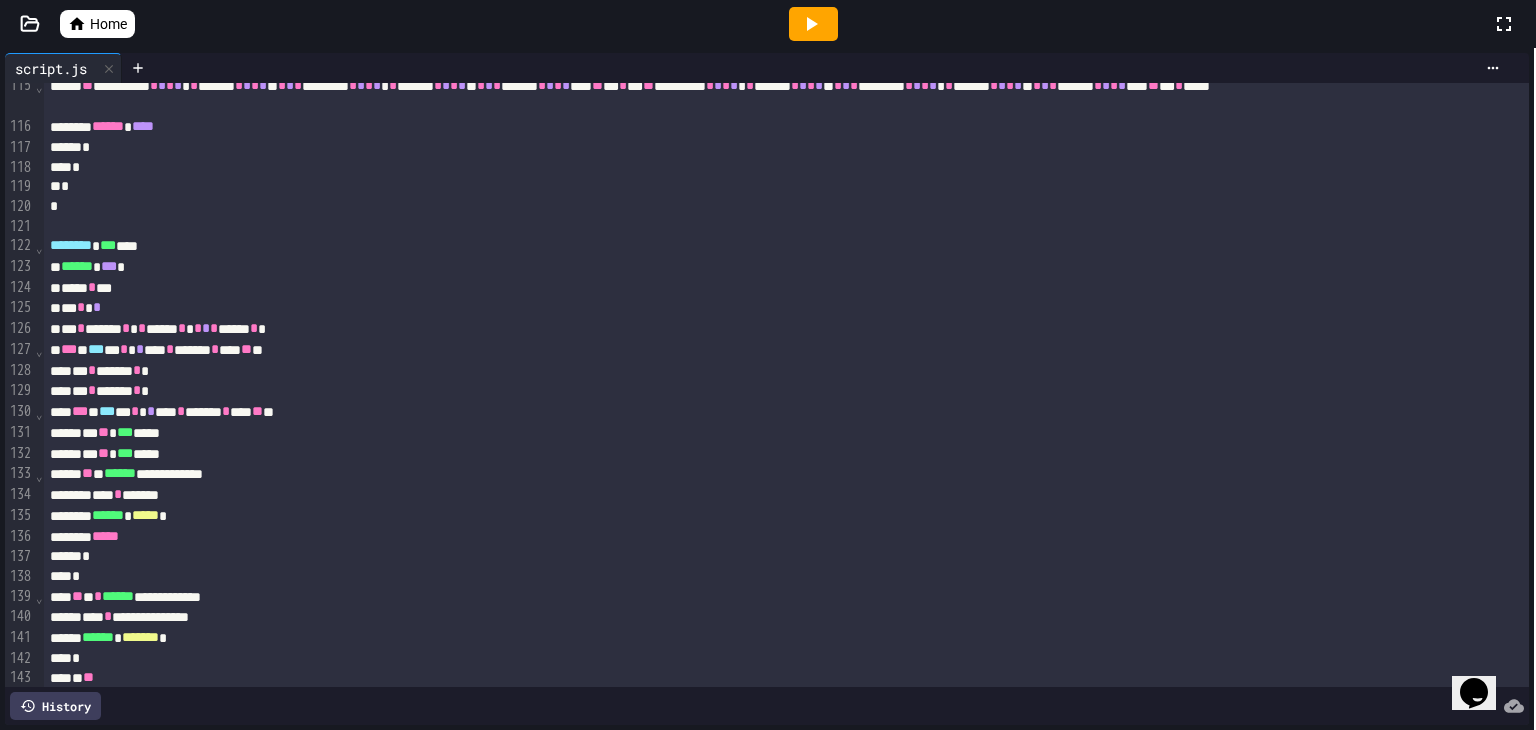scroll, scrollTop: 2403, scrollLeft: 0, axis: vertical 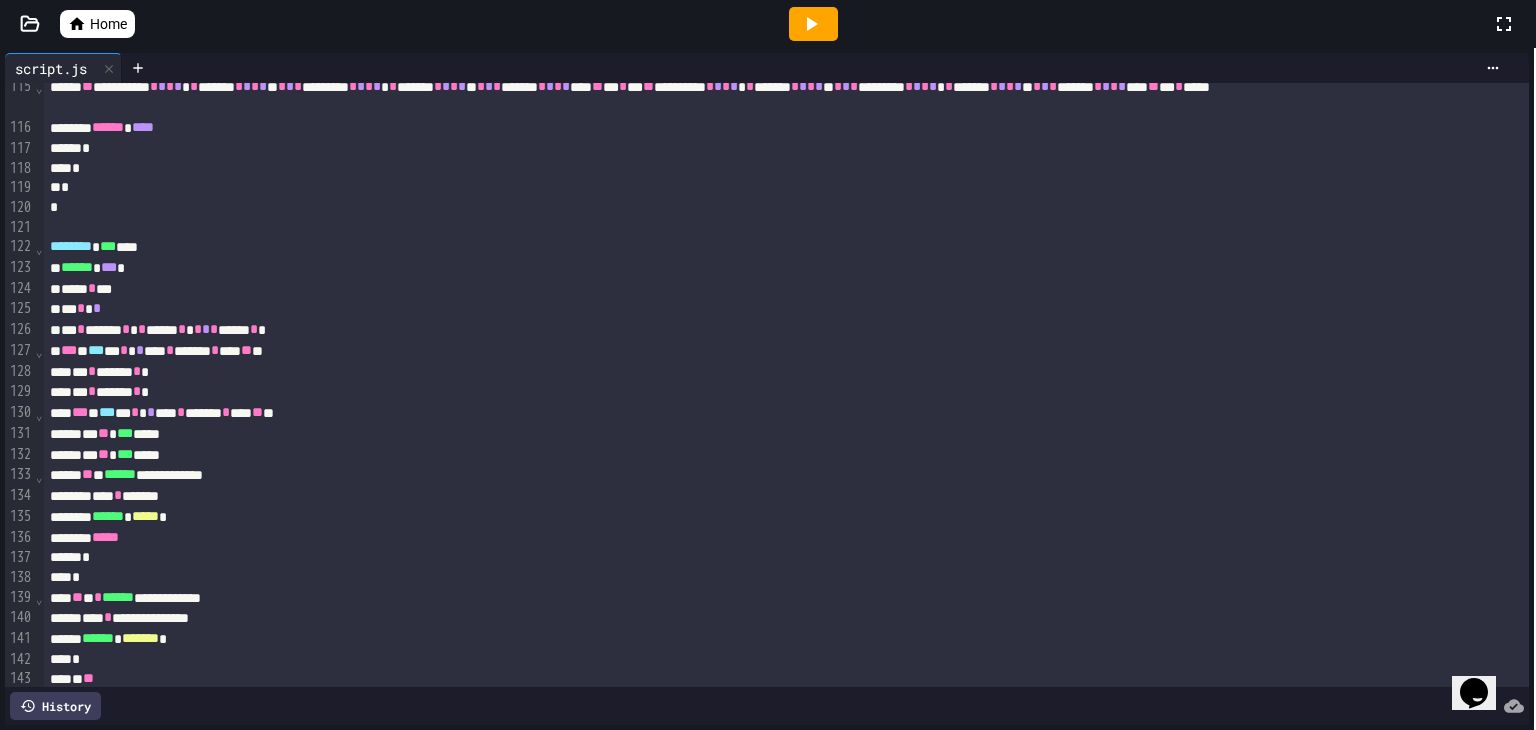 click on "** * ****** * * * ****** * * * * * ****** * *" at bounding box center (762, 330) 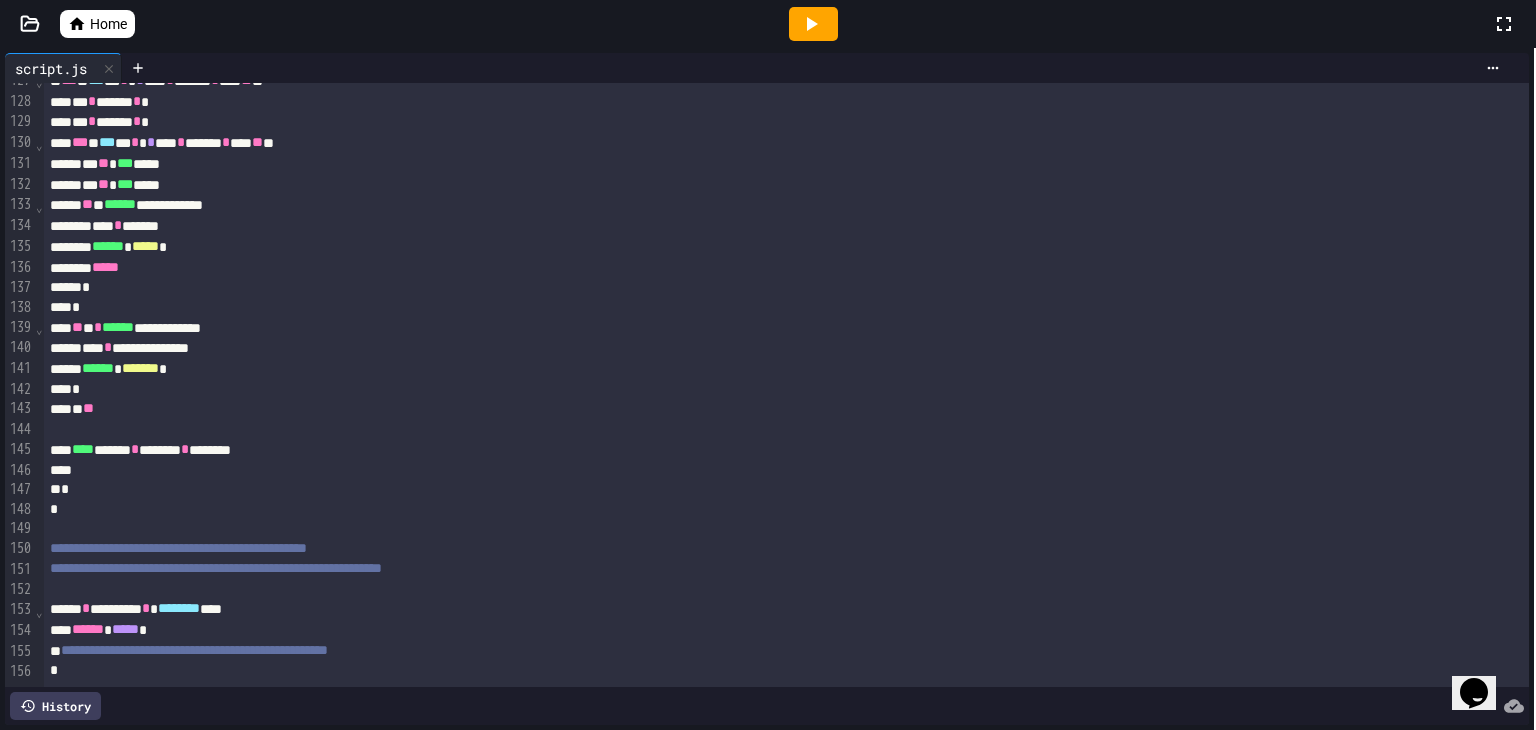 scroll, scrollTop: 2703, scrollLeft: 0, axis: vertical 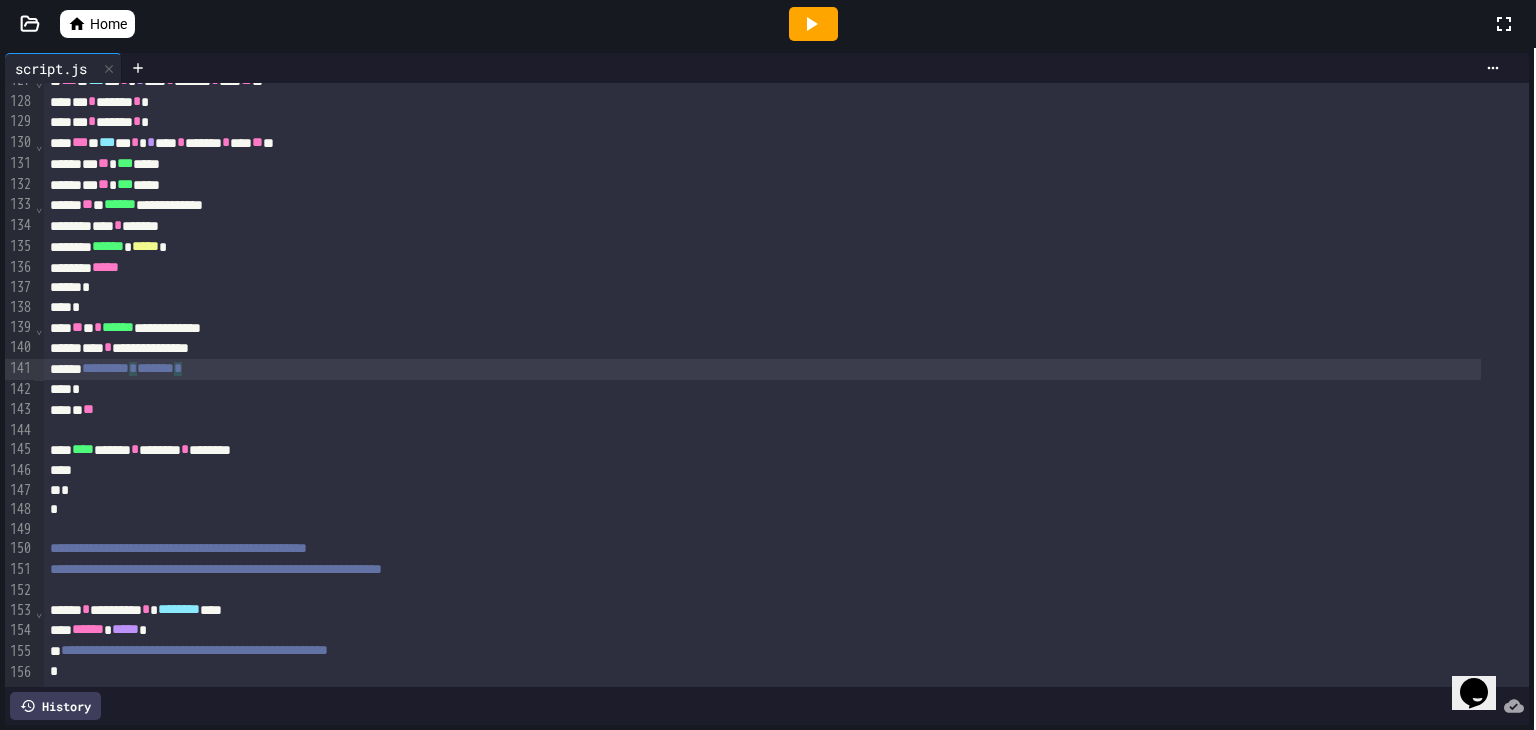 click on "****** * ***** *" at bounding box center [762, 247] 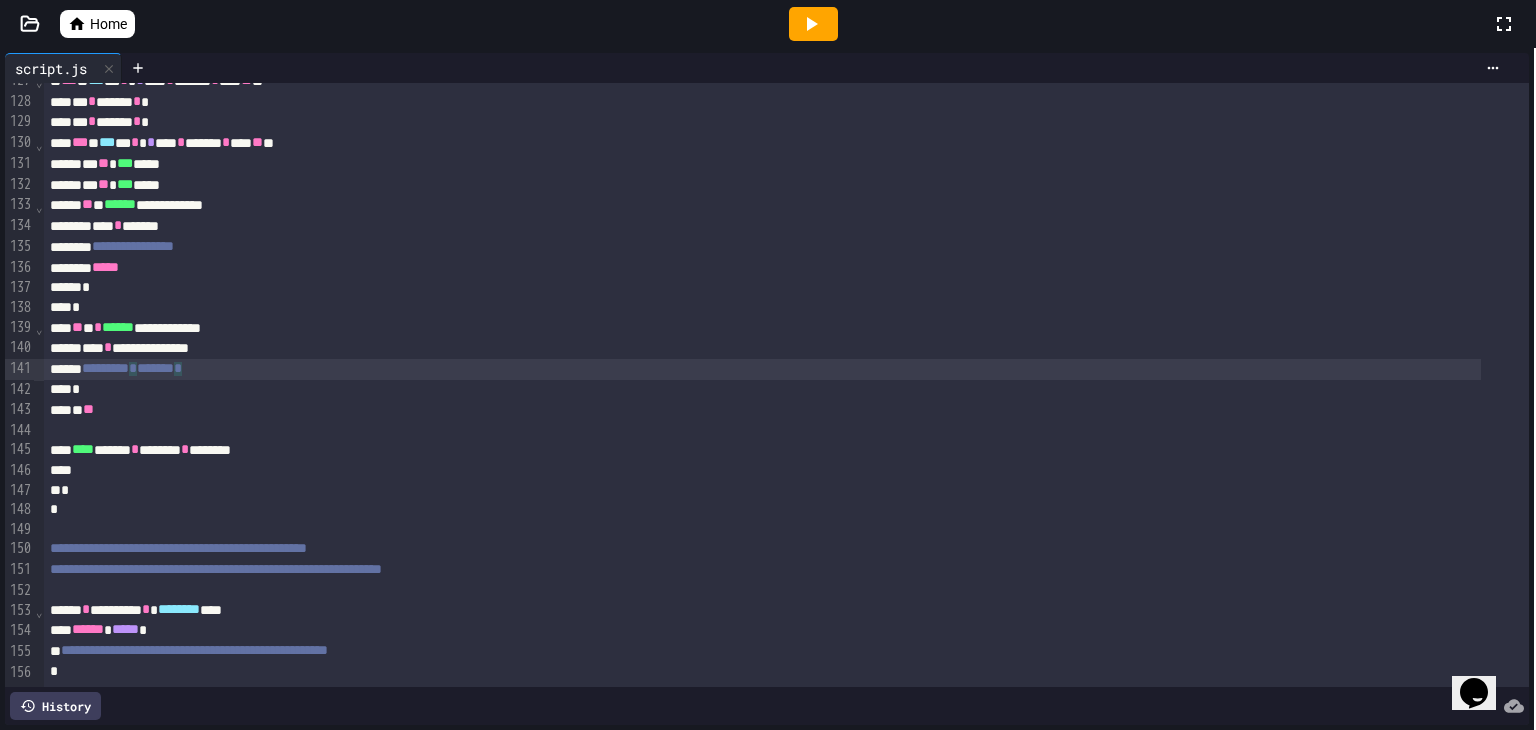 scroll, scrollTop: 2703, scrollLeft: 0, axis: vertical 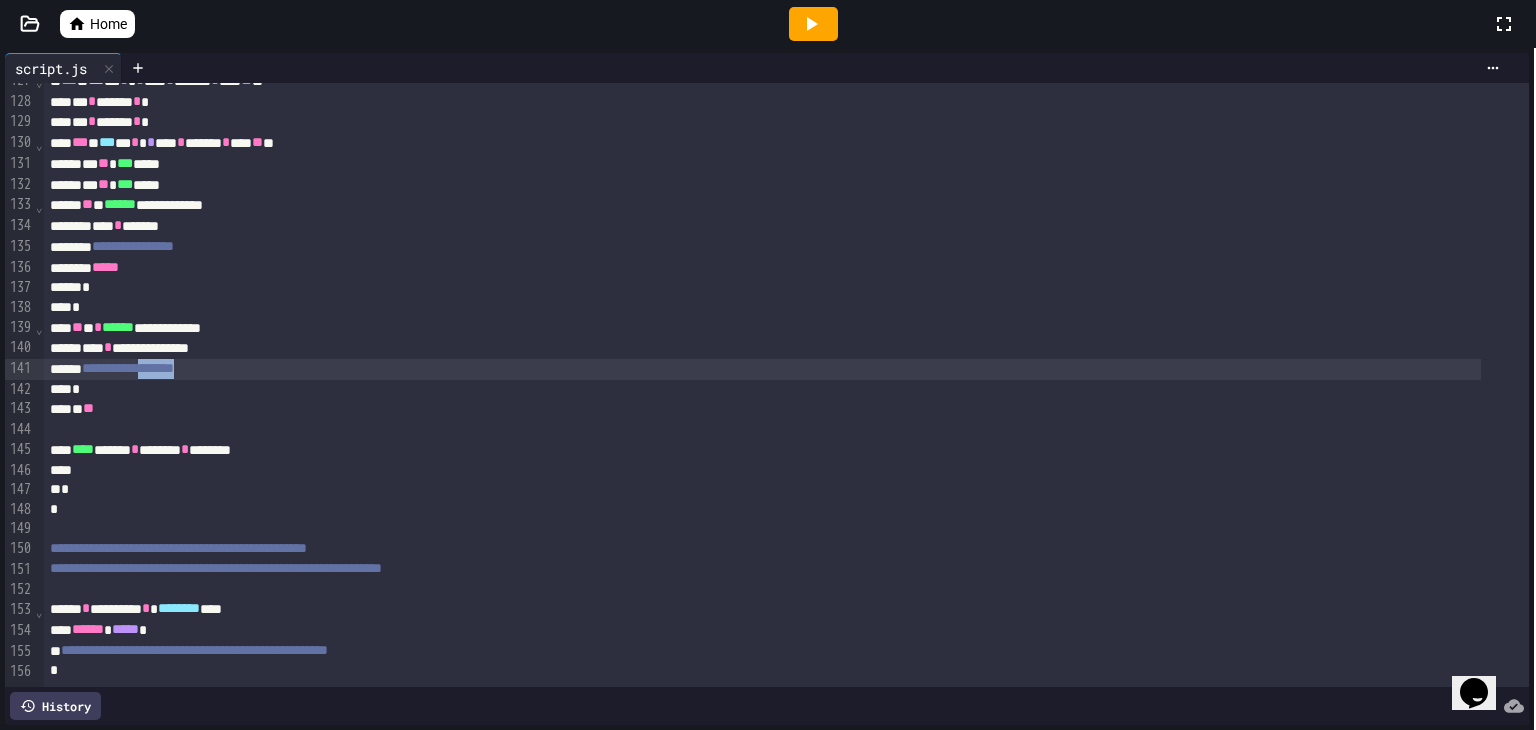 drag, startPoint x: 240, startPoint y: 340, endPoint x: 184, endPoint y: 335, distance: 56.22277 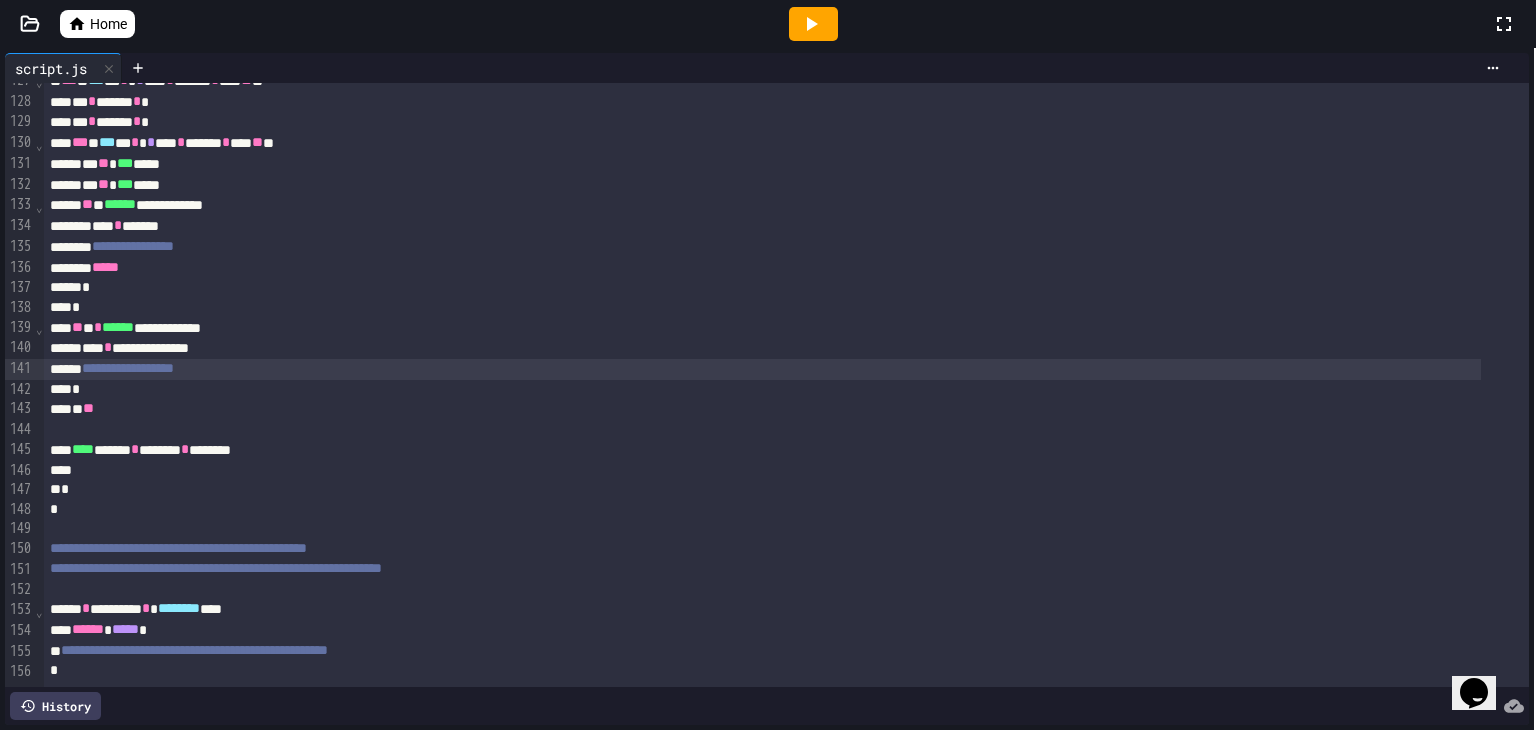 click on "**********" at bounding box center [762, 369] 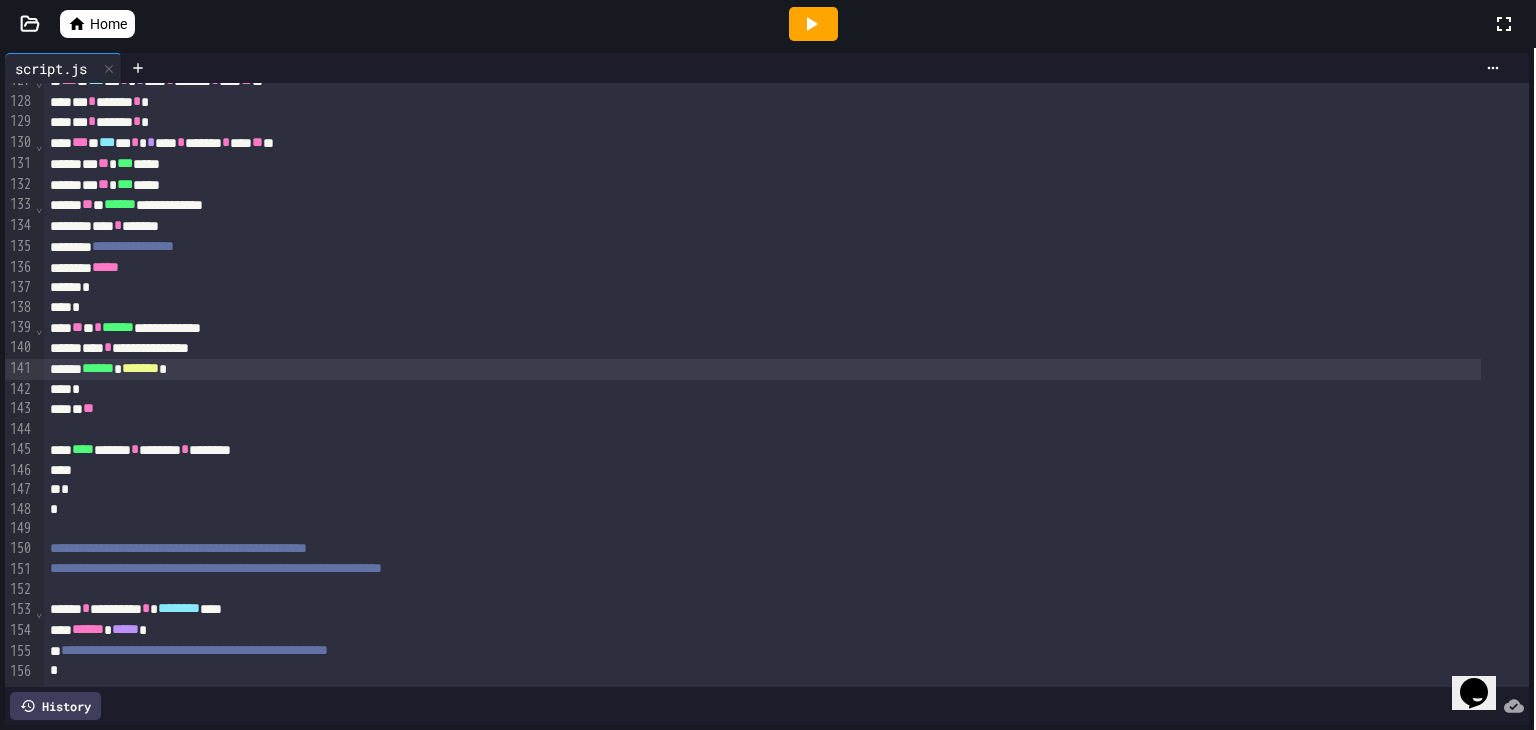 click on "*******" at bounding box center (140, 368) 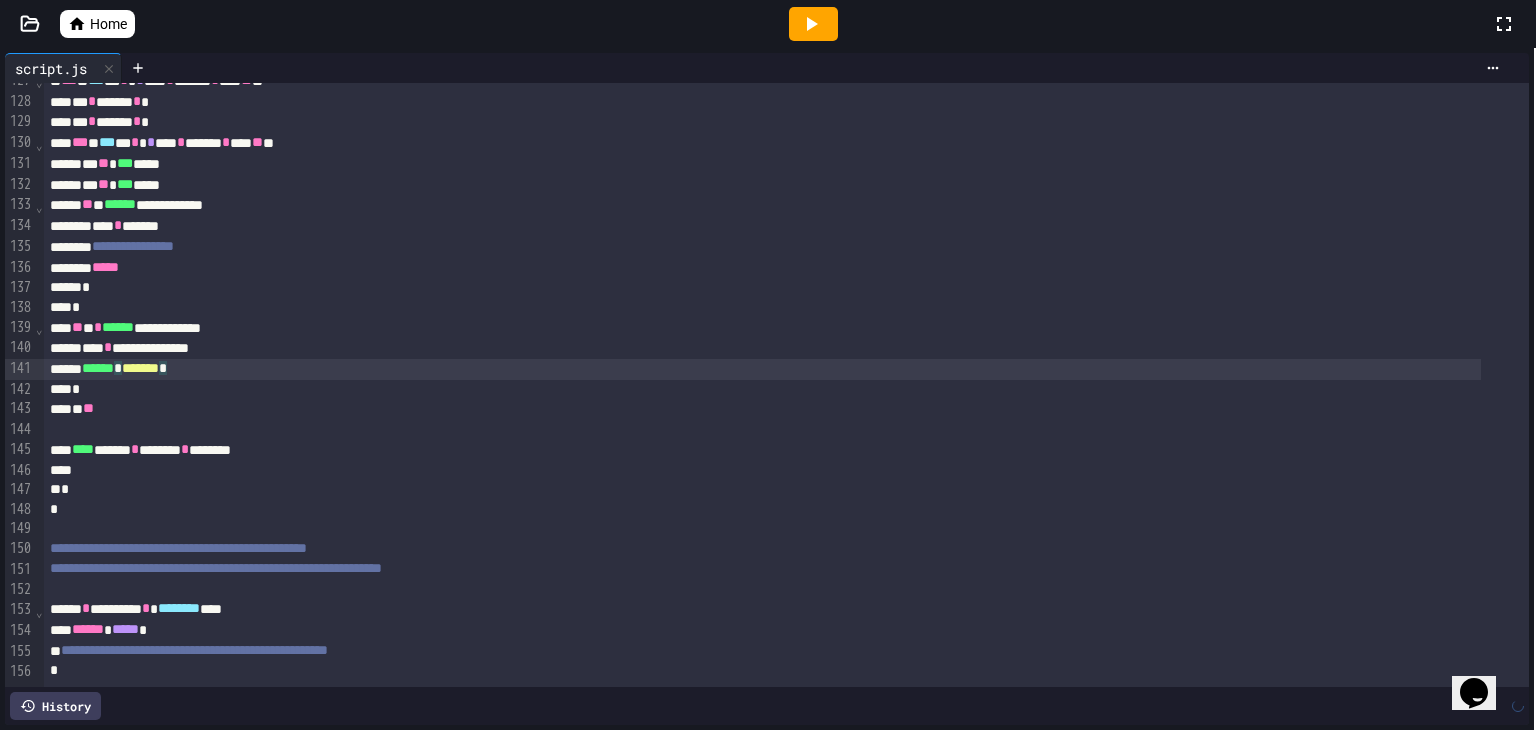 click on "****** * ******* *" at bounding box center [762, 369] 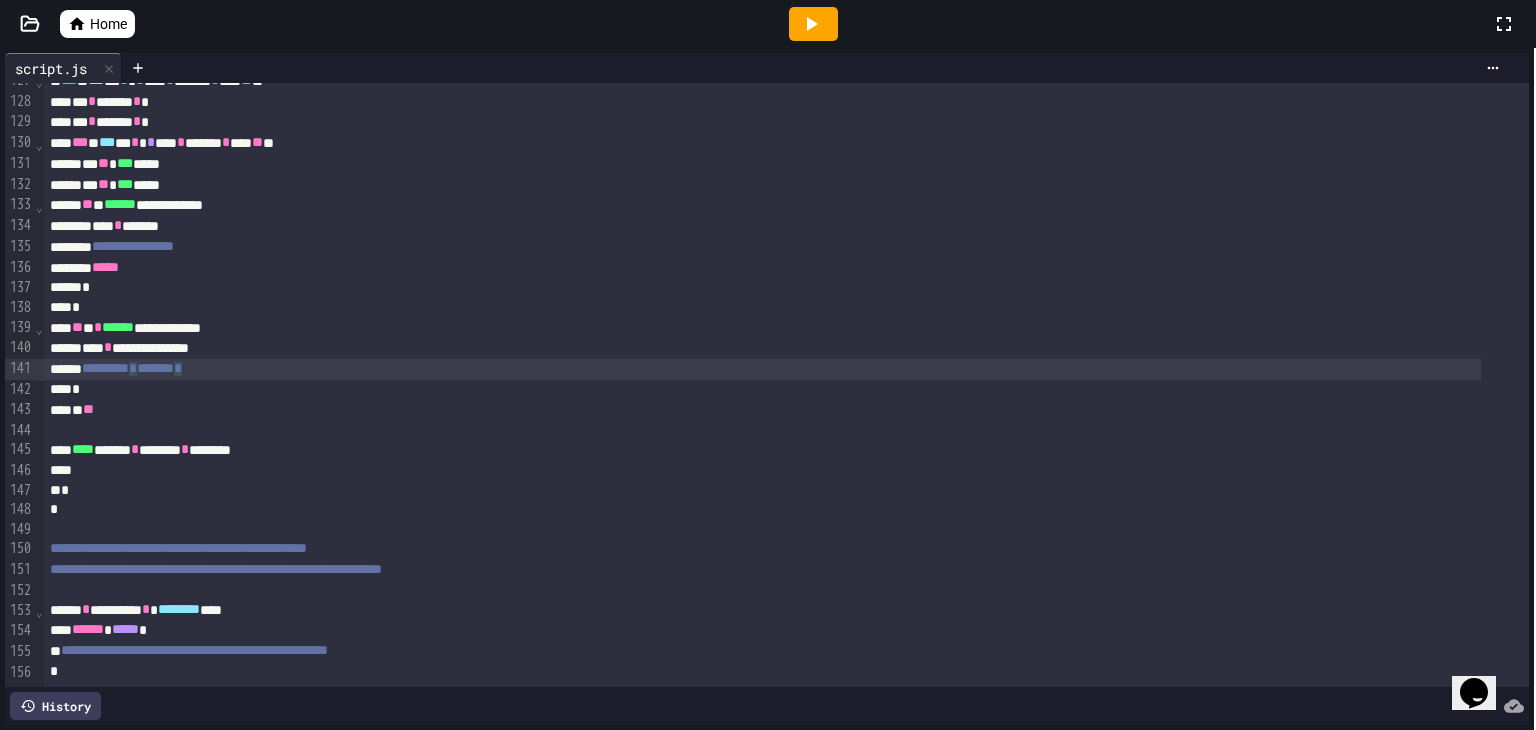click at bounding box center (786, 431) 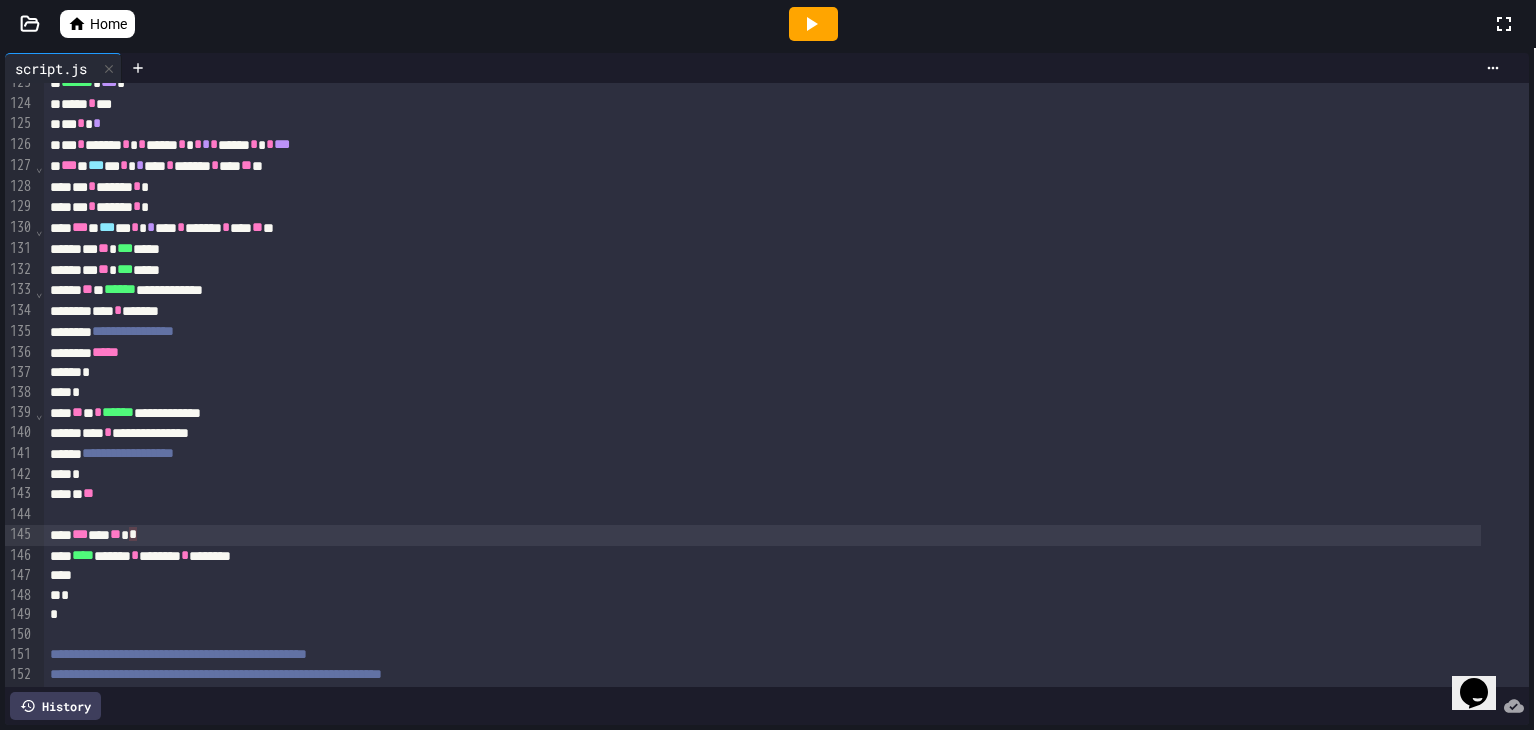 scroll, scrollTop: 2593, scrollLeft: 0, axis: vertical 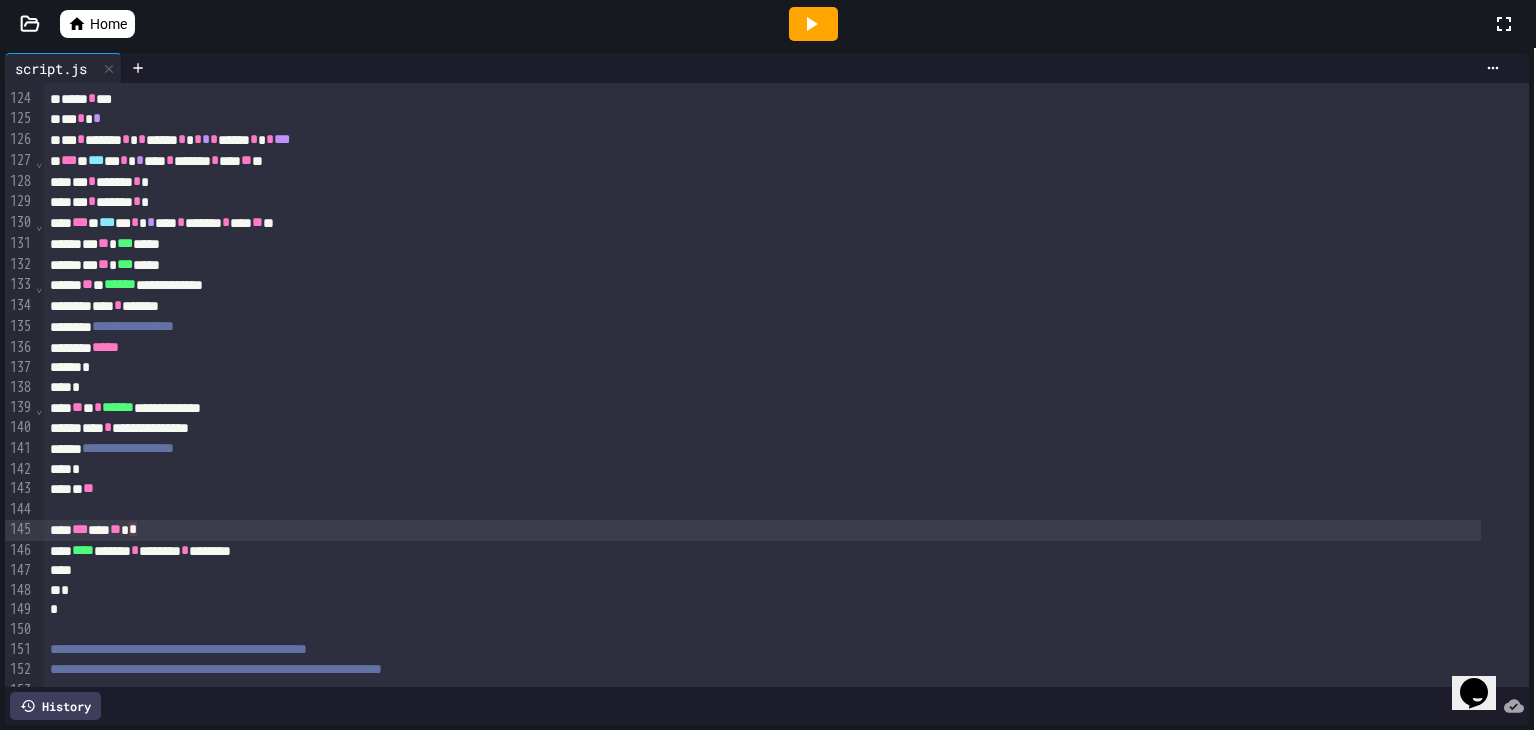 click on "*** ** **   *" at bounding box center [762, 530] 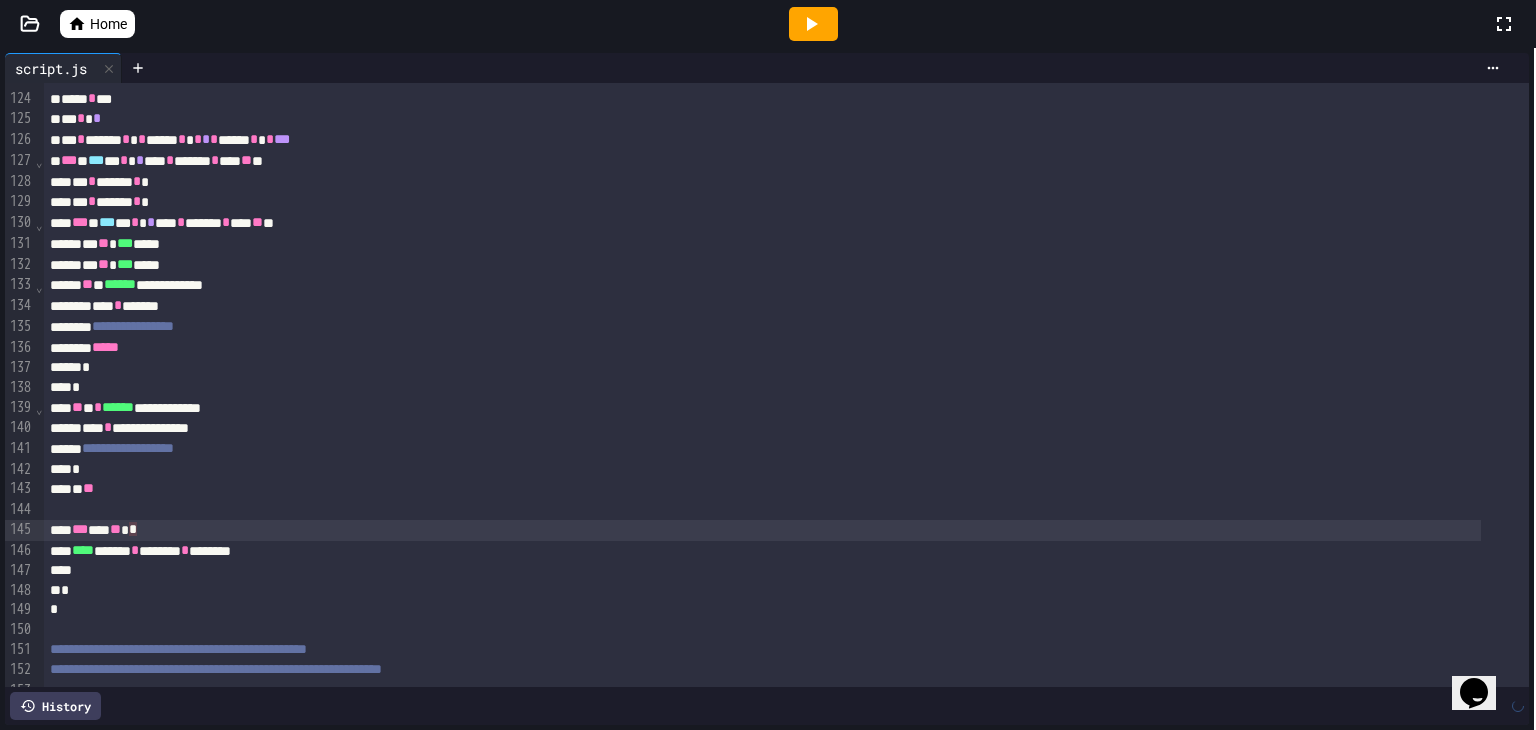 click on "*** ** **   *" at bounding box center [762, 530] 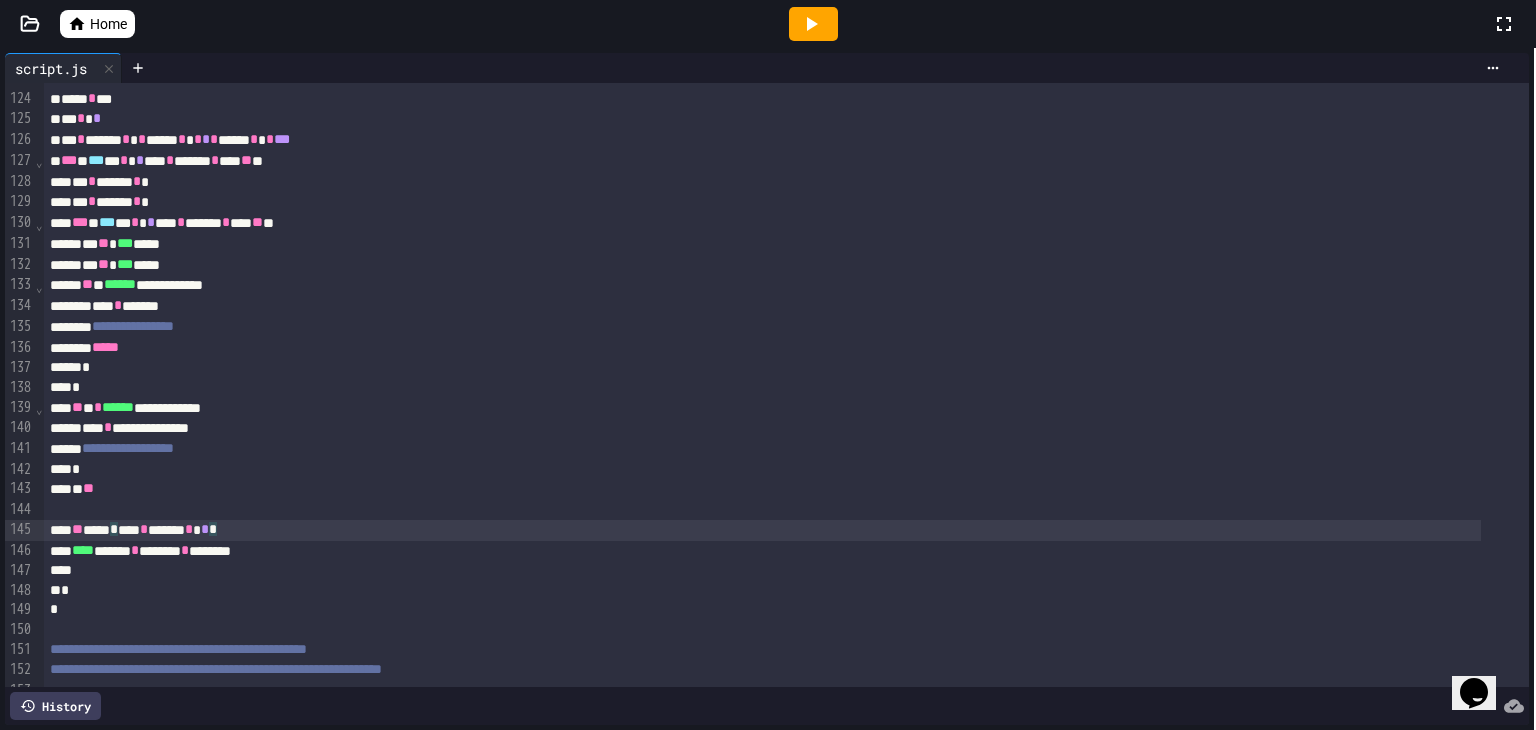 click on "** **** * **** * ****** *   * *" at bounding box center (762, 530) 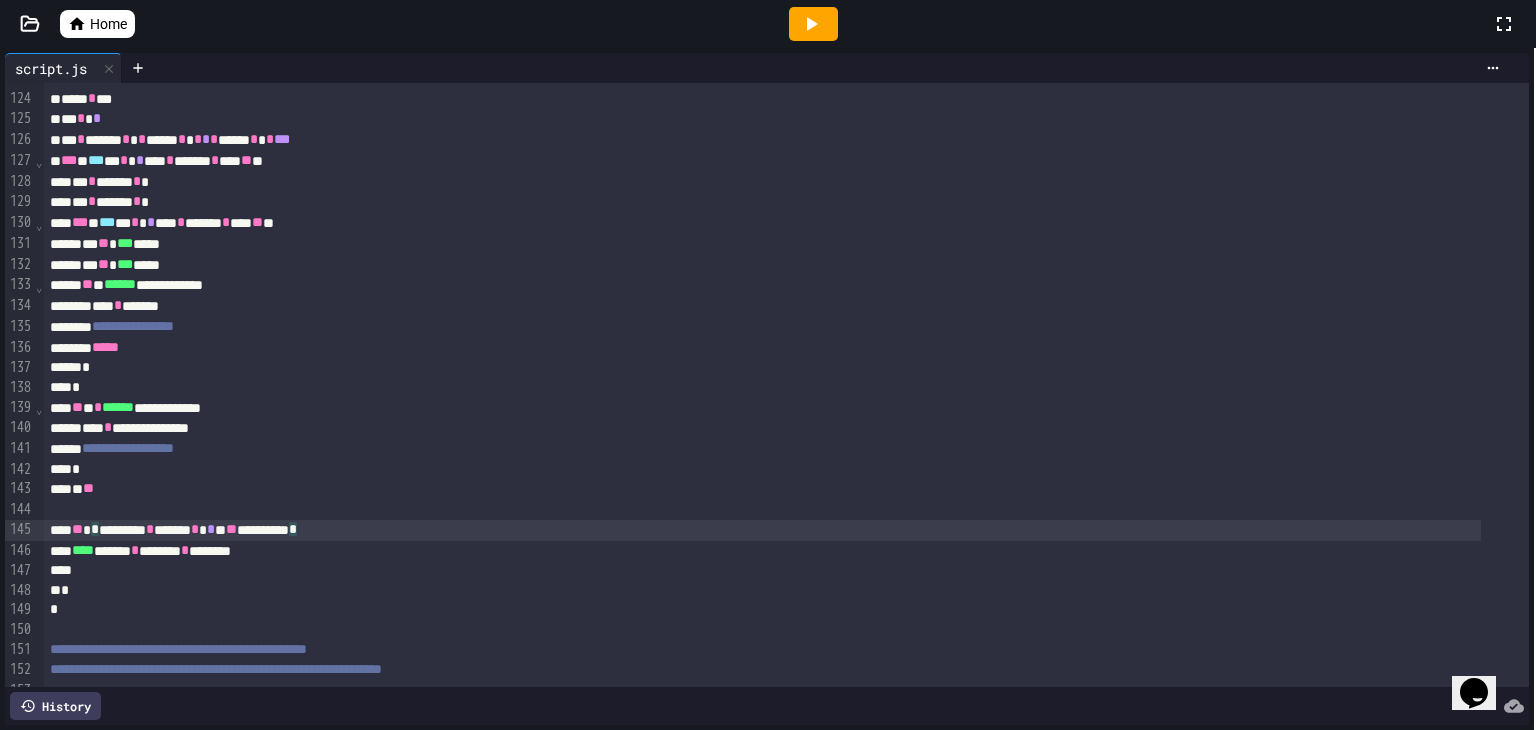 click on "**   * ********* * ****** *   * * ** ********* *" at bounding box center (762, 530) 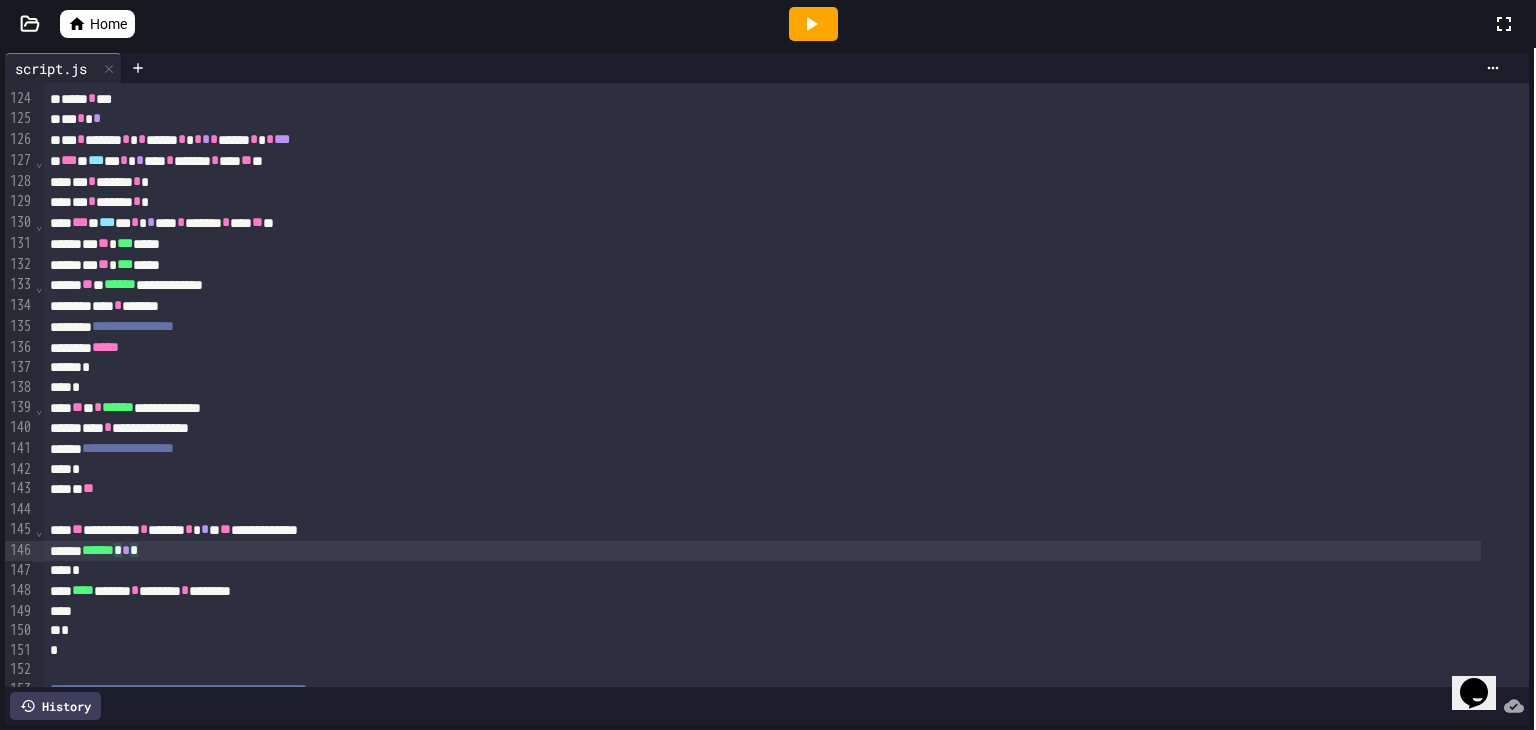 click on "*" at bounding box center [762, 571] 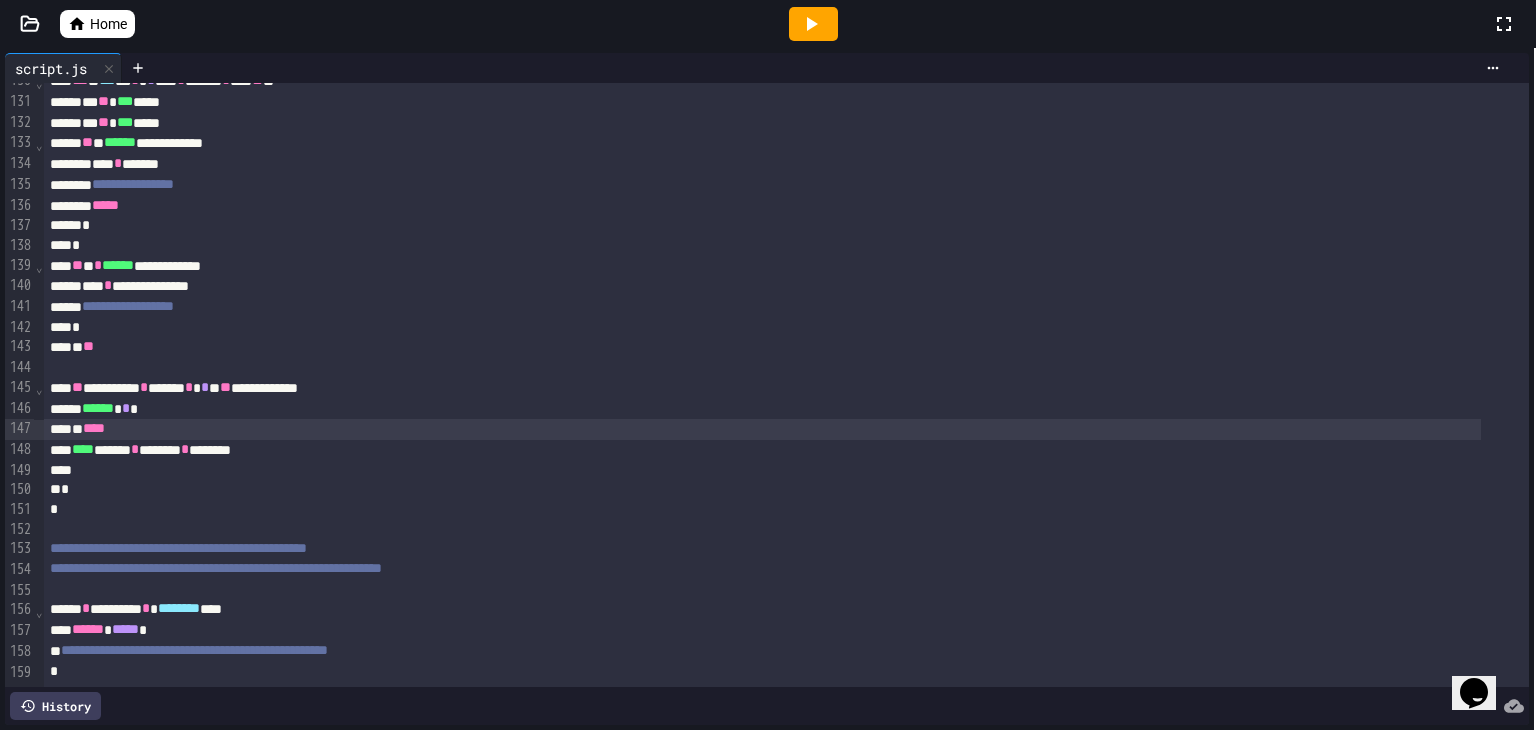 scroll, scrollTop: 2765, scrollLeft: 0, axis: vertical 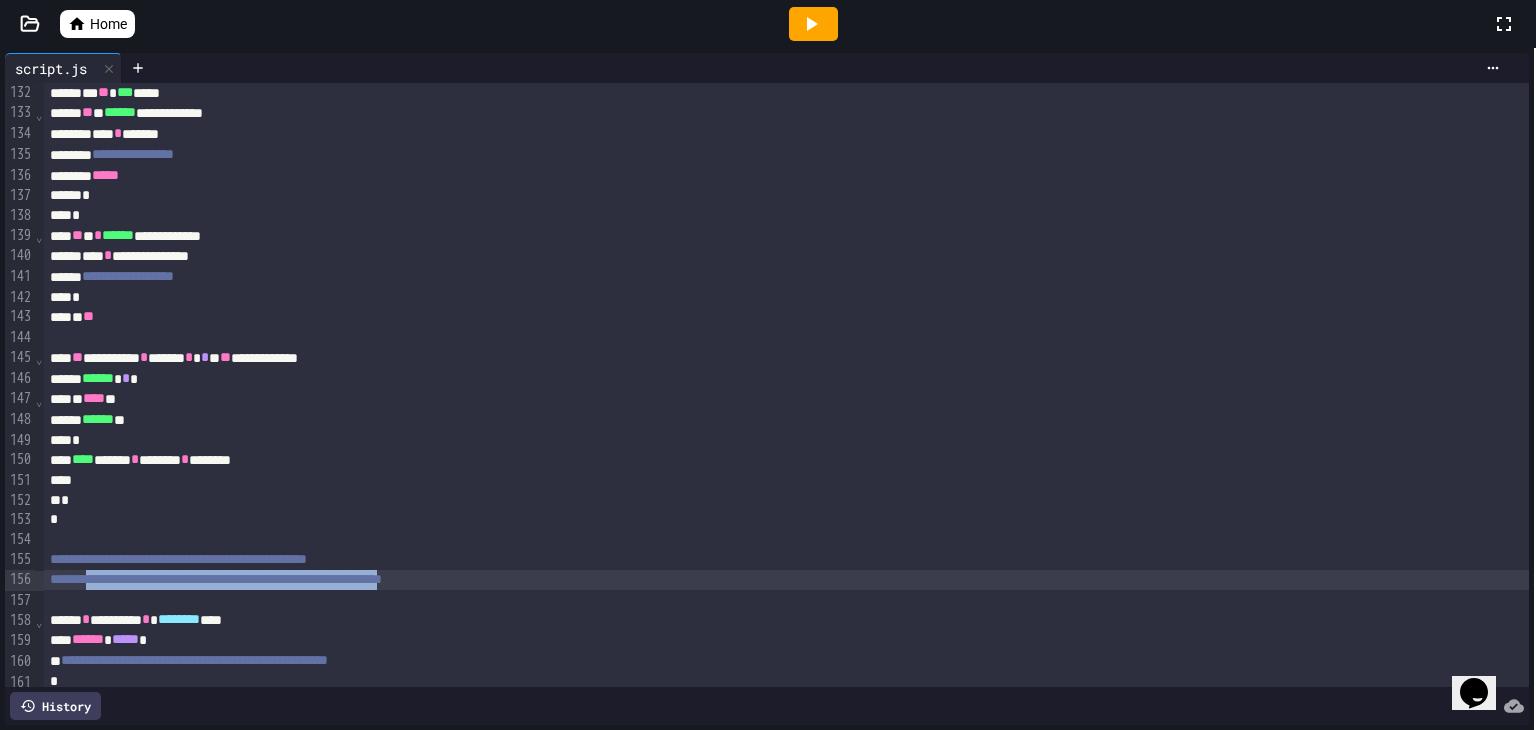 drag, startPoint x: 104, startPoint y: 583, endPoint x: 554, endPoint y: 576, distance: 450.05444 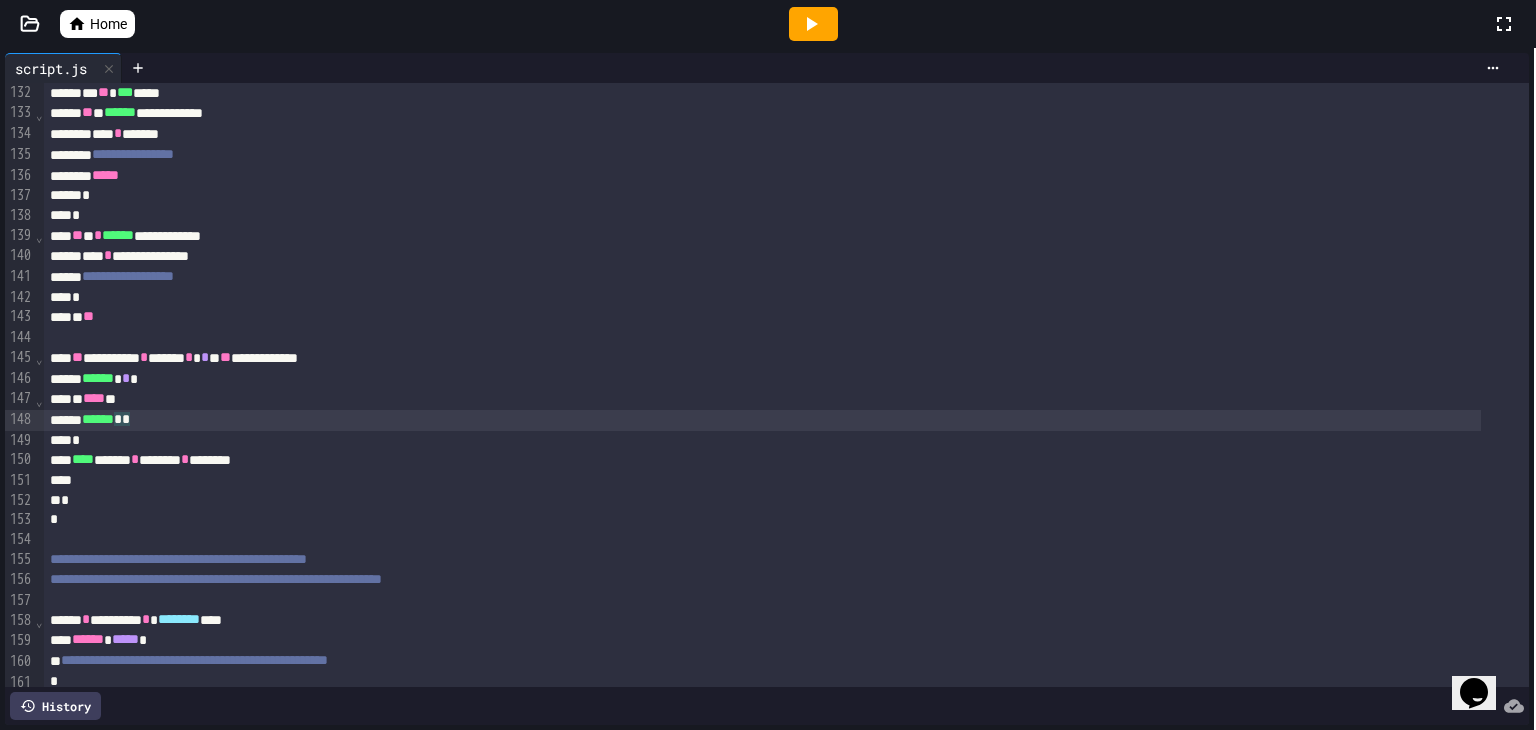 click on "****** * *" at bounding box center [762, 420] 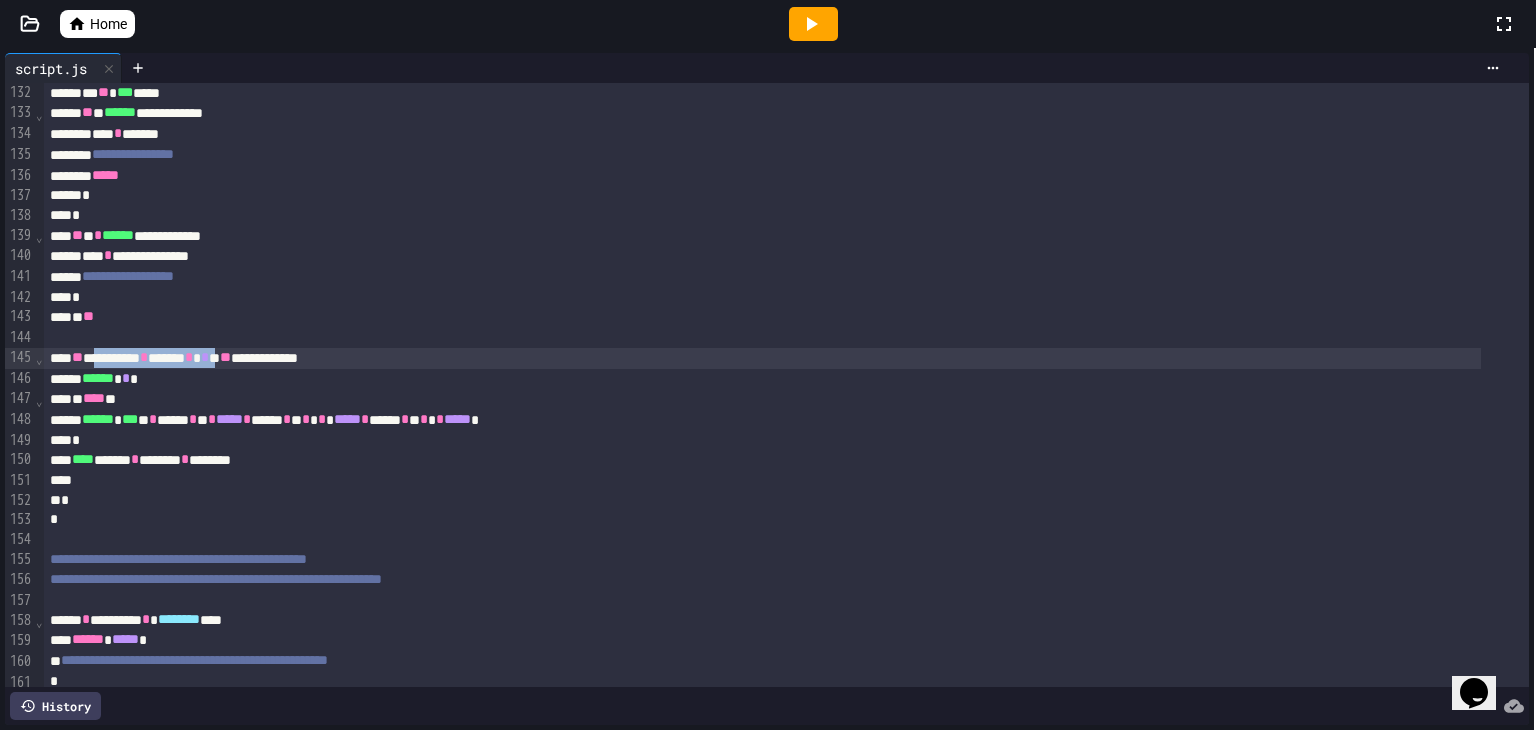 drag, startPoint x: 114, startPoint y: 352, endPoint x: 273, endPoint y: 361, distance: 159.25452 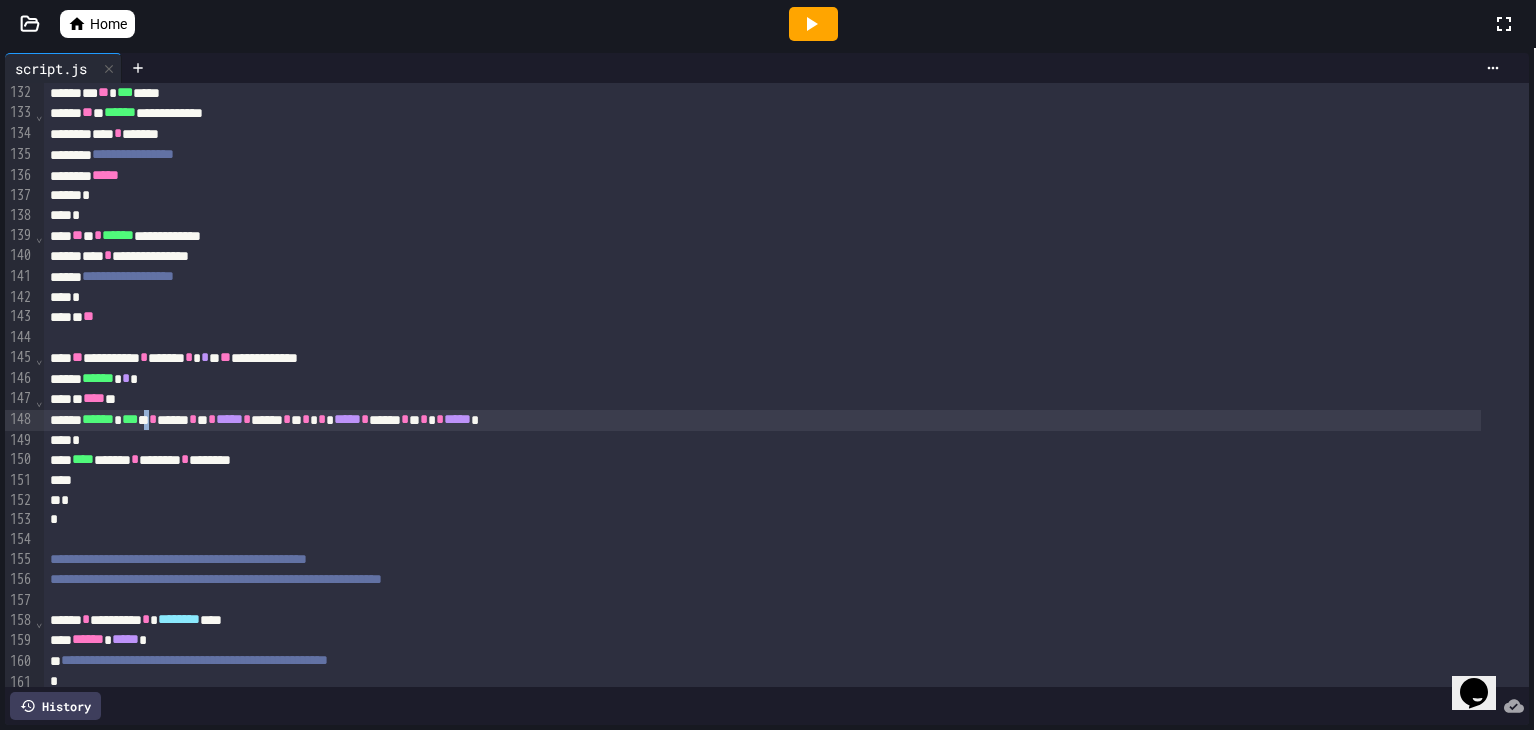 scroll, scrollTop: 2766, scrollLeft: 0, axis: vertical 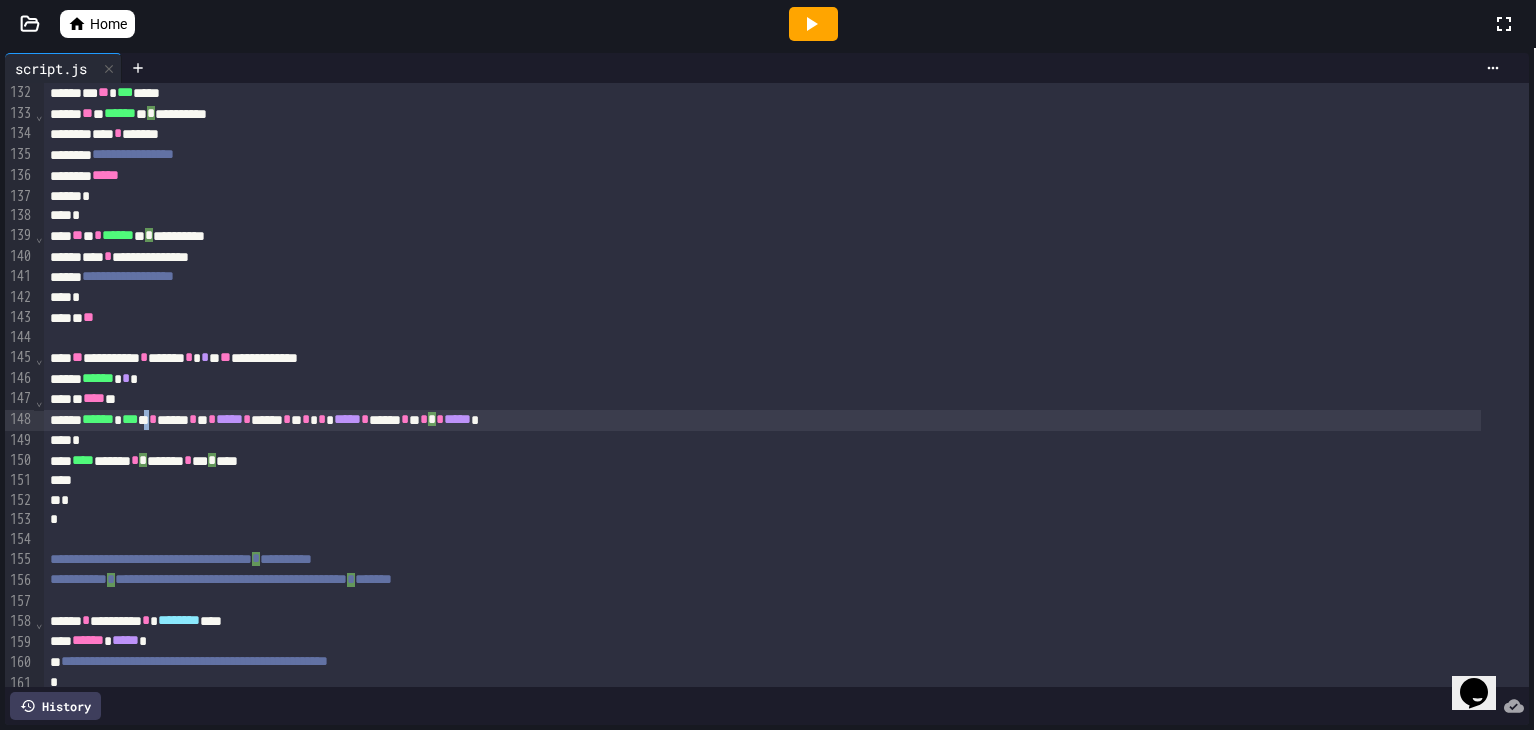 click on "****** * *** ** * ****** * ** * ***** * ****** * ** * * * * ***** * ****** * ** * * * ***** *" at bounding box center [762, 420] 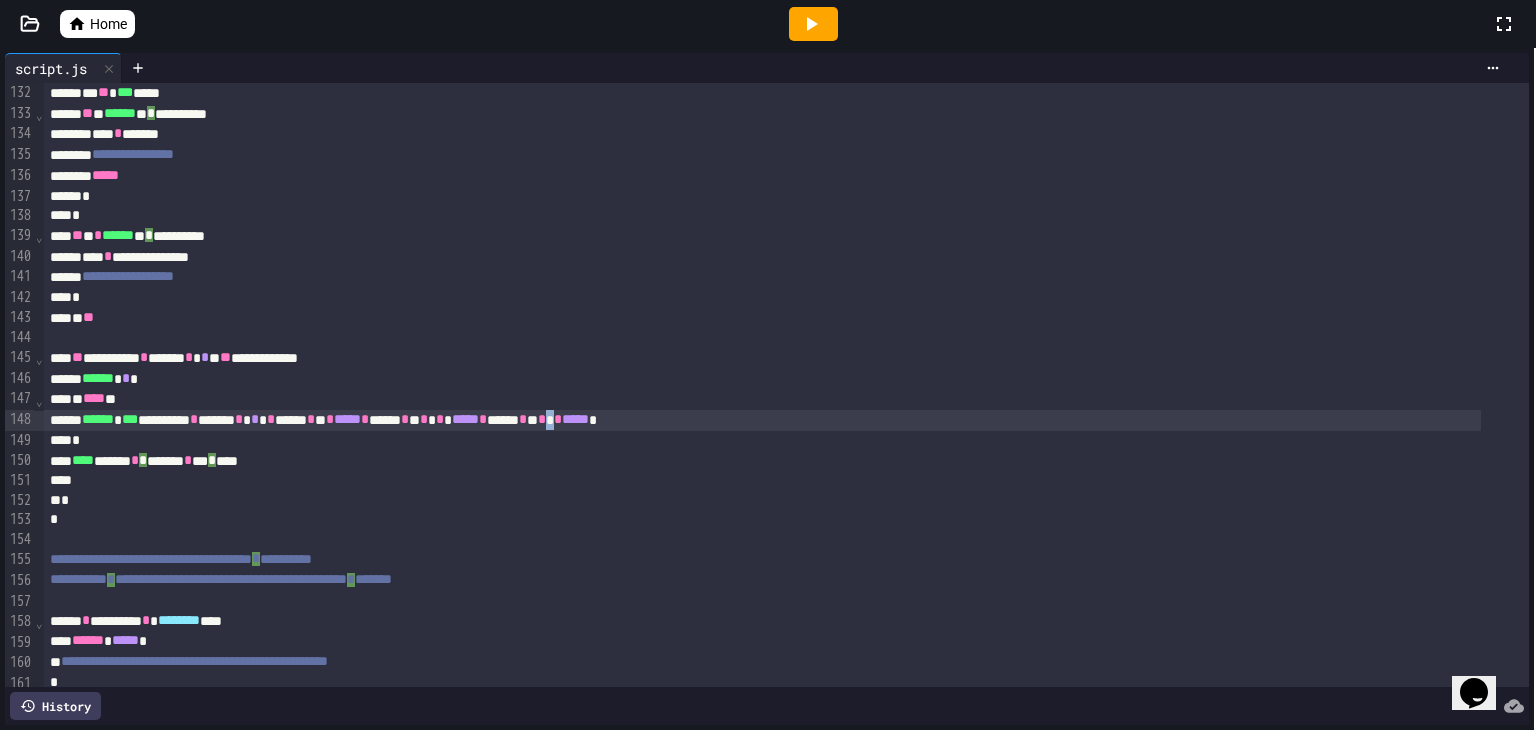 scroll, scrollTop: 2767, scrollLeft: 0, axis: vertical 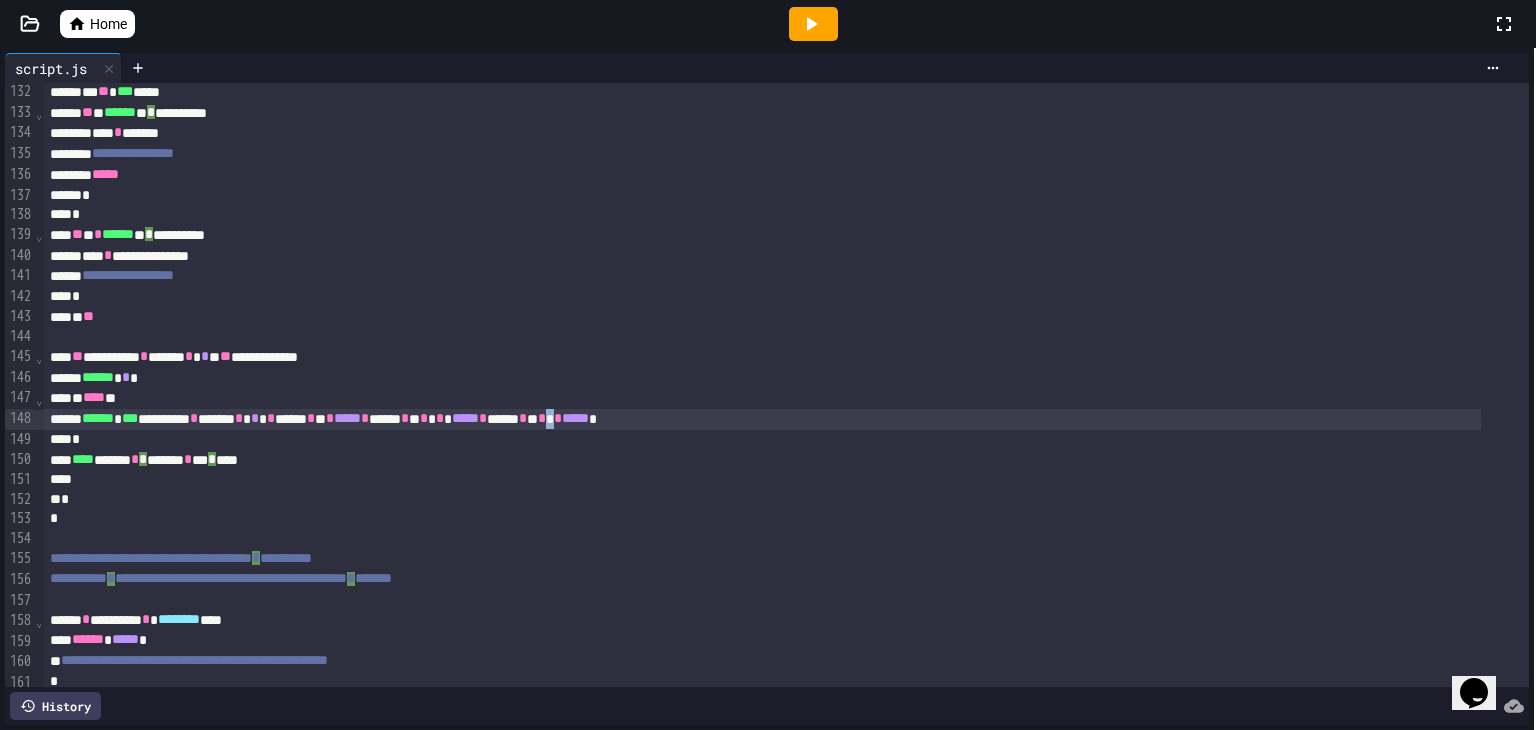click on "**********" at bounding box center [762, 419] 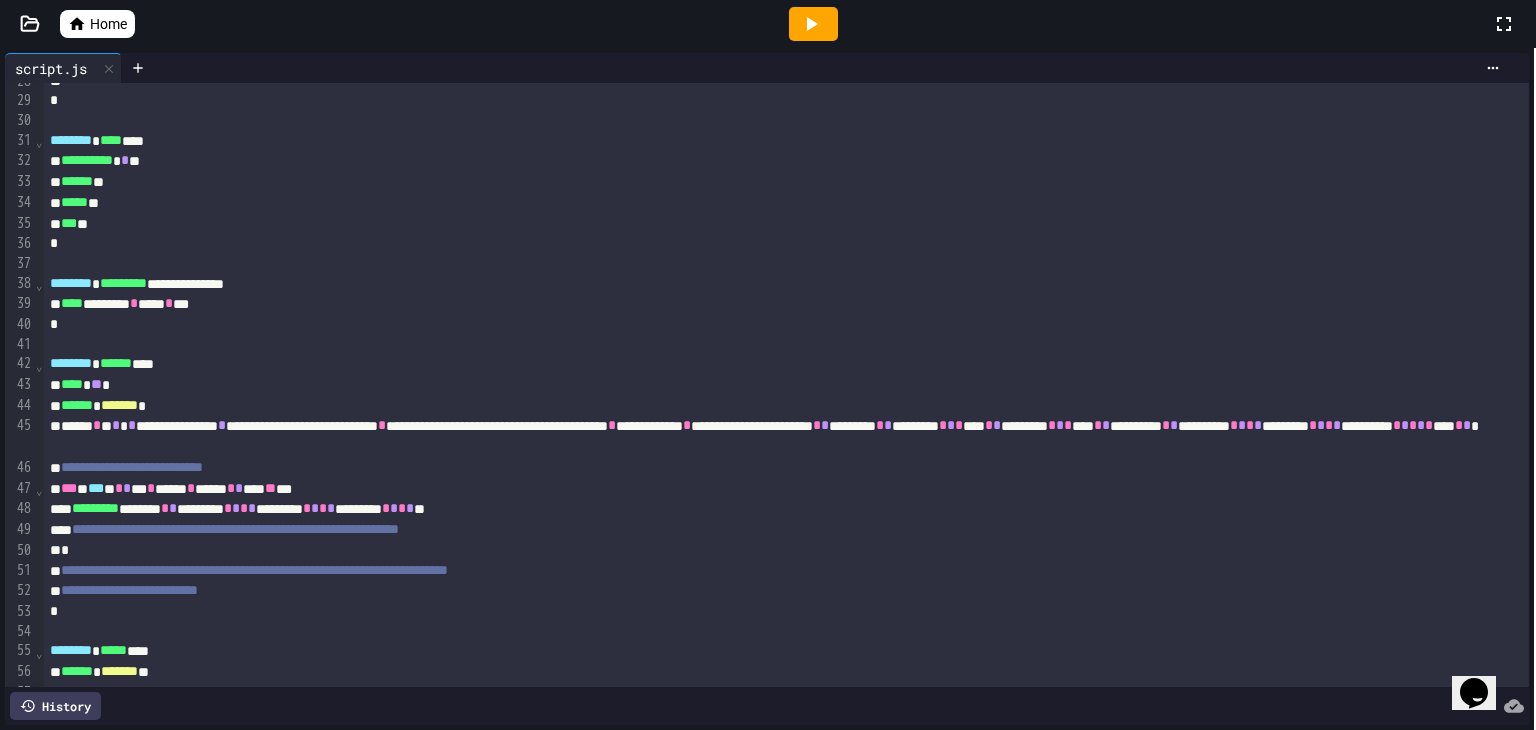 scroll, scrollTop: 700, scrollLeft: 0, axis: vertical 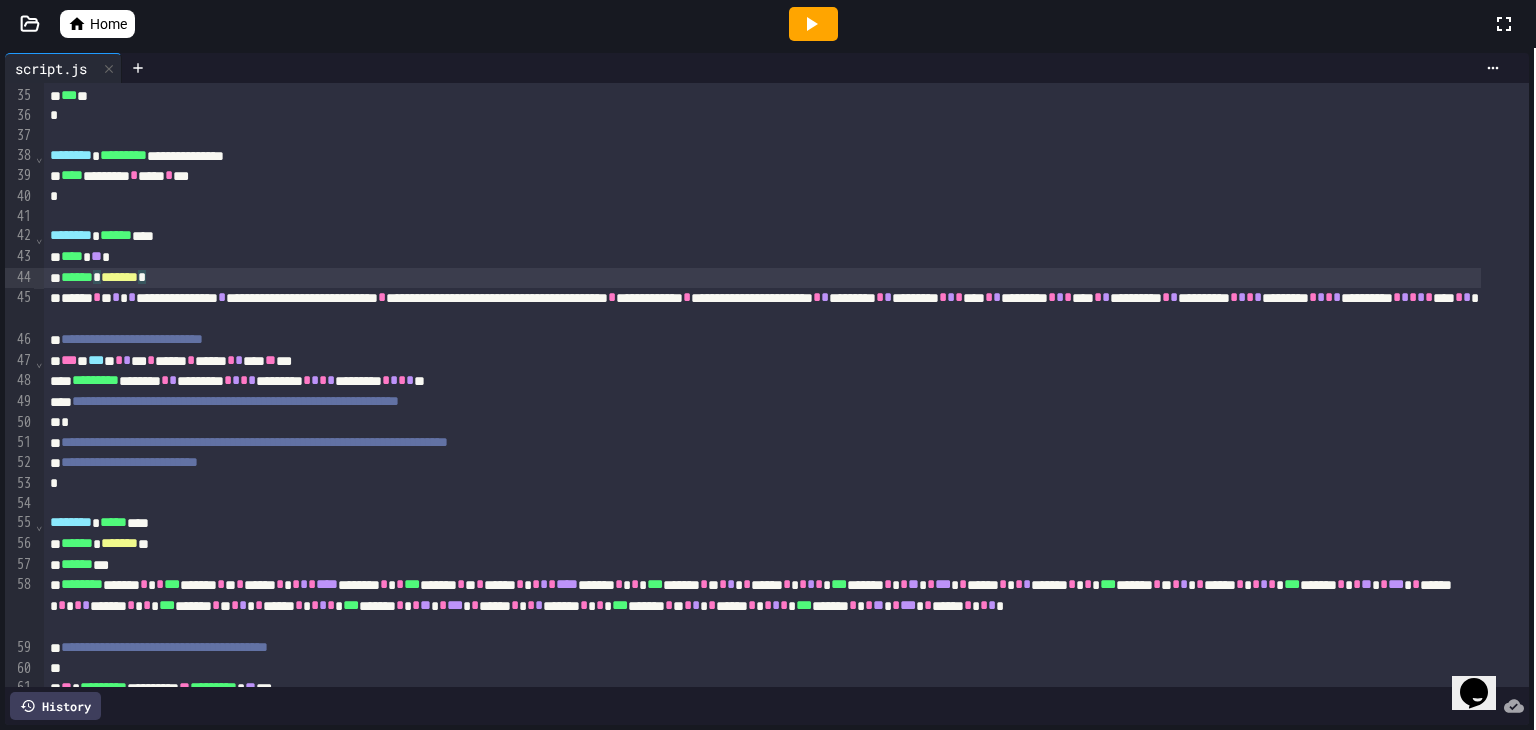 click on "****** * ******* *" at bounding box center (762, 278) 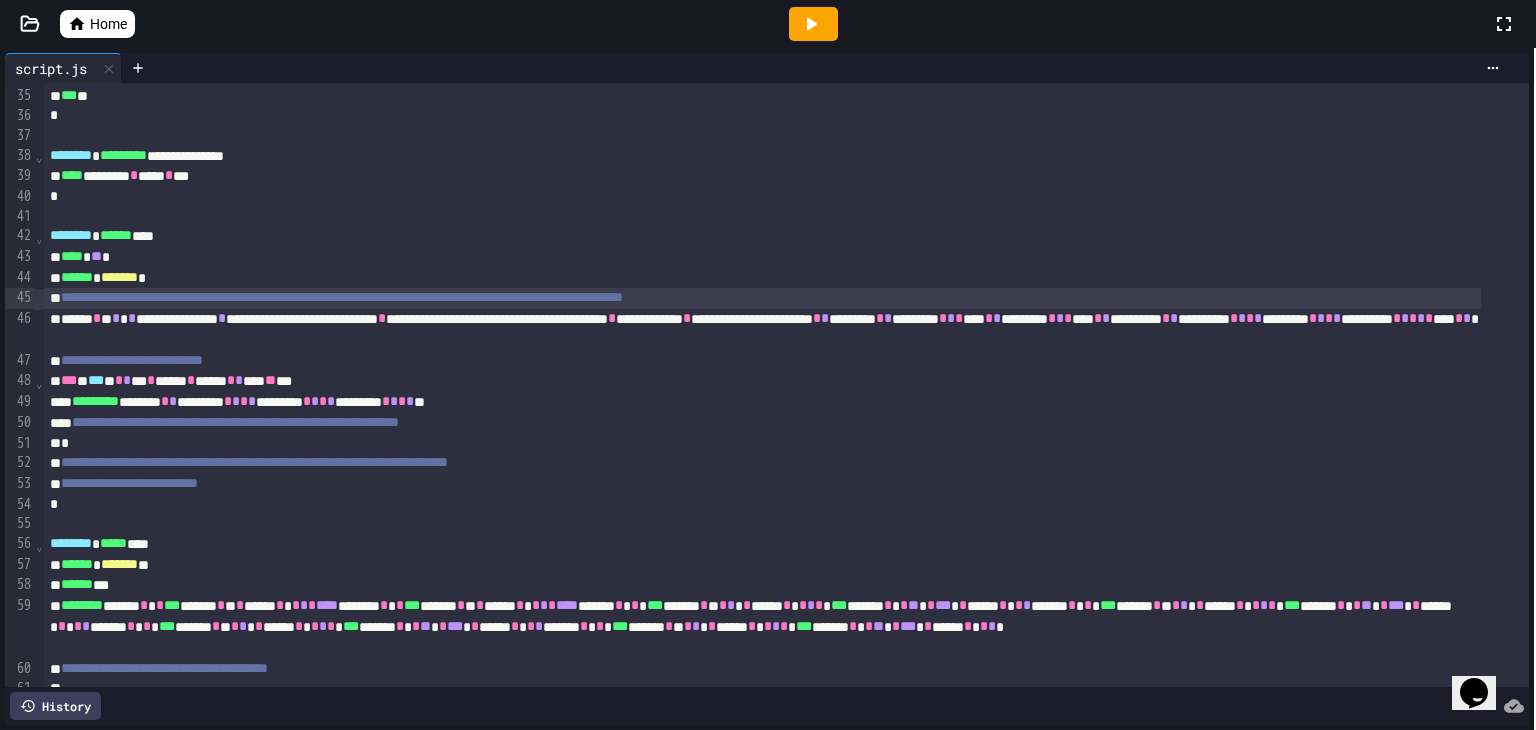 click on "**********" at bounding box center [762, 330] 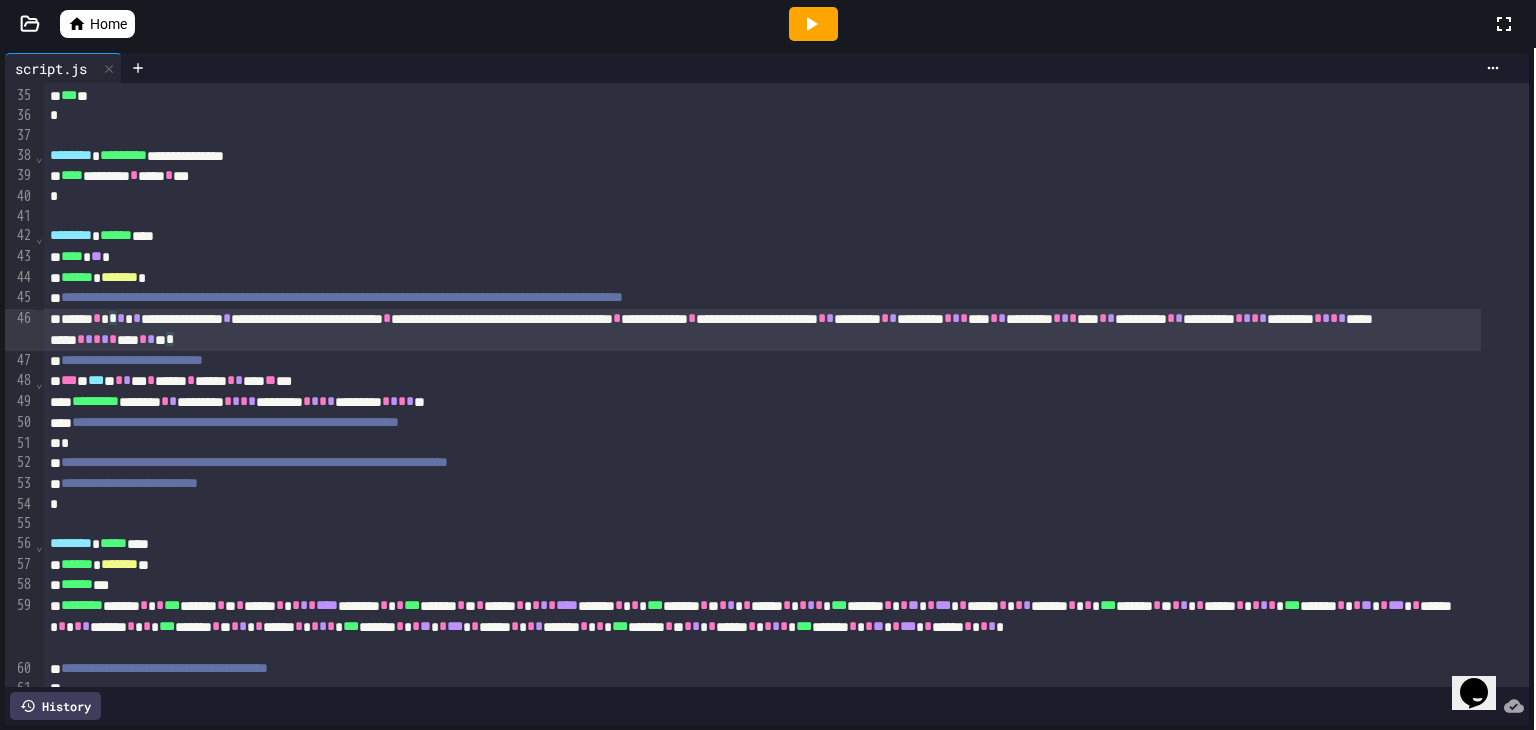 click on "**********" at bounding box center [762, 298] 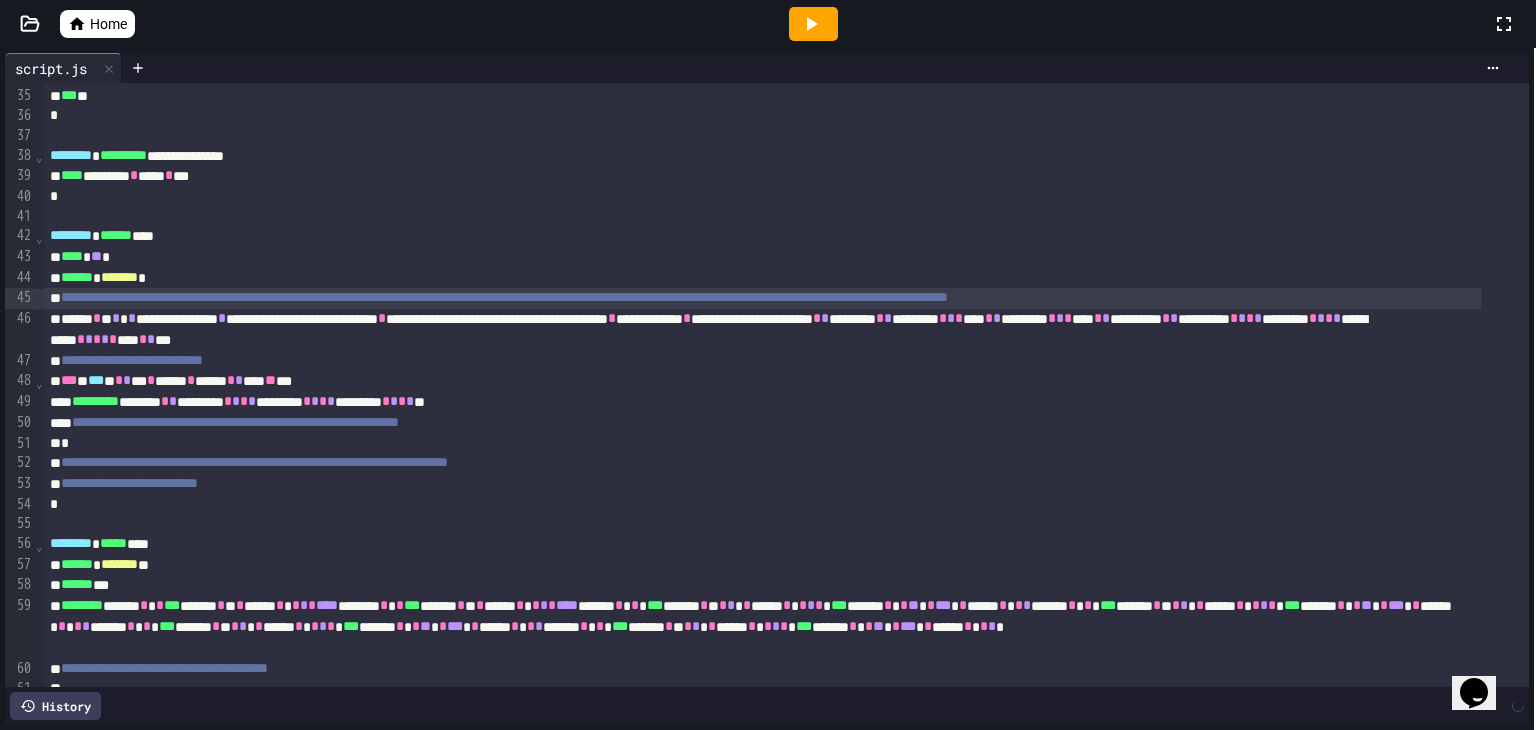 click on "**********" at bounding box center [504, 297] 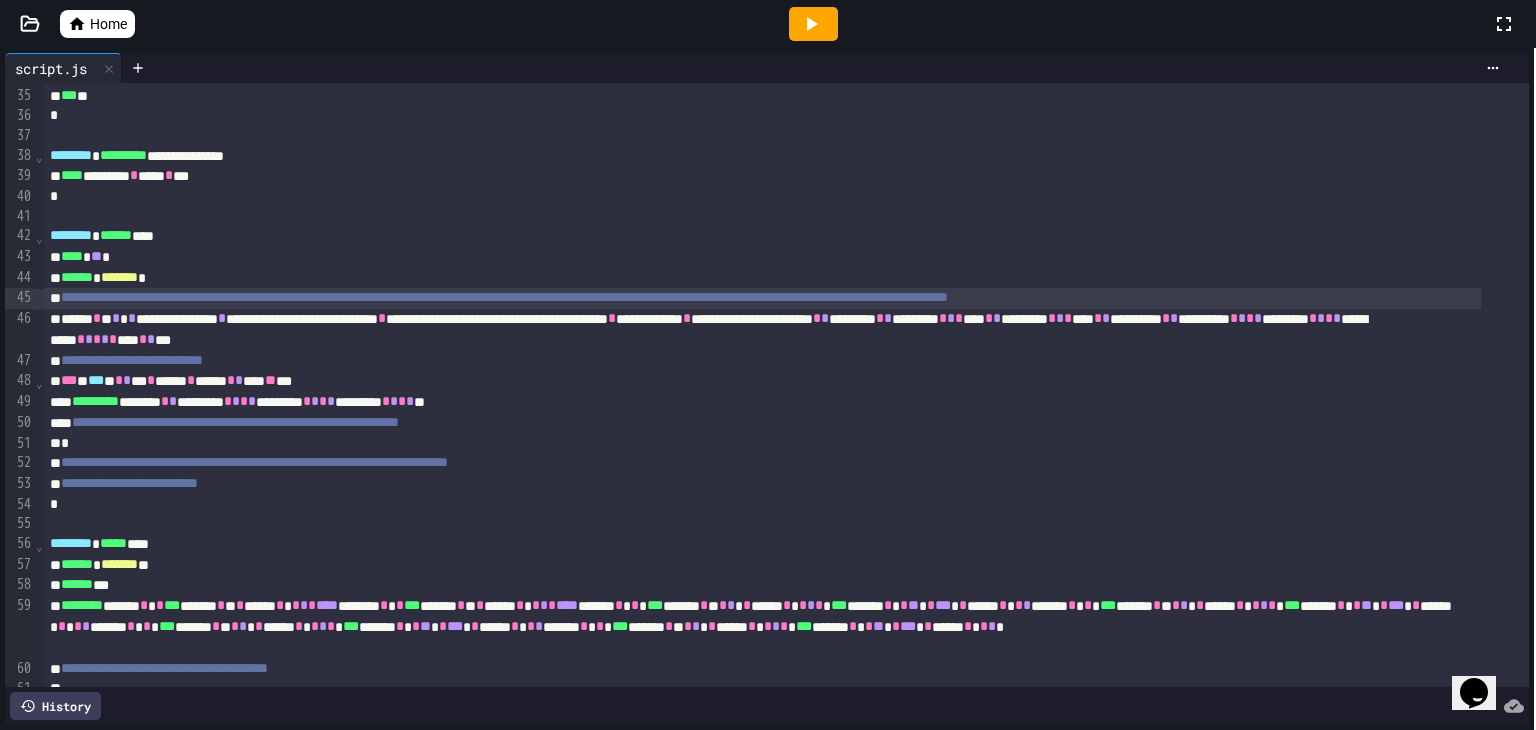 click on "**********" at bounding box center [504, 297] 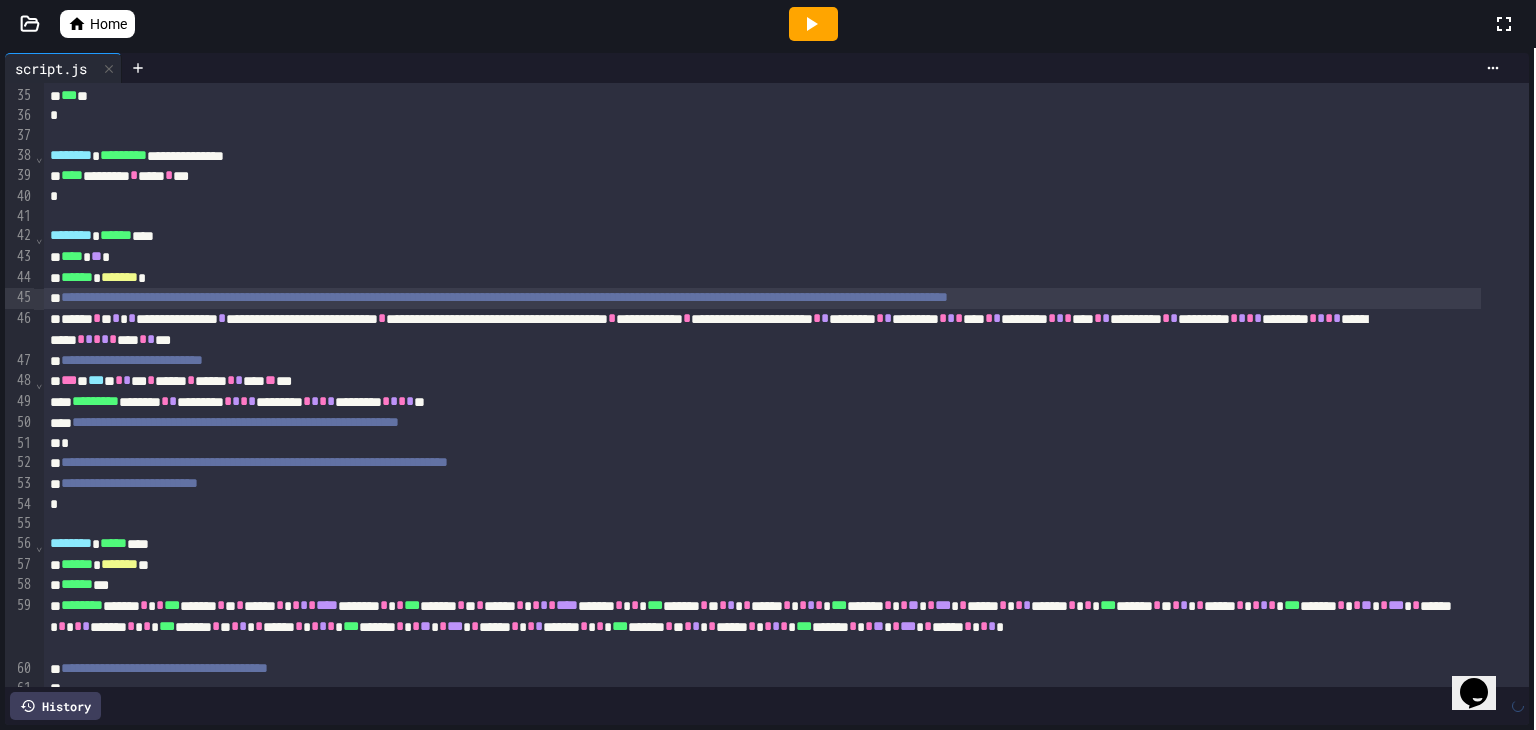 click on "**********" at bounding box center (504, 297) 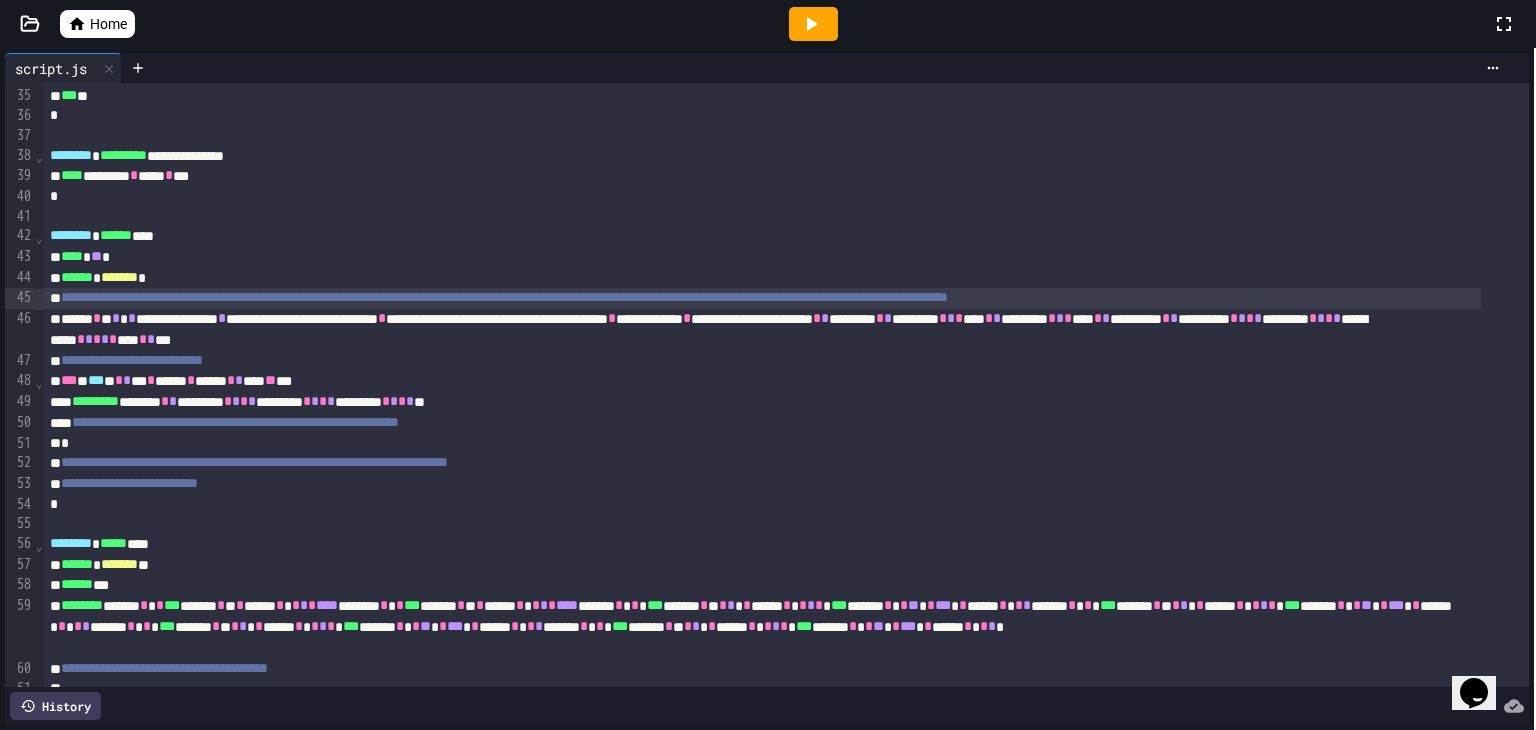 click on "**********" at bounding box center [504, 297] 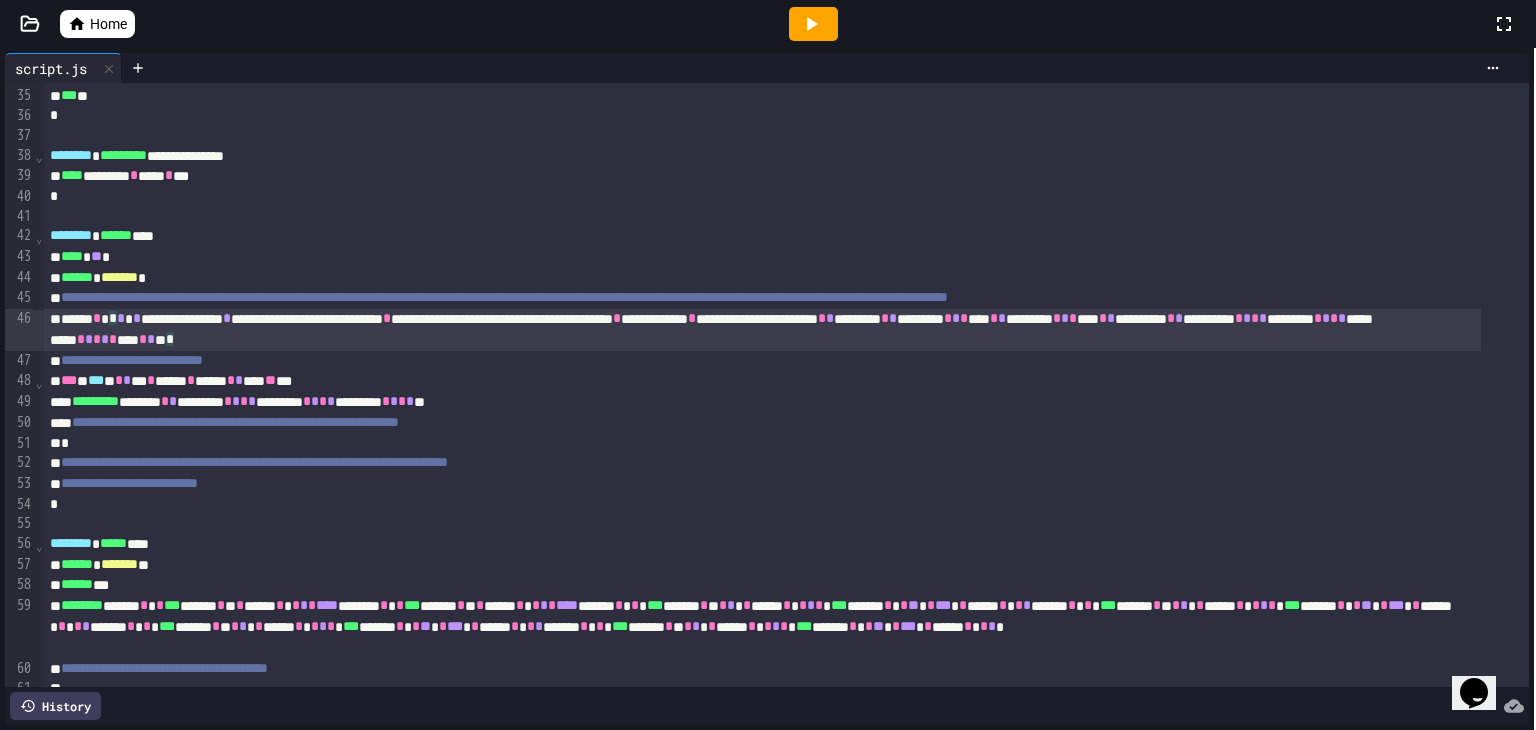 click on "**********" at bounding box center (762, 330) 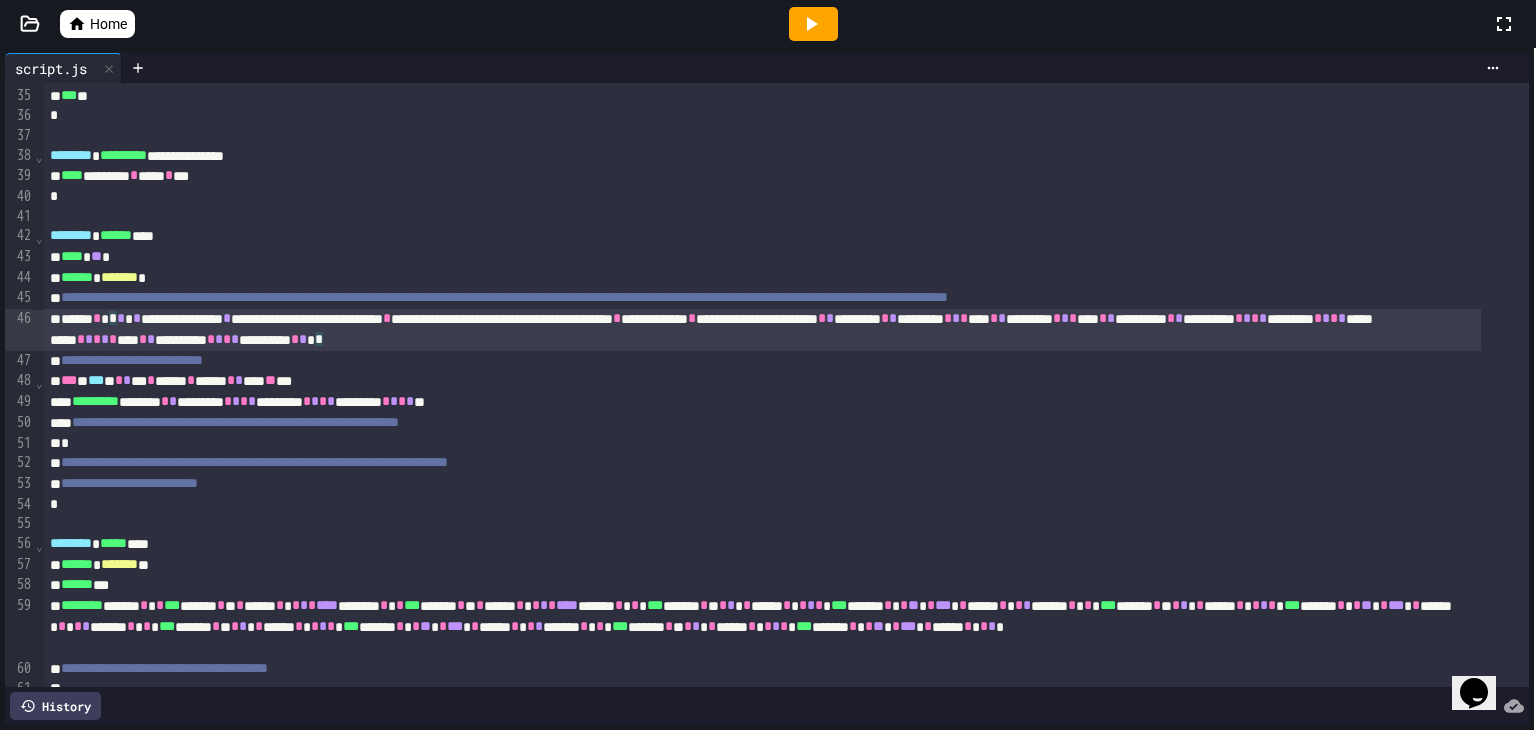 click on "*" at bounding box center [235, 339] 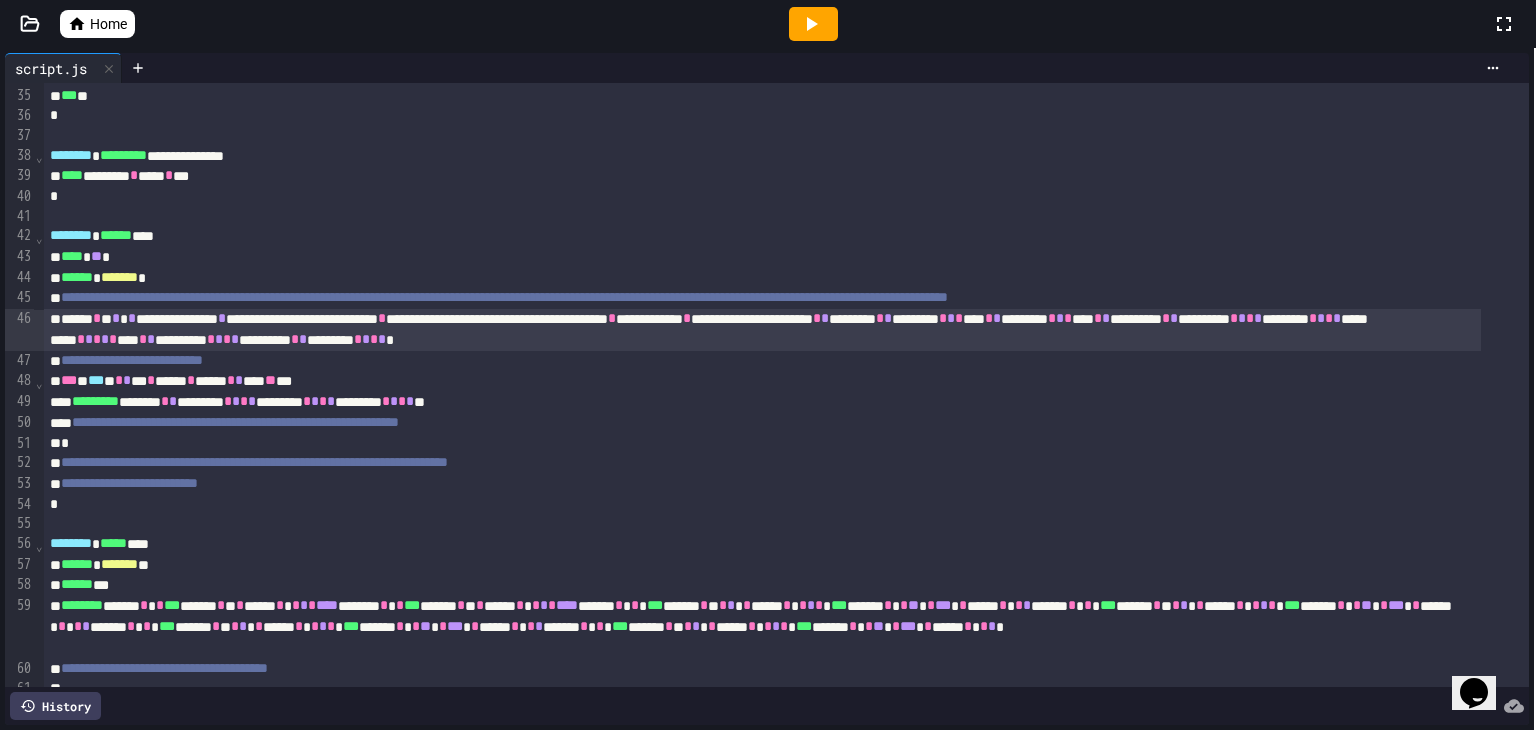 click on "**********" at bounding box center [762, 330] 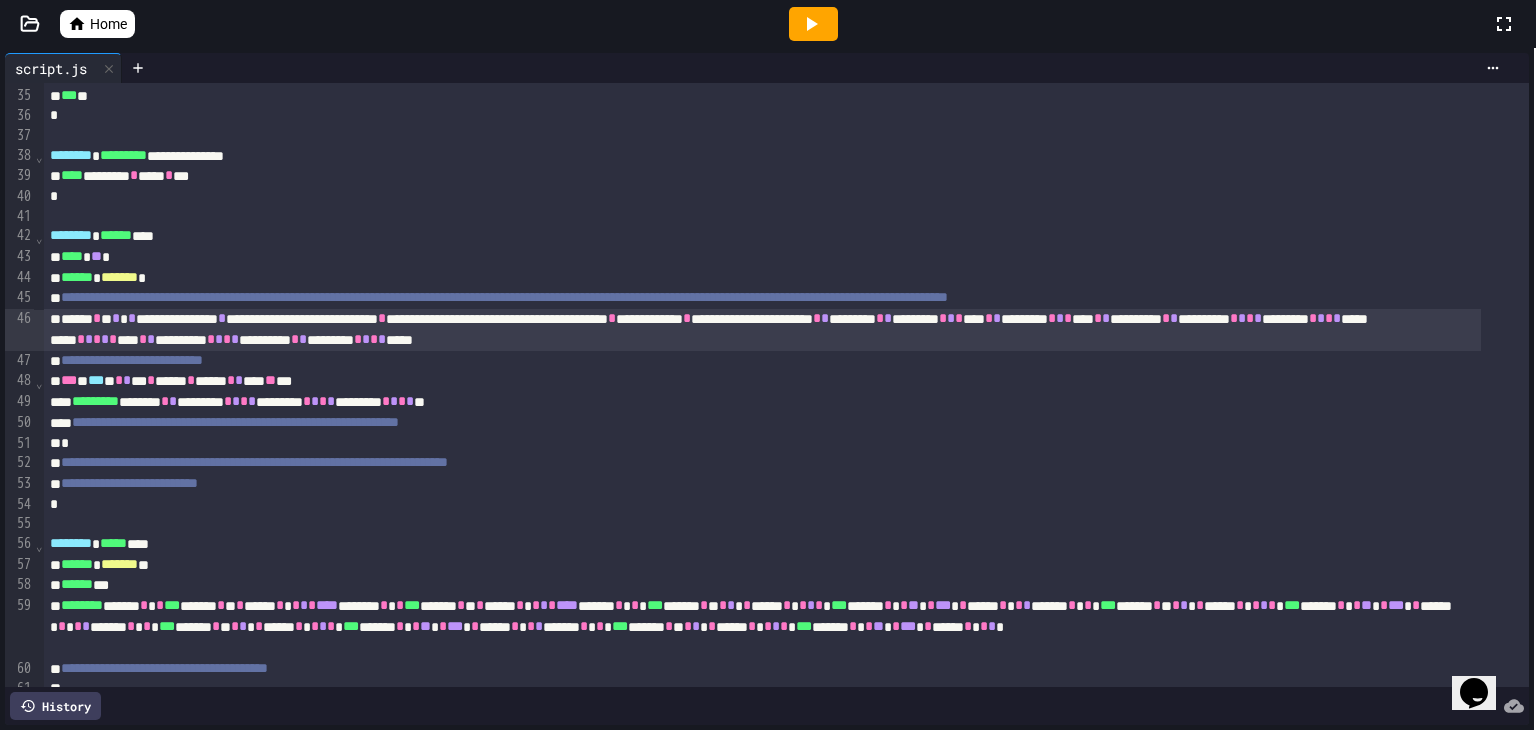 click on "*" at bounding box center (382, 339) 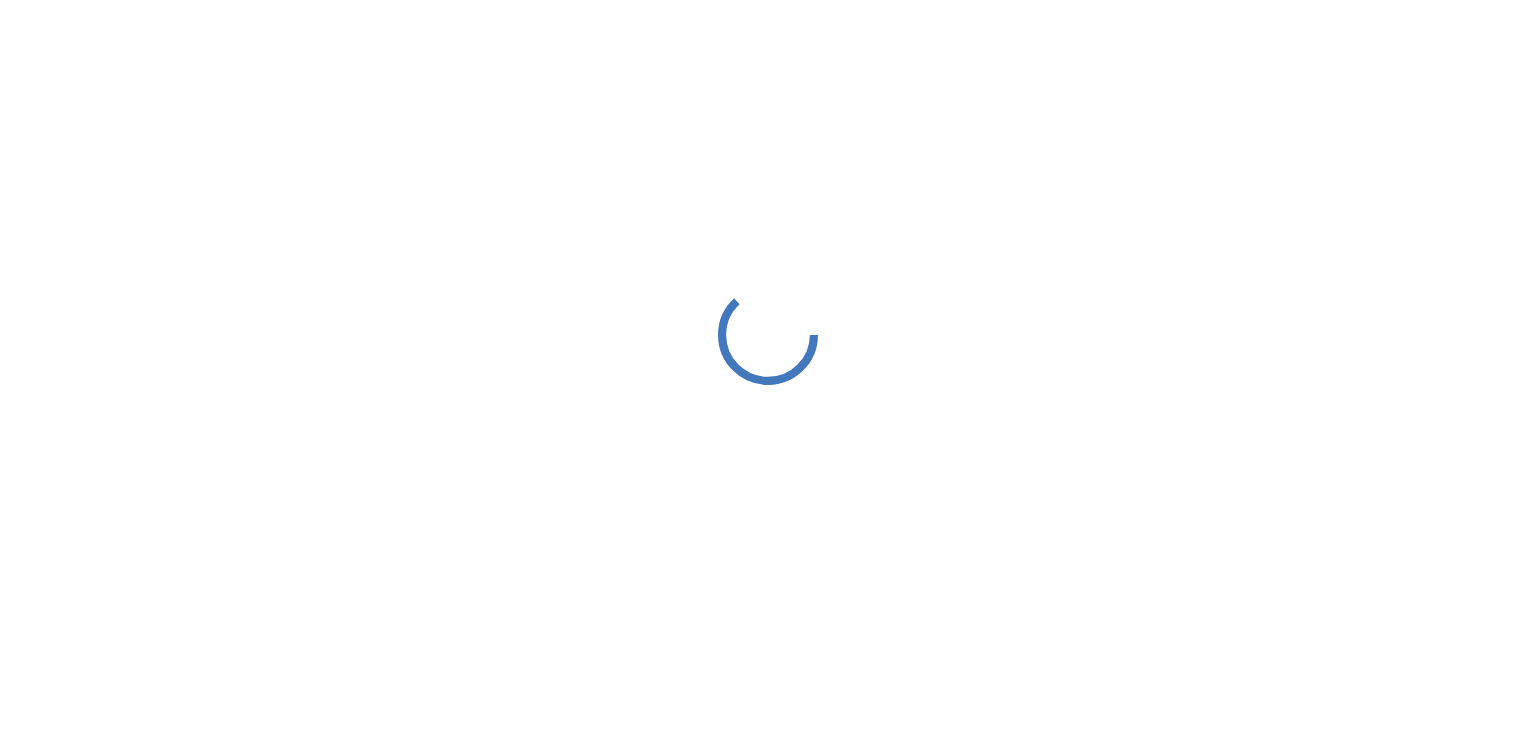 scroll, scrollTop: 0, scrollLeft: 0, axis: both 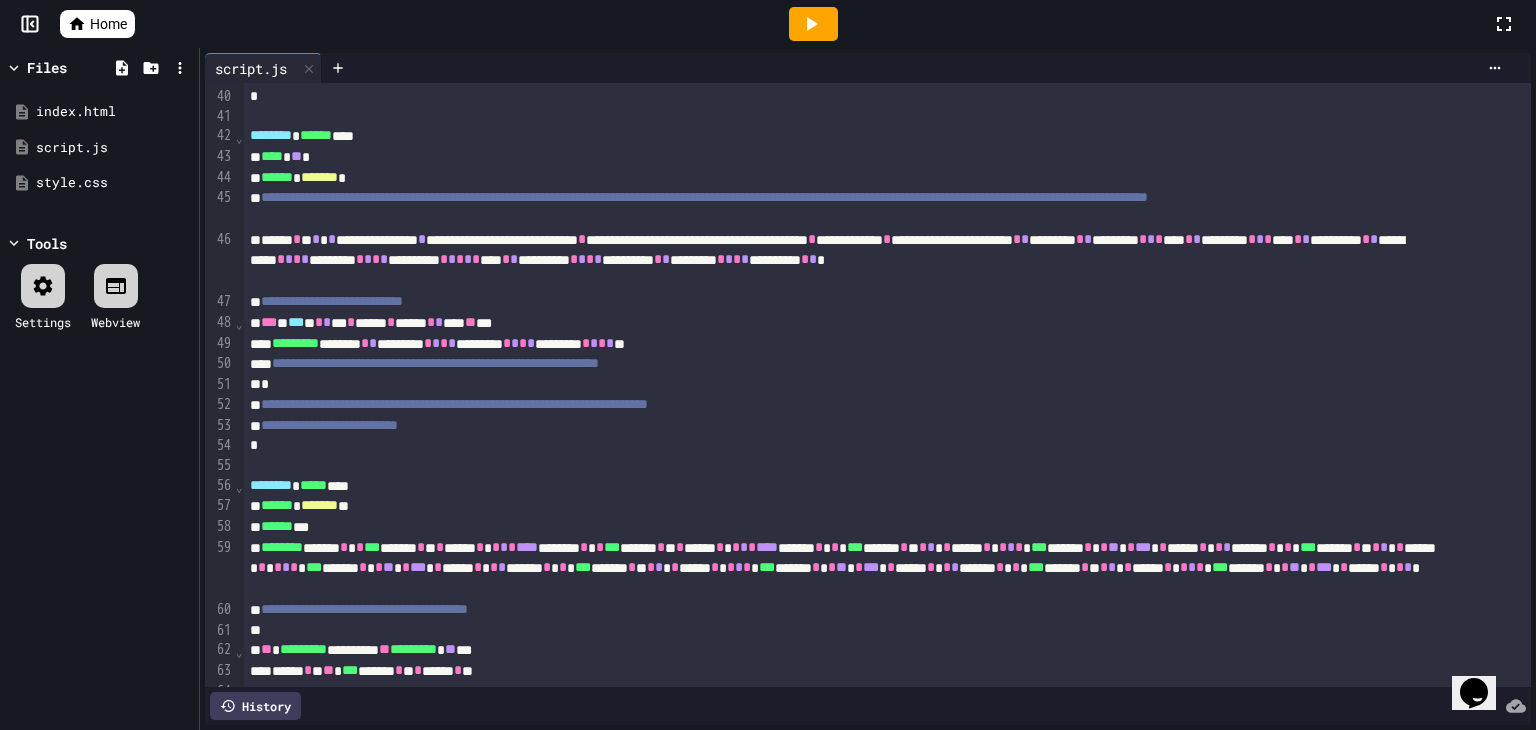 click 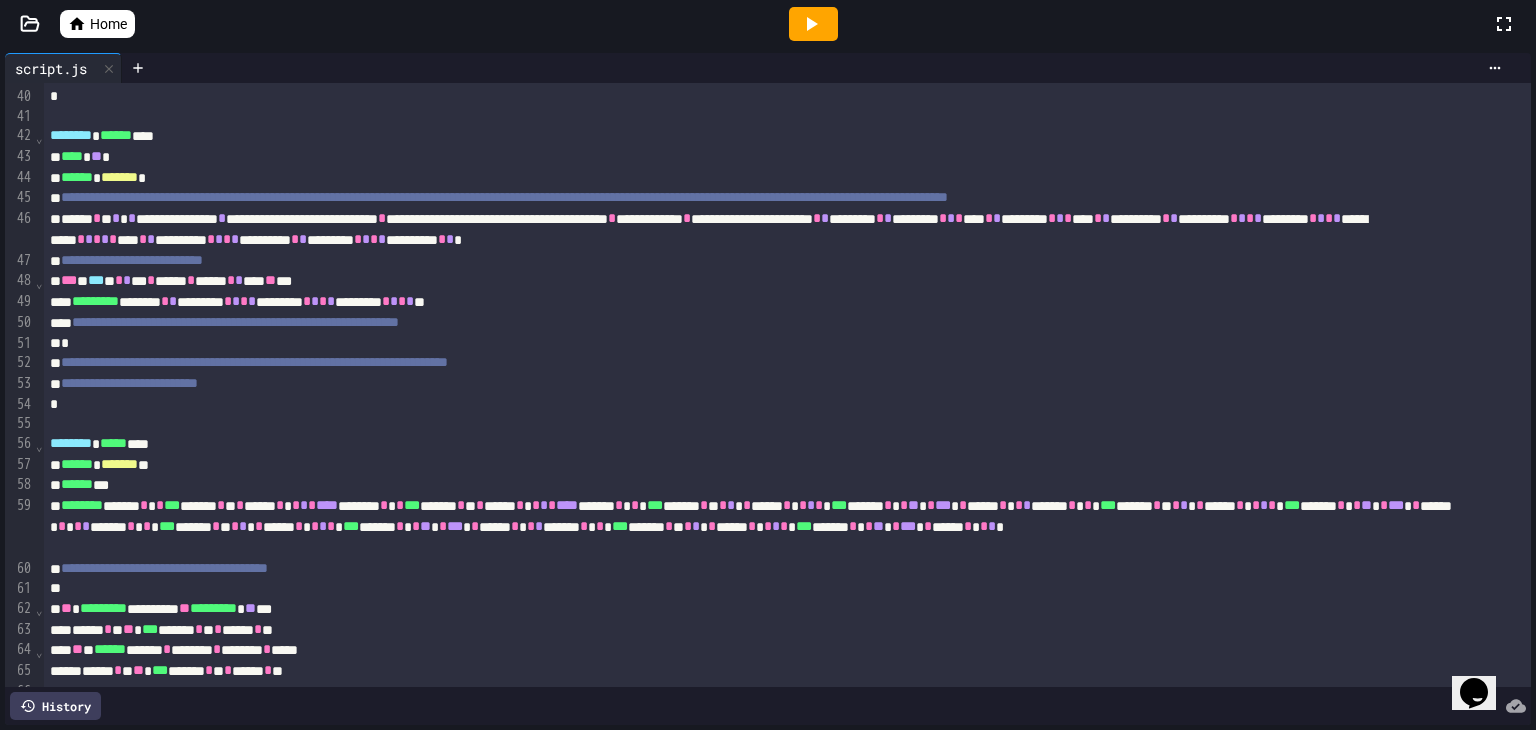 click on "*" at bounding box center (450, 239) 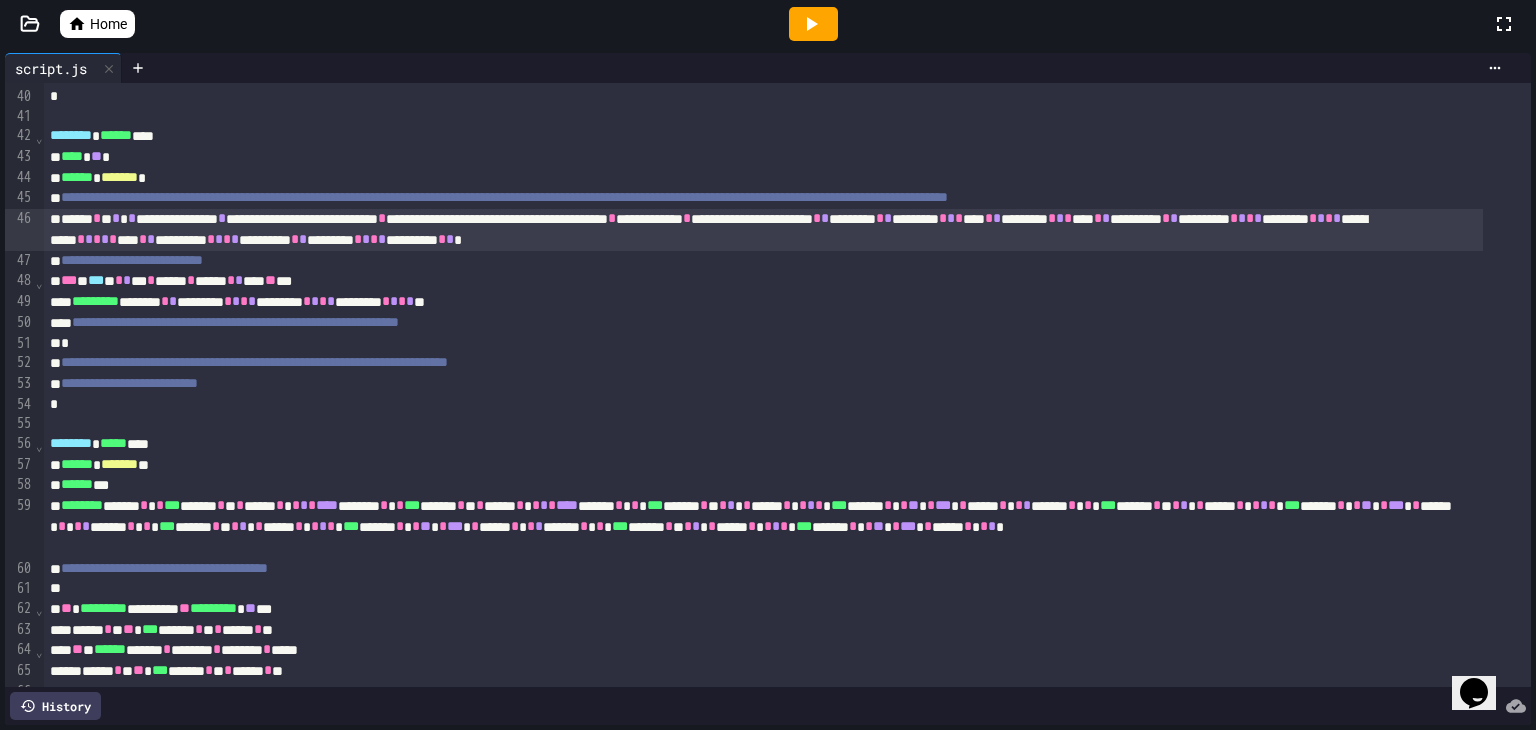 click on "**********" at bounding box center (763, 230) 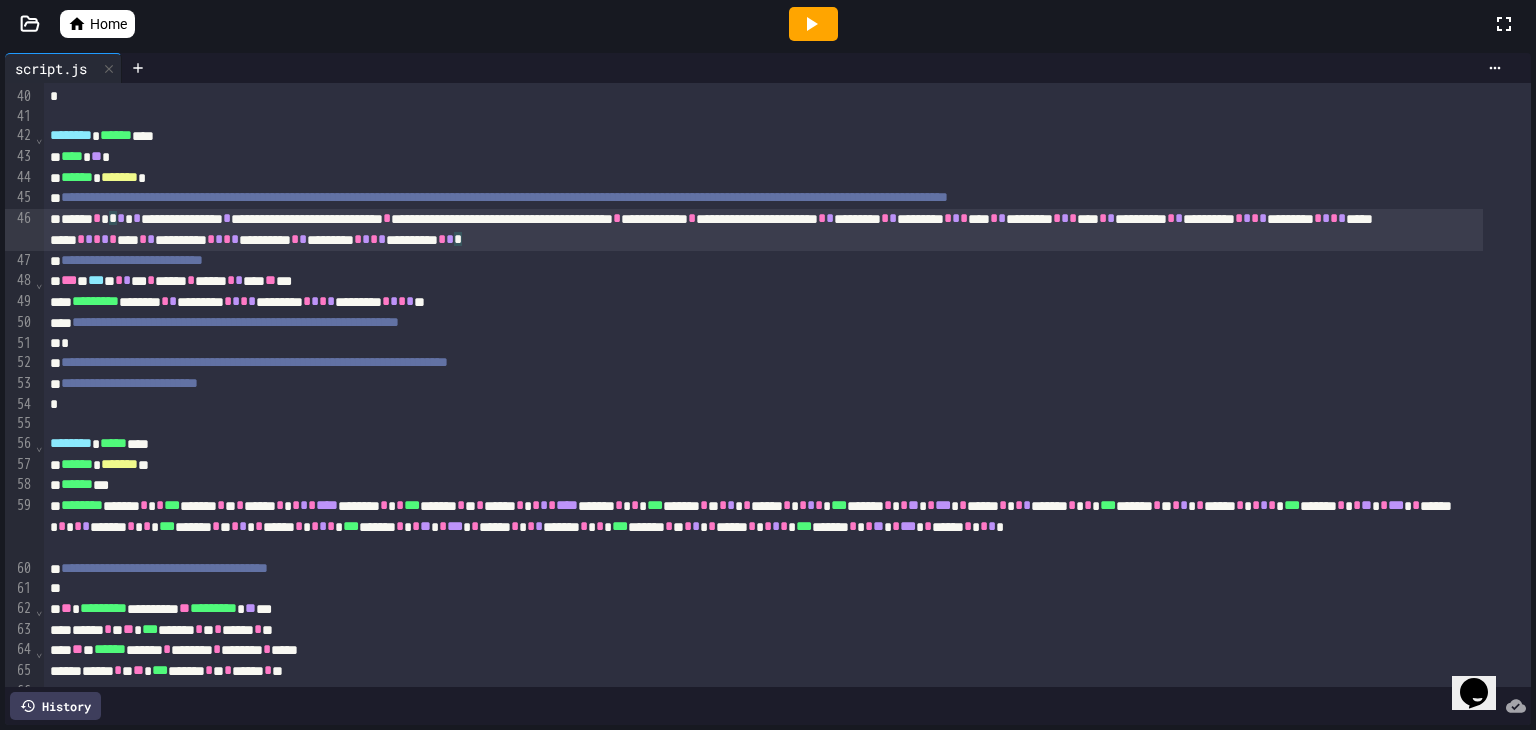 click on "*" at bounding box center [458, 239] 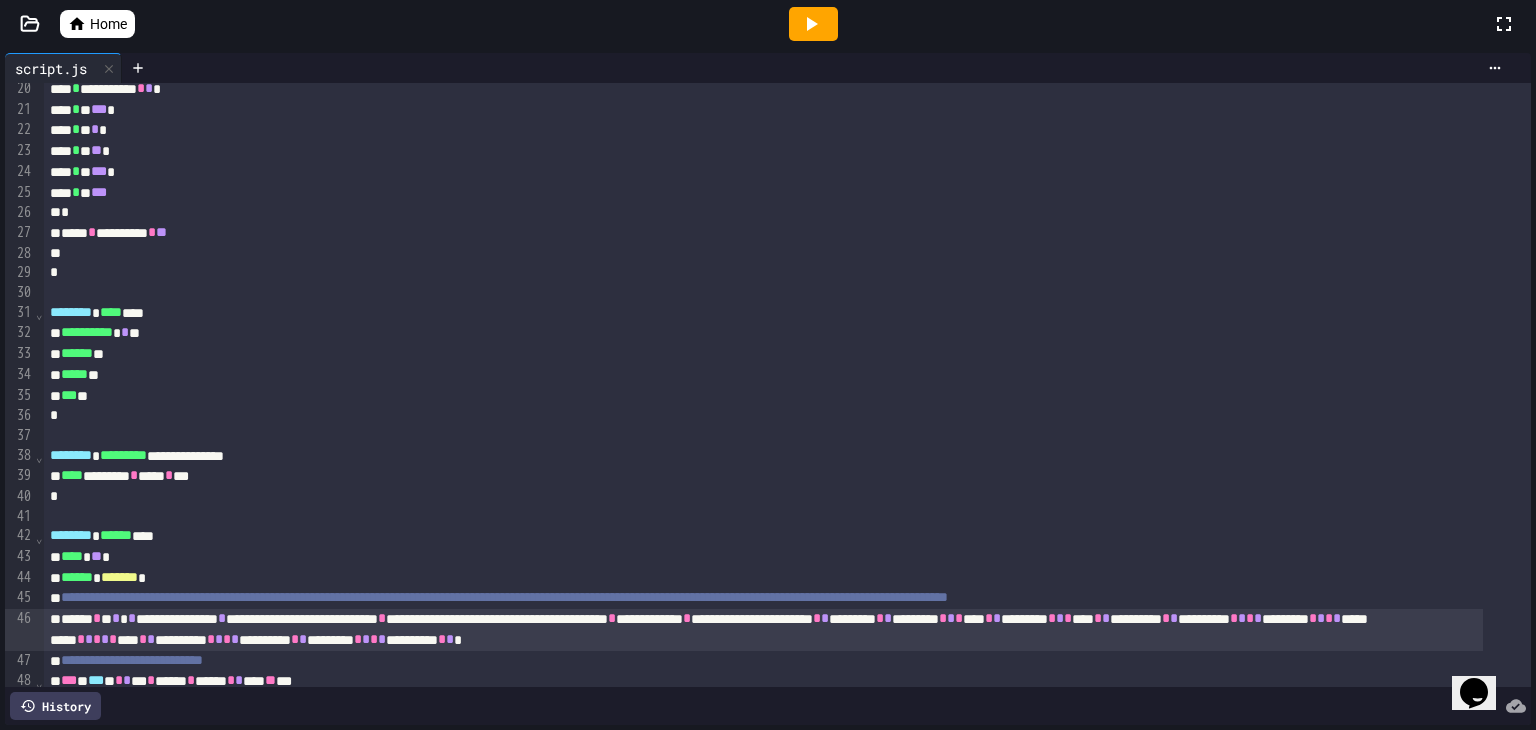 scroll, scrollTop: 300, scrollLeft: 0, axis: vertical 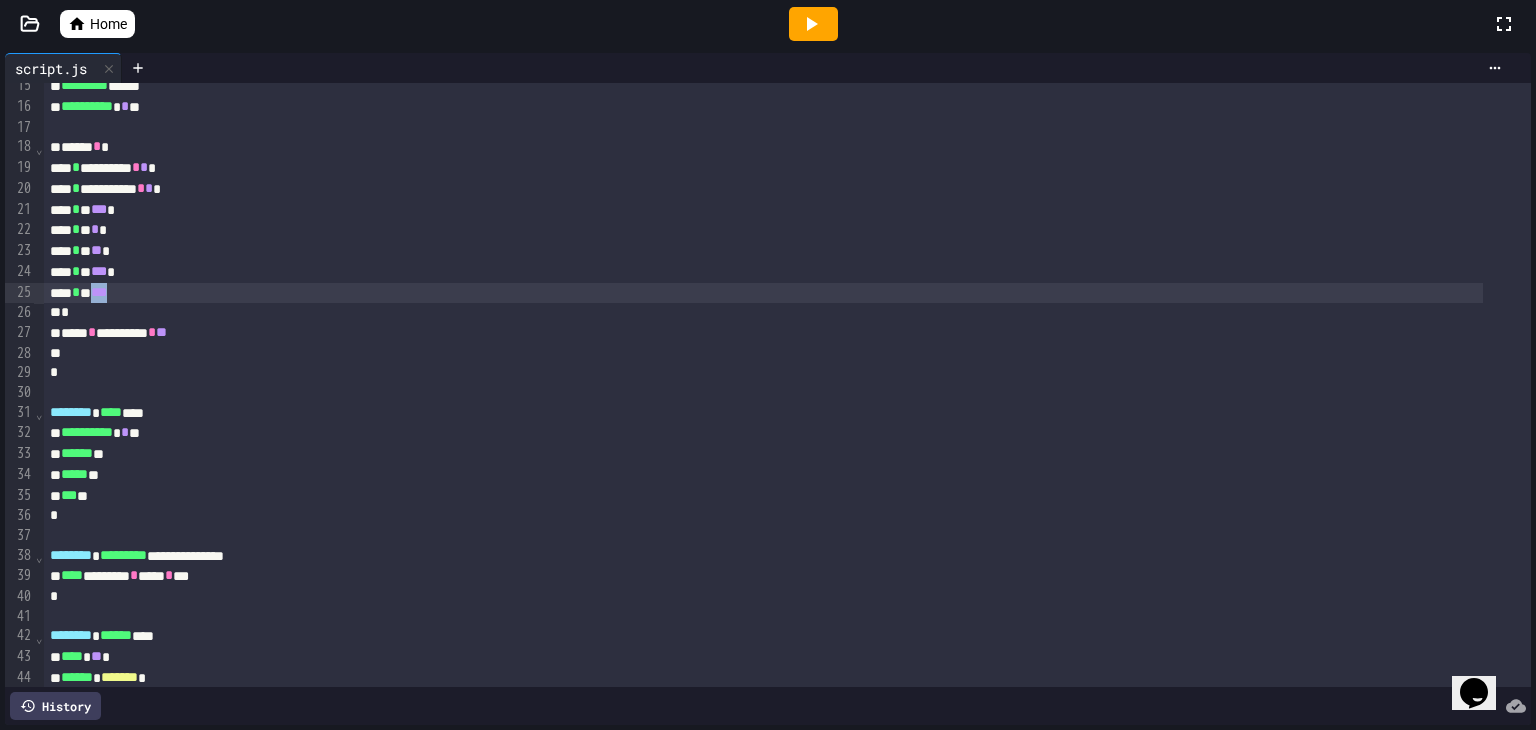 drag, startPoint x: 132, startPoint y: 293, endPoint x: 108, endPoint y: 296, distance: 24.186773 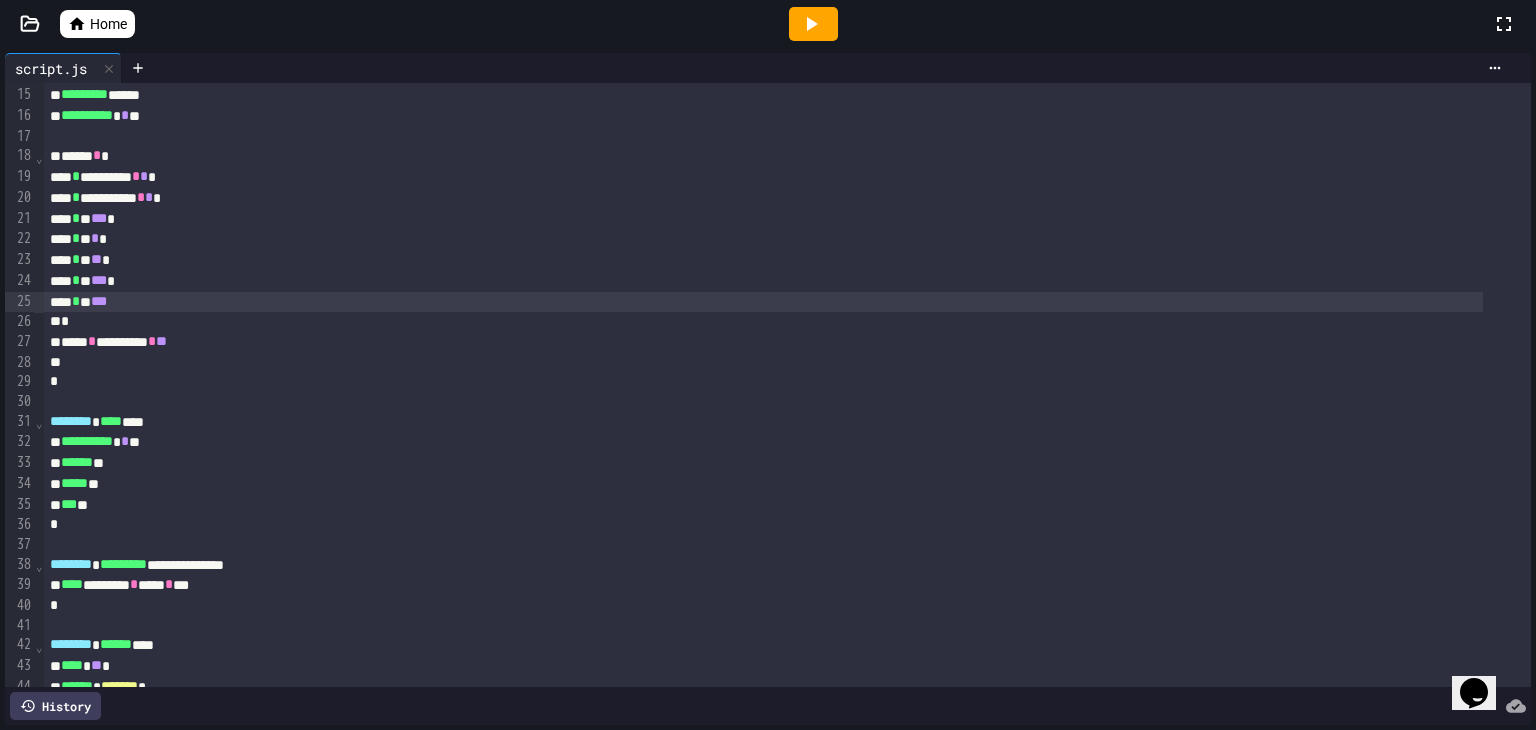 scroll, scrollTop: 300, scrollLeft: 0, axis: vertical 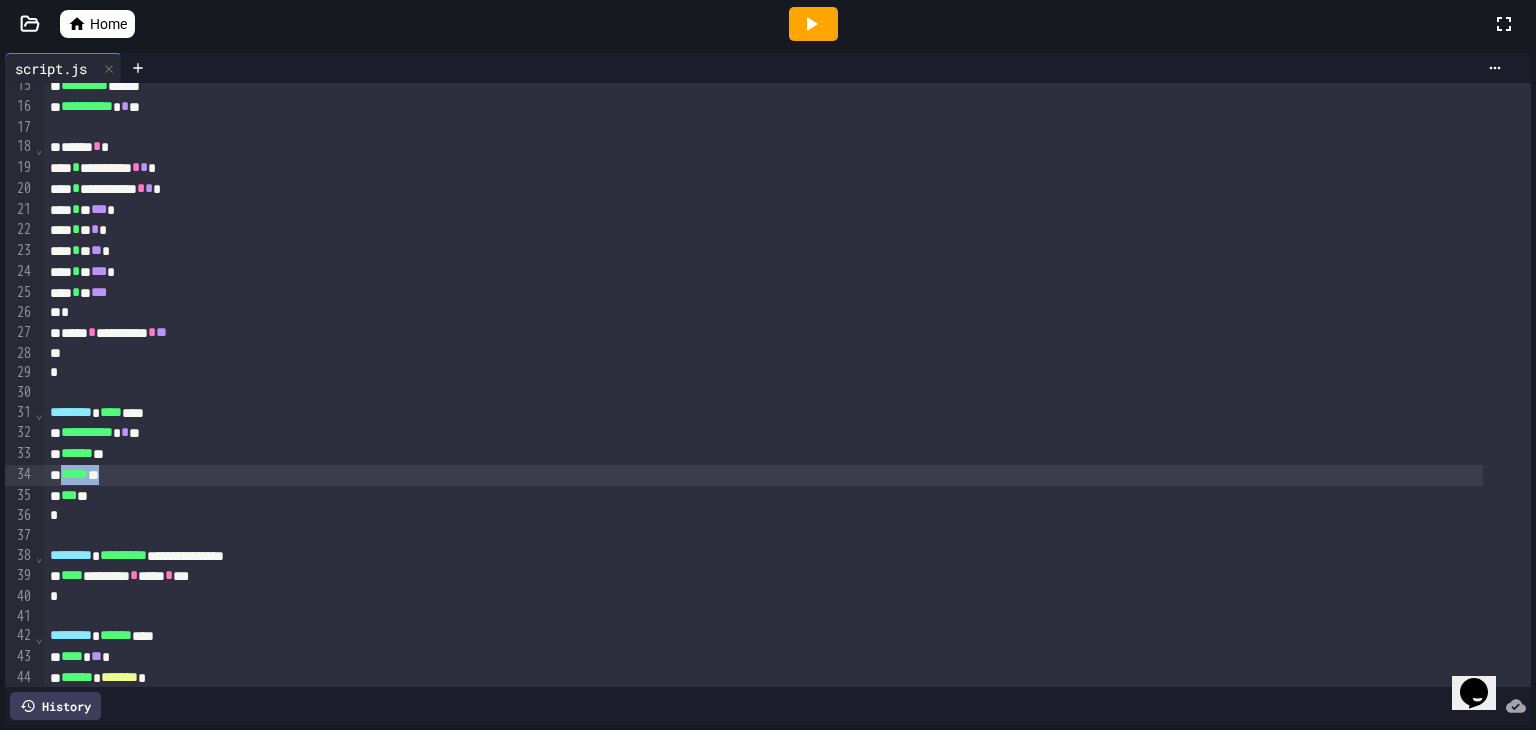 drag, startPoint x: 132, startPoint y: 476, endPoint x: 66, endPoint y: 477, distance: 66.007576 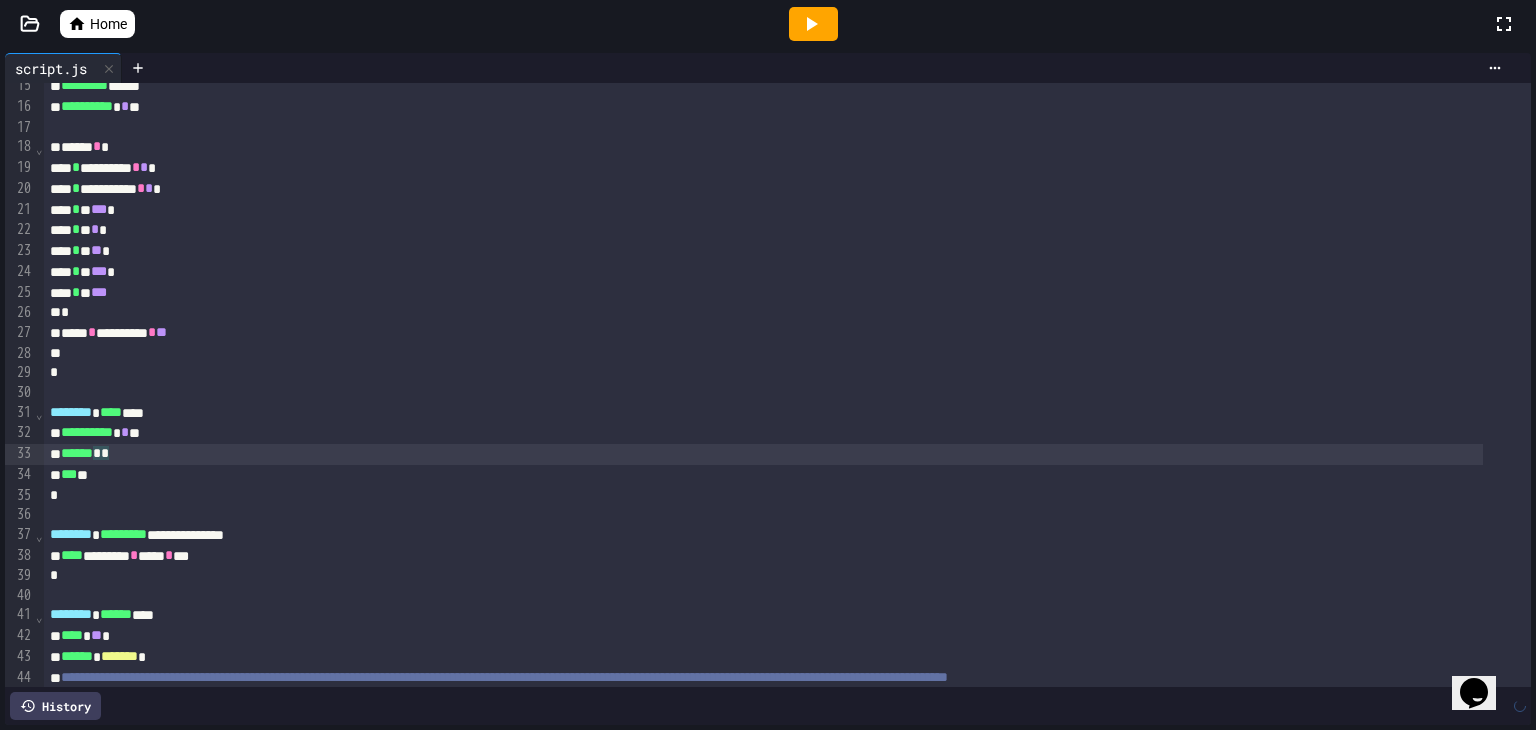 click on "*** **" at bounding box center (763, 475) 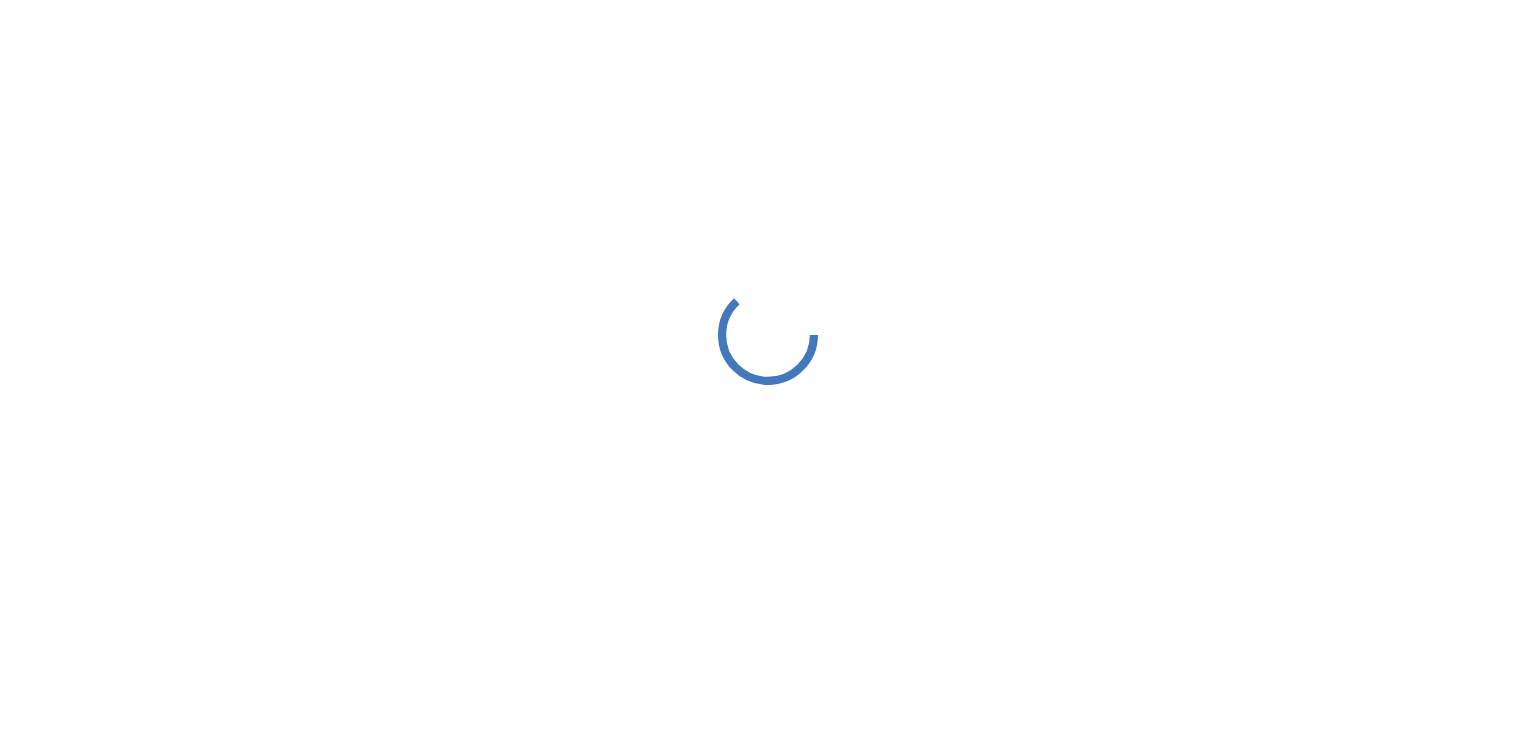 scroll, scrollTop: 0, scrollLeft: 0, axis: both 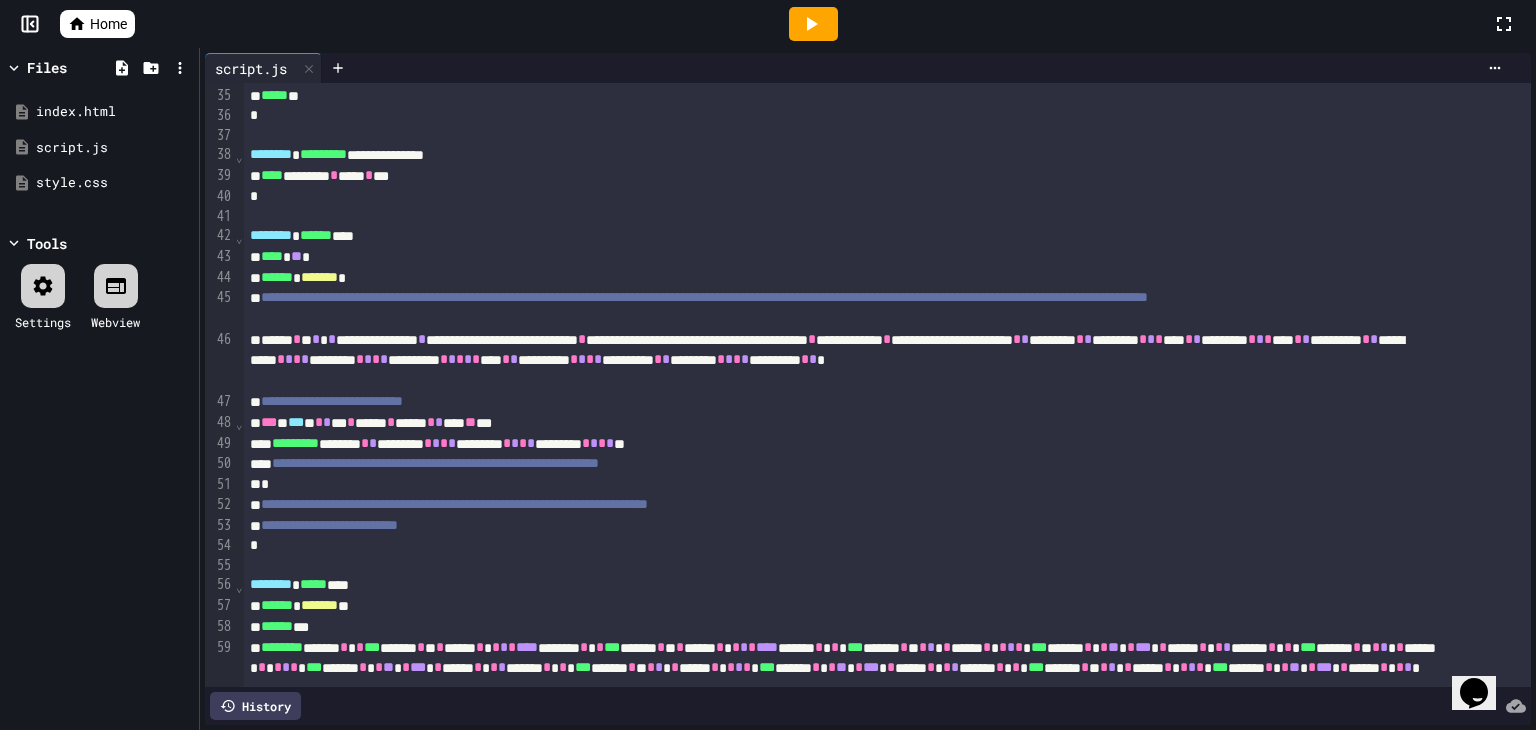 click on "Home" at bounding box center [768, 24] 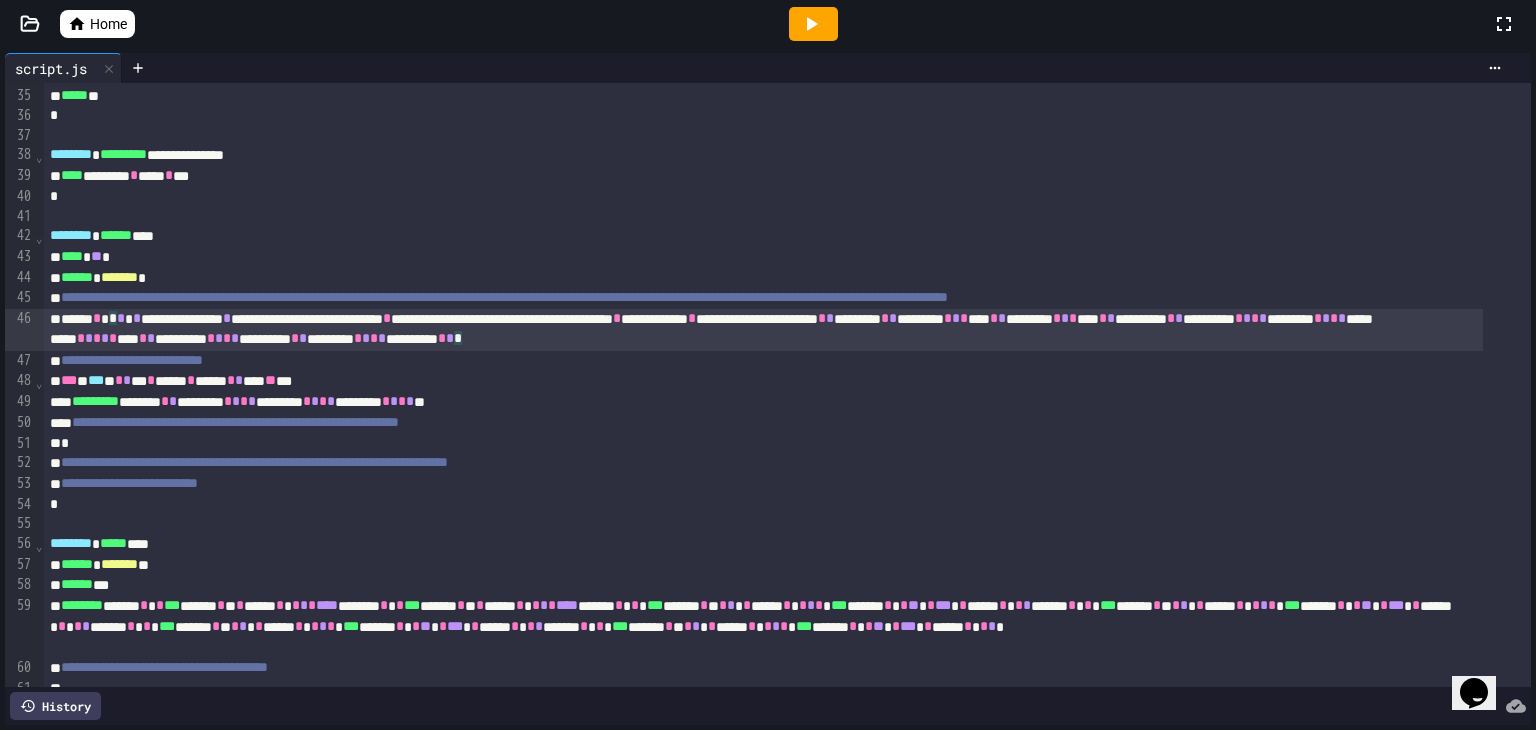 click on "**********" at bounding box center [763, 330] 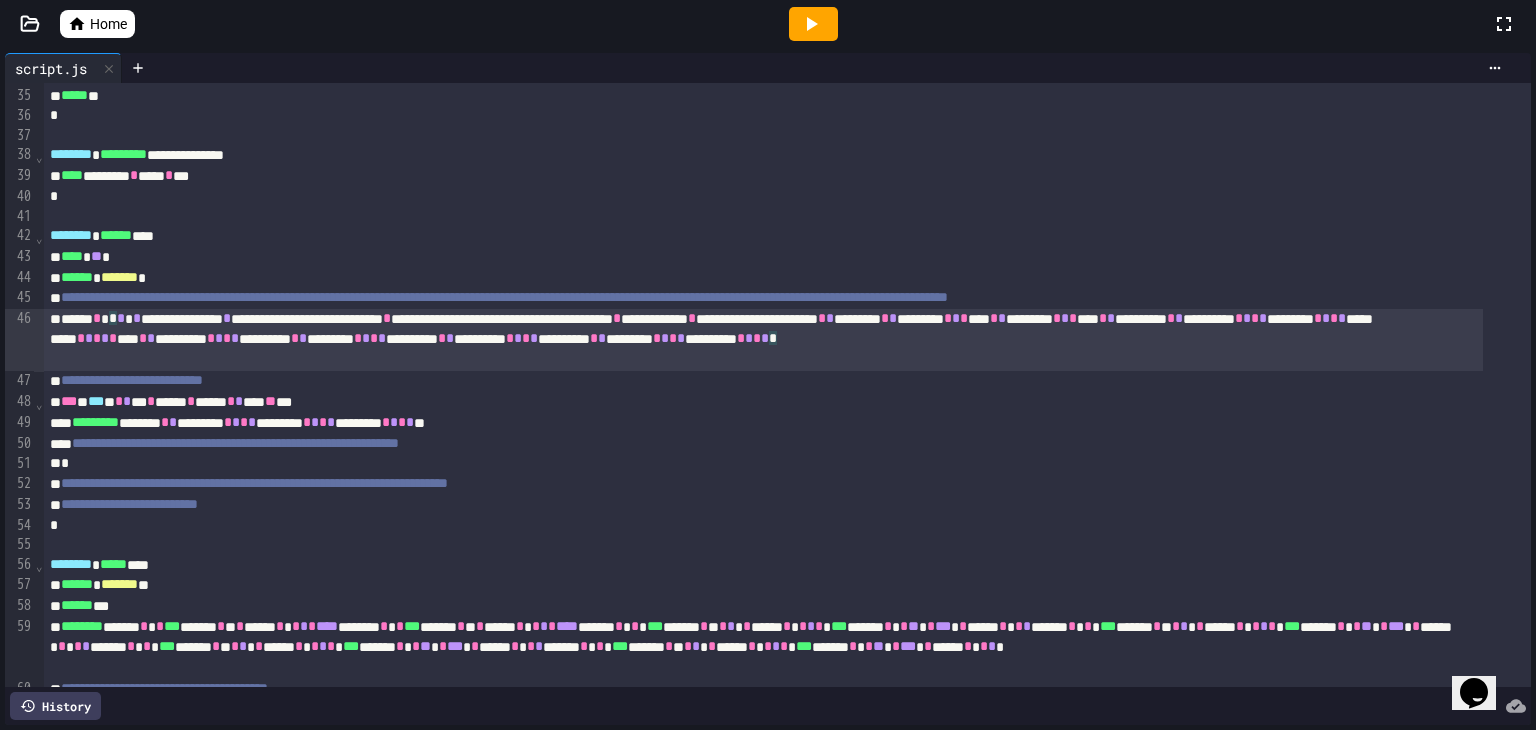 click on "*" at bounding box center [681, 338] 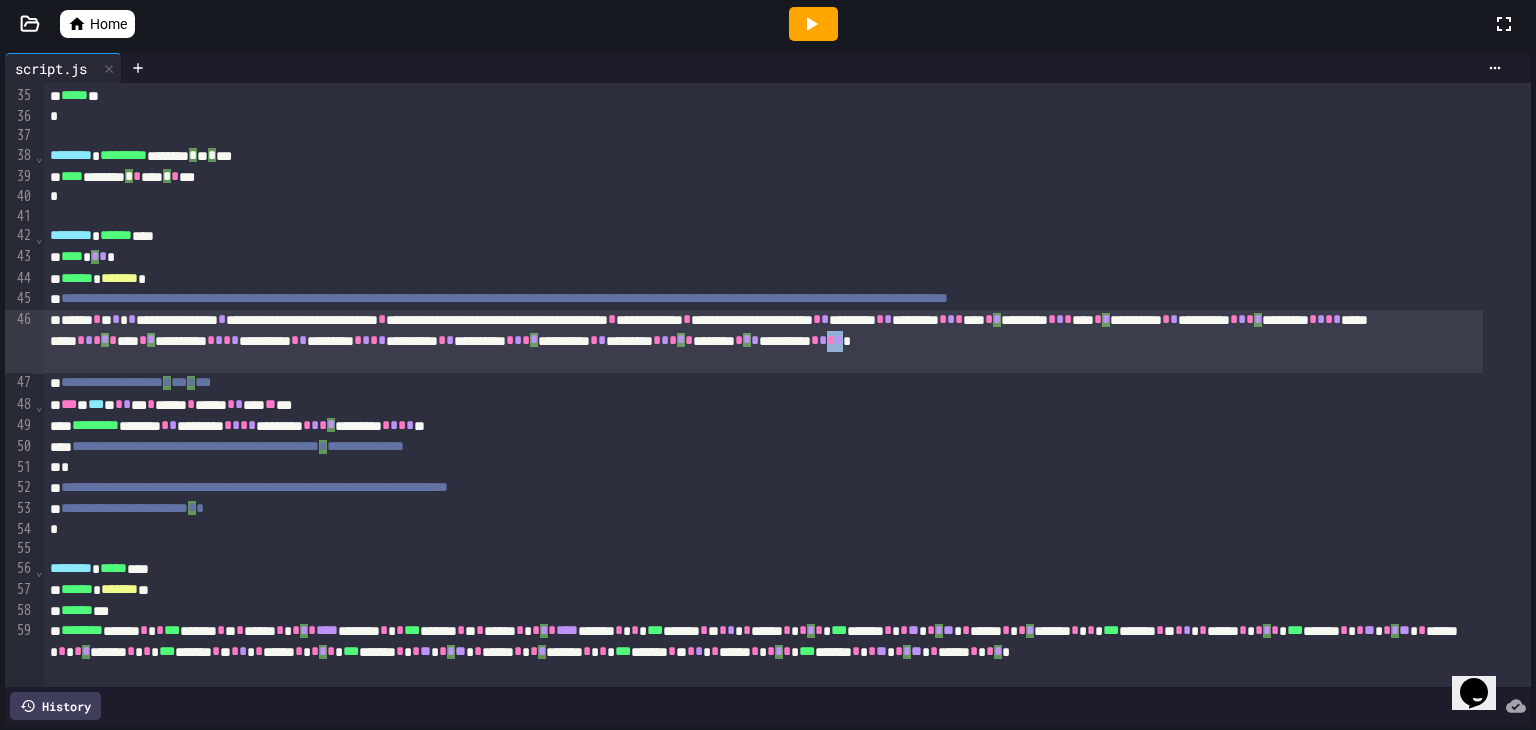 scroll, scrollTop: 699, scrollLeft: 0, axis: vertical 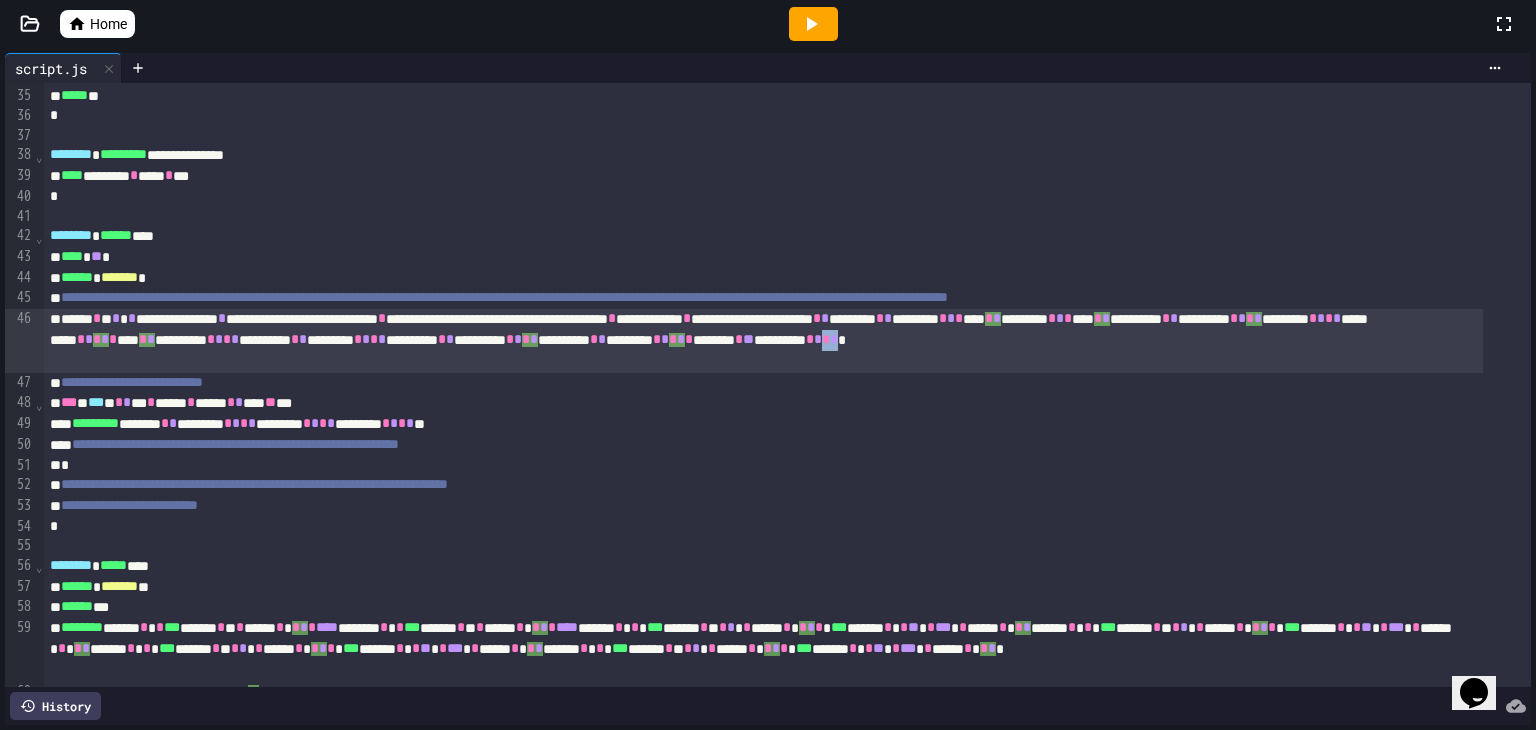 drag, startPoint x: 536, startPoint y: 361, endPoint x: 524, endPoint y: 362, distance: 12.0415945 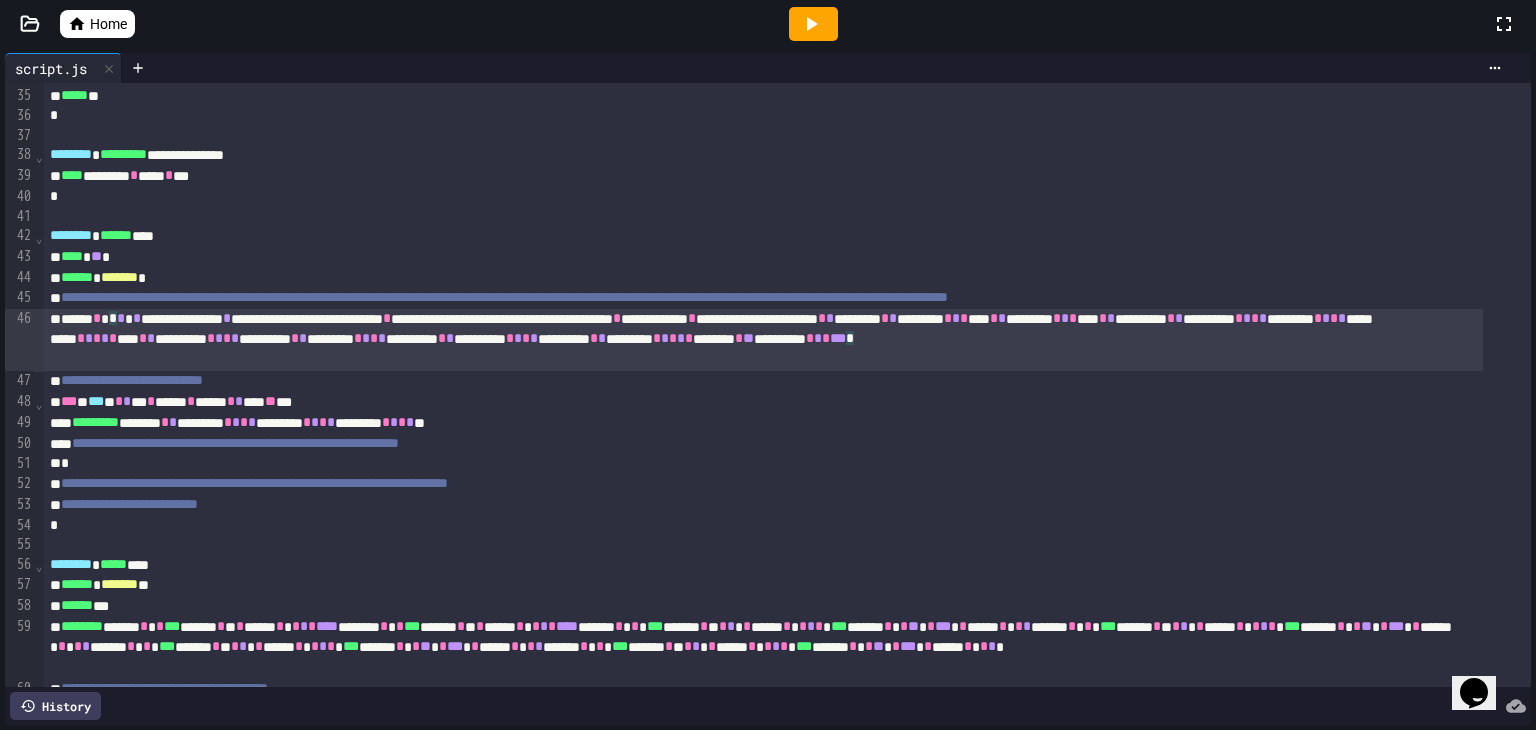click on "**" at bounding box center [748, 338] 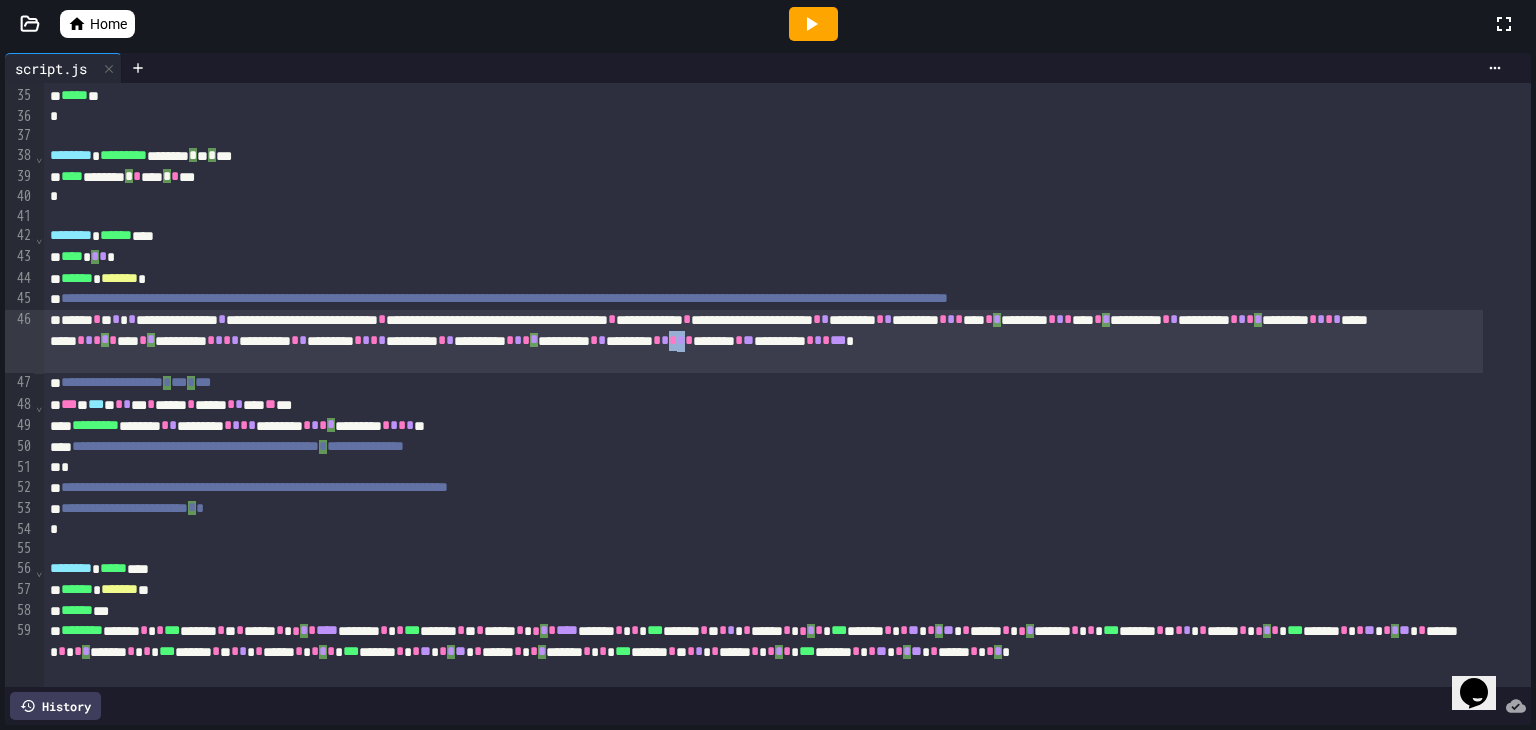 scroll, scrollTop: 699, scrollLeft: 0, axis: vertical 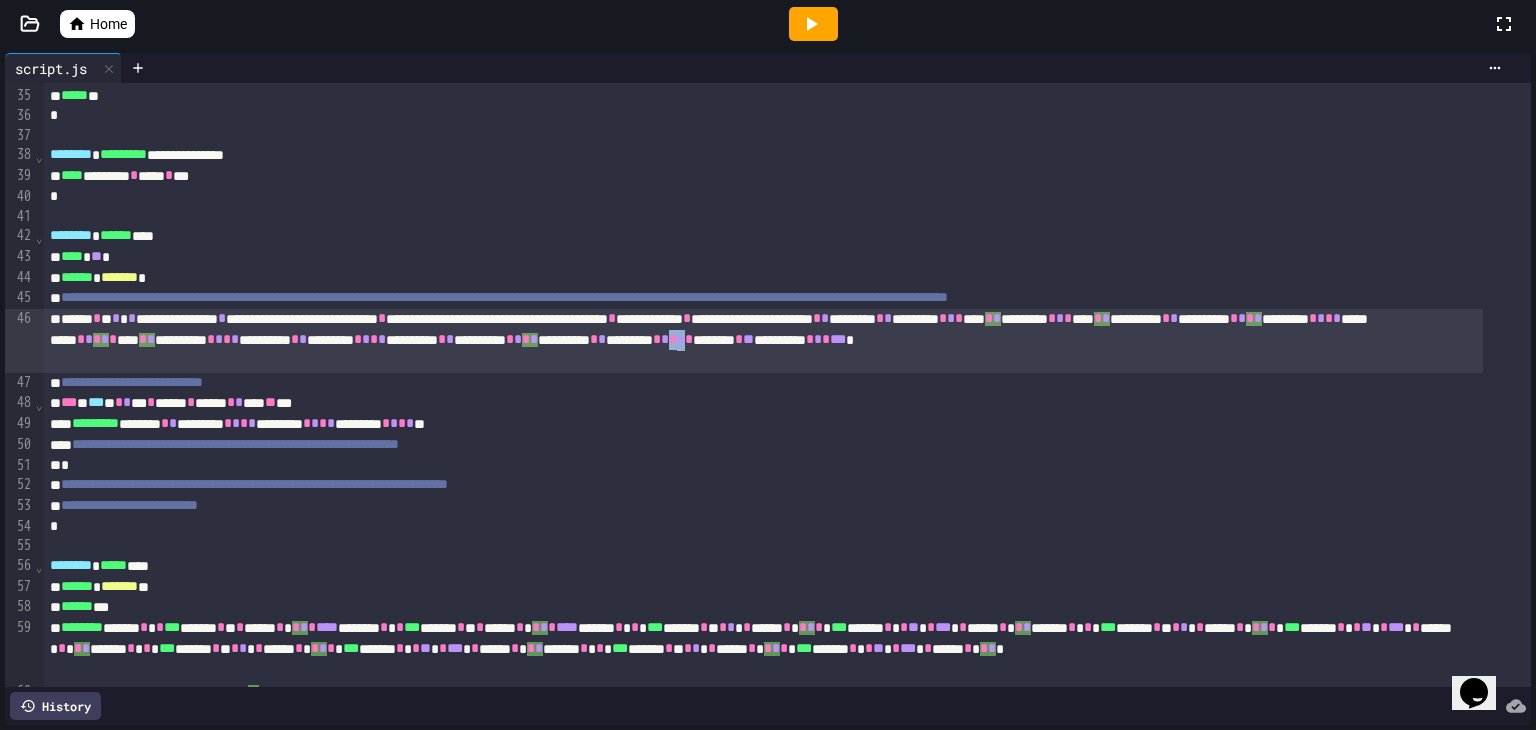 click on "**********" at bounding box center [763, 340] 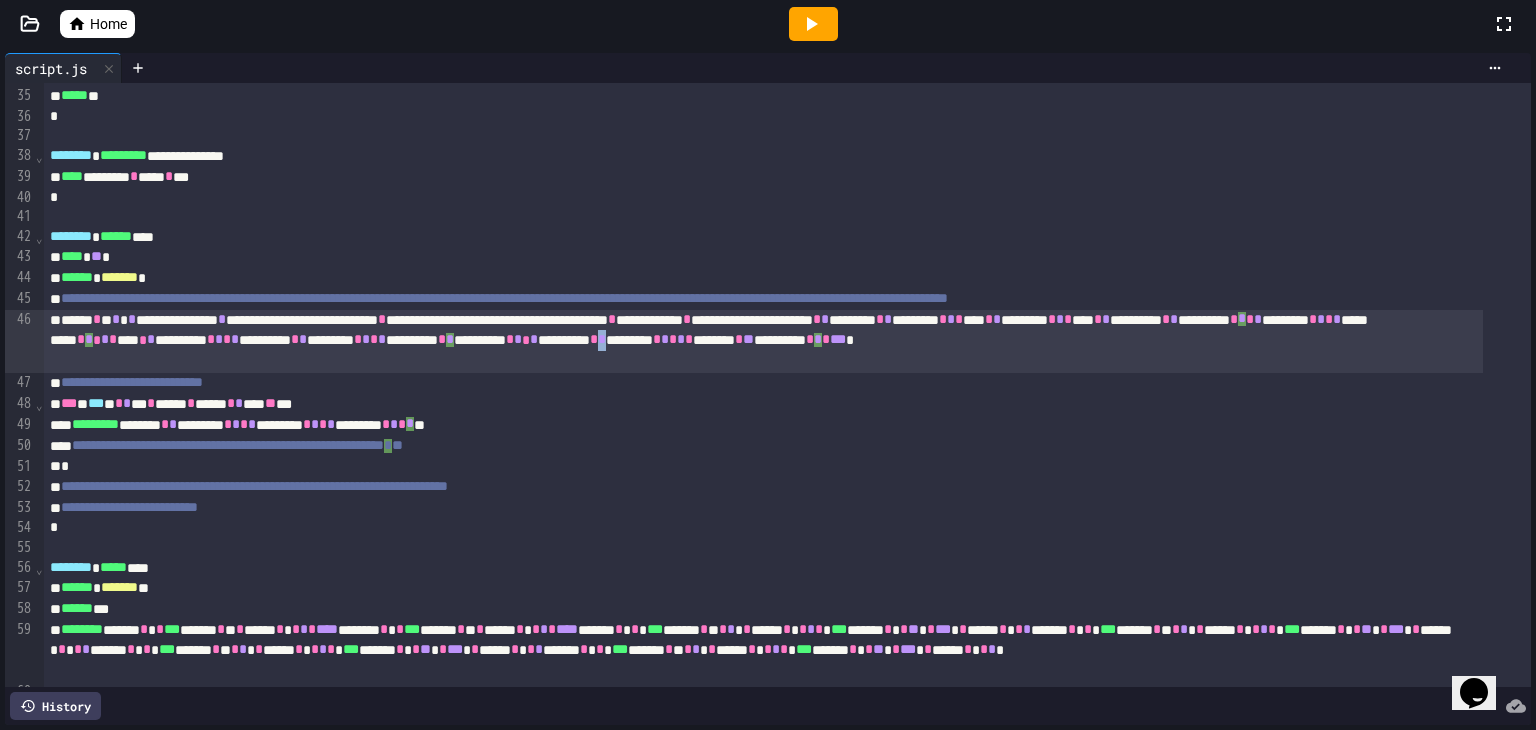 click on "*" at bounding box center (602, 340) 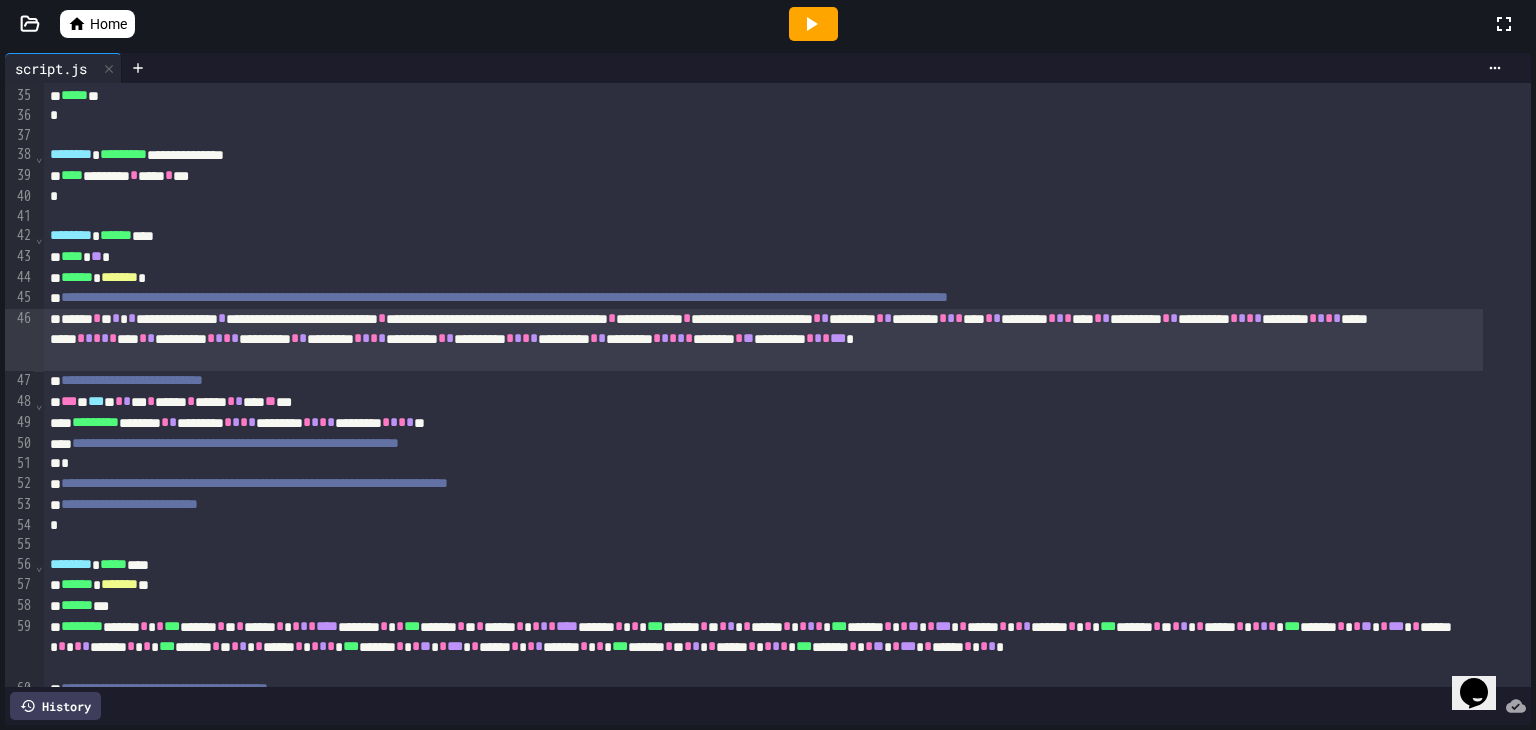 click on "**********" at bounding box center [763, 340] 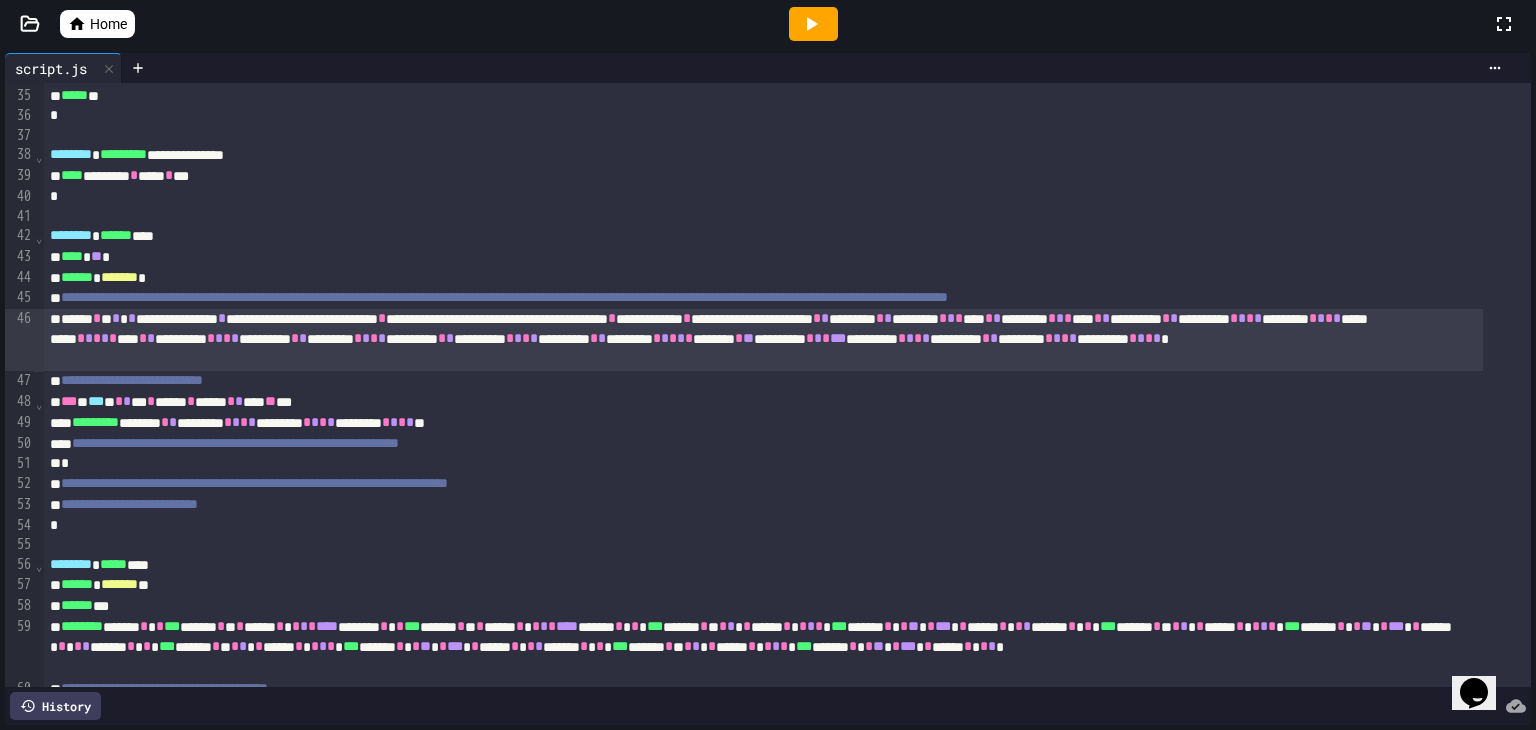 click on "*" at bounding box center [910, 338] 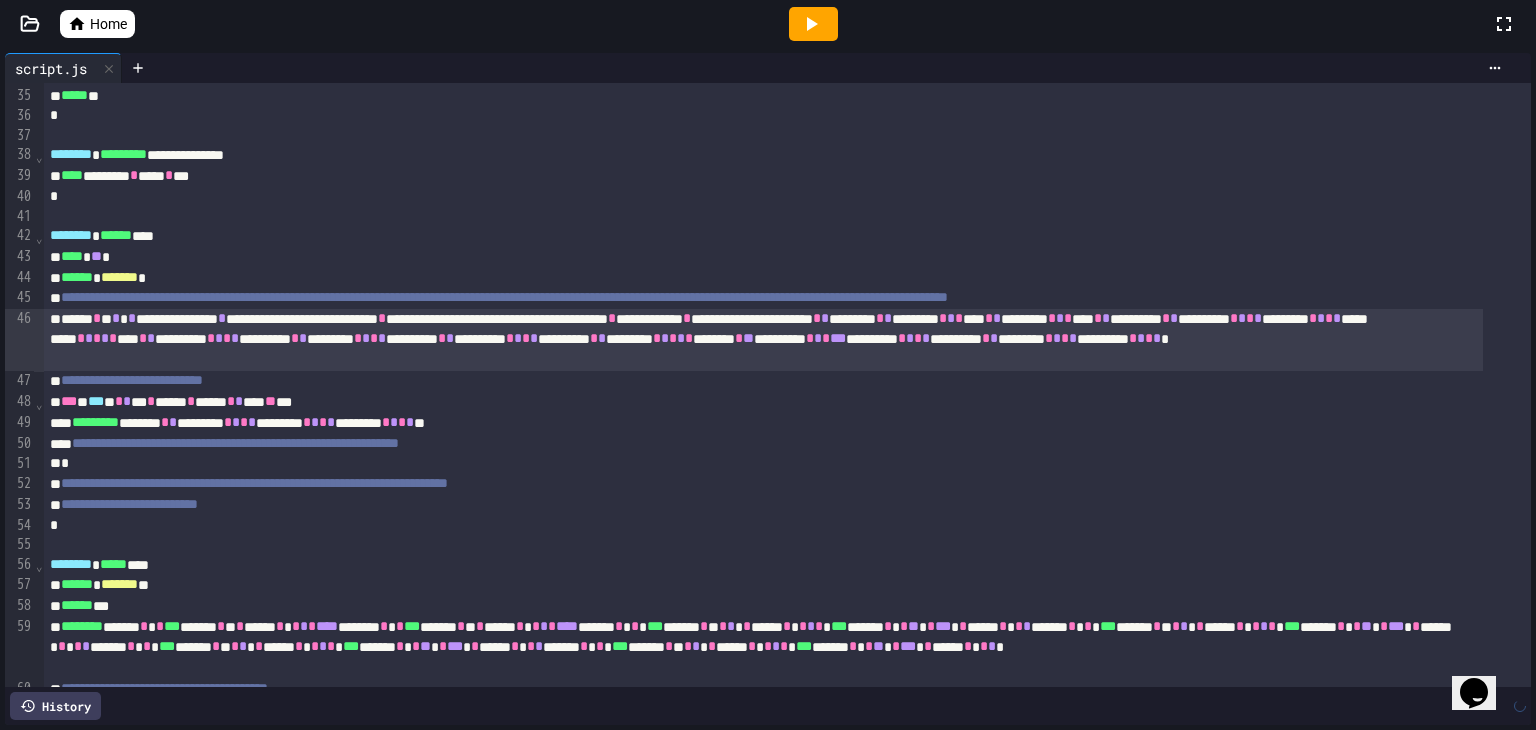click on "*" at bounding box center [910, 338] 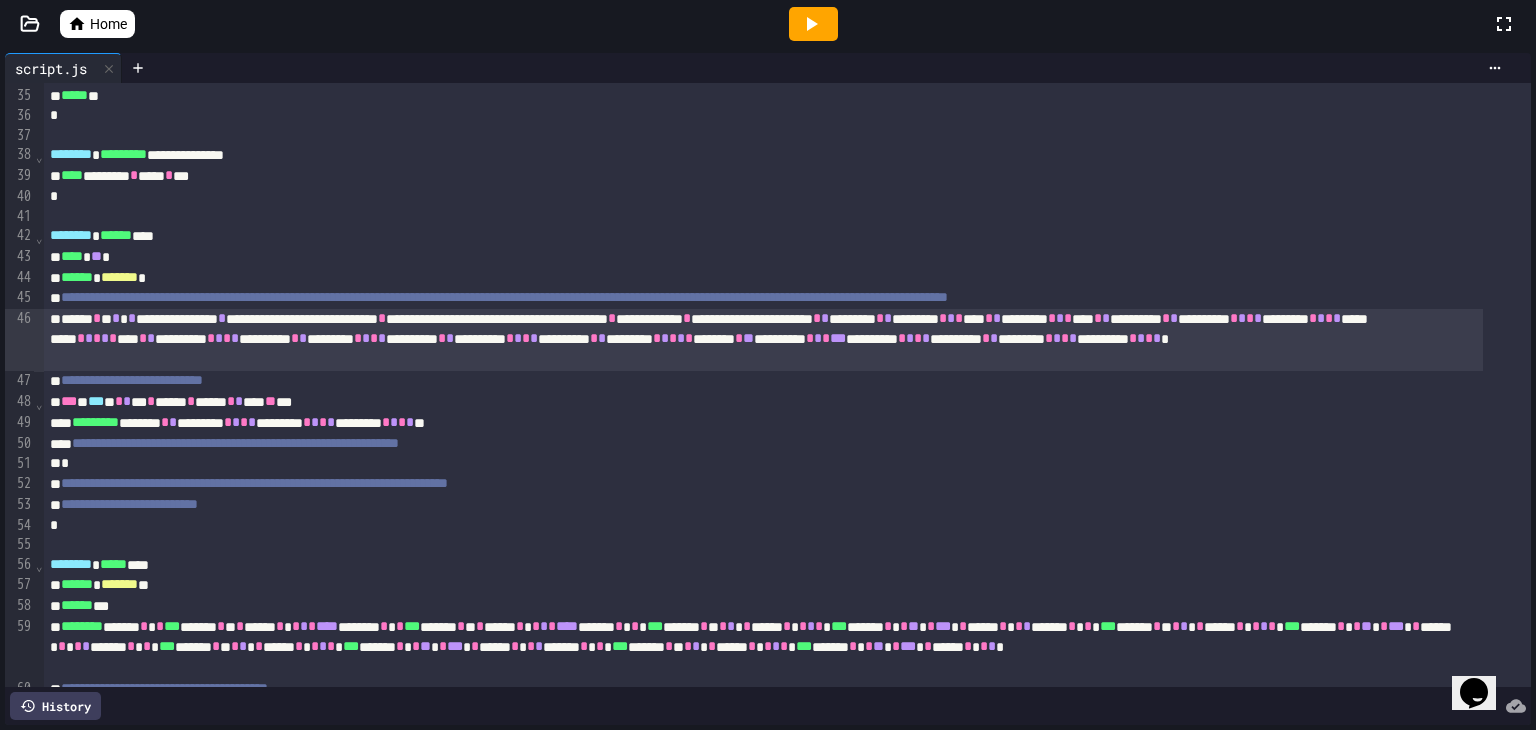 click on "**********" at bounding box center (763, 340) 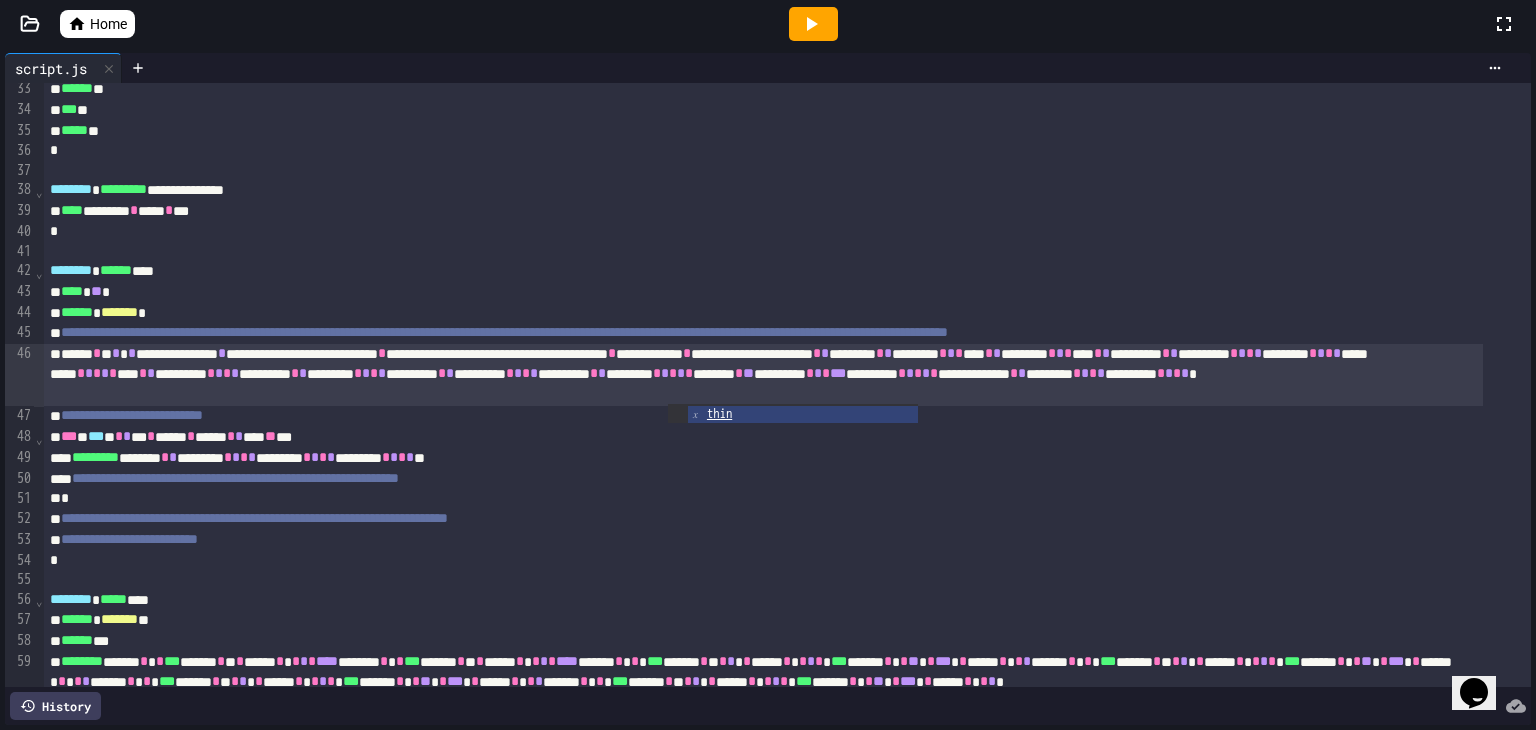 scroll, scrollTop: 699, scrollLeft: 0, axis: vertical 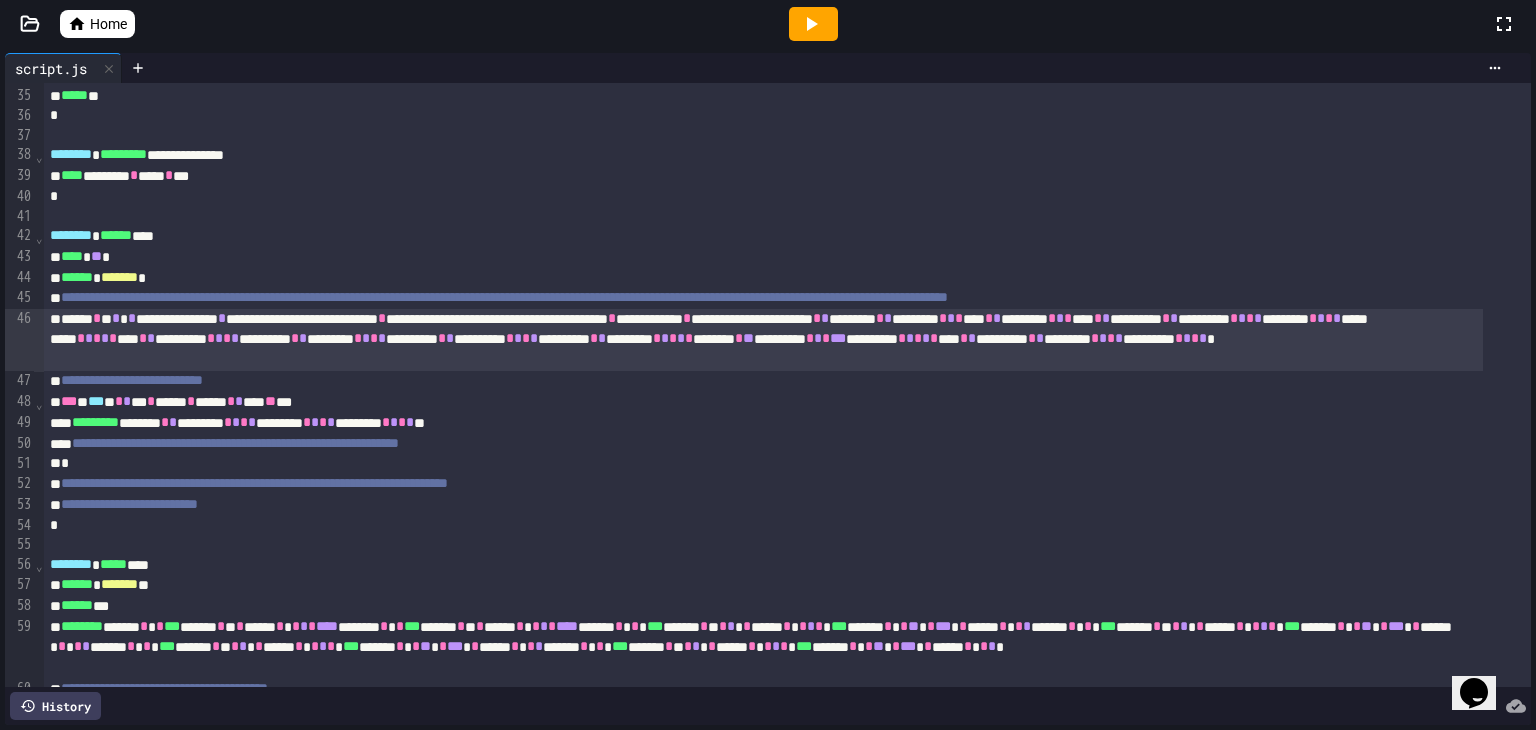 click on "**********" at bounding box center [763, 340] 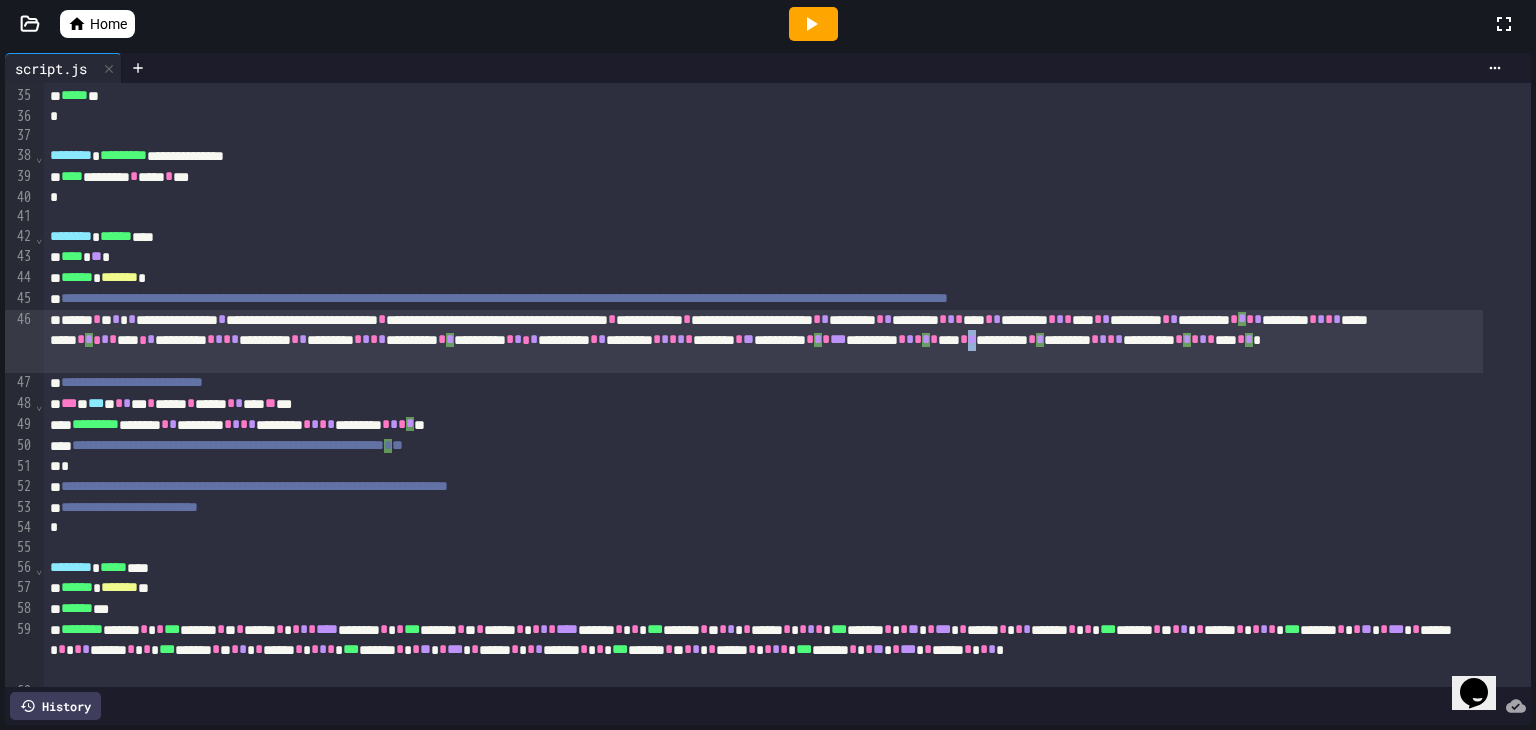 click on "*" at bounding box center [972, 340] 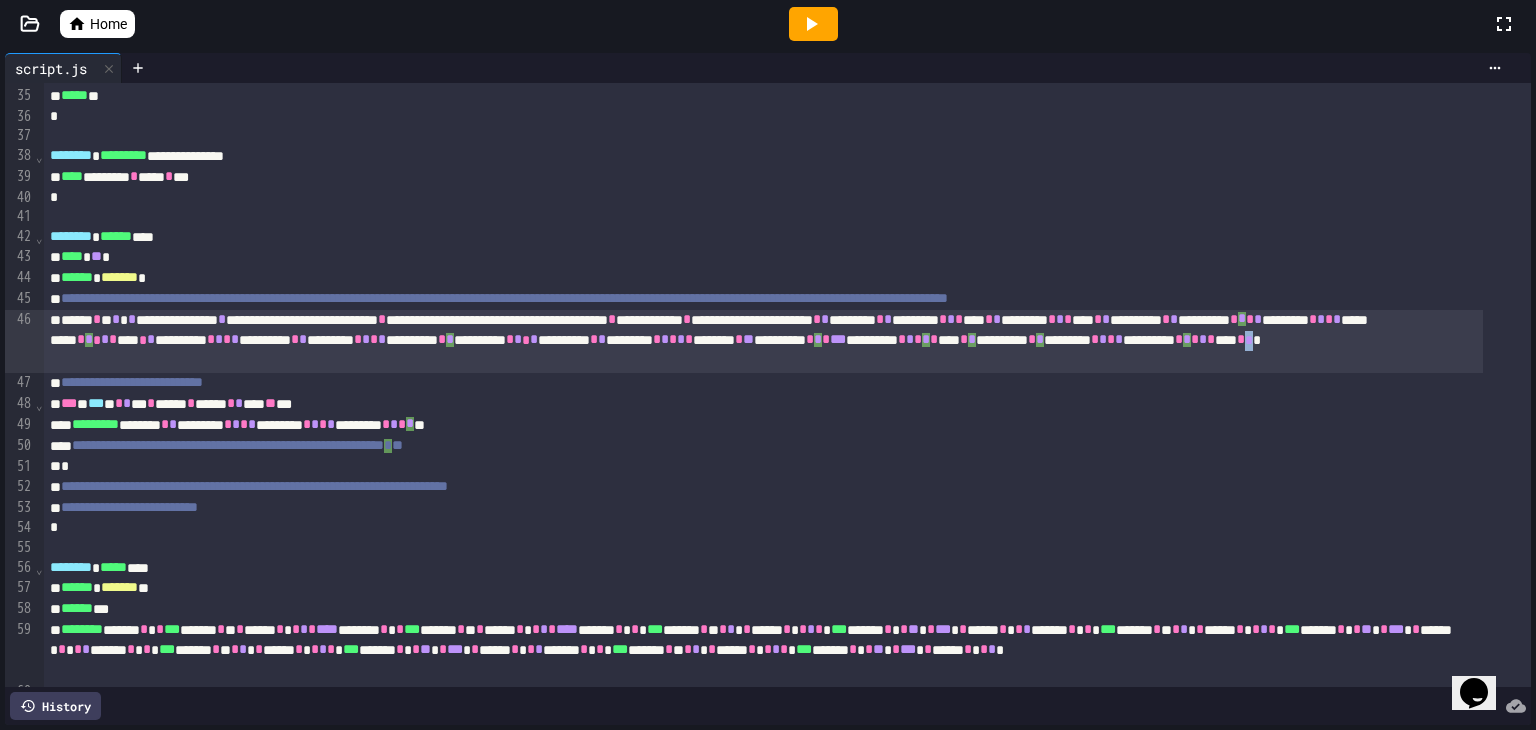 click on "*" at bounding box center (1249, 340) 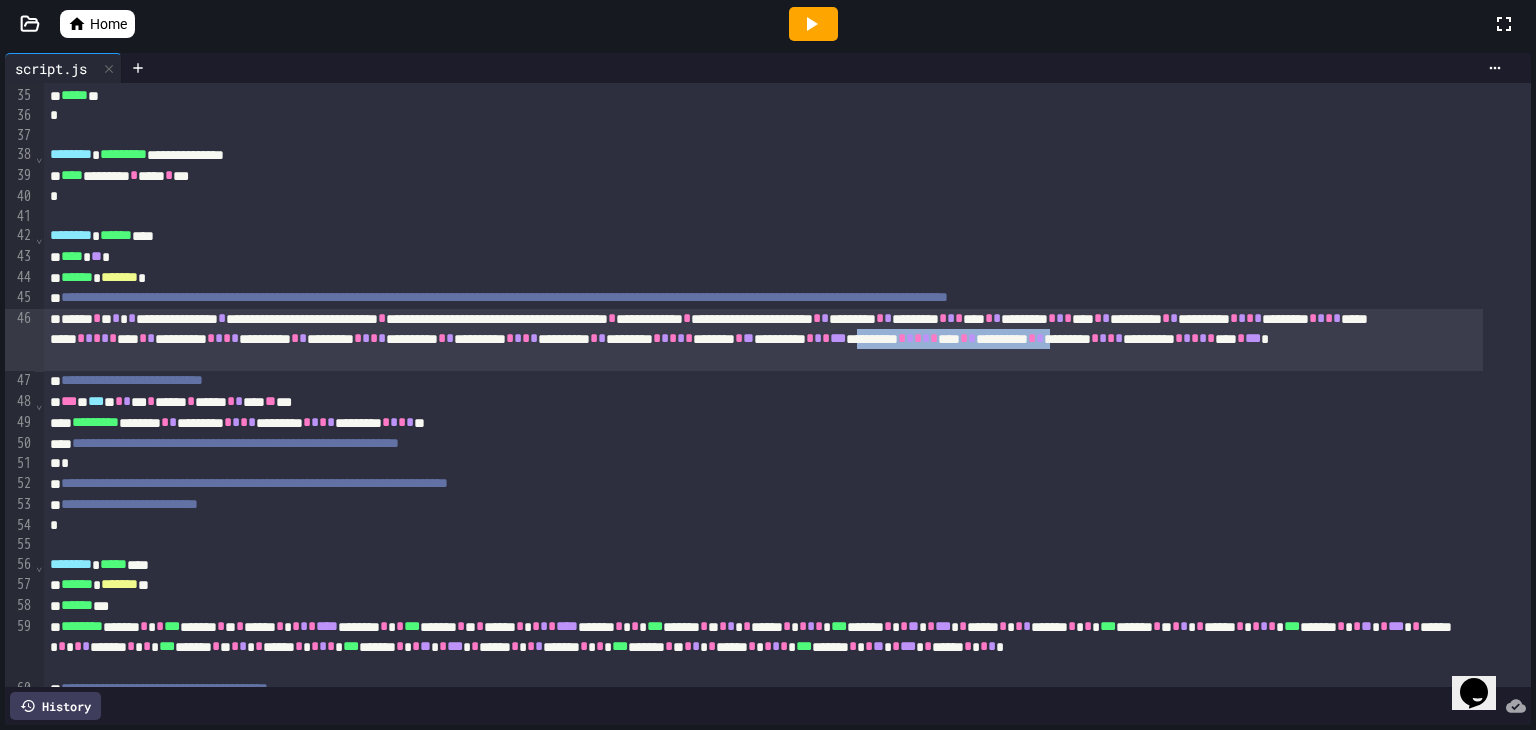 drag, startPoint x: 567, startPoint y: 358, endPoint x: 811, endPoint y: 358, distance: 244 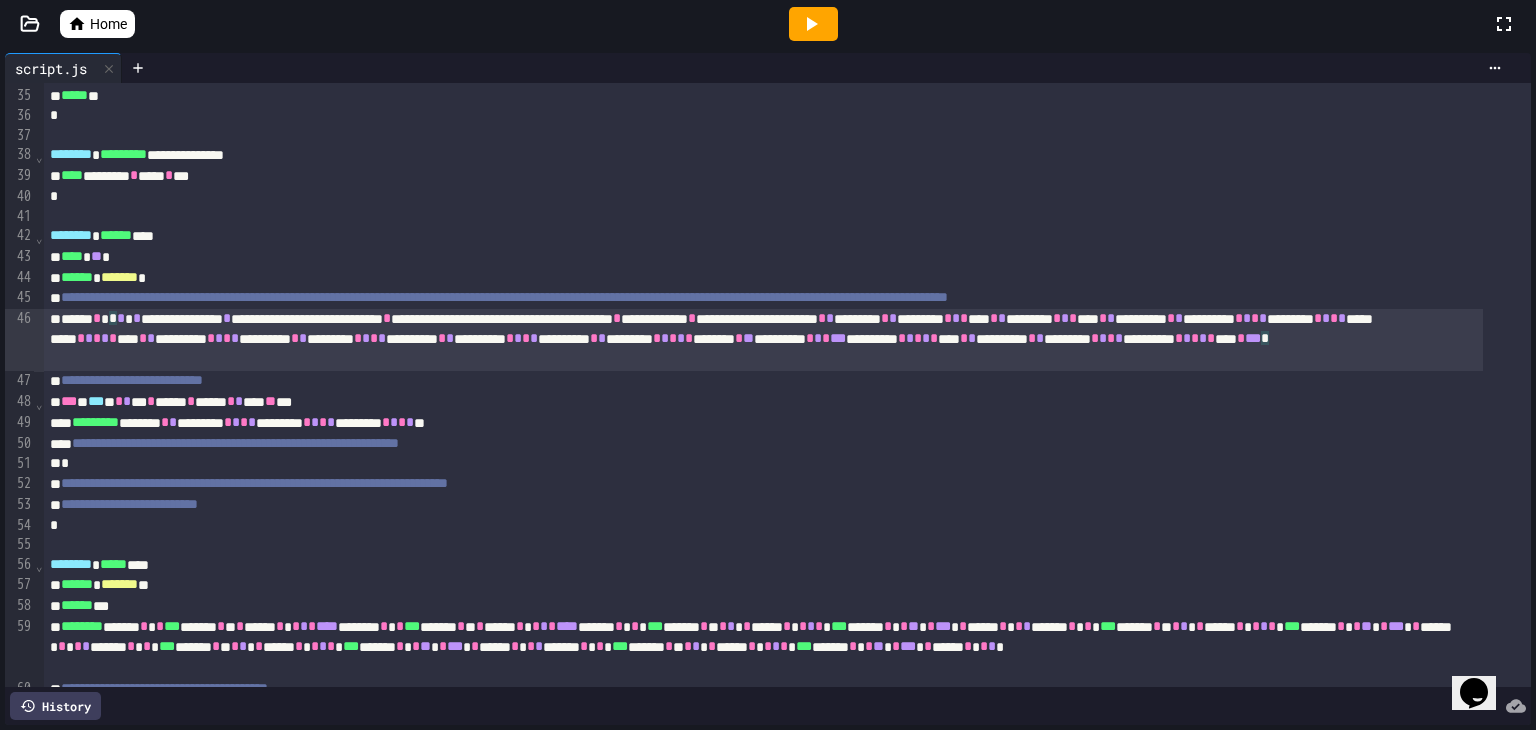 click on "***" at bounding box center (1253, 338) 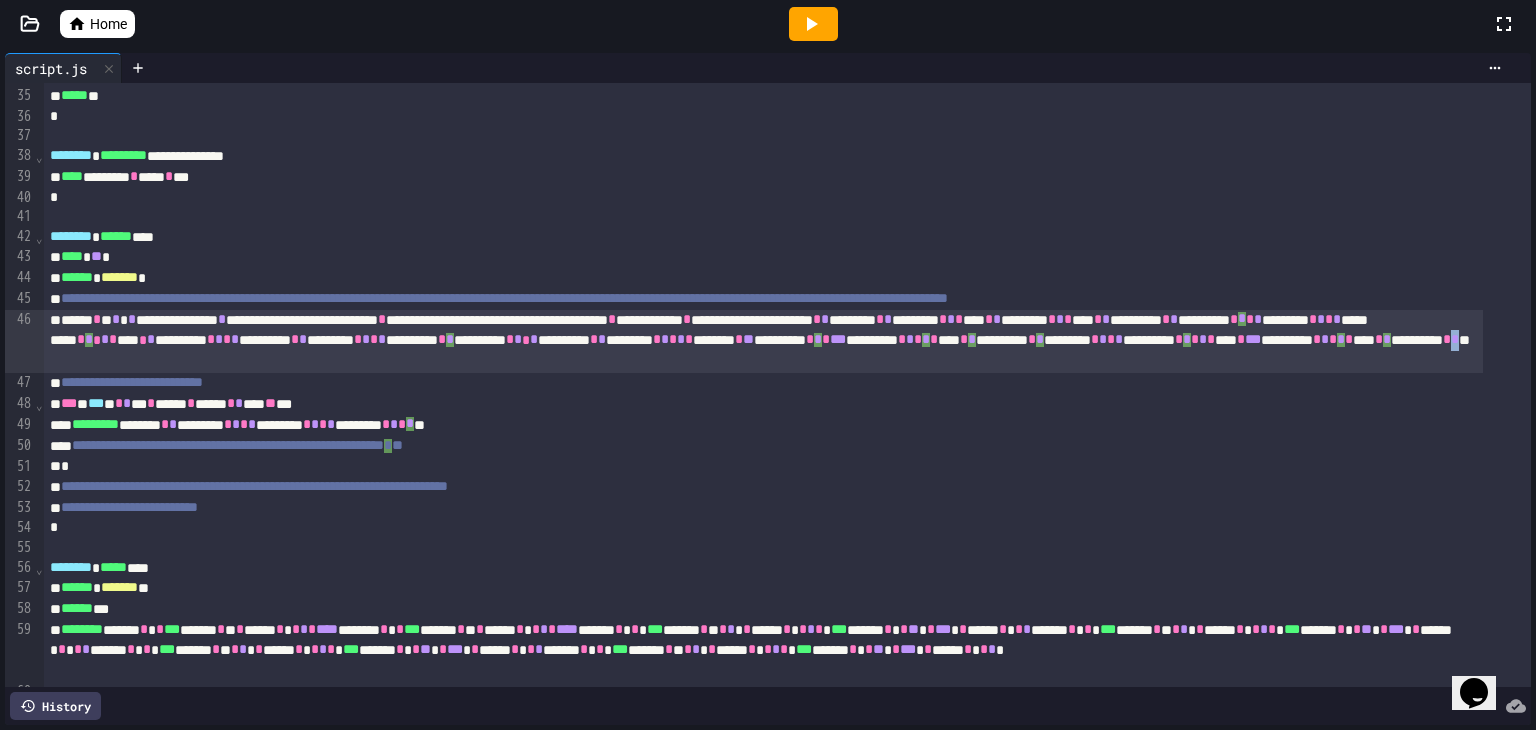 click on "**********" at bounding box center (763, 341) 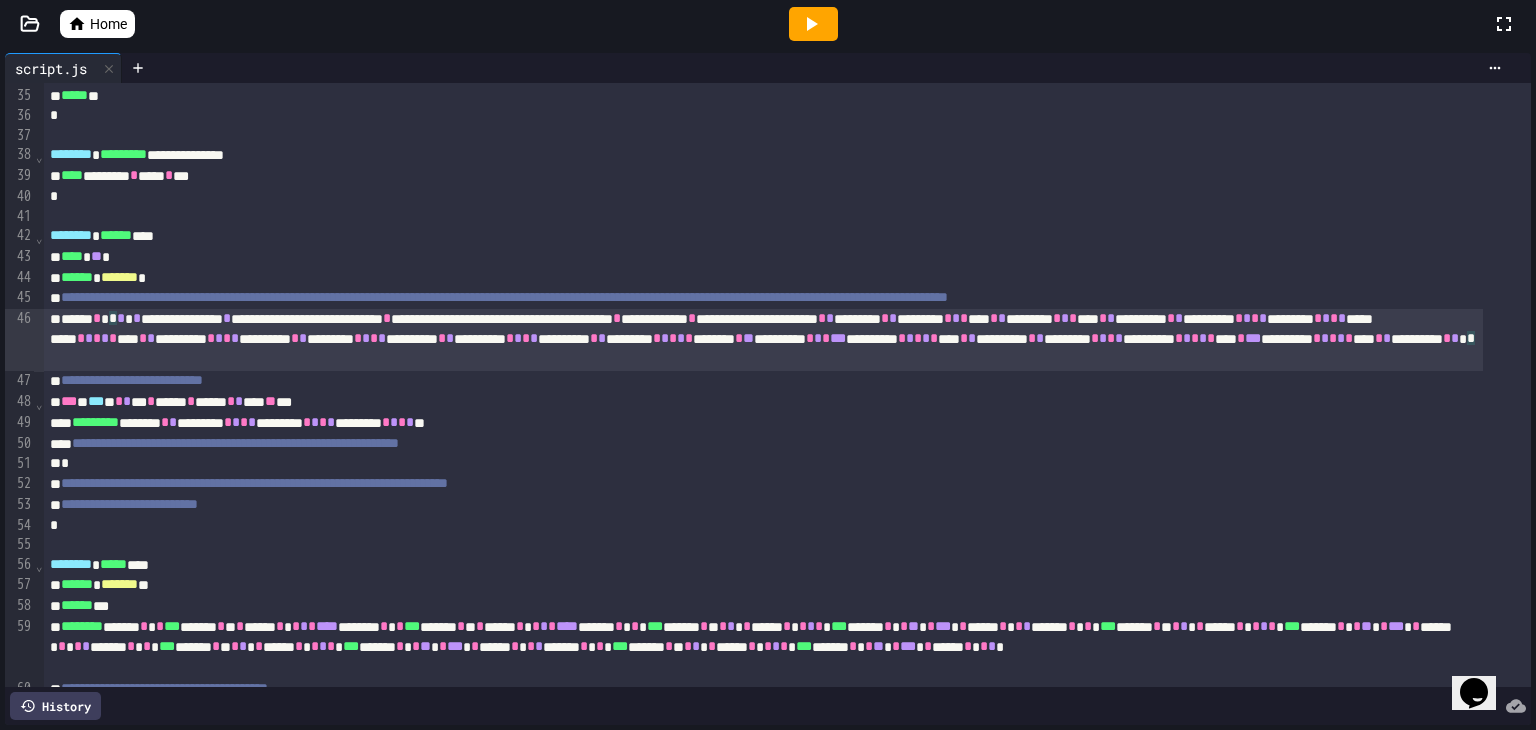 click on "**********" at bounding box center [763, 340] 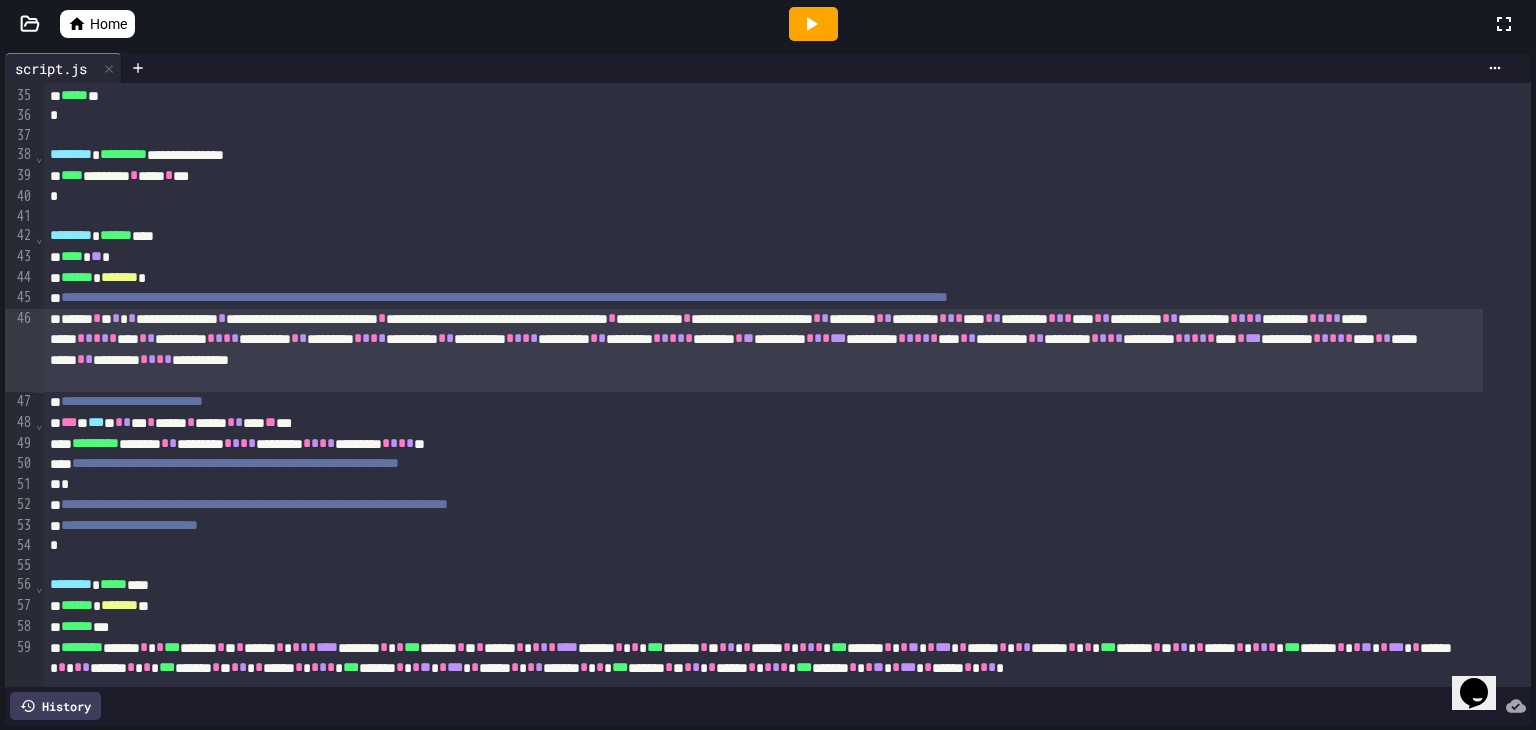 click on "**********" at bounding box center (763, 350) 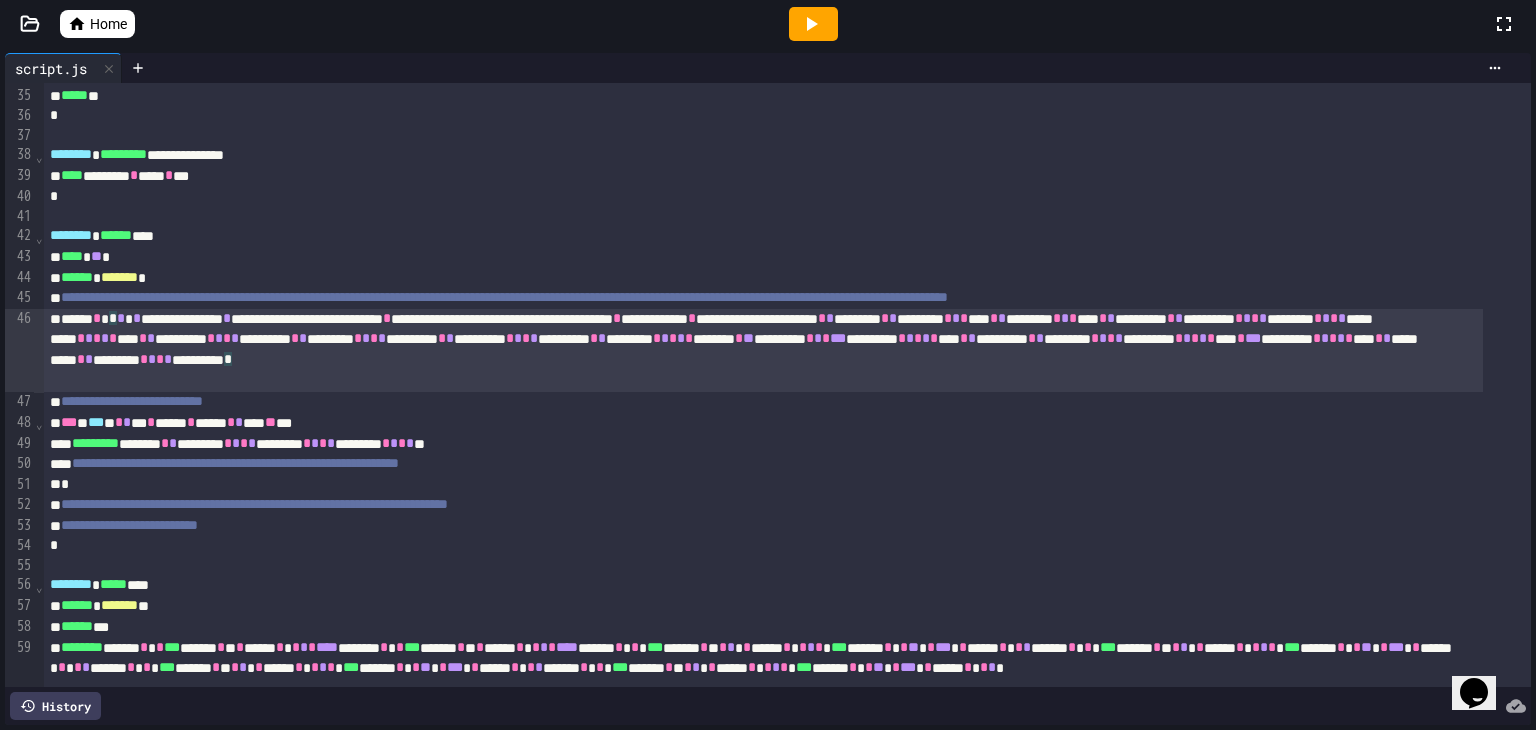 click on "**********" at bounding box center (763, 350) 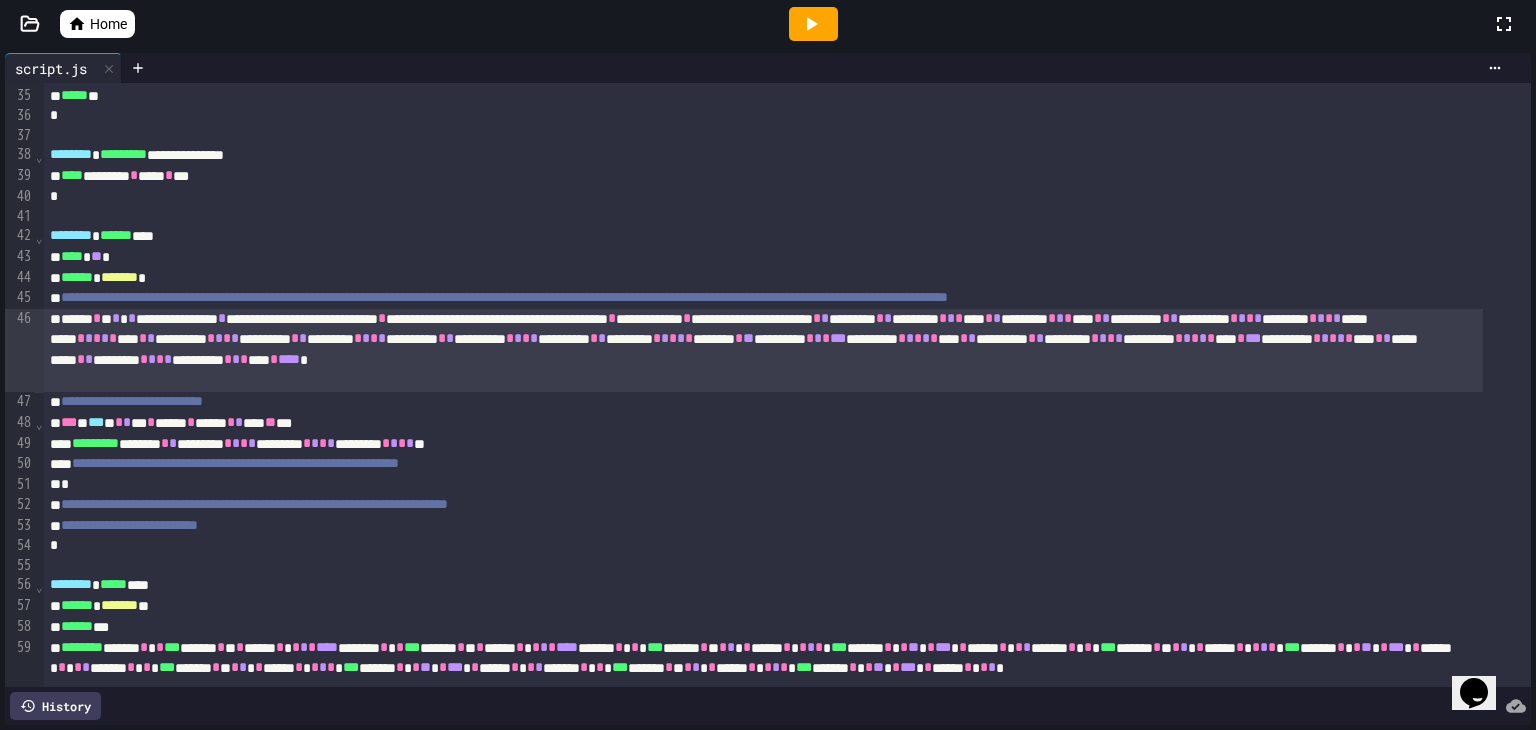 click on "*" at bounding box center [1111, 338] 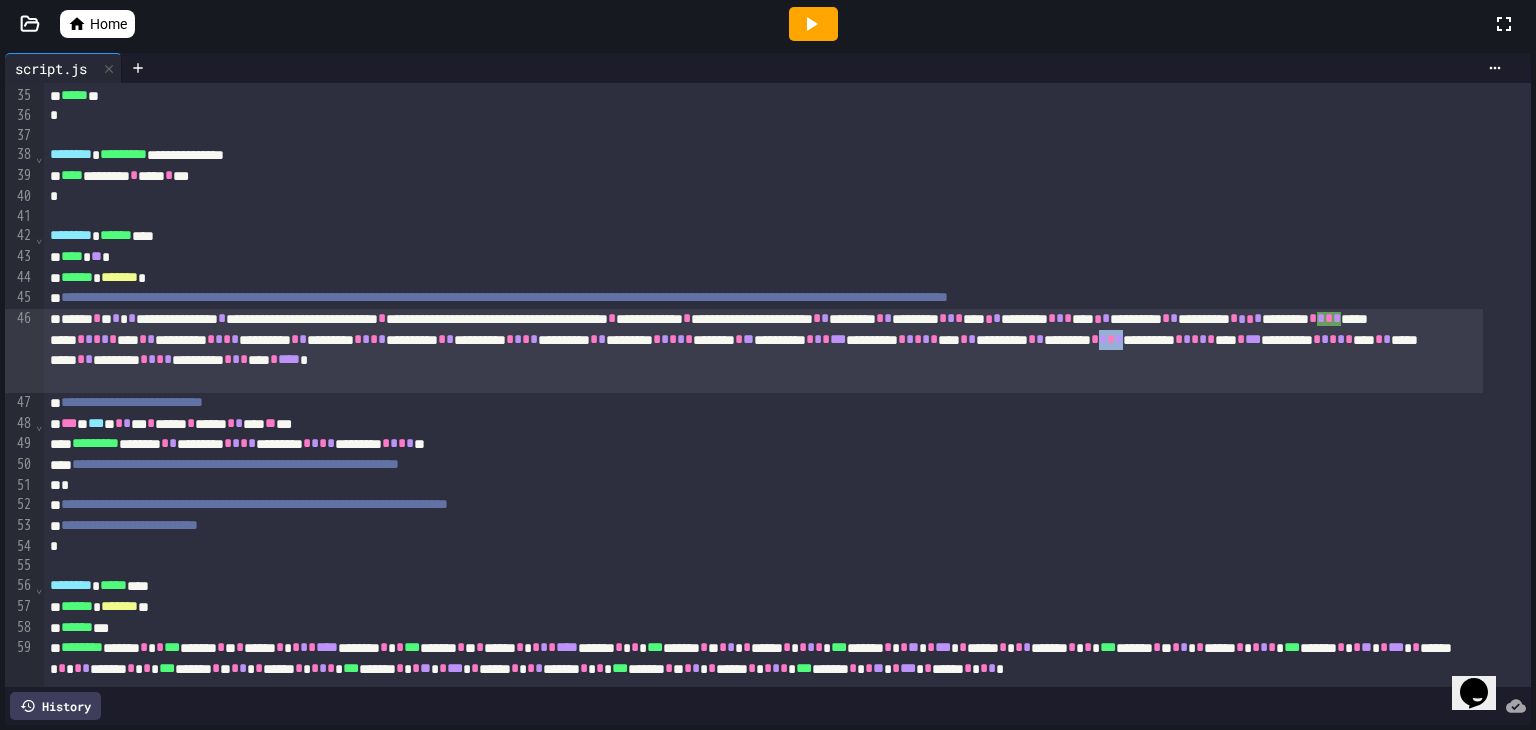 drag, startPoint x: 905, startPoint y: 365, endPoint x: 884, endPoint y: 365, distance: 21 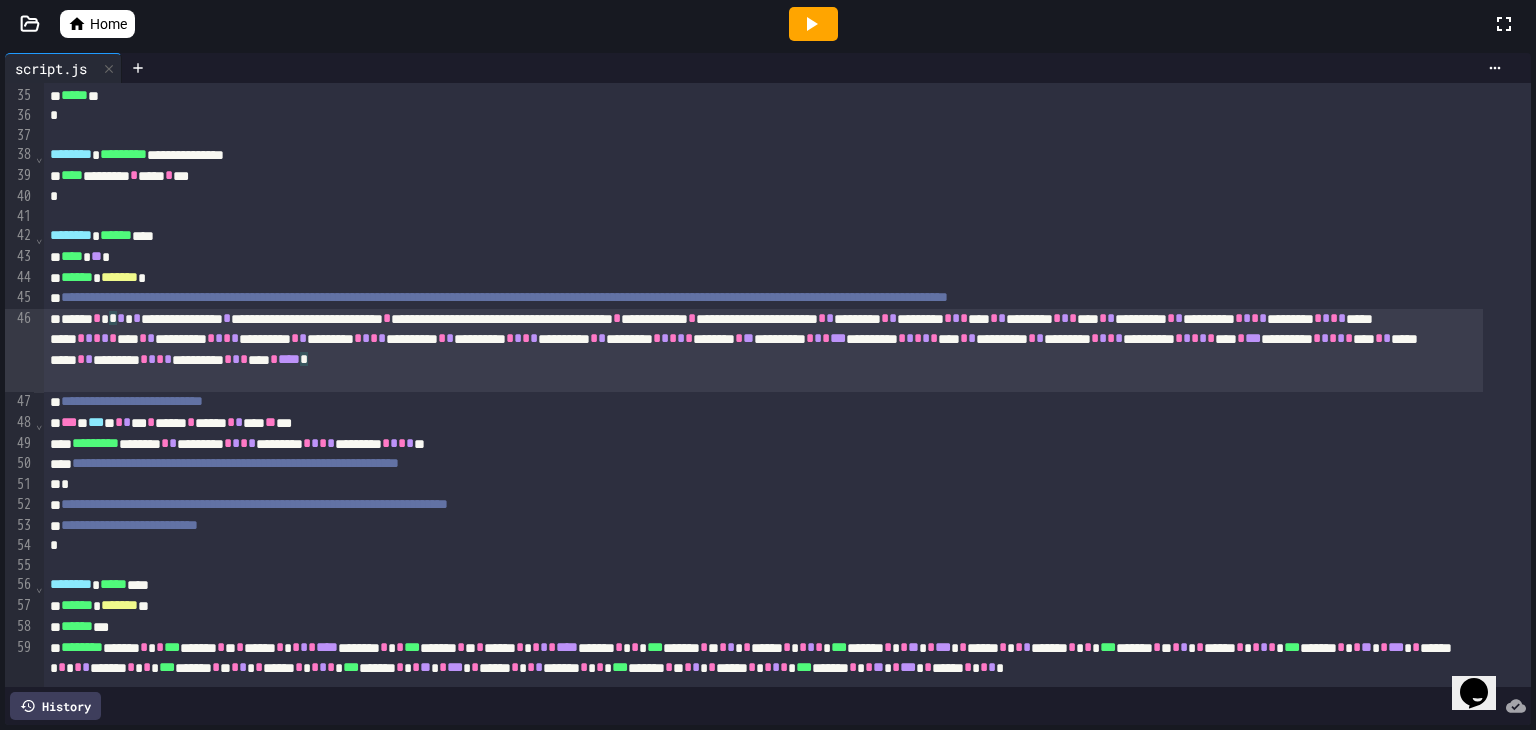 click on "**********" at bounding box center (763, 350) 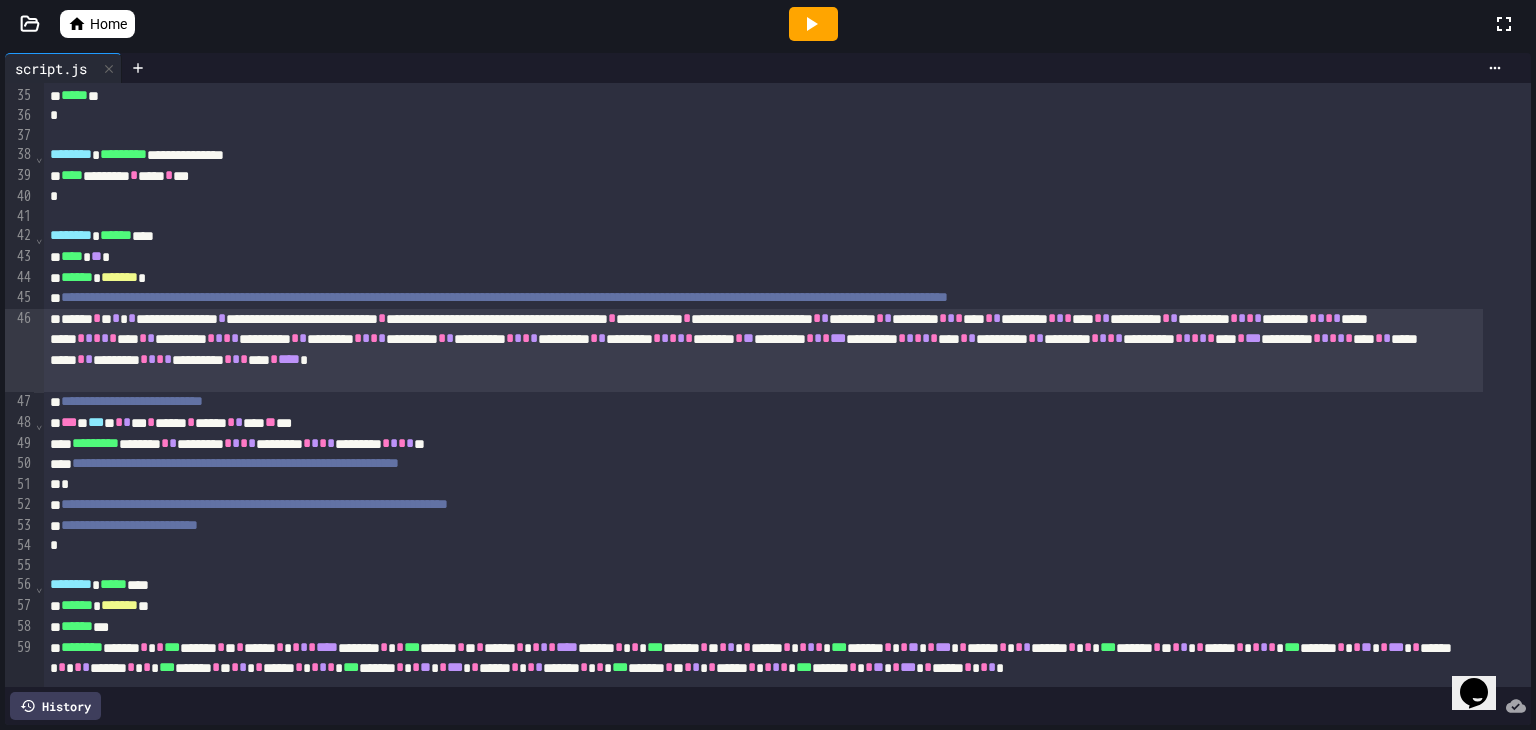 click on "**********" at bounding box center [763, 350] 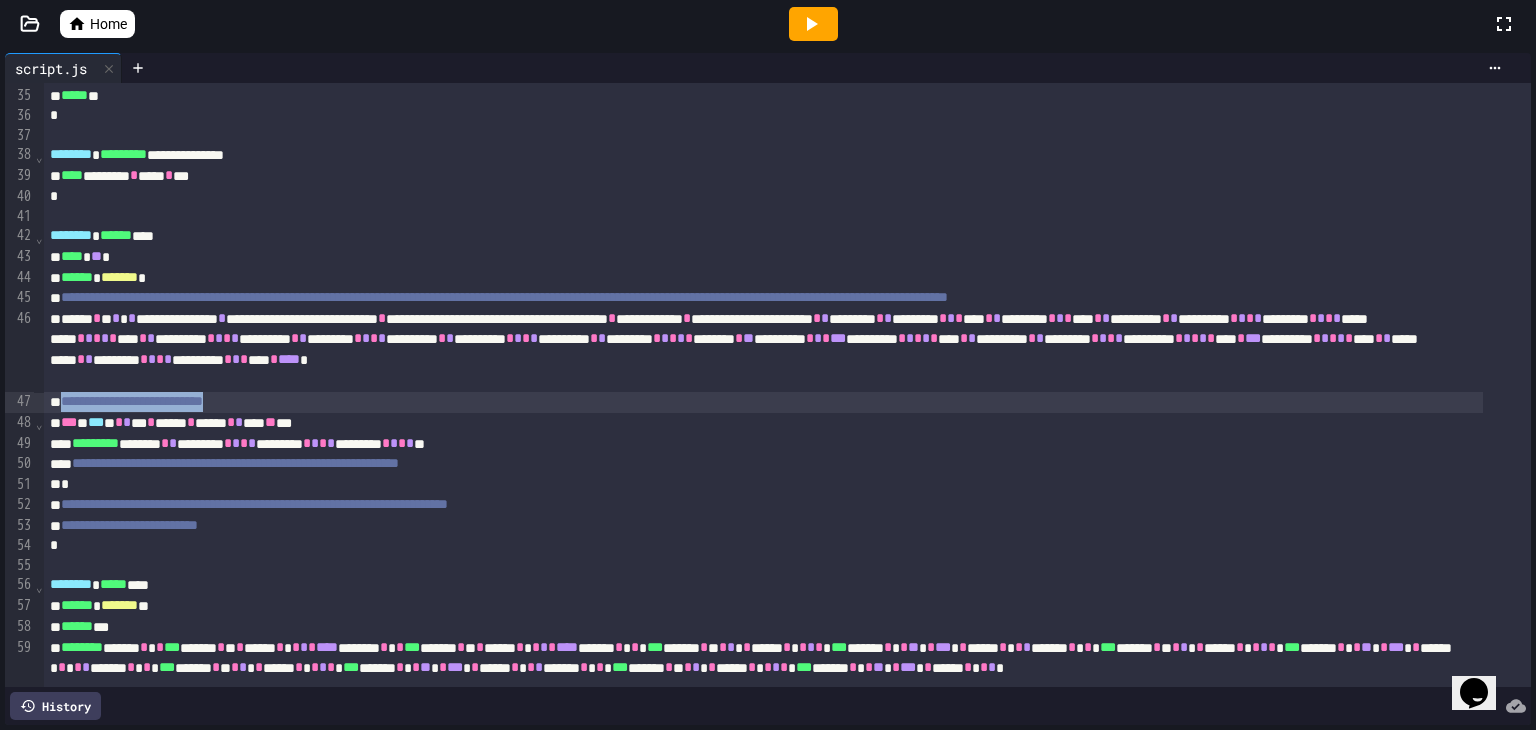 drag, startPoint x: 370, startPoint y: 398, endPoint x: 70, endPoint y: 404, distance: 300.06 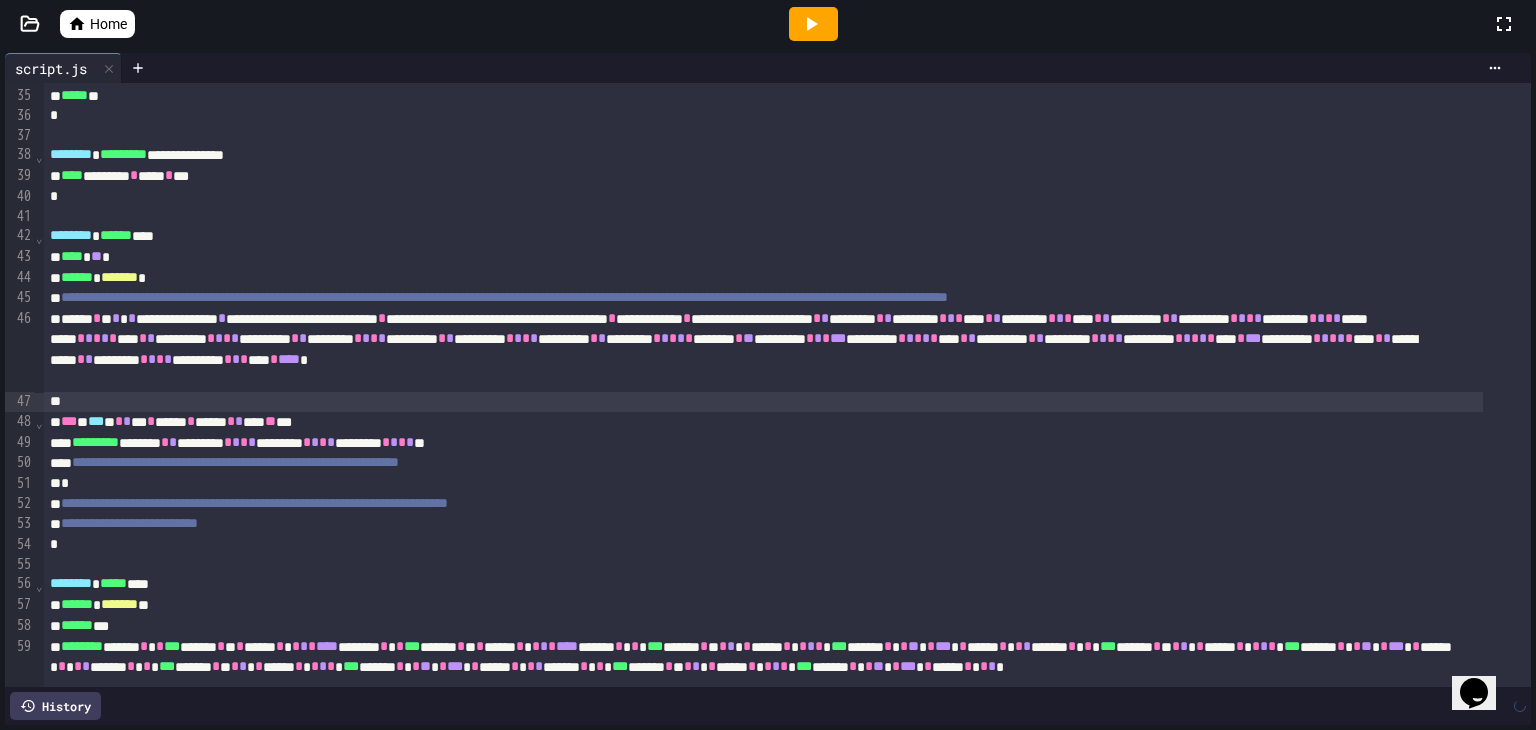 click on "****** * ******* *" at bounding box center [763, 278] 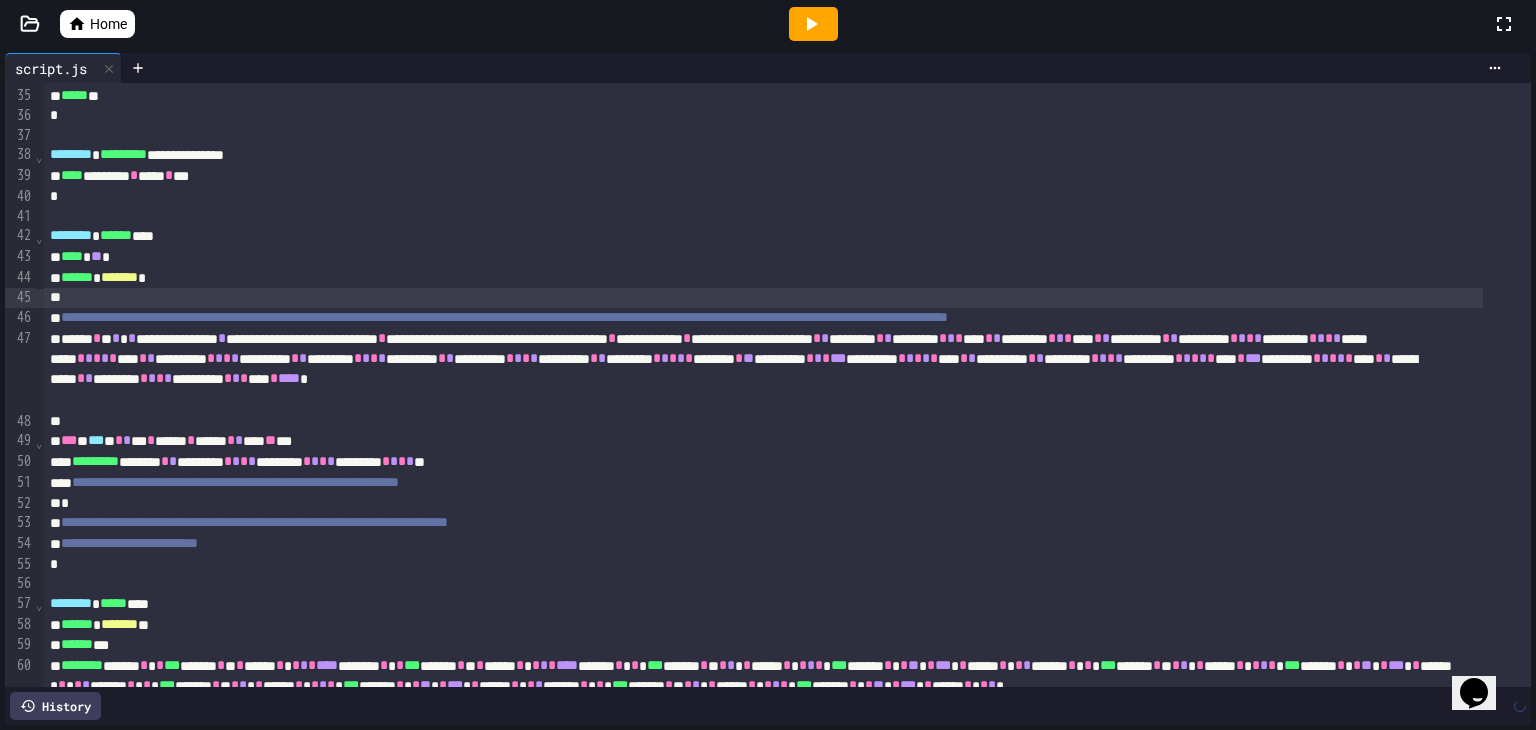 scroll, scrollTop: 799, scrollLeft: 0, axis: vertical 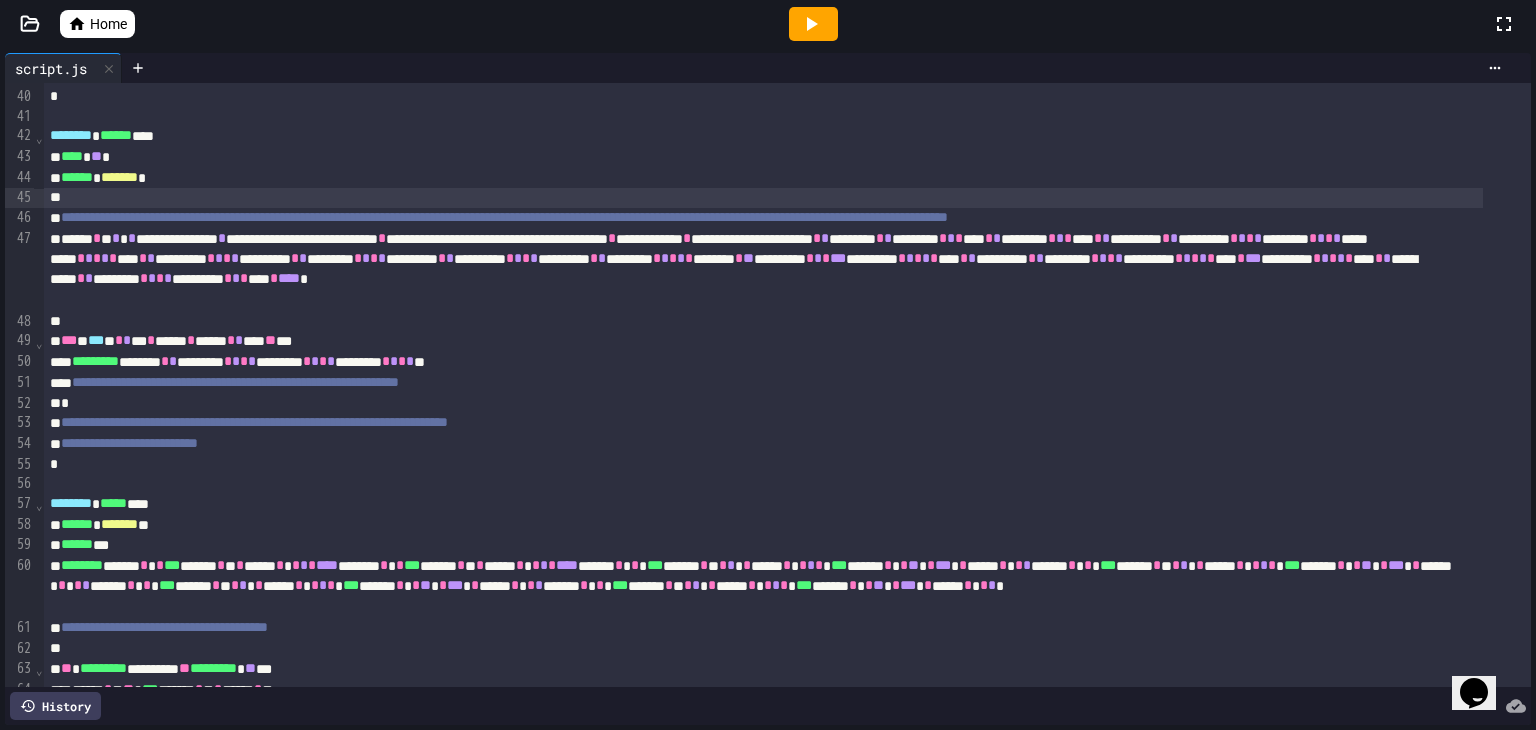 click 